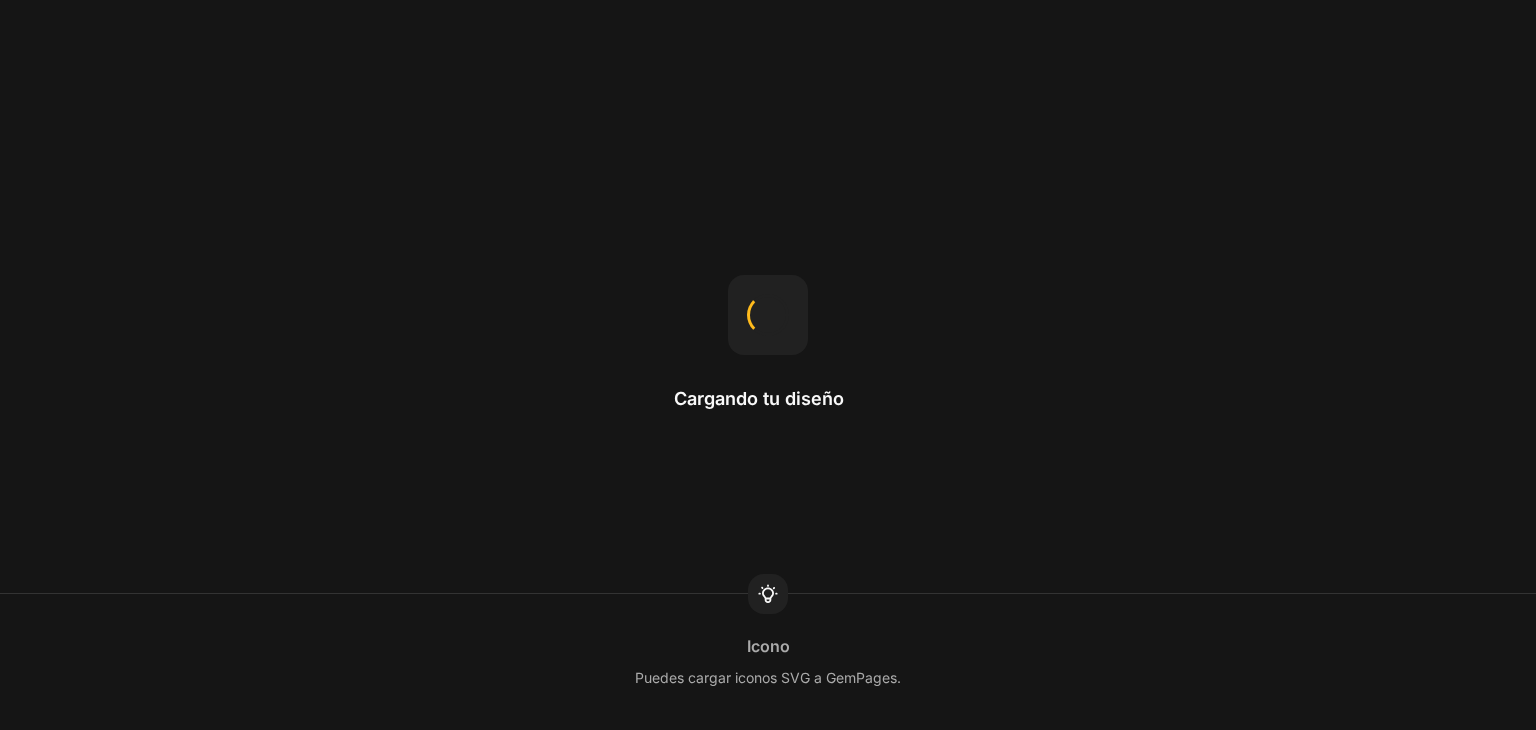 scroll, scrollTop: 0, scrollLeft: 0, axis: both 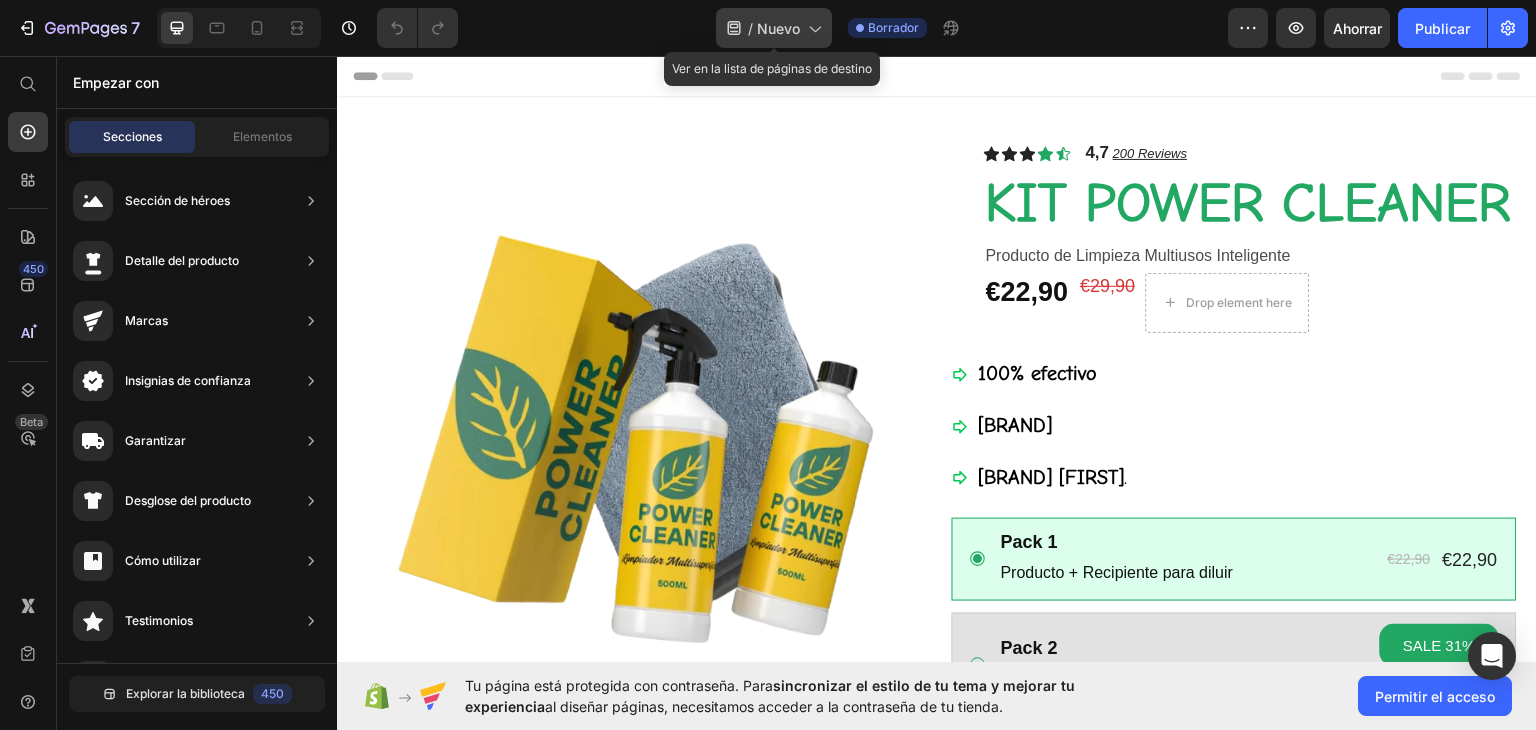 click 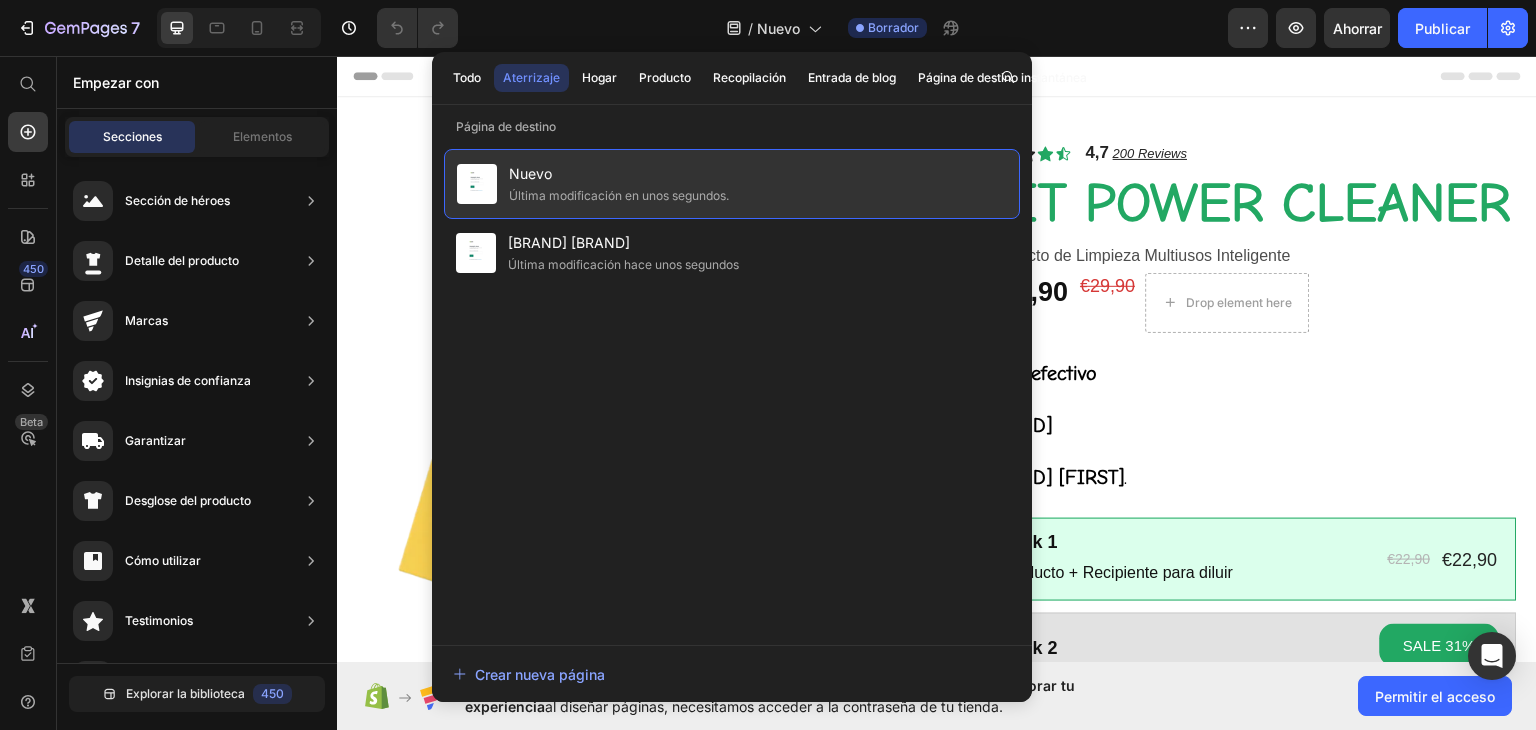 click on "Nuevo" at bounding box center [530, 173] 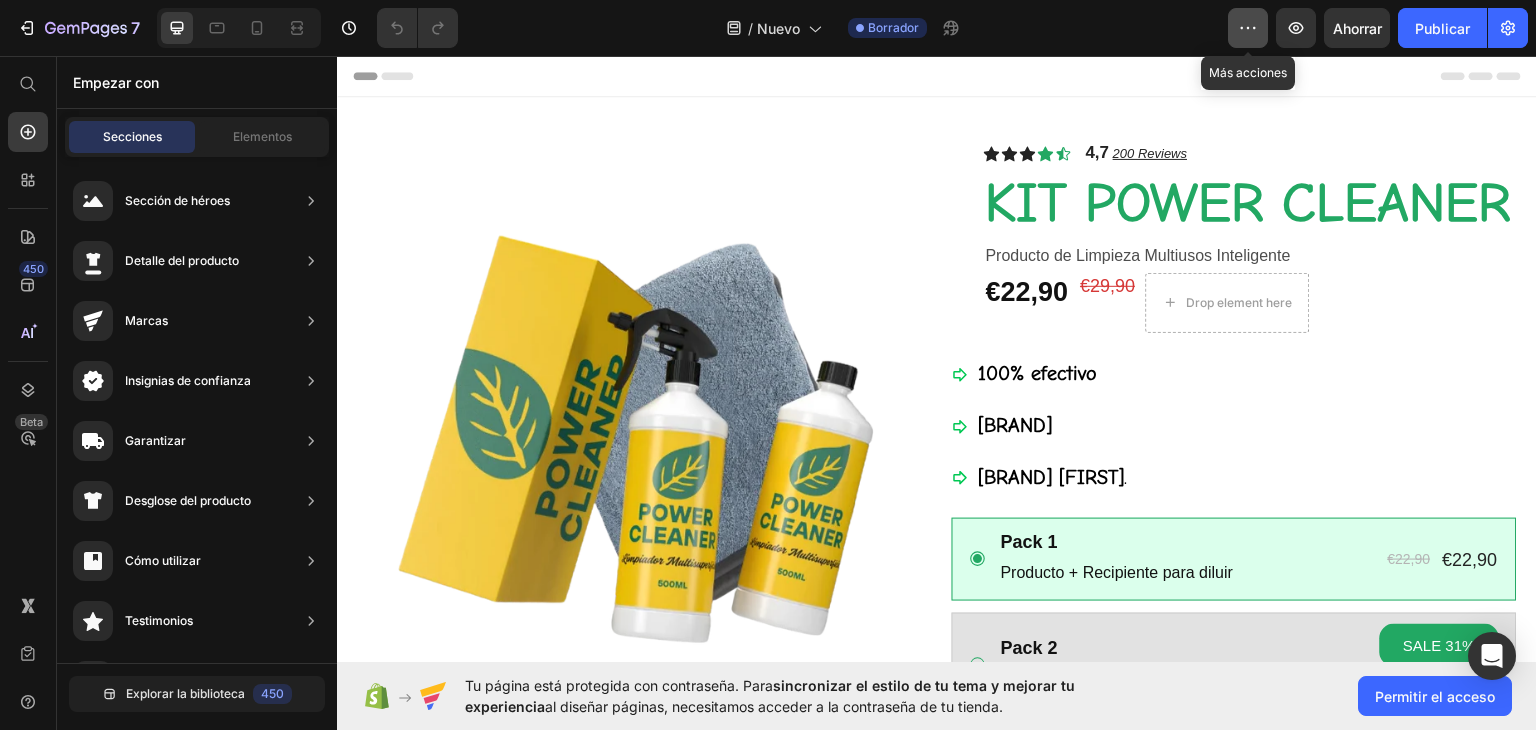 click 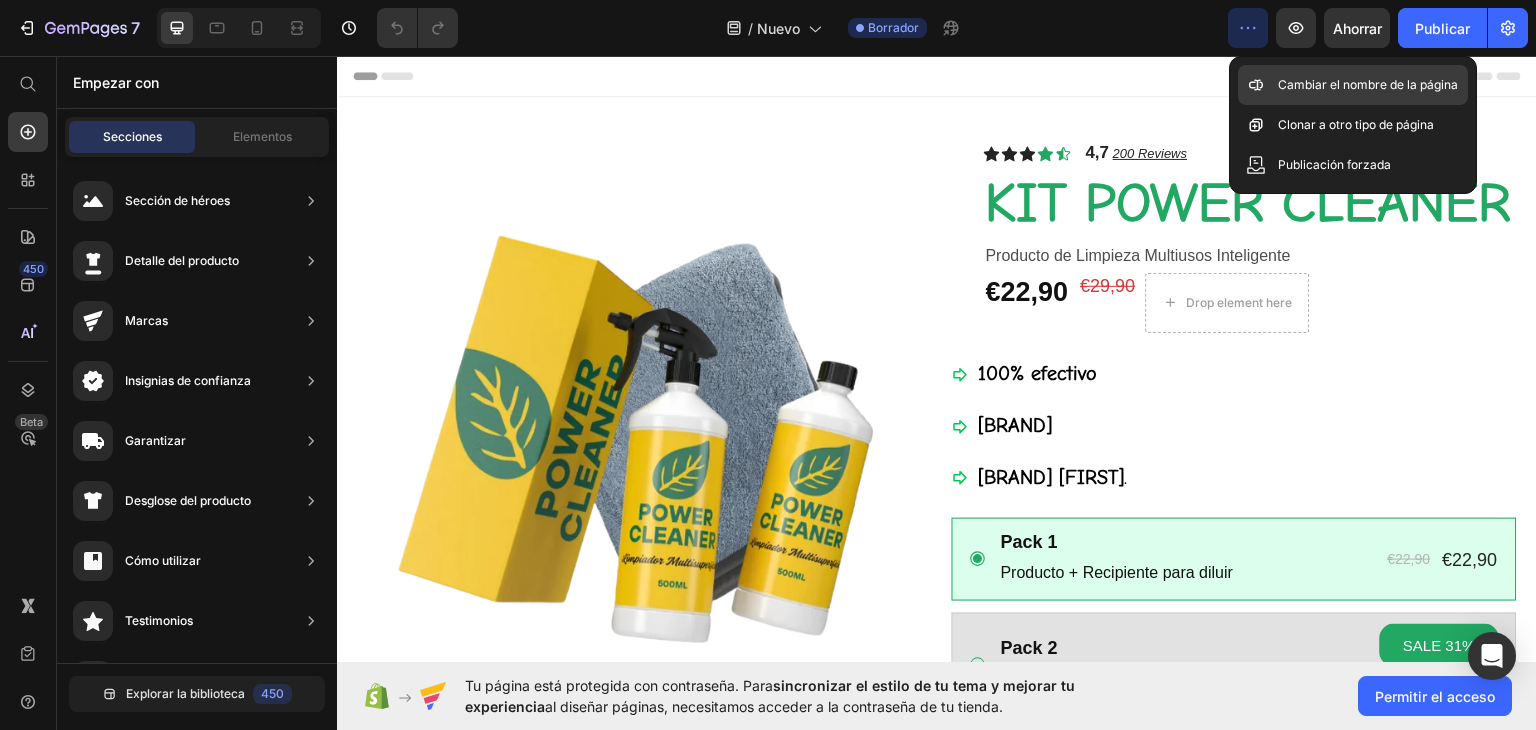 click on "Cambiar el nombre de la página" at bounding box center [1368, 84] 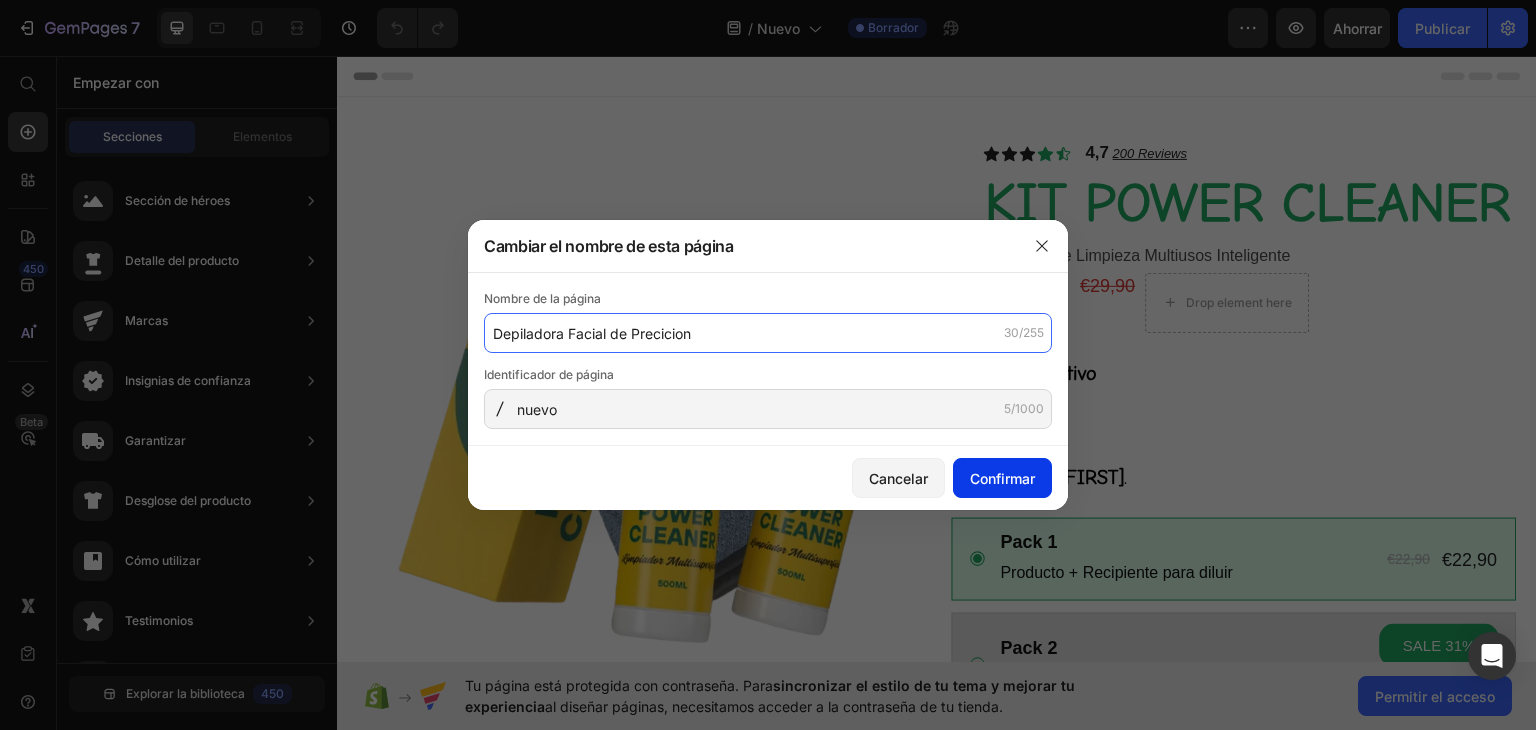 type on "Depiladora Facial de Precicion" 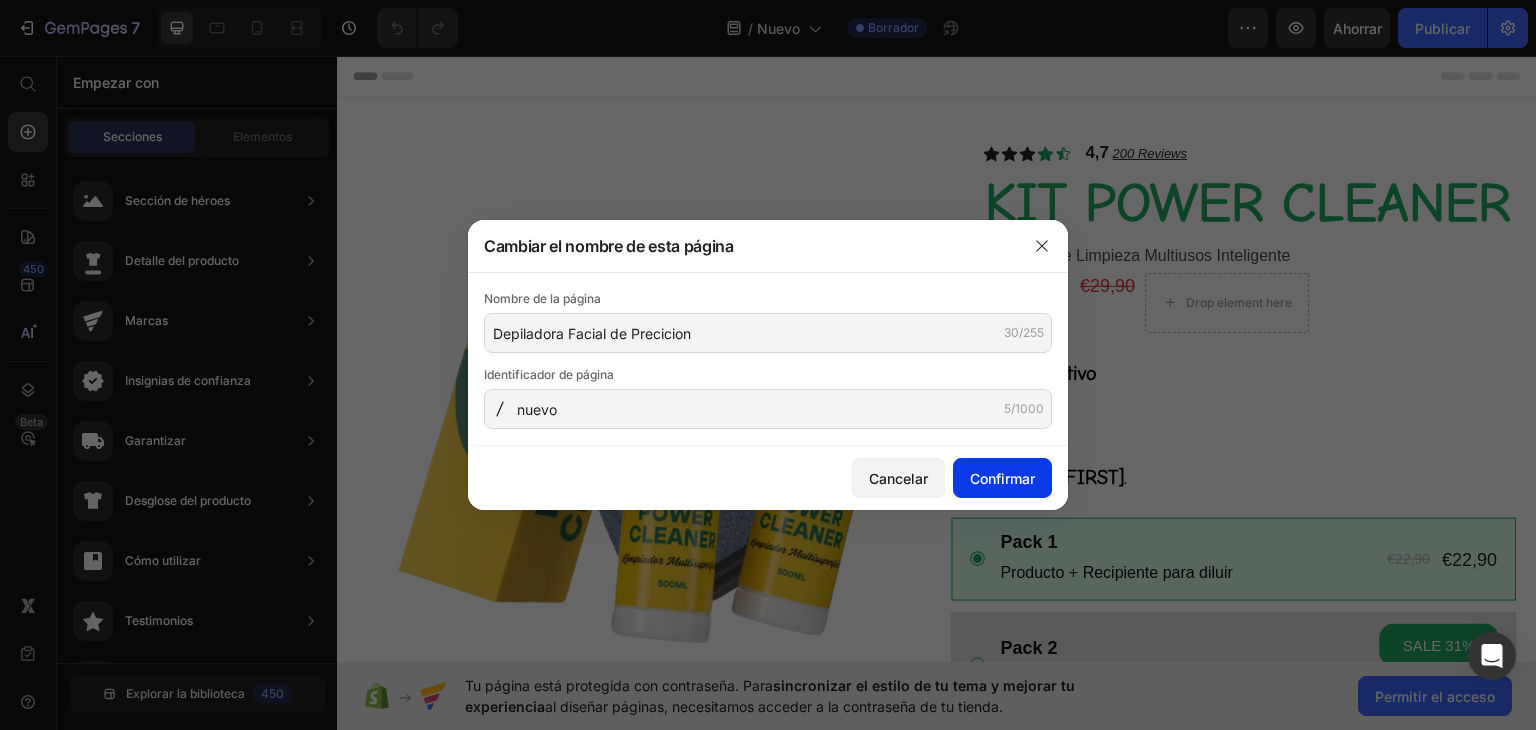 click on "Confirmar" at bounding box center [1002, 478] 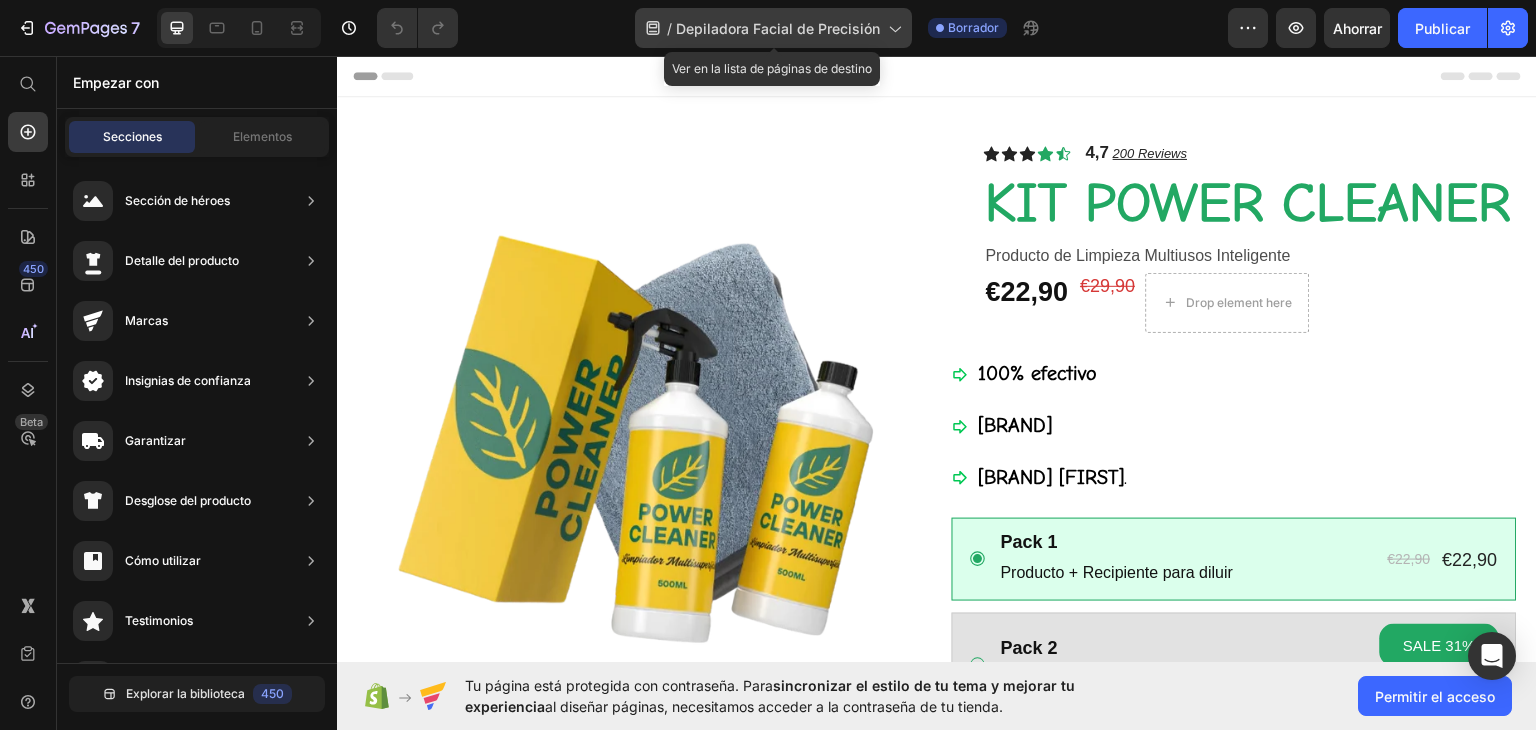 click 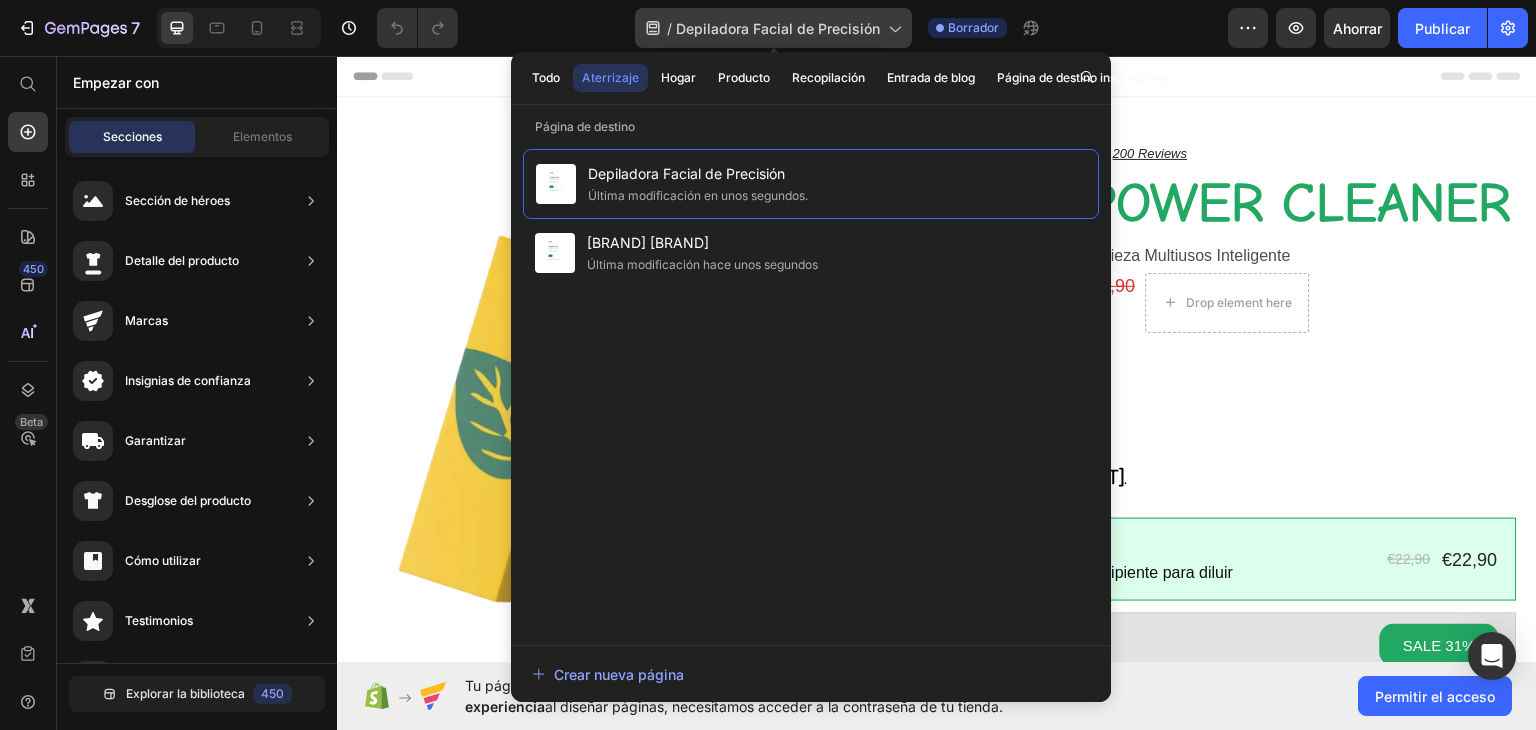 click 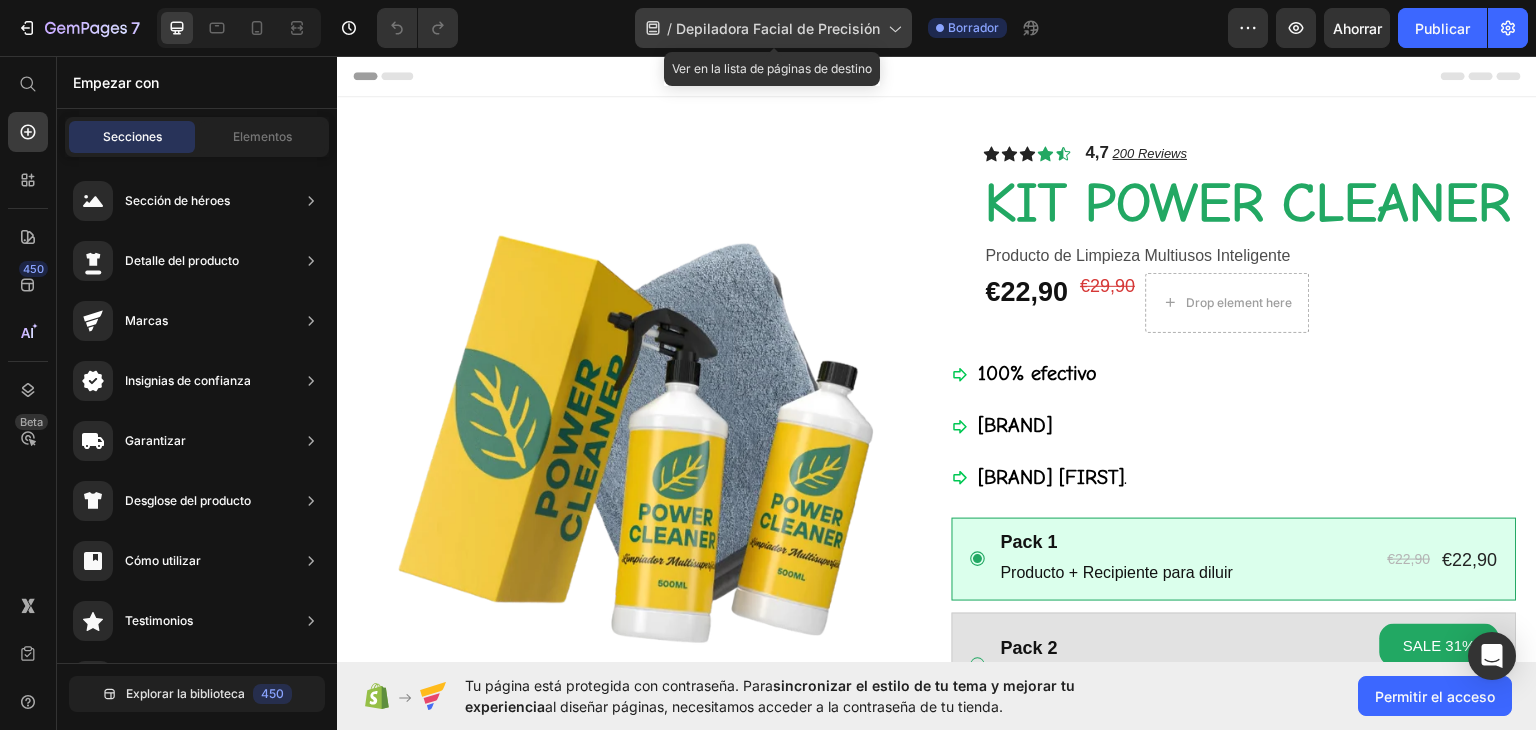 click on "Depiladora Facial de Precisión" at bounding box center [778, 28] 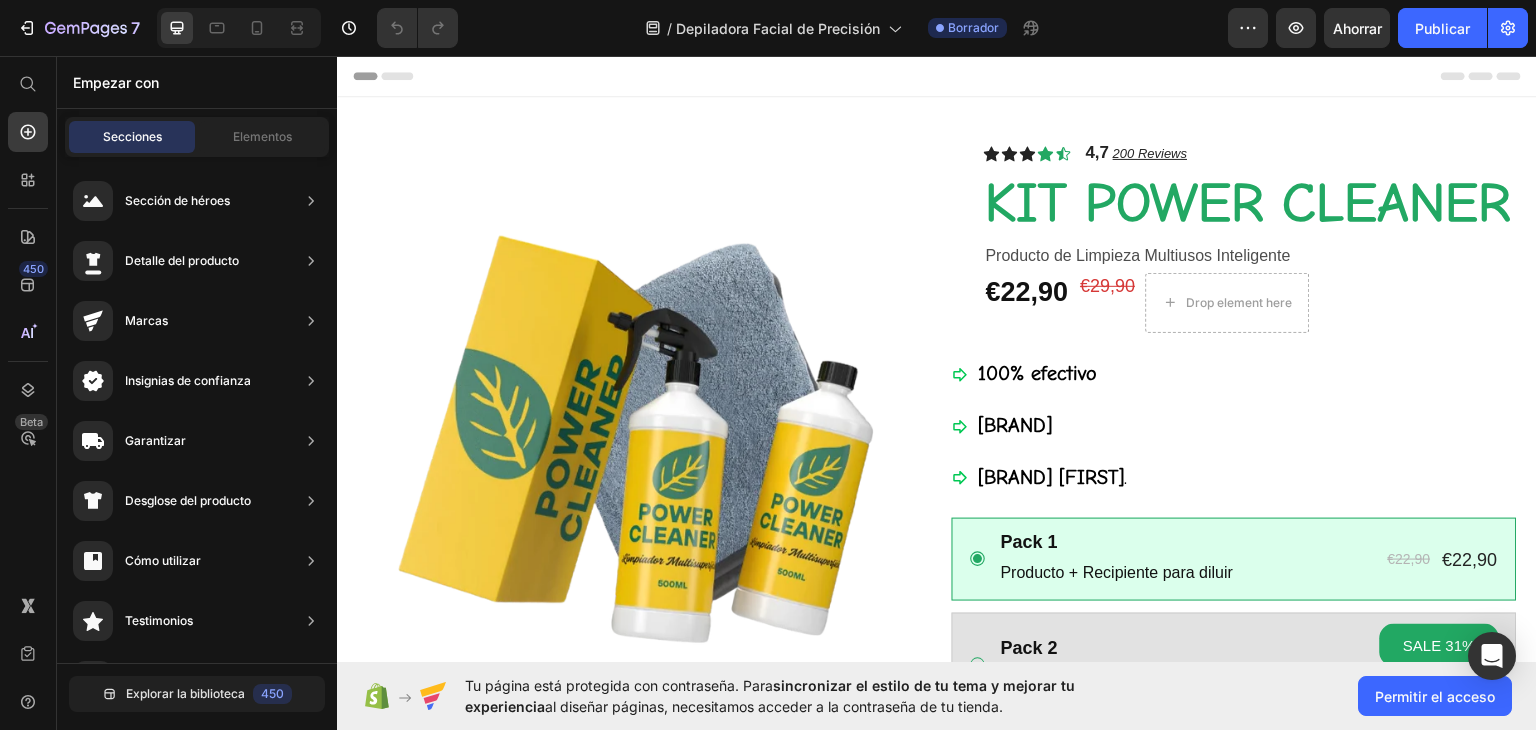 click on "7 Historial de versiones / Depiladora Facial de Precisión Borrador Avance Ahorrar Publicar" 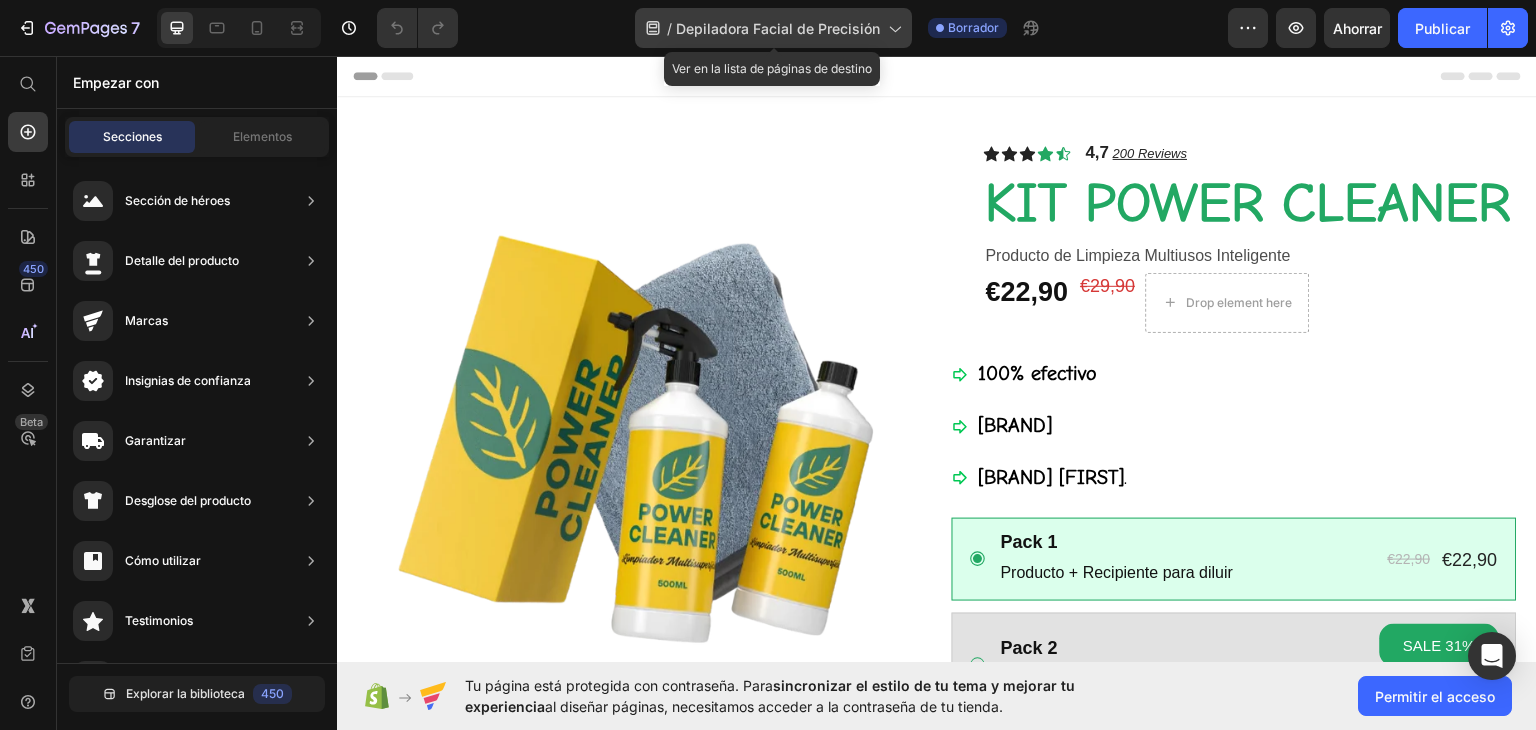 click on "Depiladora Facial de Precisión" at bounding box center [778, 28] 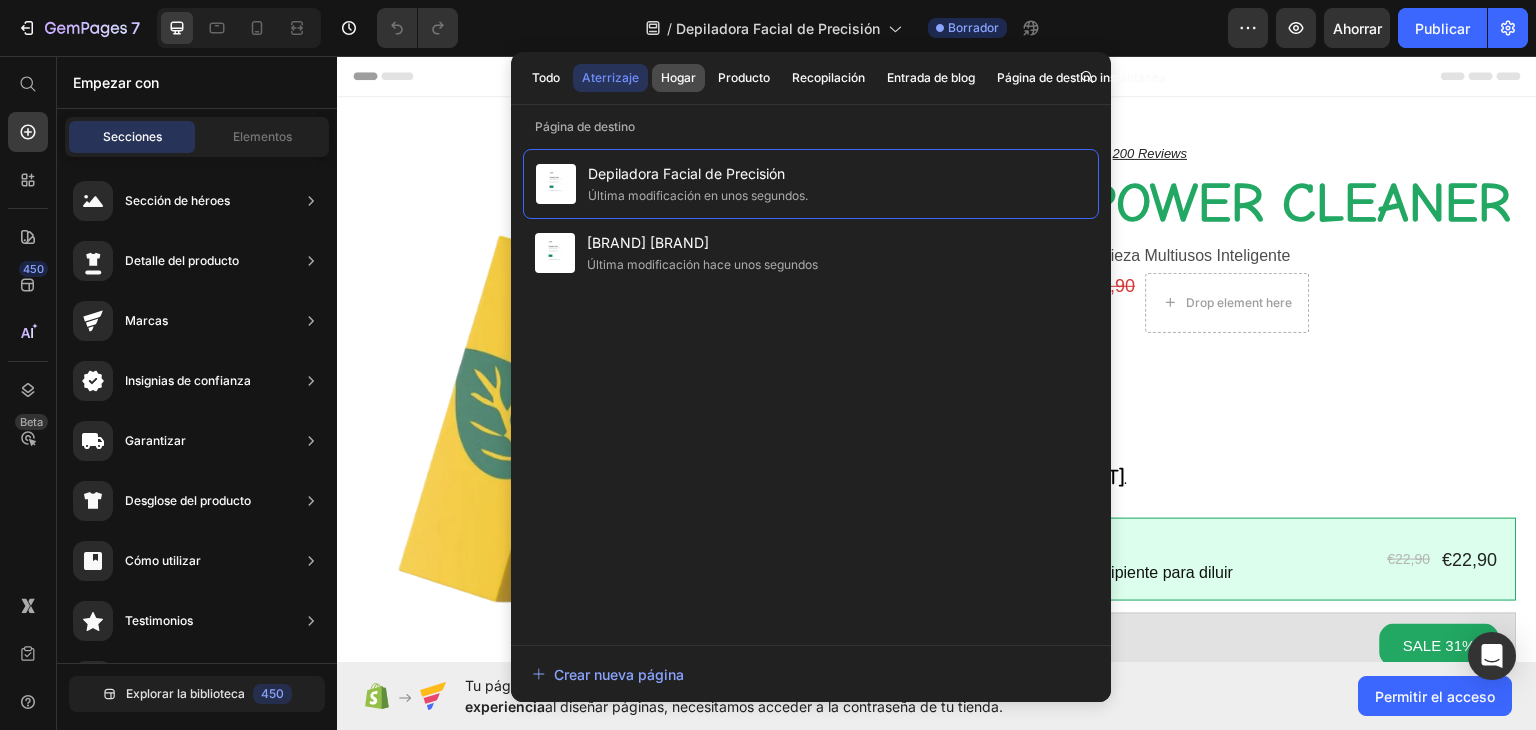 click on "Hogar" at bounding box center (678, 77) 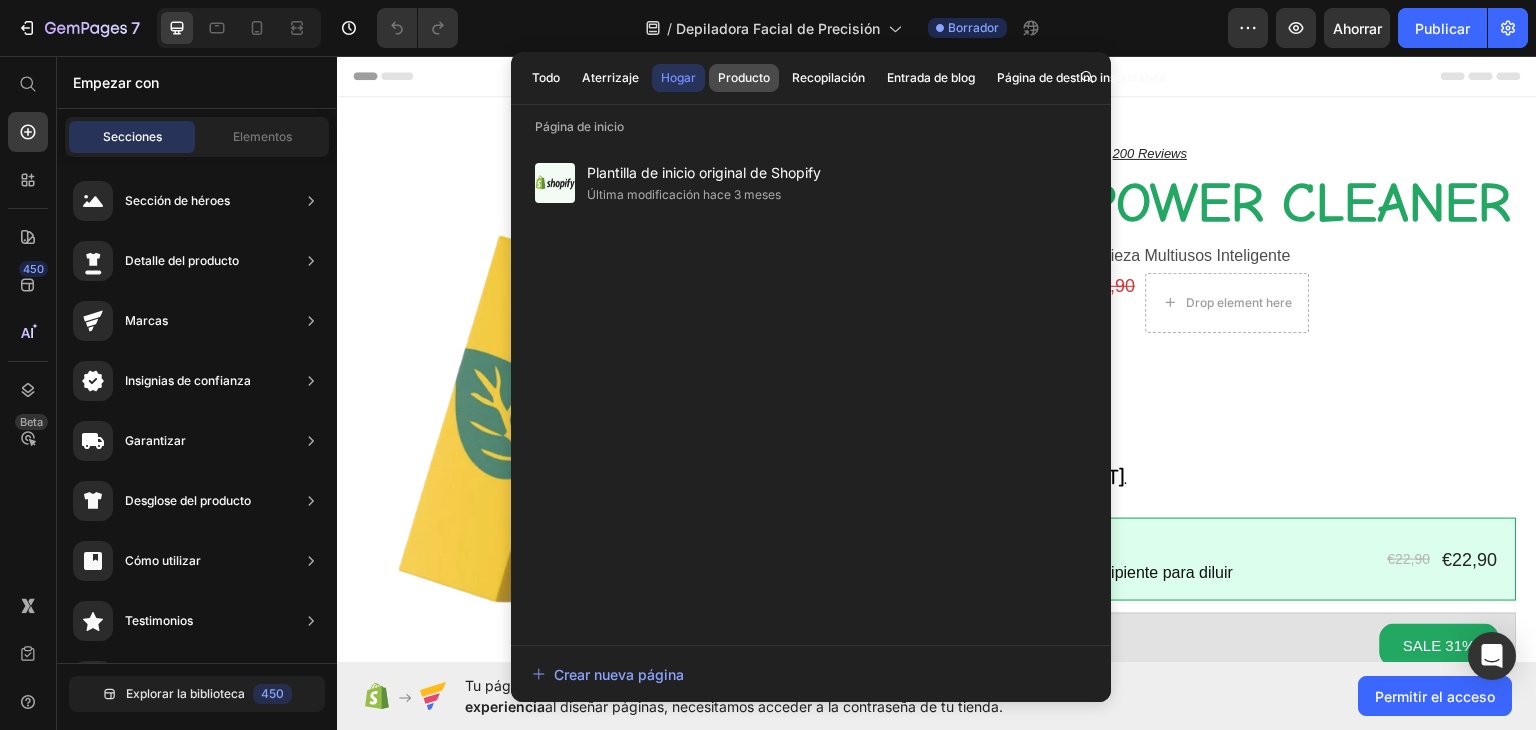 click on "Producto" at bounding box center [744, 77] 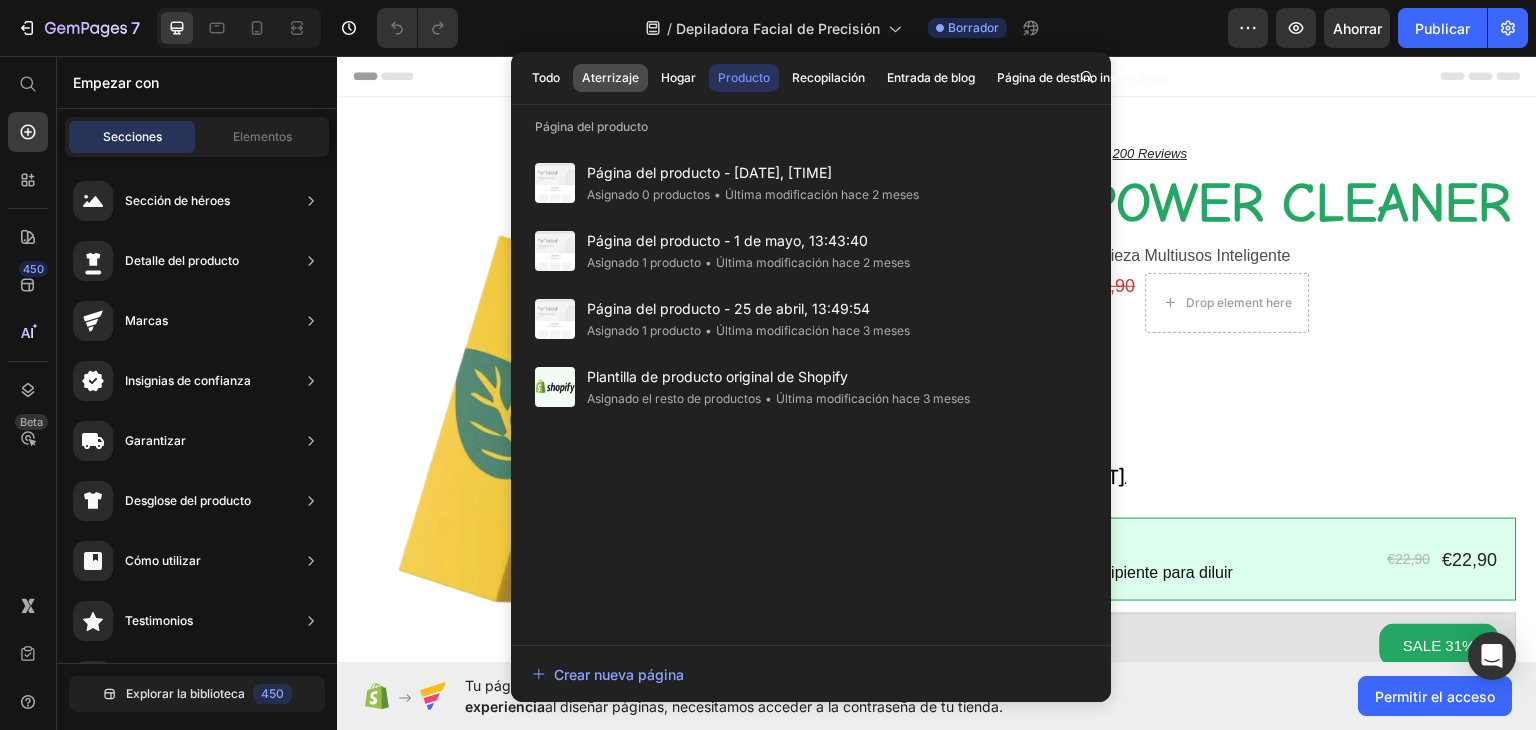 click on "Aterrizaje" at bounding box center [610, 77] 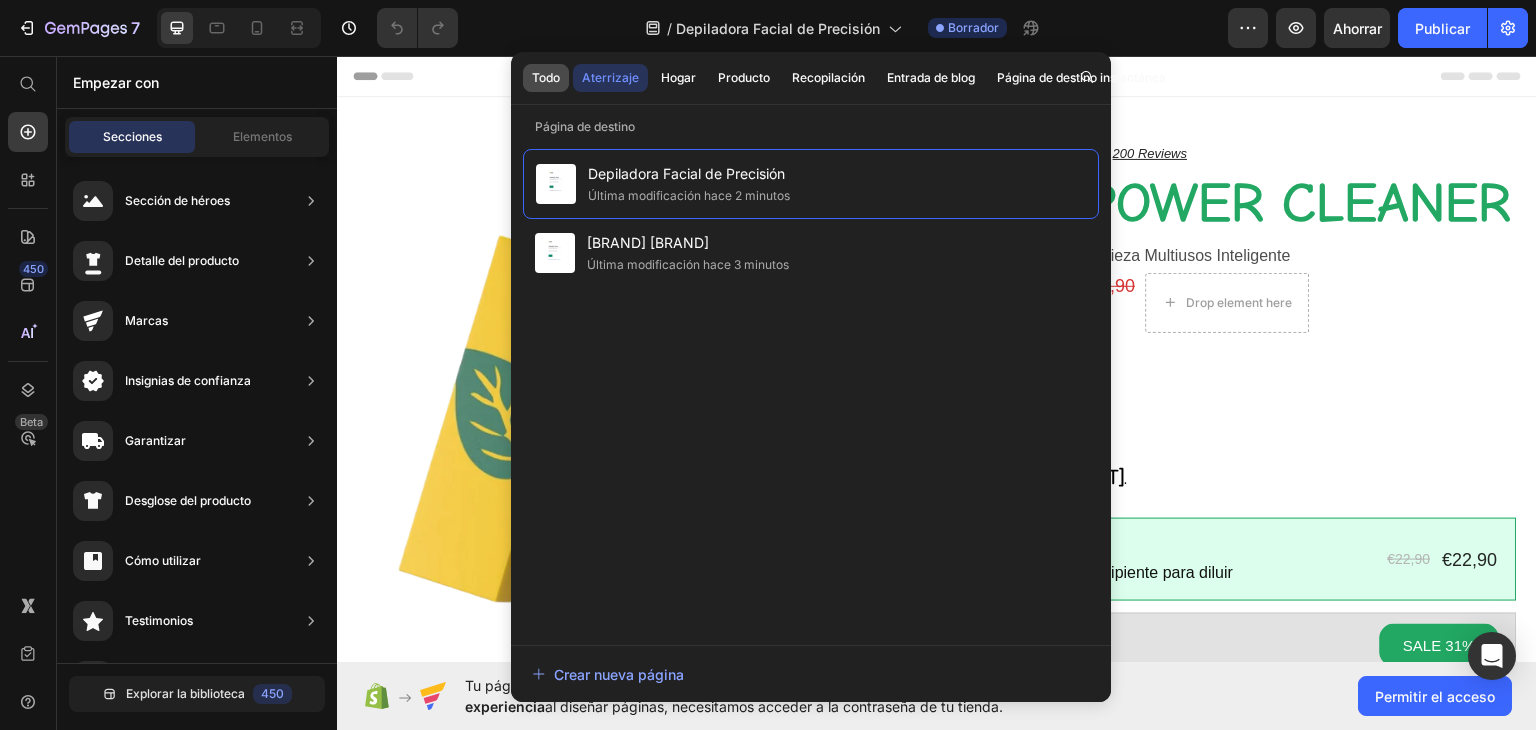 click on "Todo" at bounding box center (546, 77) 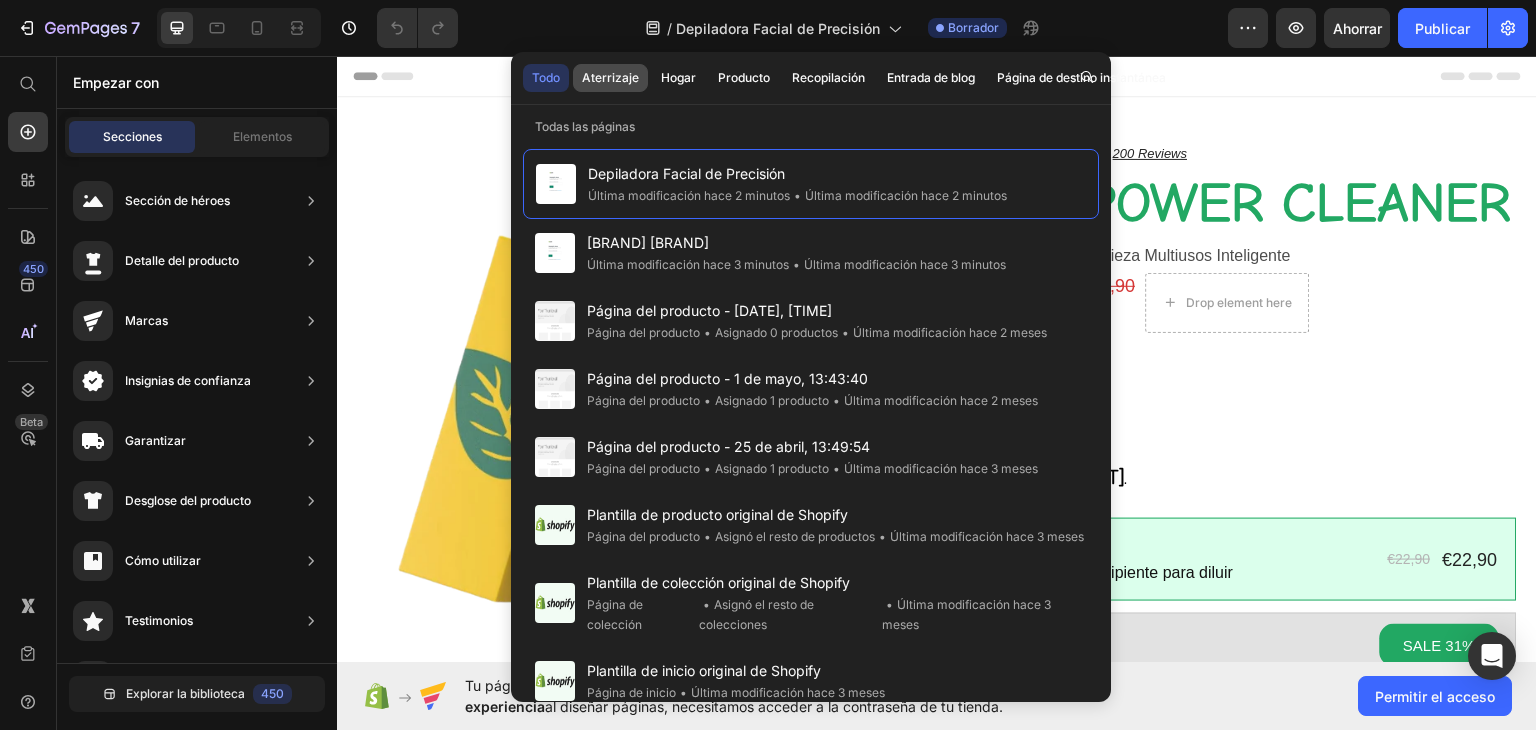 click on "Aterrizaje" at bounding box center [610, 77] 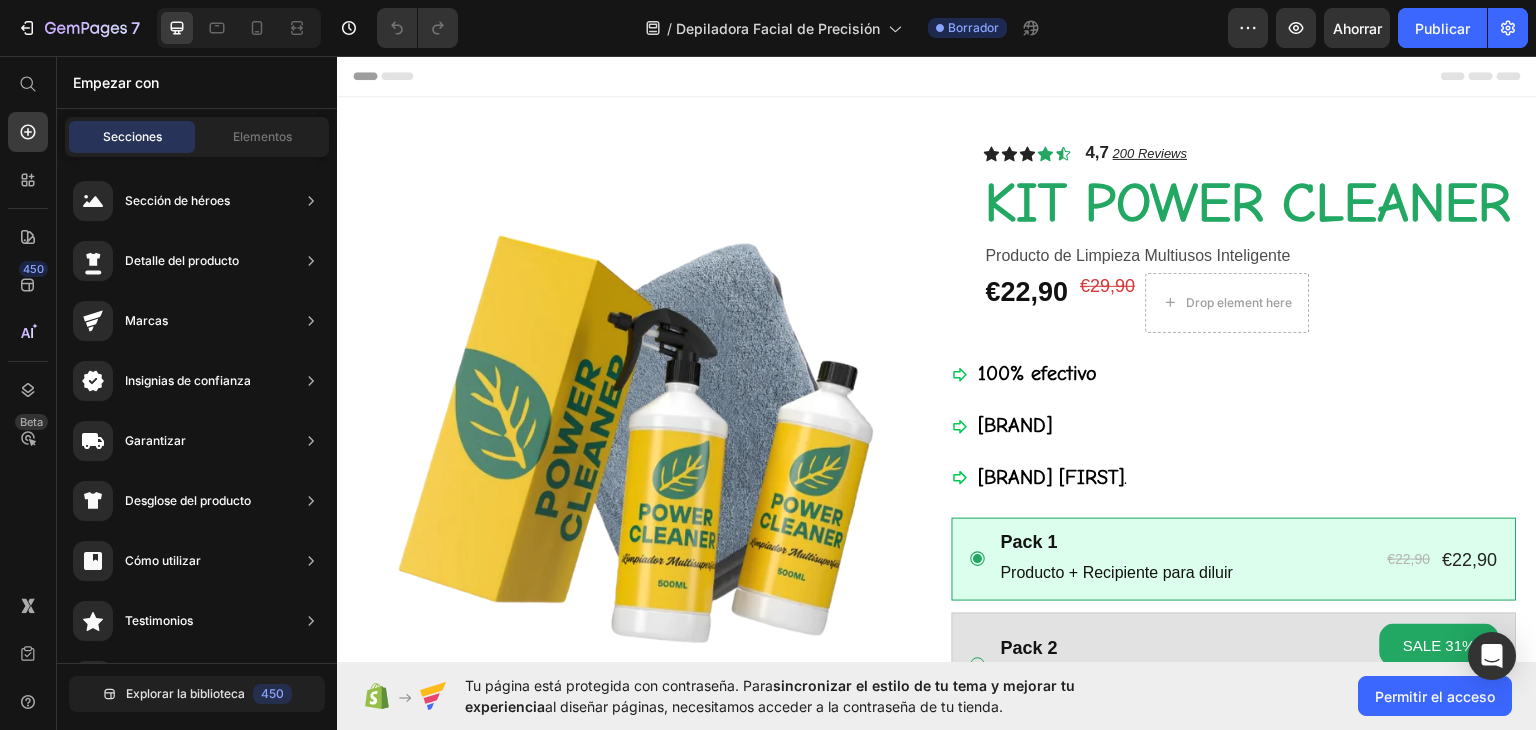 click on "/ Depiladora Facial de Precisión Borrador" 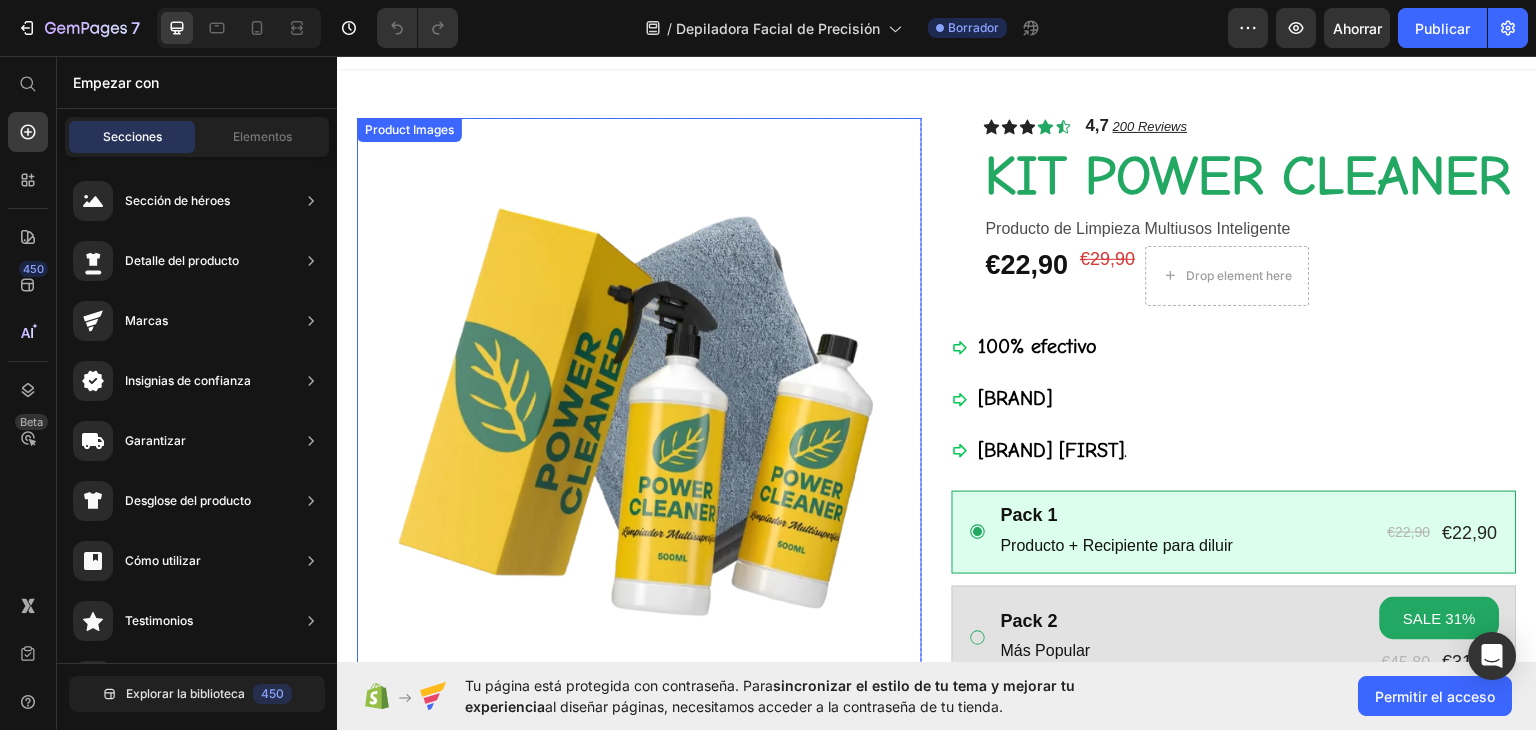 scroll, scrollTop: 0, scrollLeft: 0, axis: both 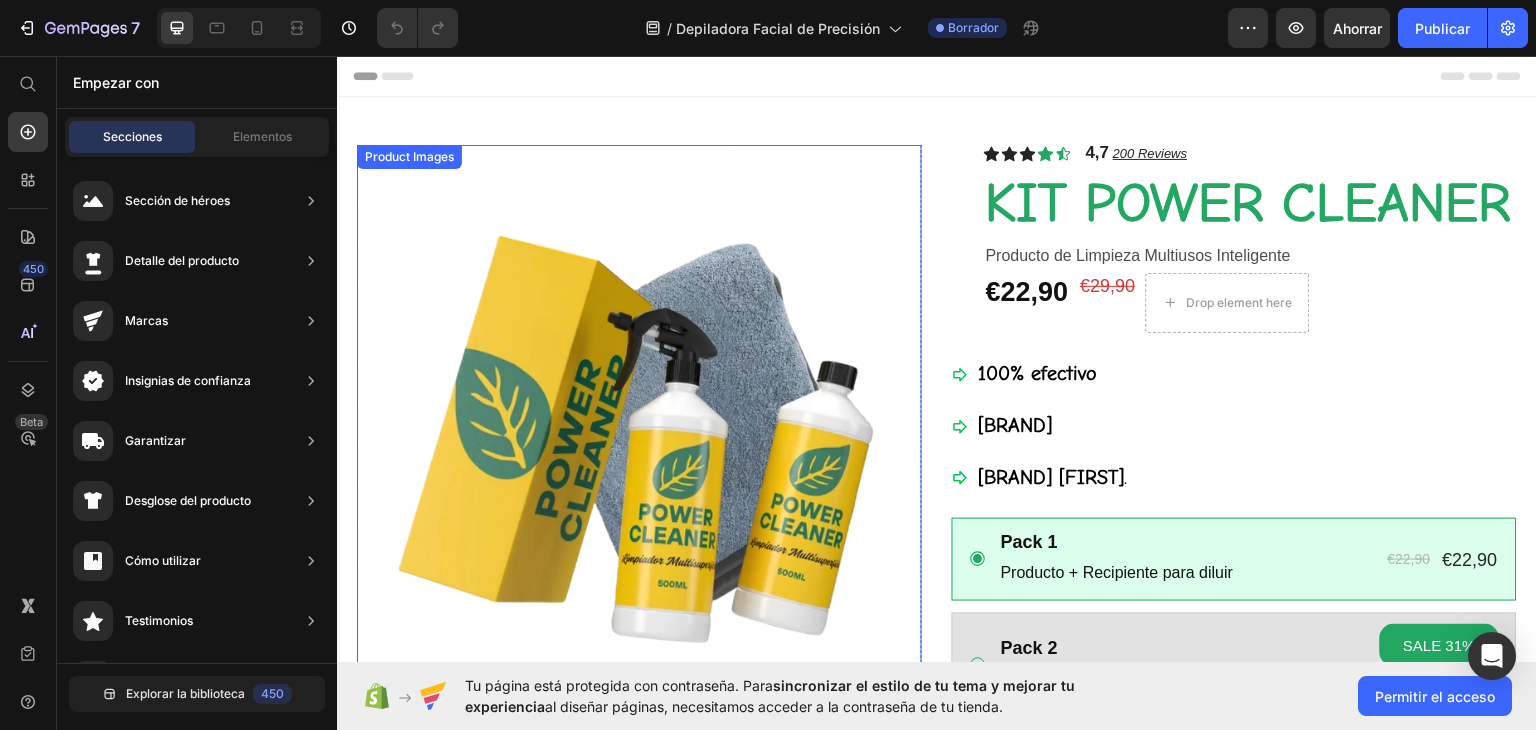 click at bounding box center [639, 426] 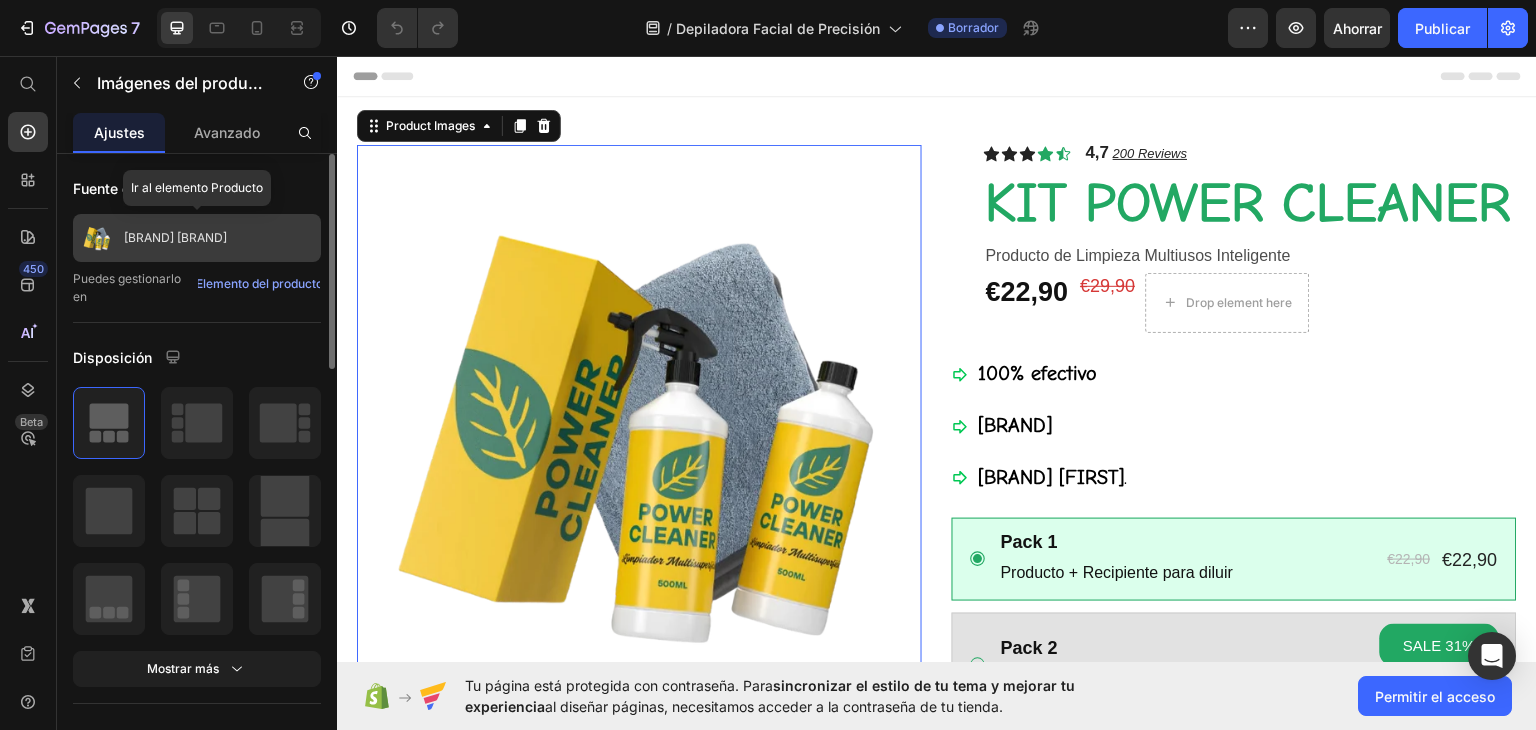 click on "Kit limpiador potente" at bounding box center [175, 237] 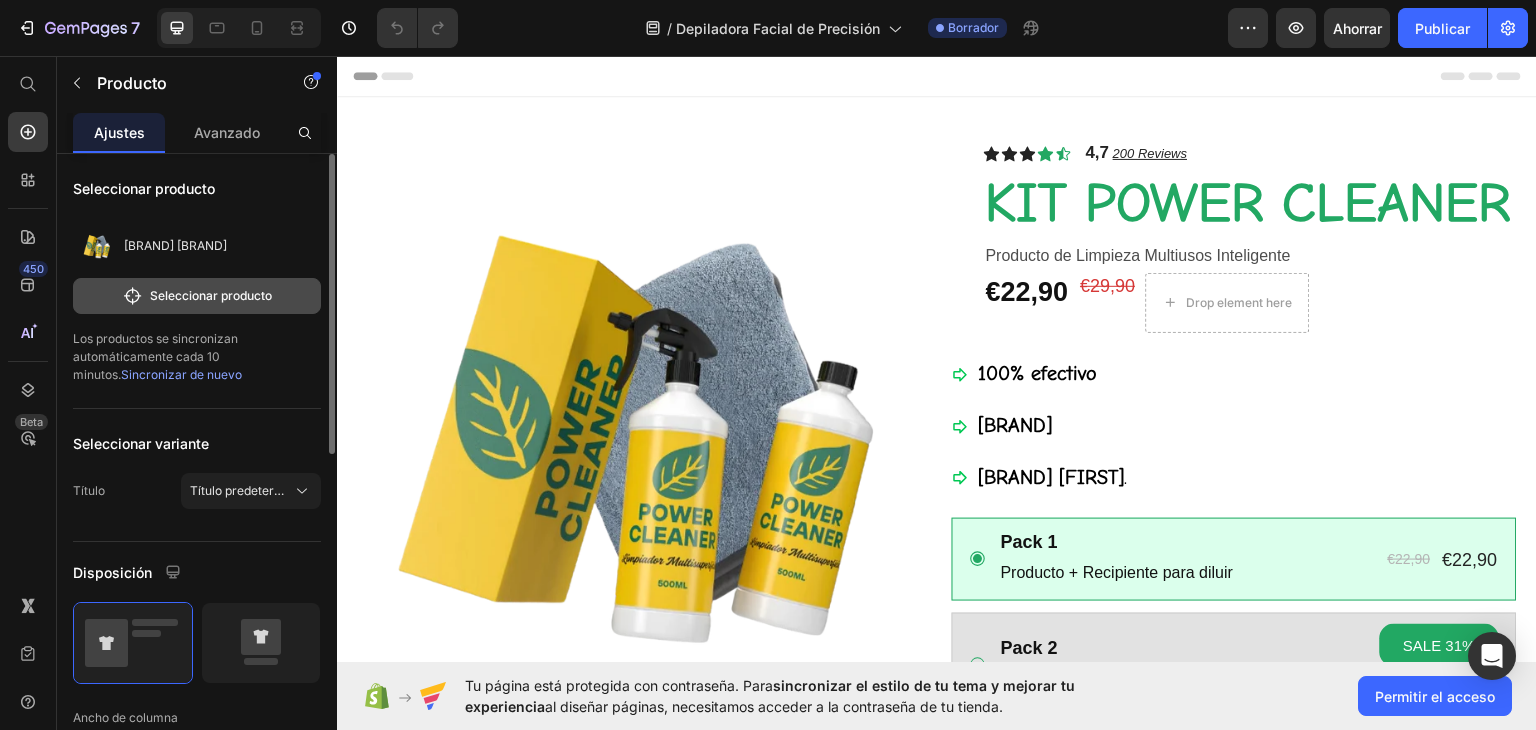 click 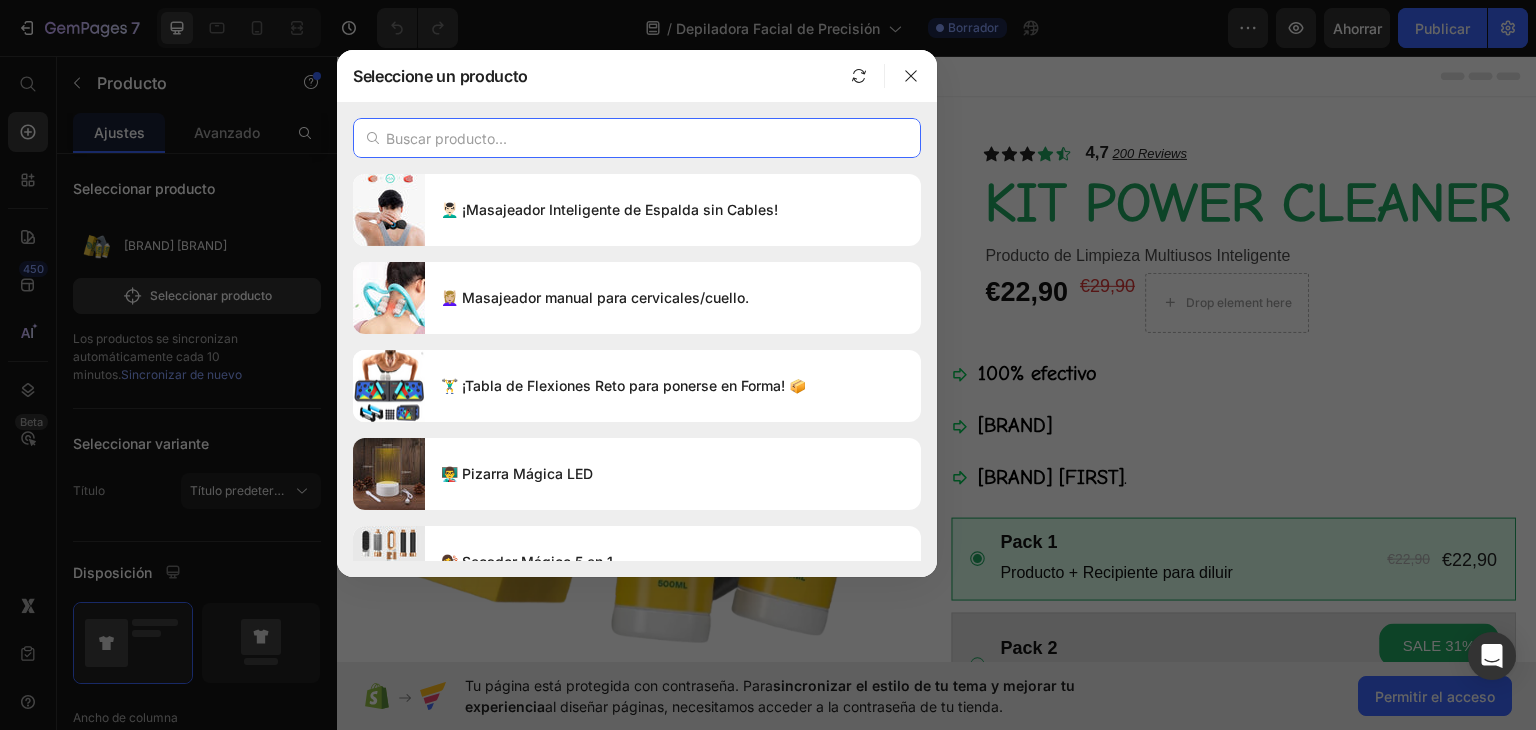 click at bounding box center [637, 138] 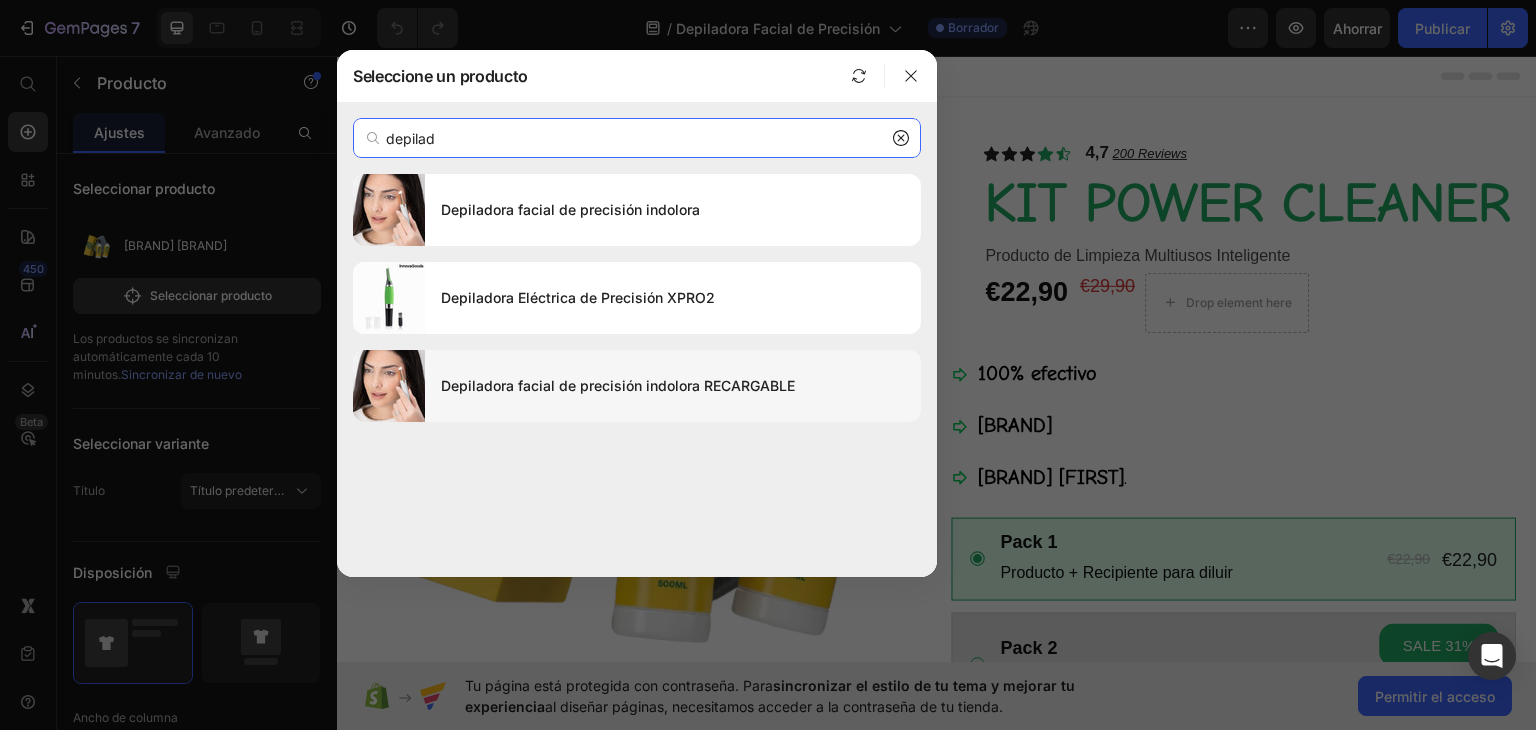 type on "depilad" 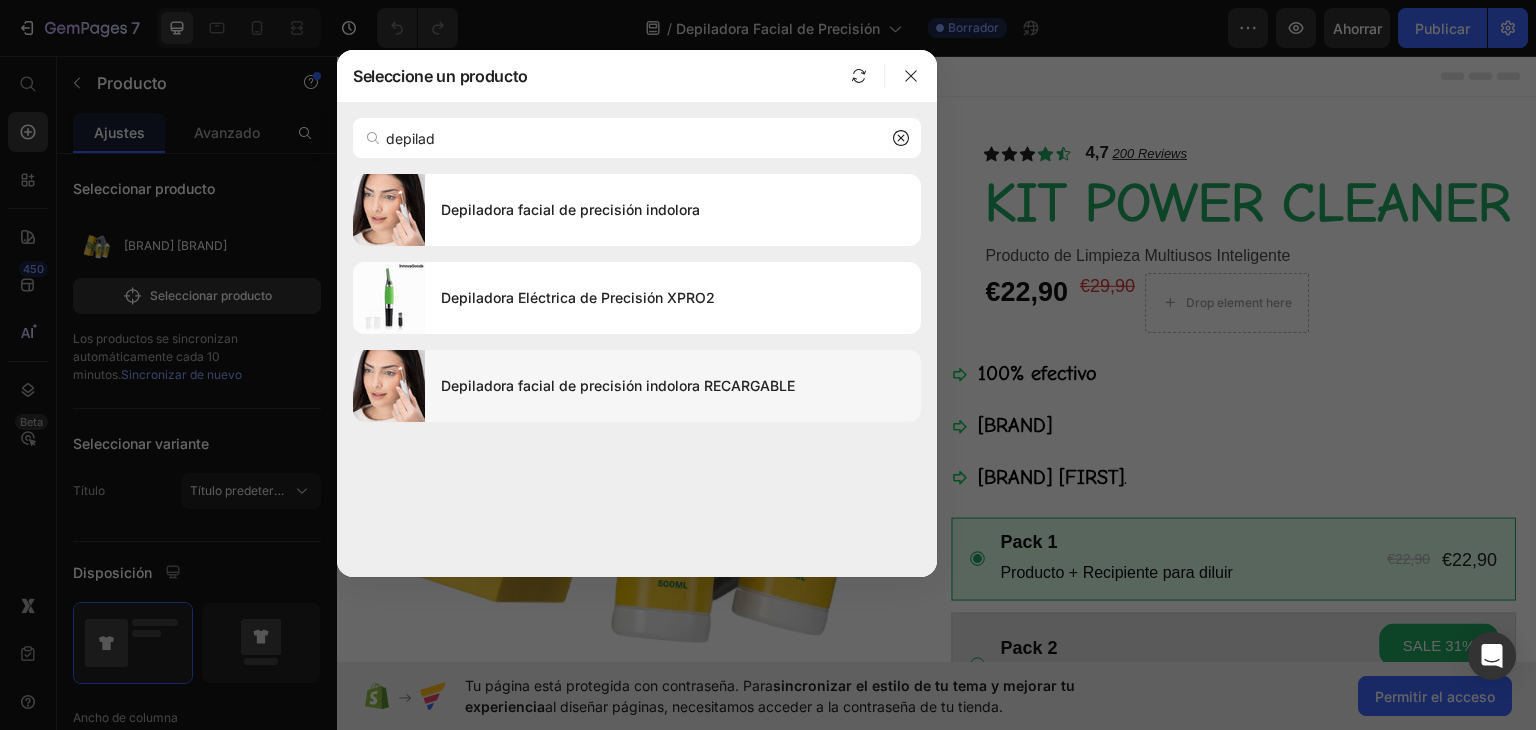 click on "Depiladora facial de precisión indolora RECARGABLE" at bounding box center [618, 385] 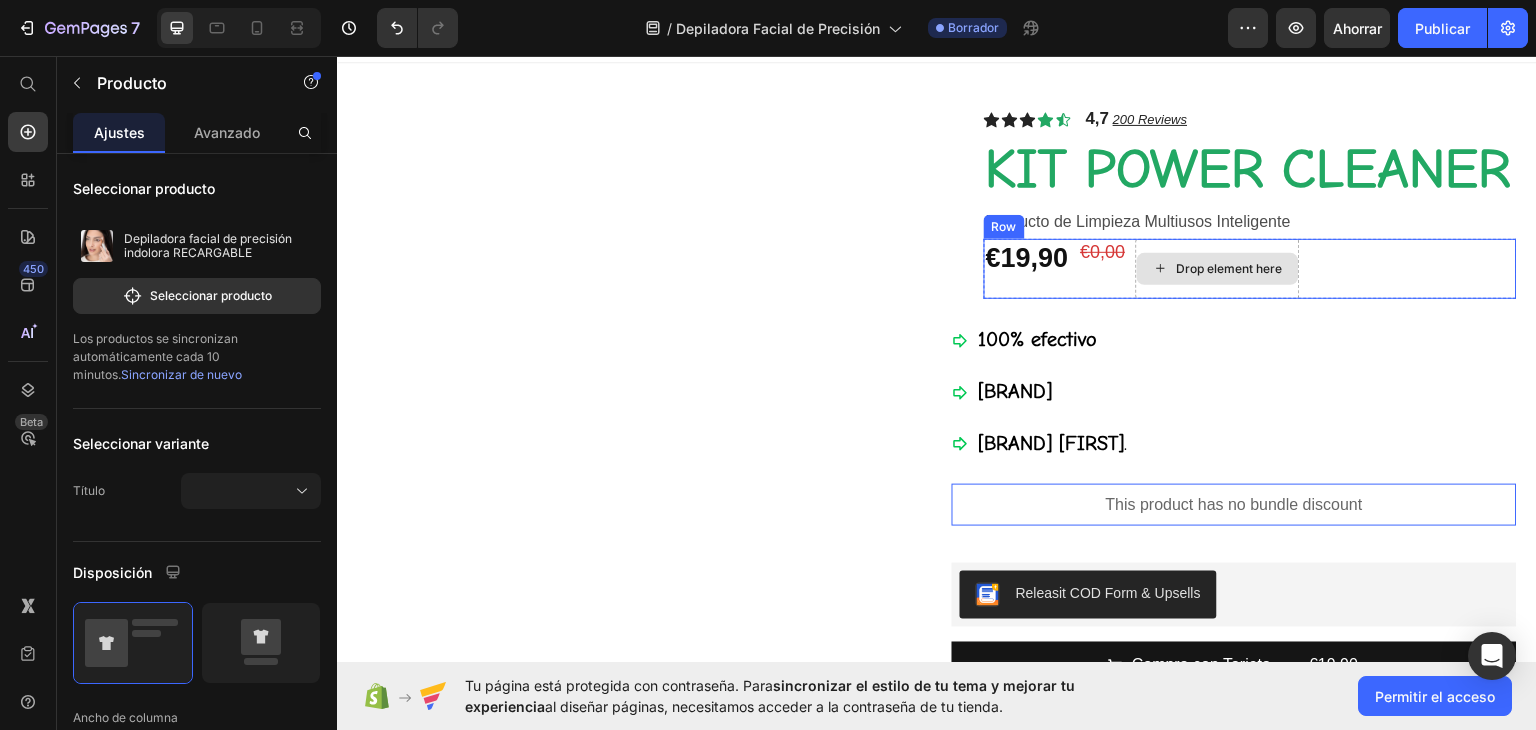 scroll, scrollTop: 0, scrollLeft: 0, axis: both 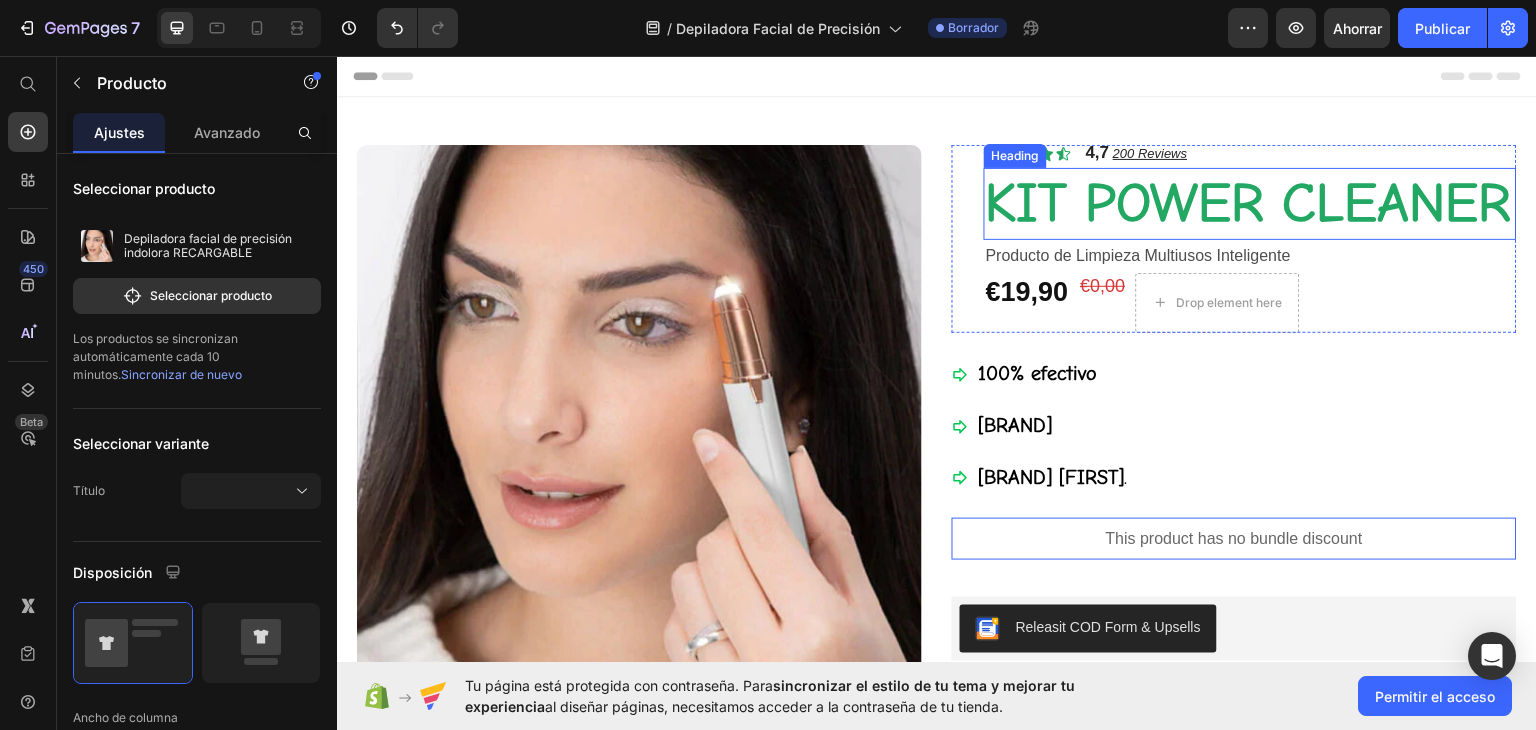 click on "KIT POWER CLEANER" at bounding box center [1249, 202] 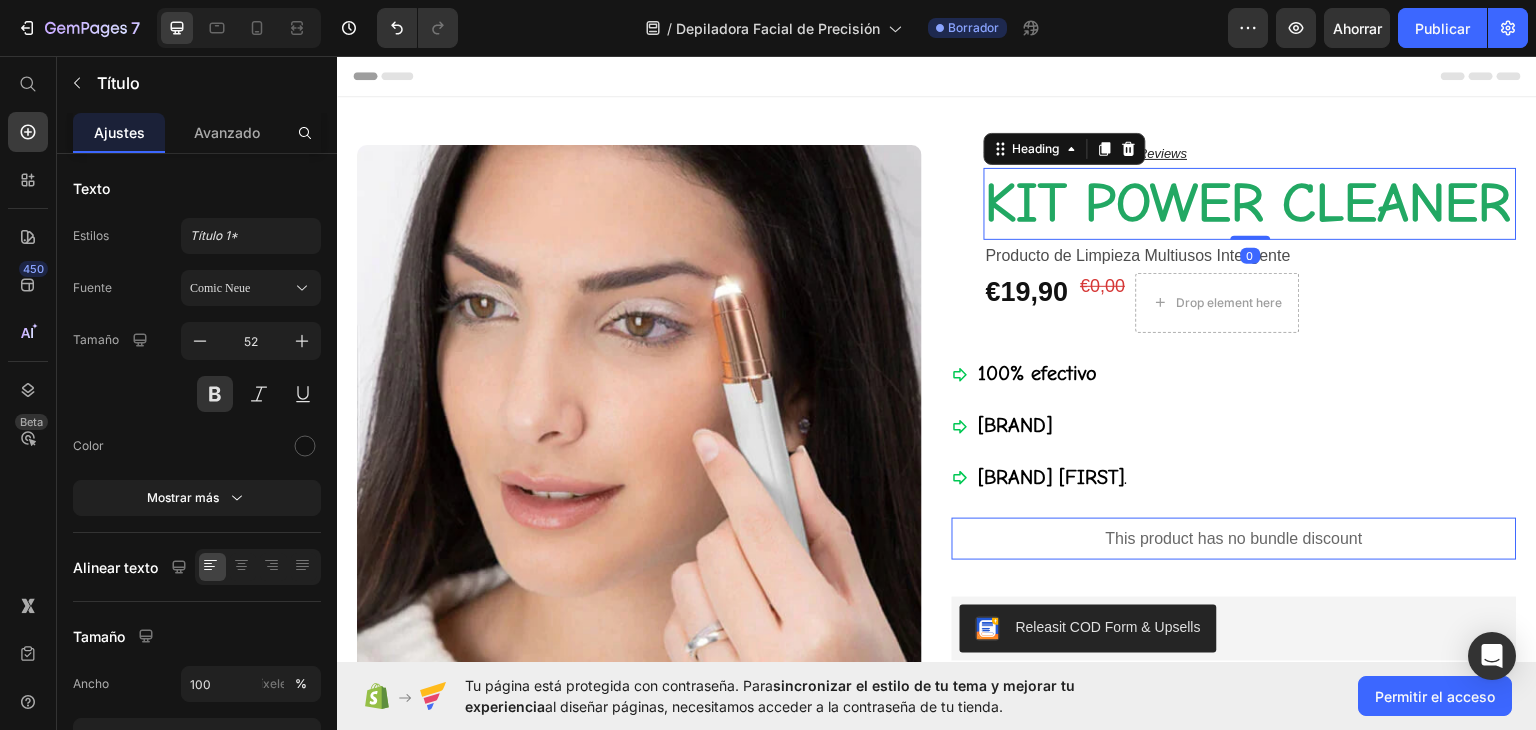 click on "KIT POWER CLEANER" at bounding box center [1250, 203] 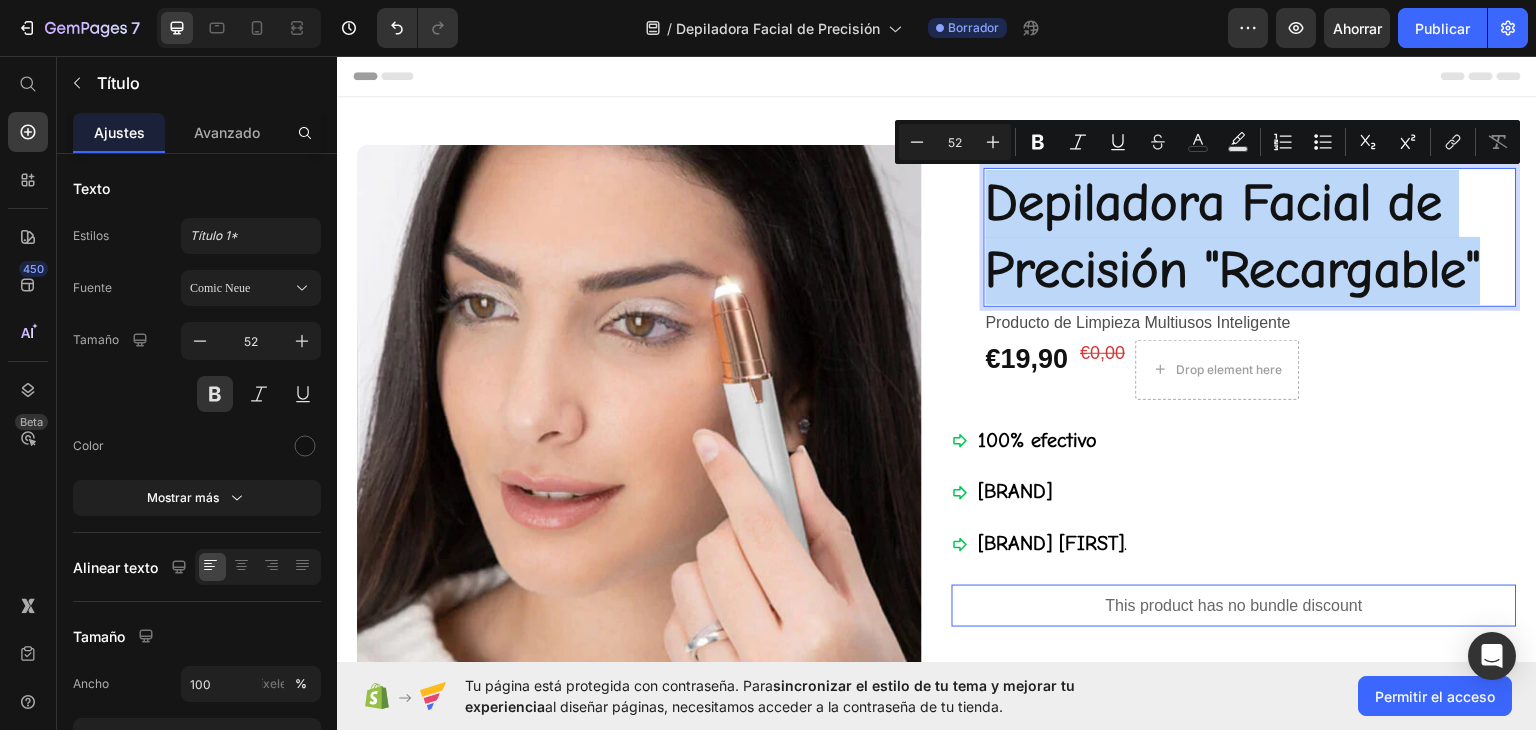 drag, startPoint x: 1469, startPoint y: 260, endPoint x: 975, endPoint y: 173, distance: 501.60242 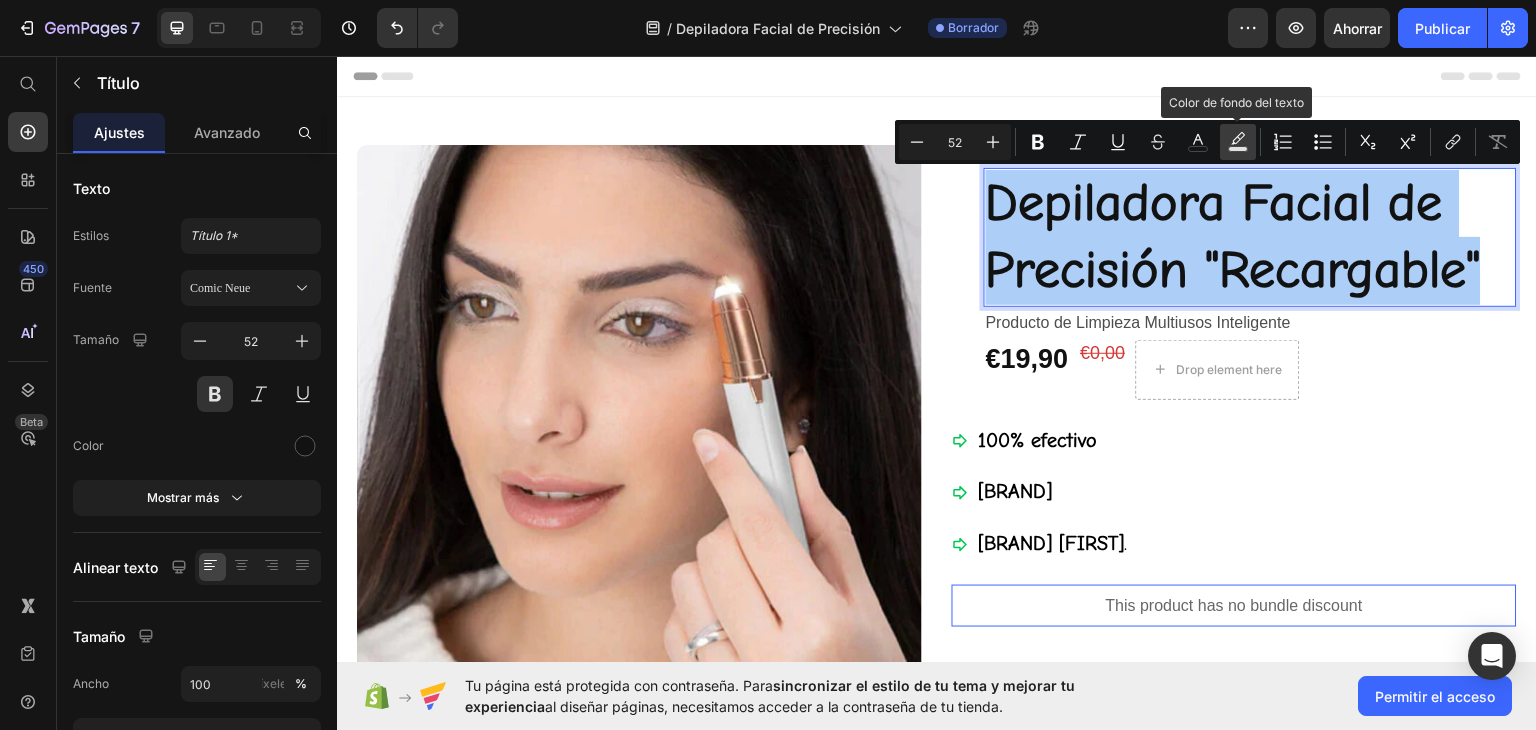 click 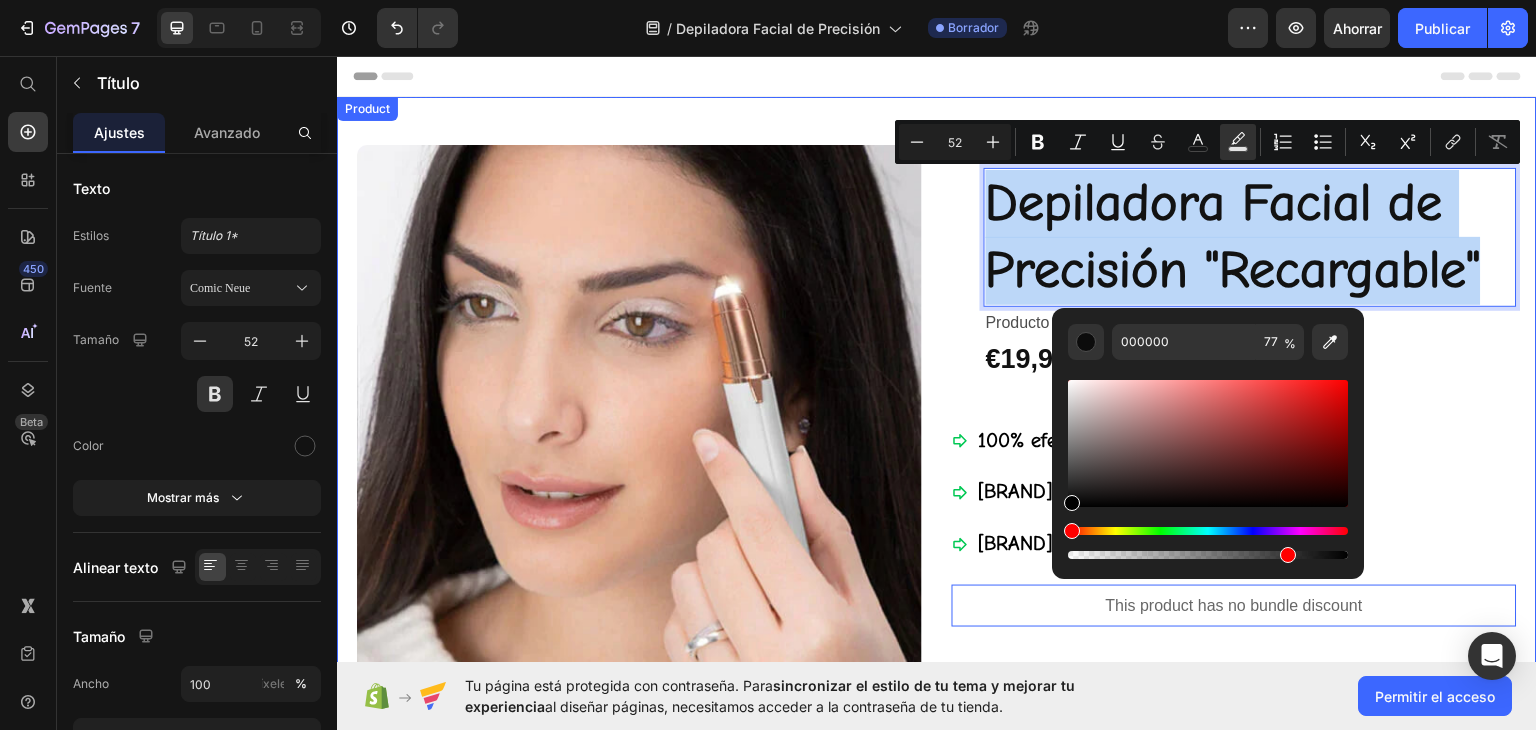 click on "Product Images Row Icon Icon Icon Icon
Icon Icon List 4,7   200 Reviews Text Block Row Depiladora Facial de Precisión "Recargable" Heading   0 Producto de Limpieza Multiusos Inteligente Text Block €19,90 Product Price €0,00 Product Price
Drop element here Row Row Row Row
100% efectivo
Aromático
Altamente Poderoso . Item List Row This product has no bundle discount Product Bundle Discount Releasit COD Form & Upsells Releasit COD Form & Upsells
Compra con Tarjeta
€19,90 Add to Cart Image Jose P**** No necesitas mil productos. Solo uno que funcione . Text Block Row Product" at bounding box center (937, 507) 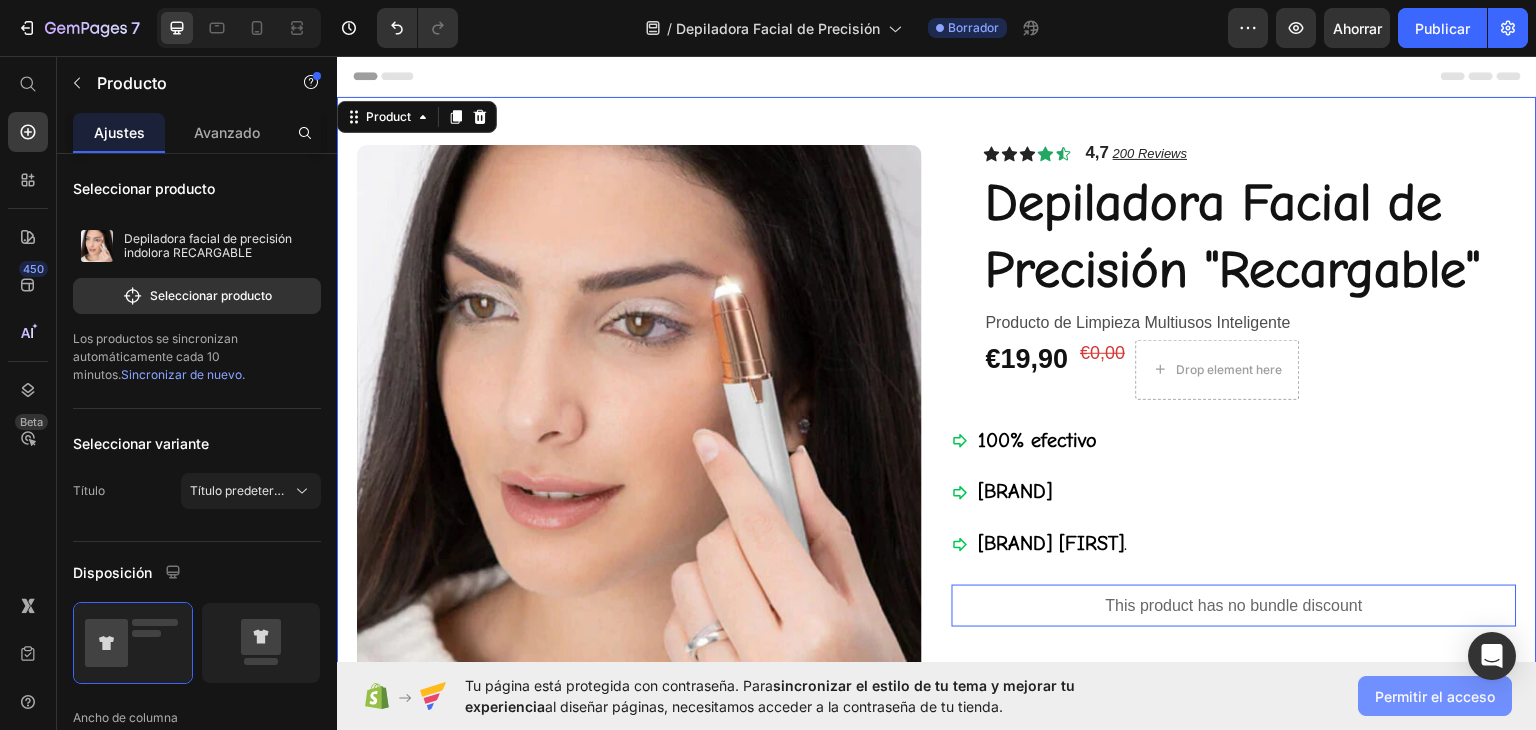 click on "Permitir el acceso" at bounding box center (1435, 696) 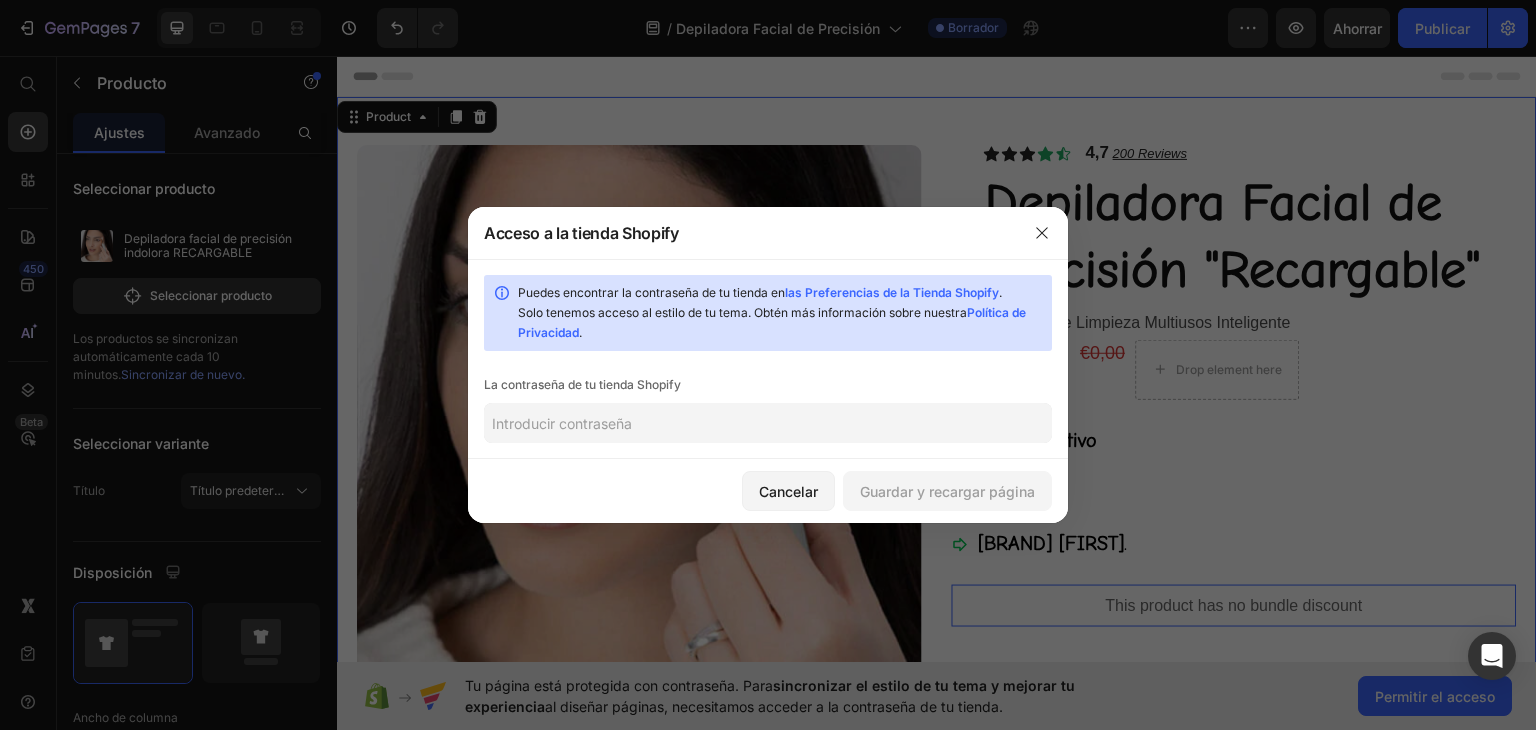 click 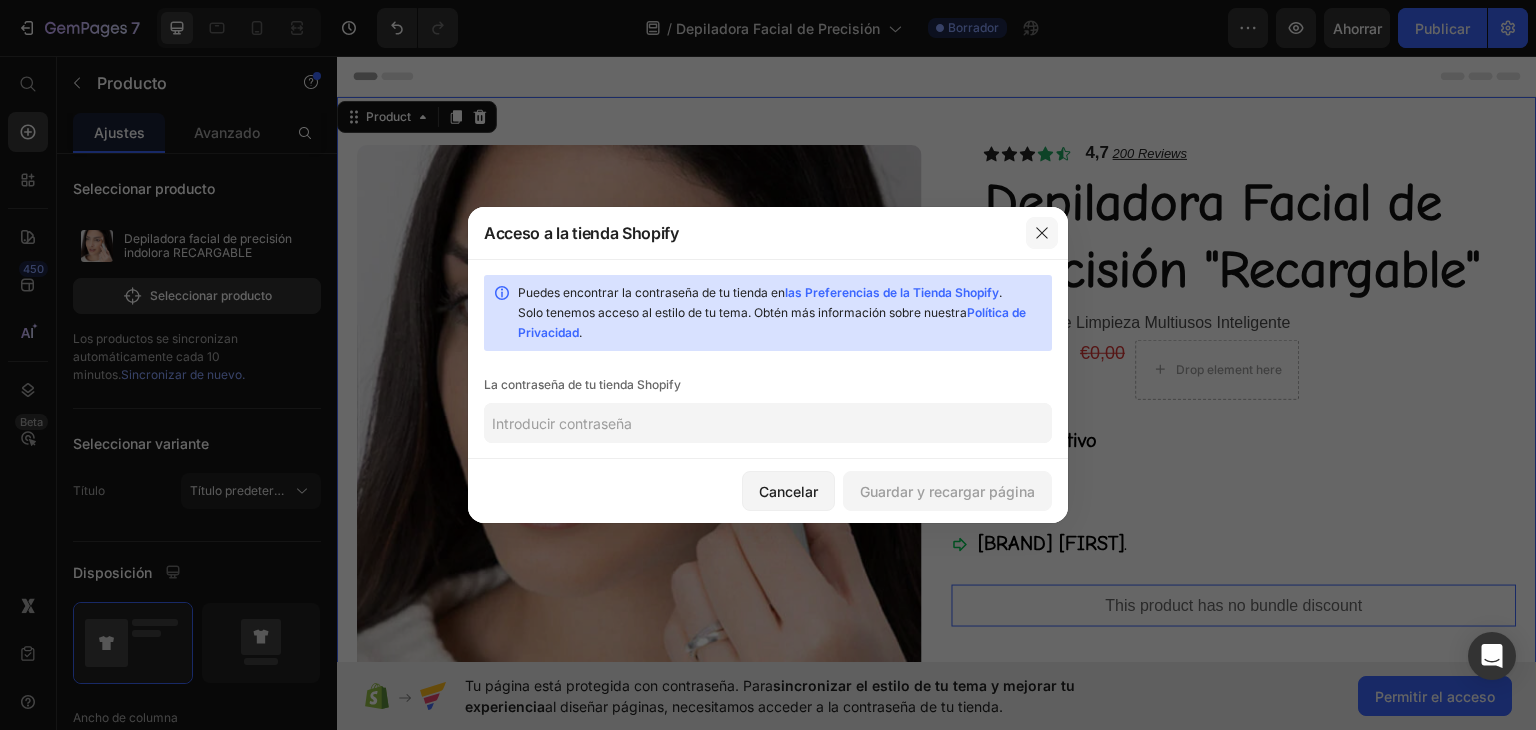 click 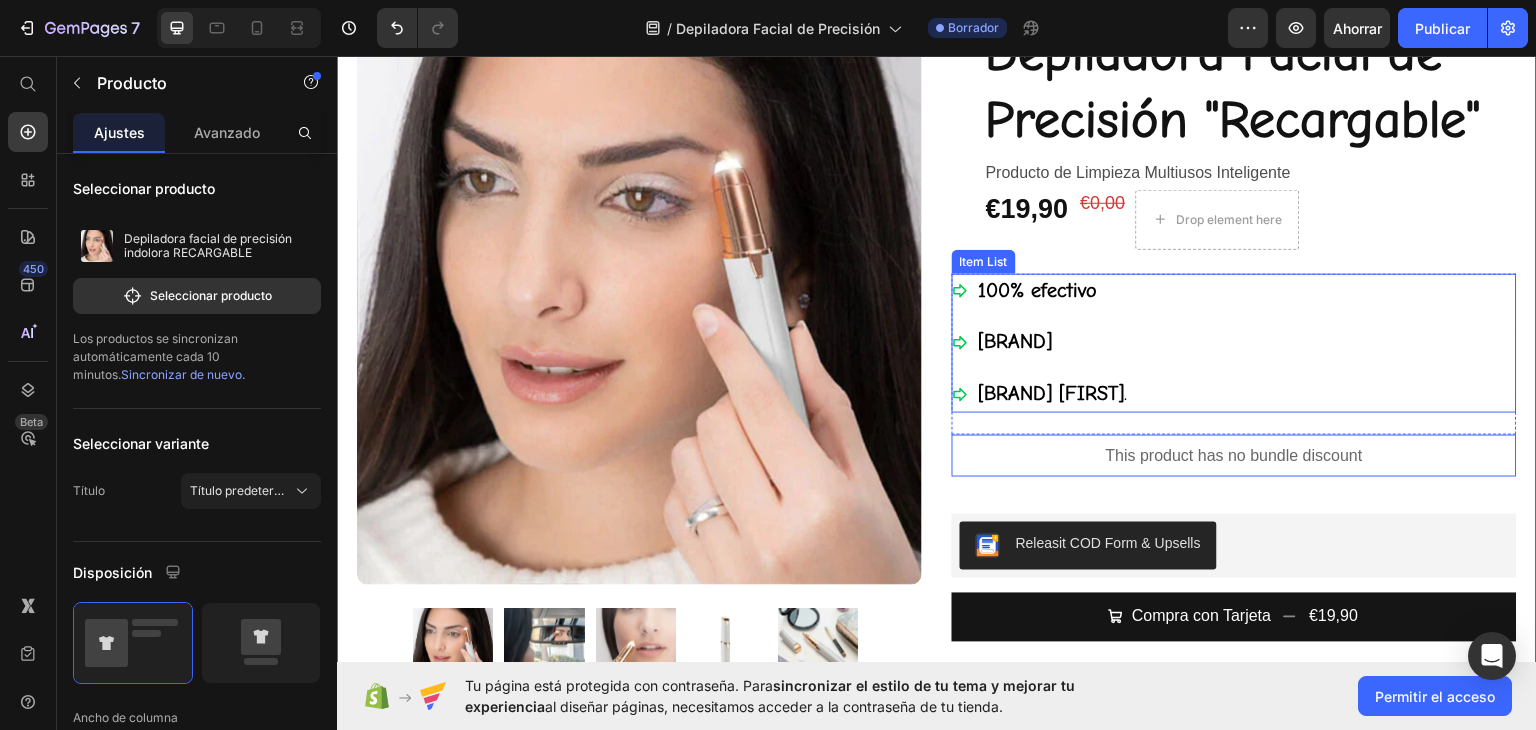 scroll, scrollTop: 100, scrollLeft: 0, axis: vertical 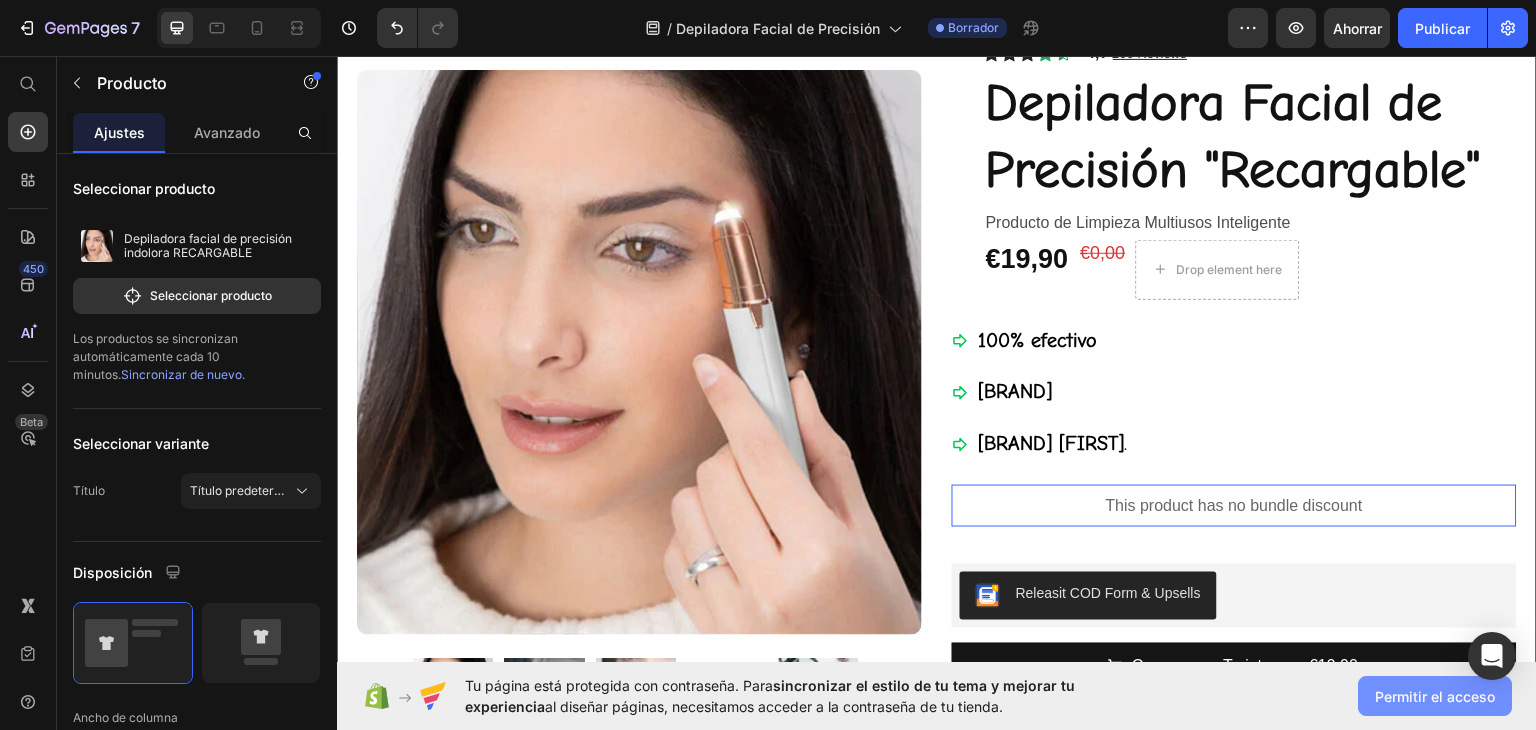 click on "Permitir el acceso" at bounding box center [1435, 696] 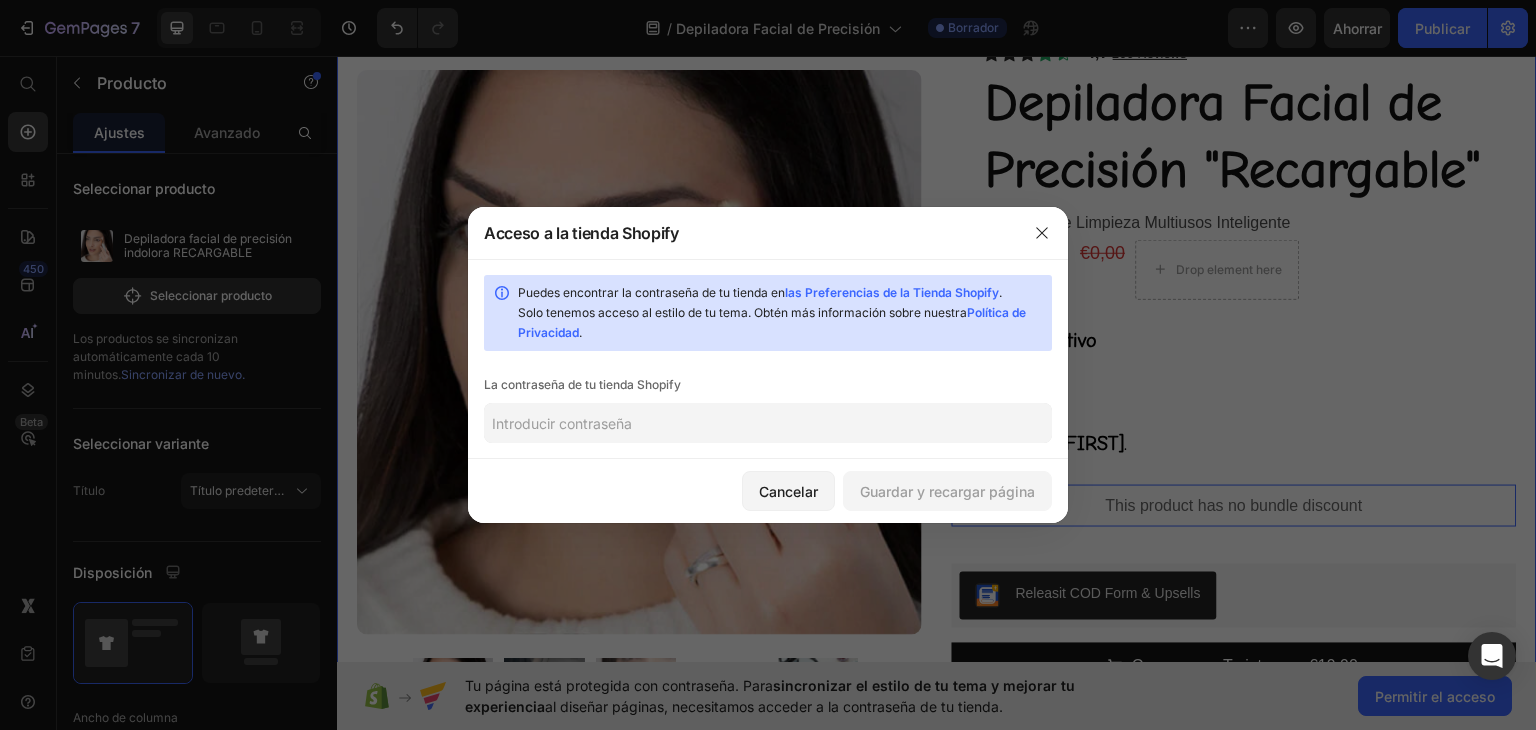 click 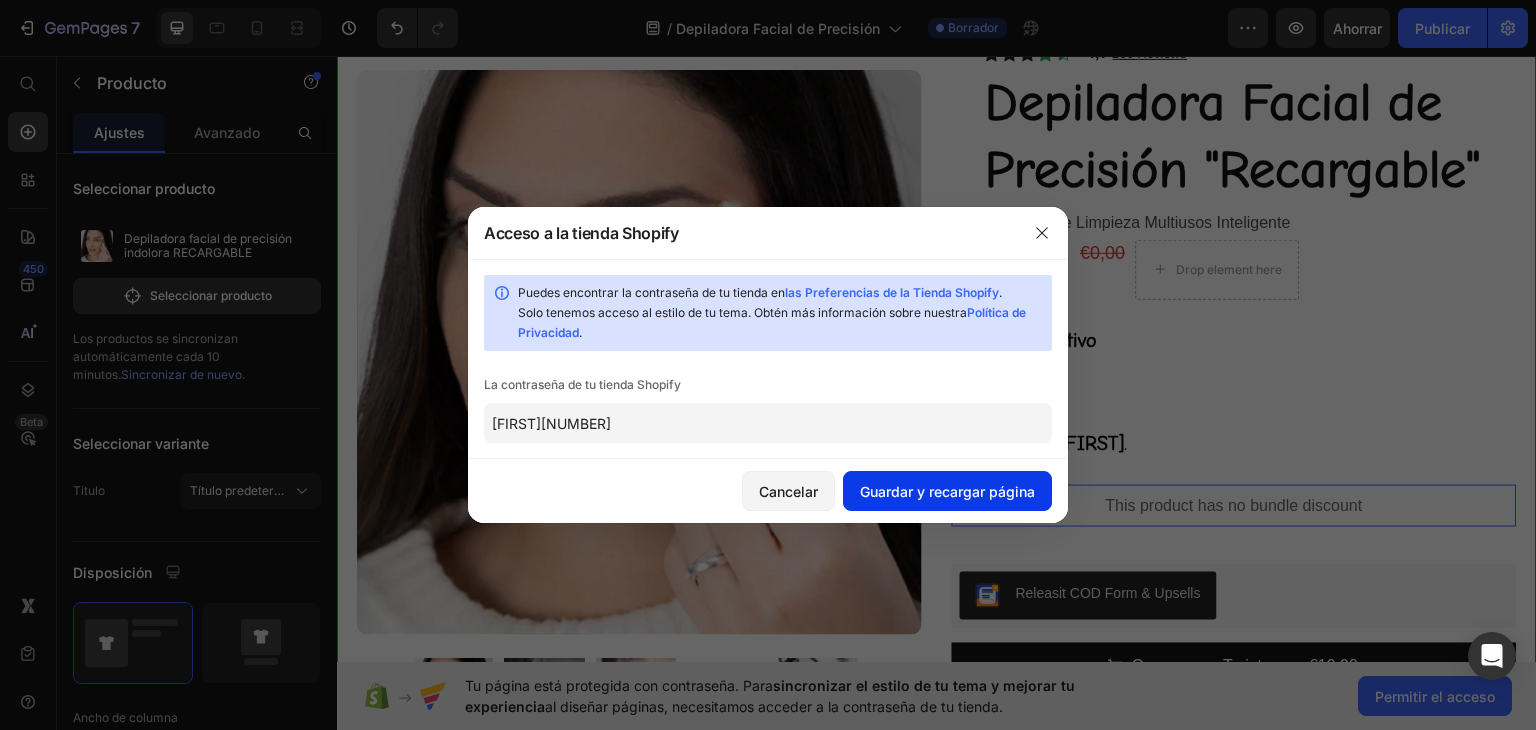 click on "Guardar y recargar página" at bounding box center [947, 491] 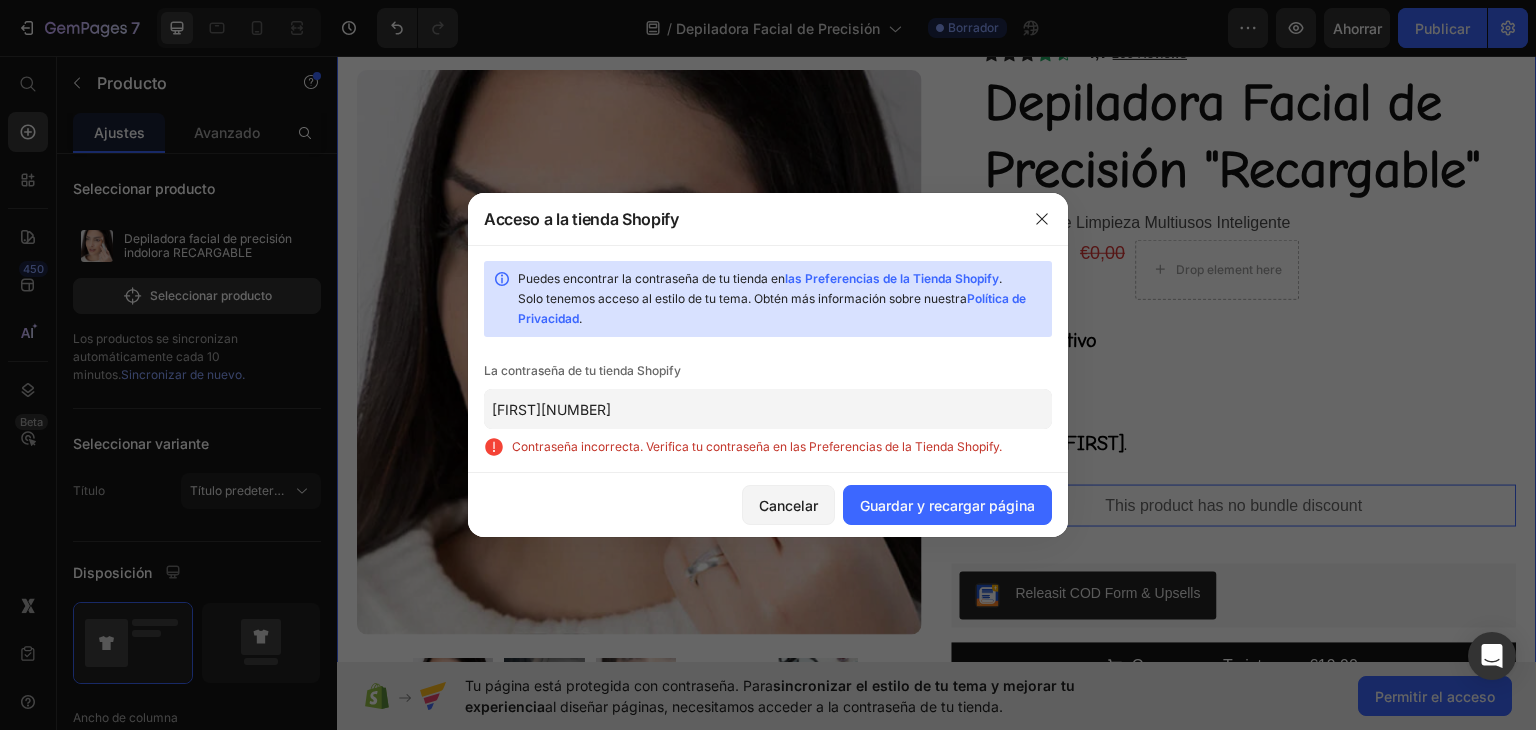 click on "Fjavier1971" 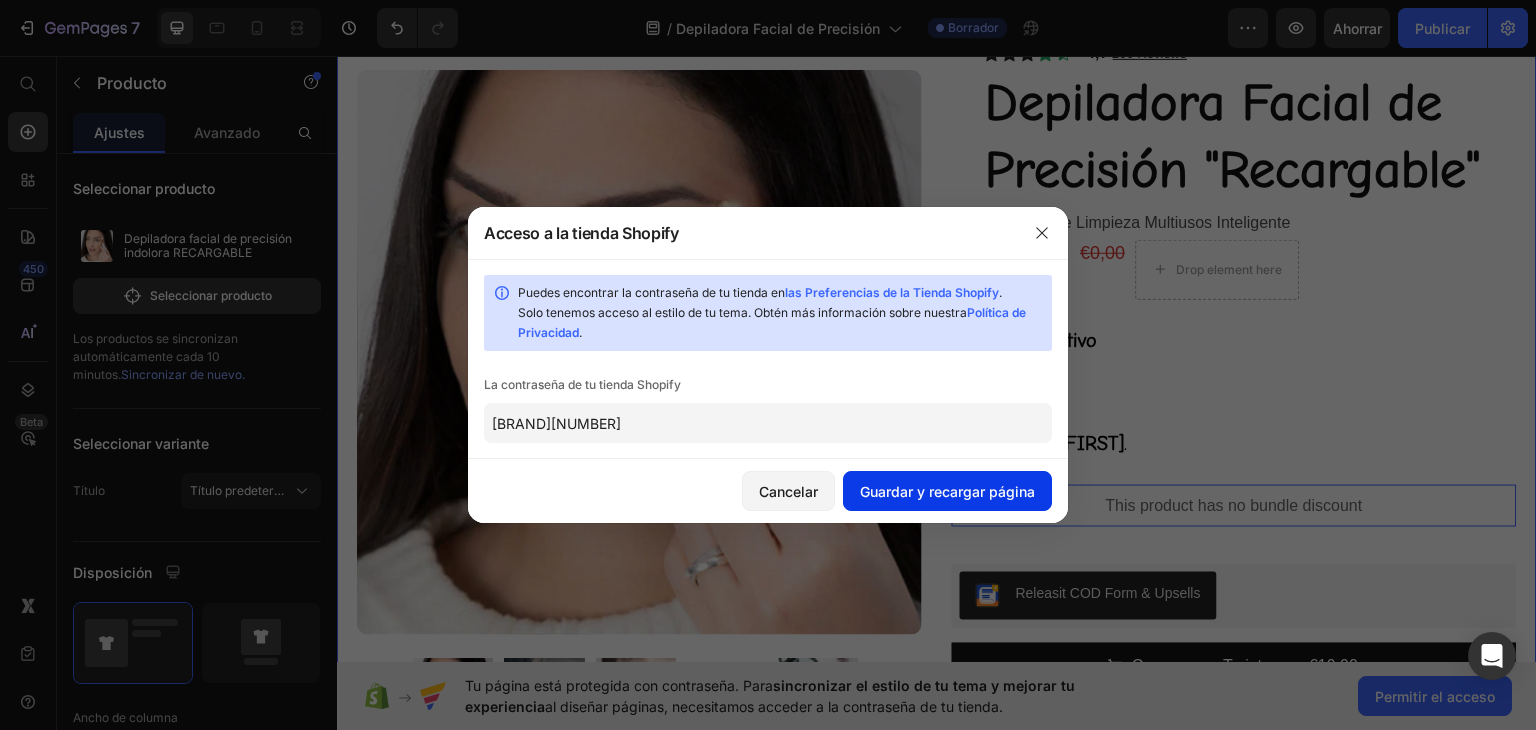 click on "Guardar y recargar página" at bounding box center [947, 491] 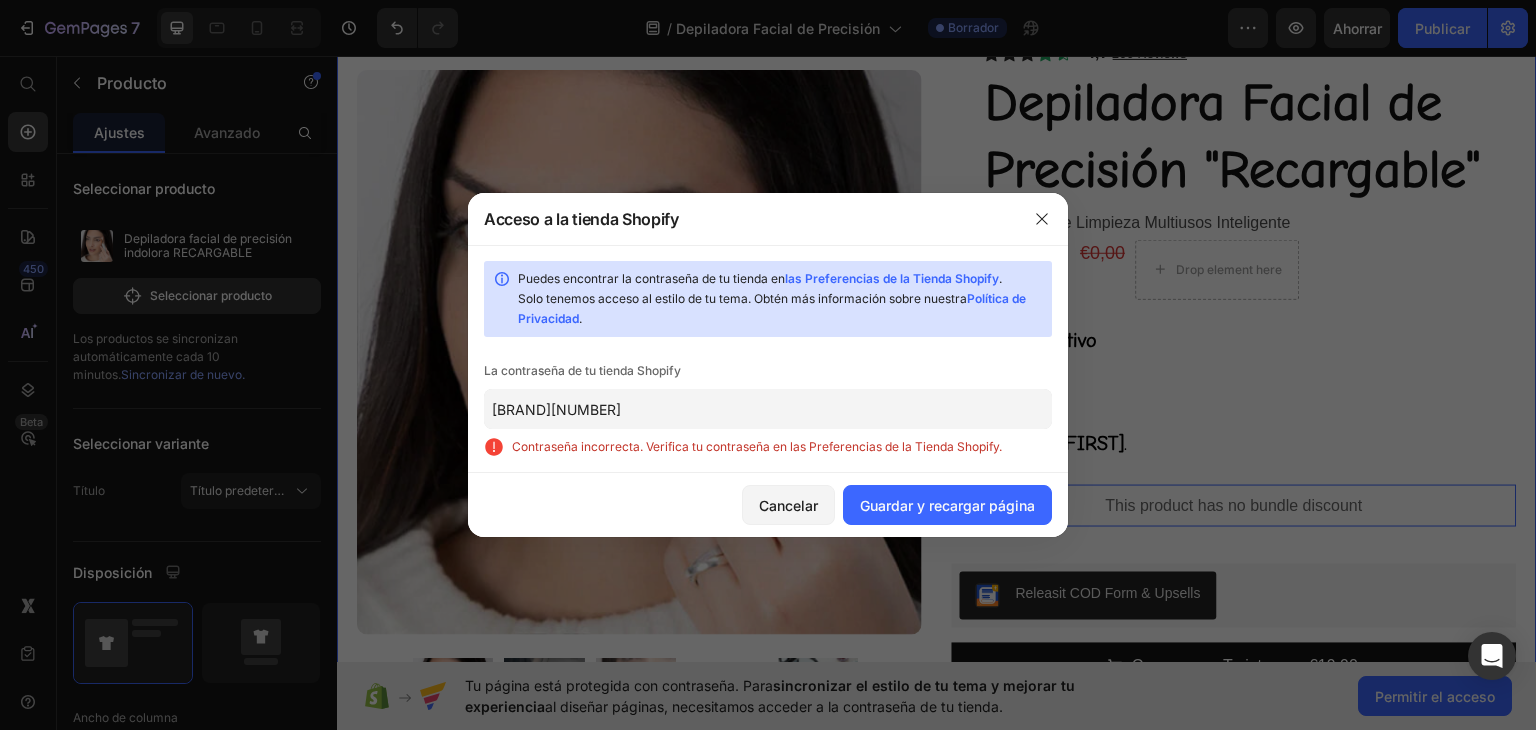 click on "Java2025" 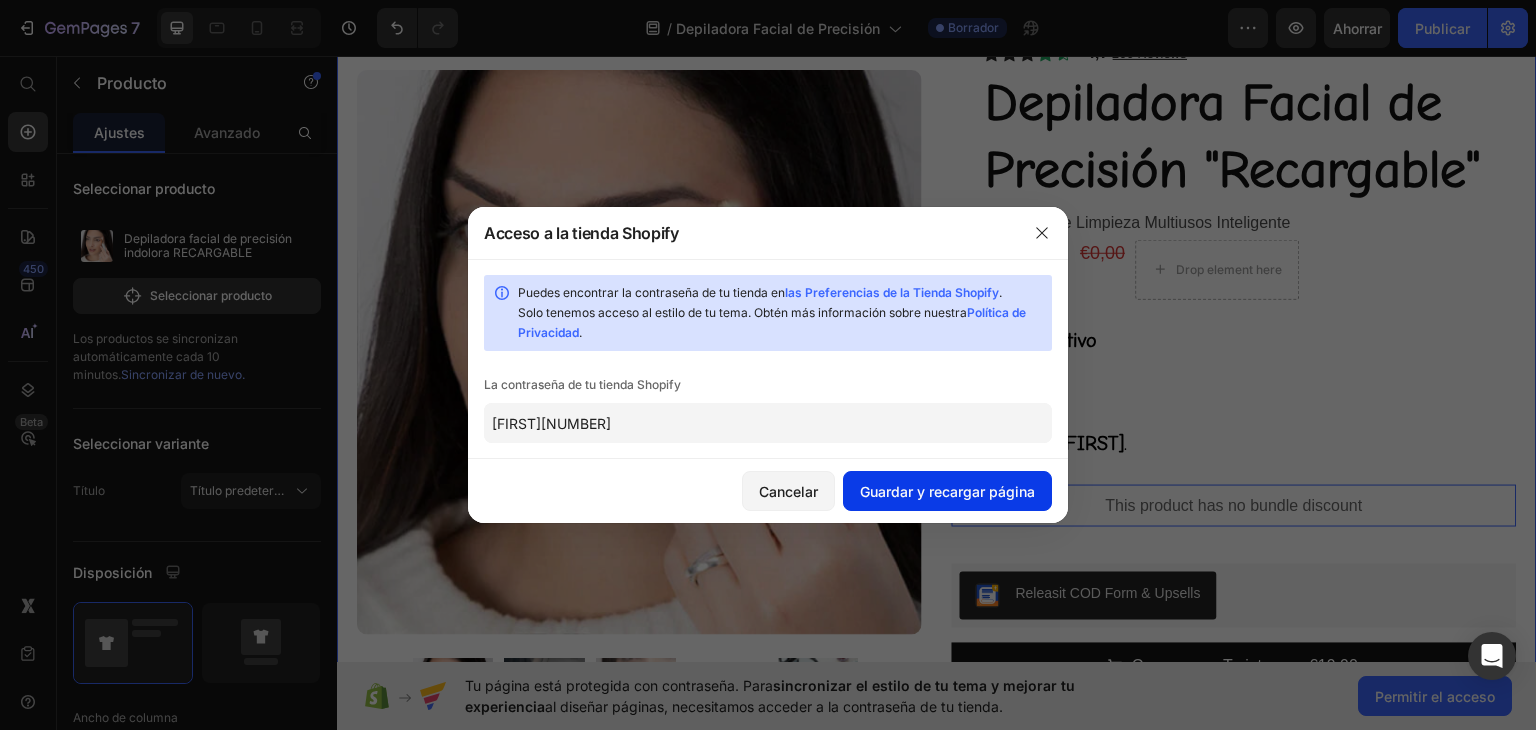 type on "Javier1971" 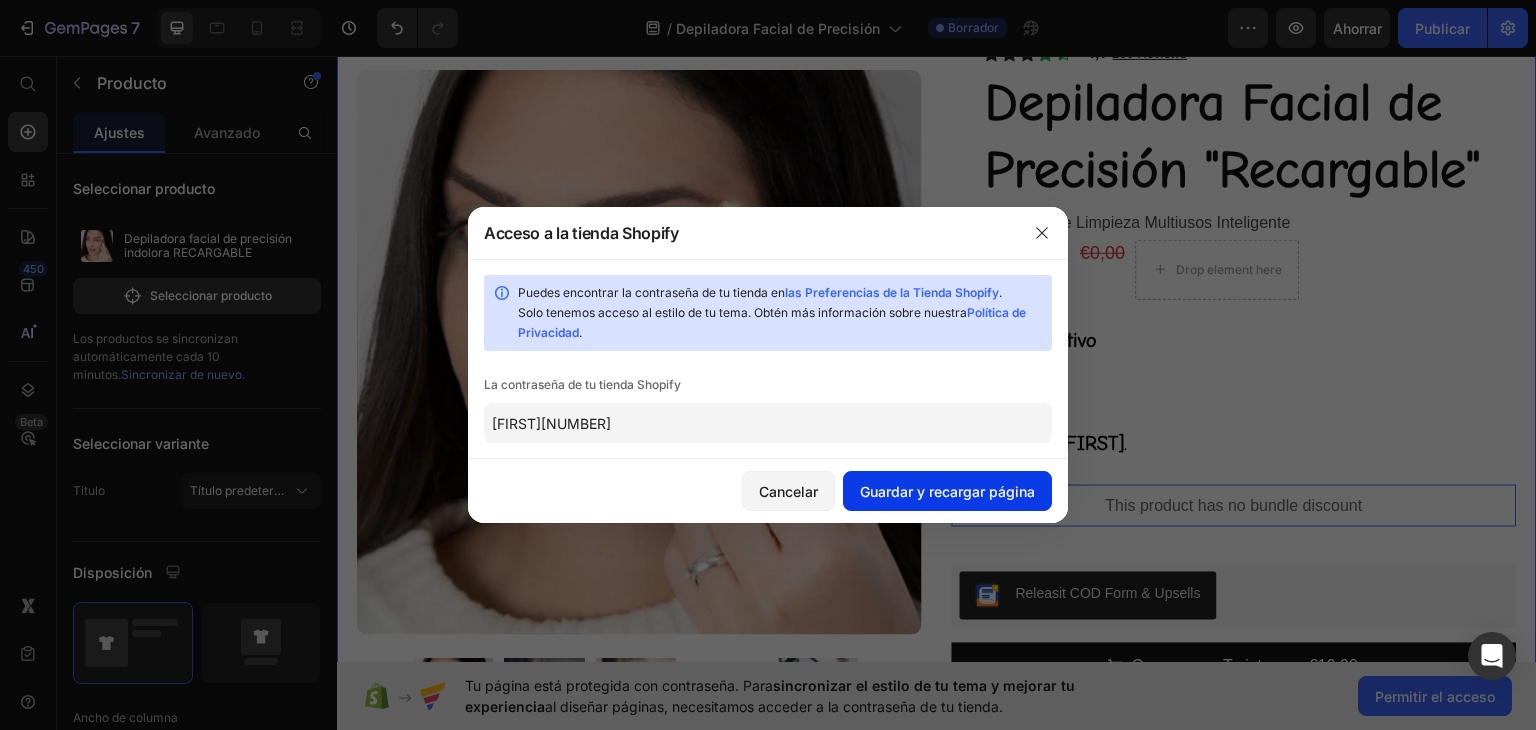 click on "Guardar y recargar página" at bounding box center (947, 491) 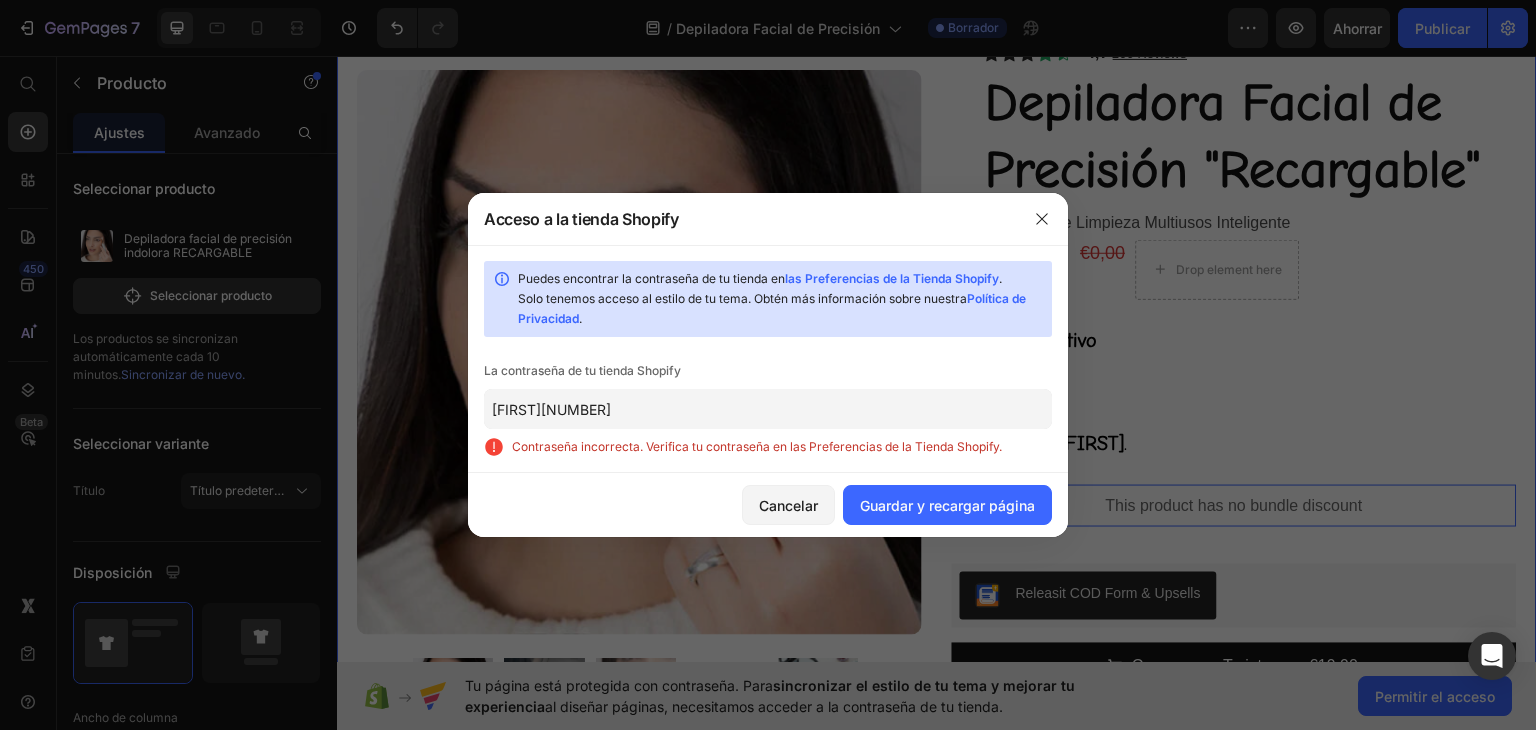 click on "Javier1971" 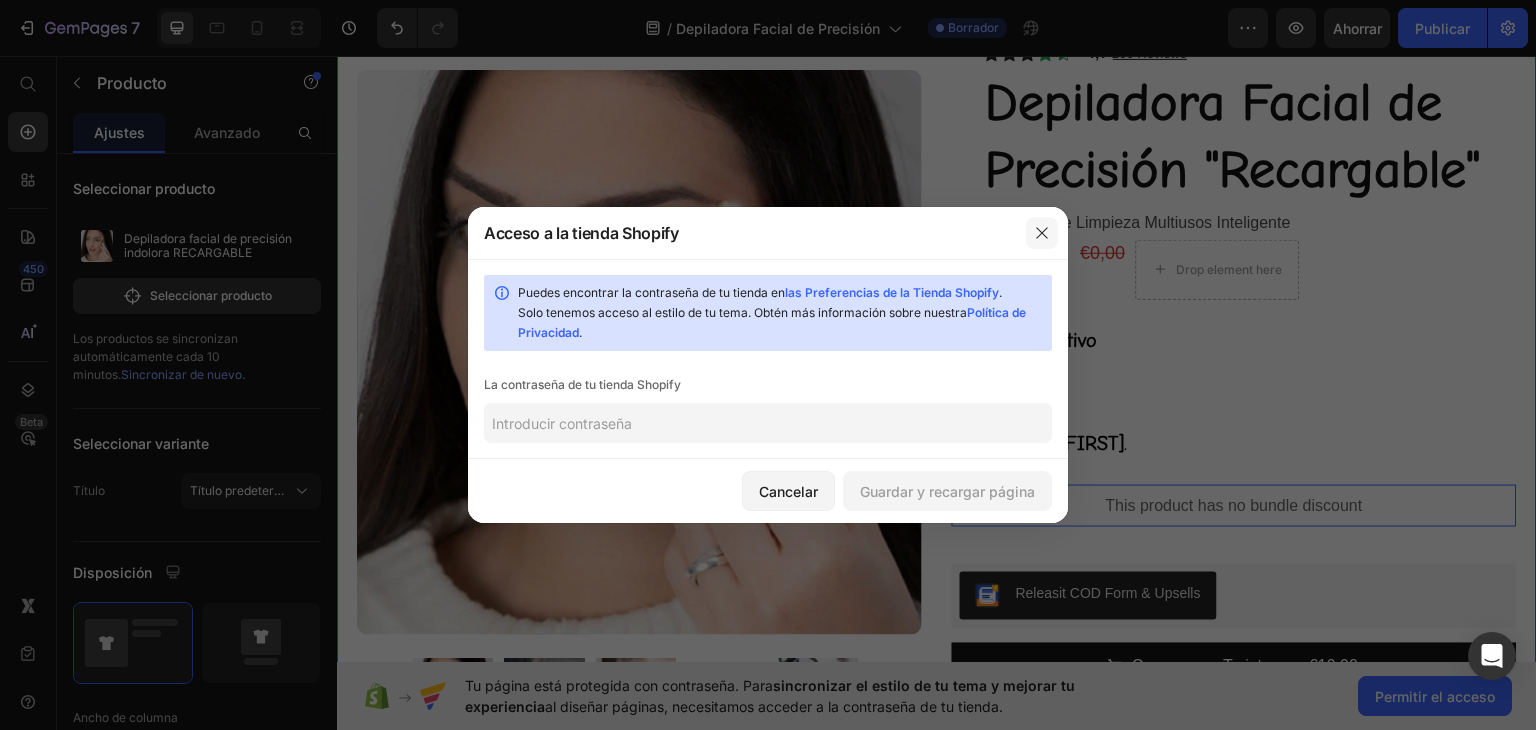 type 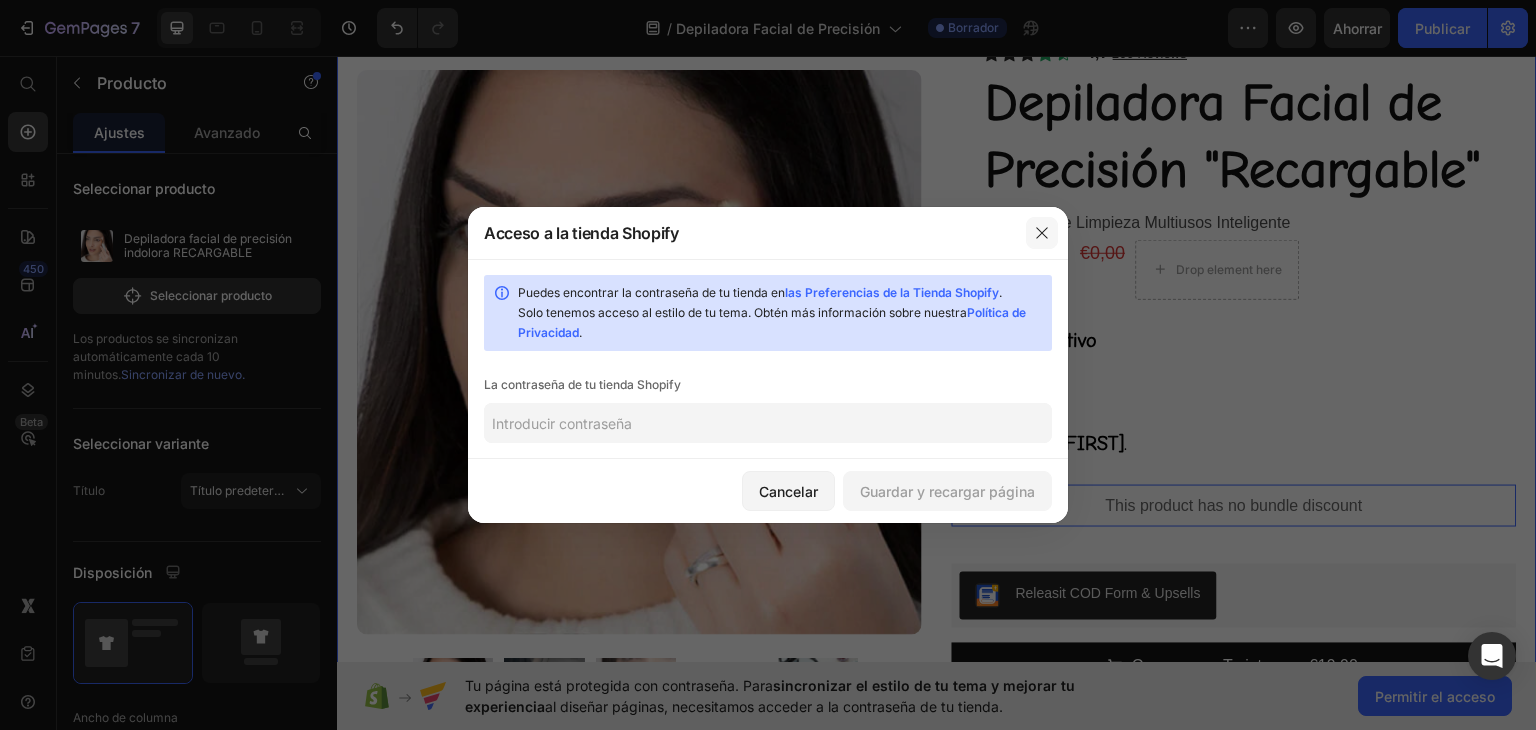 click 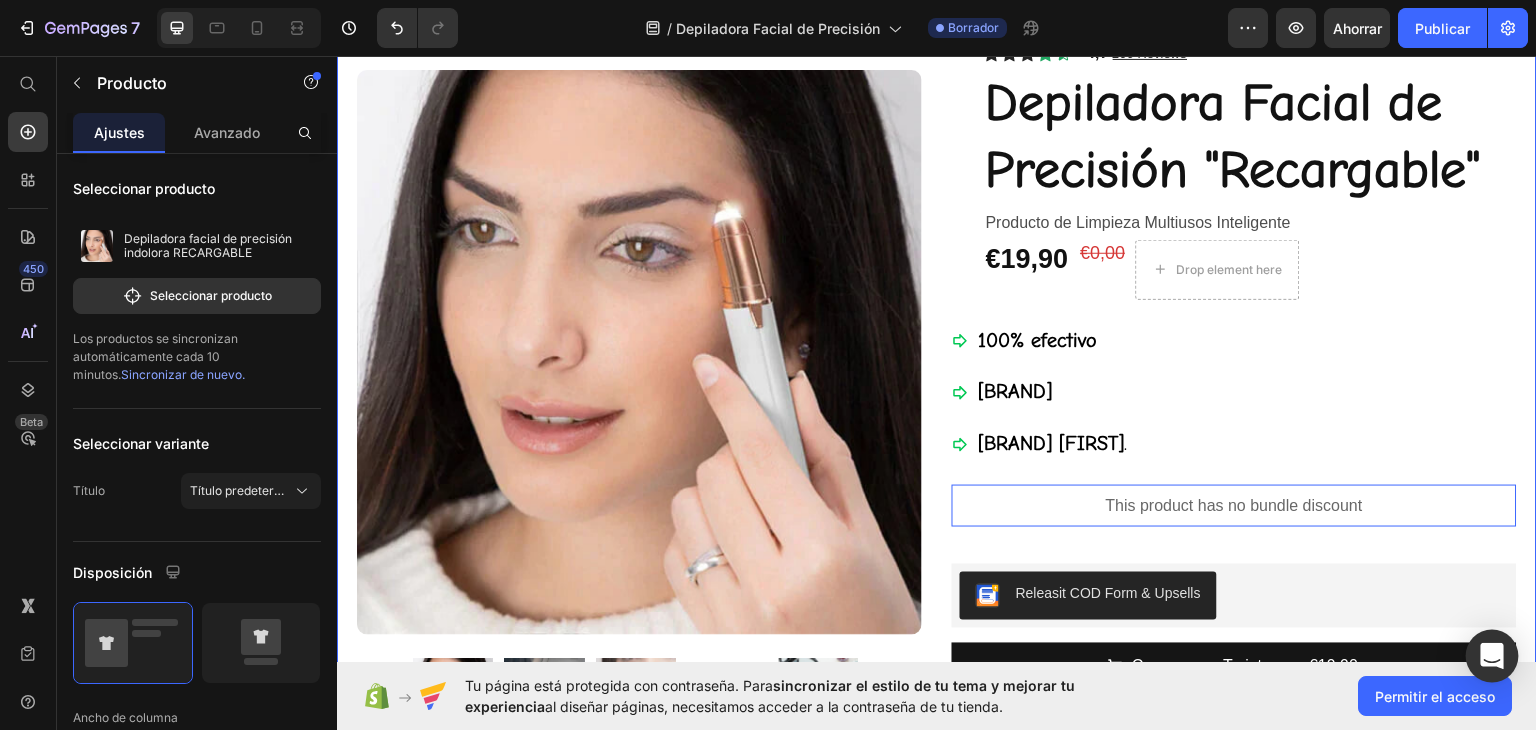 click 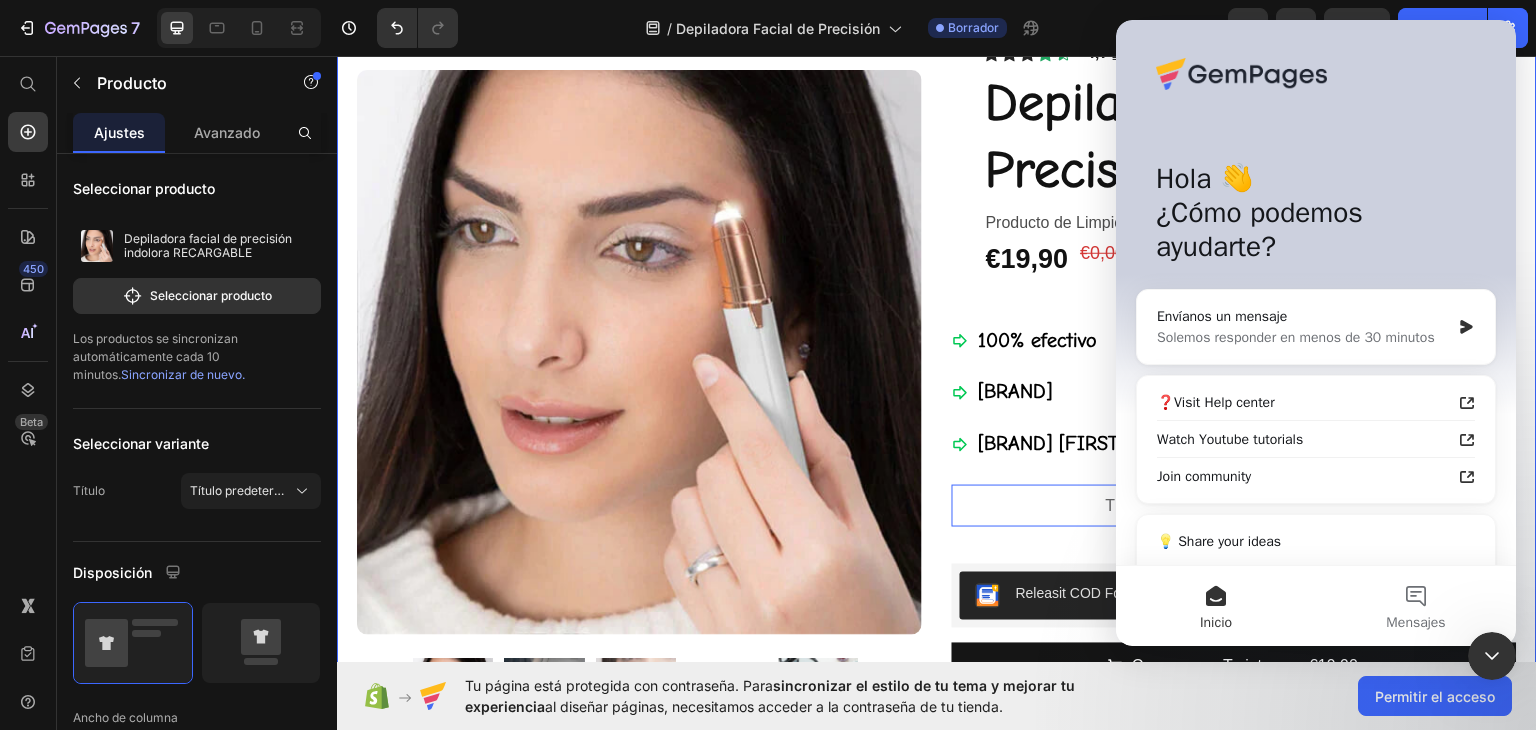 scroll, scrollTop: 0, scrollLeft: 0, axis: both 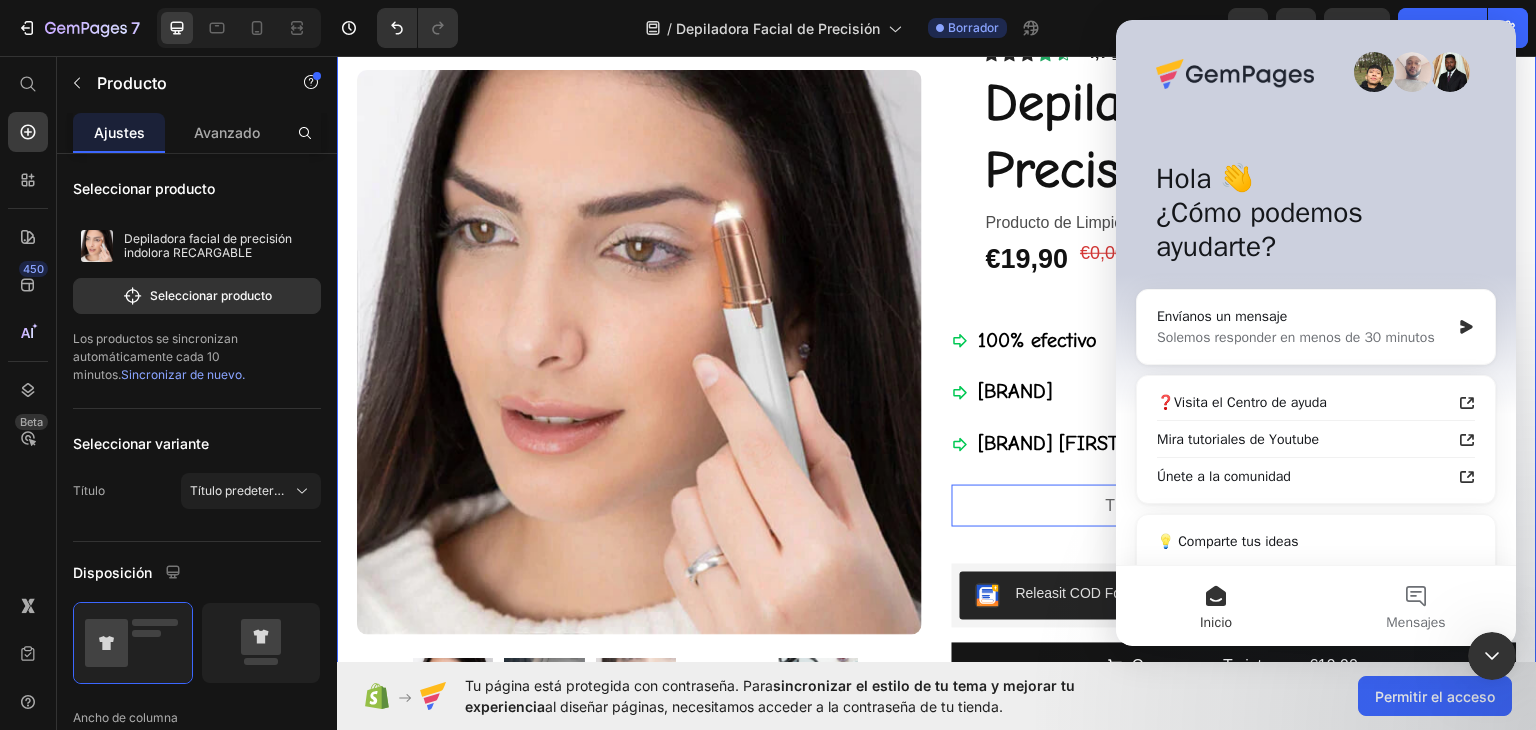 click 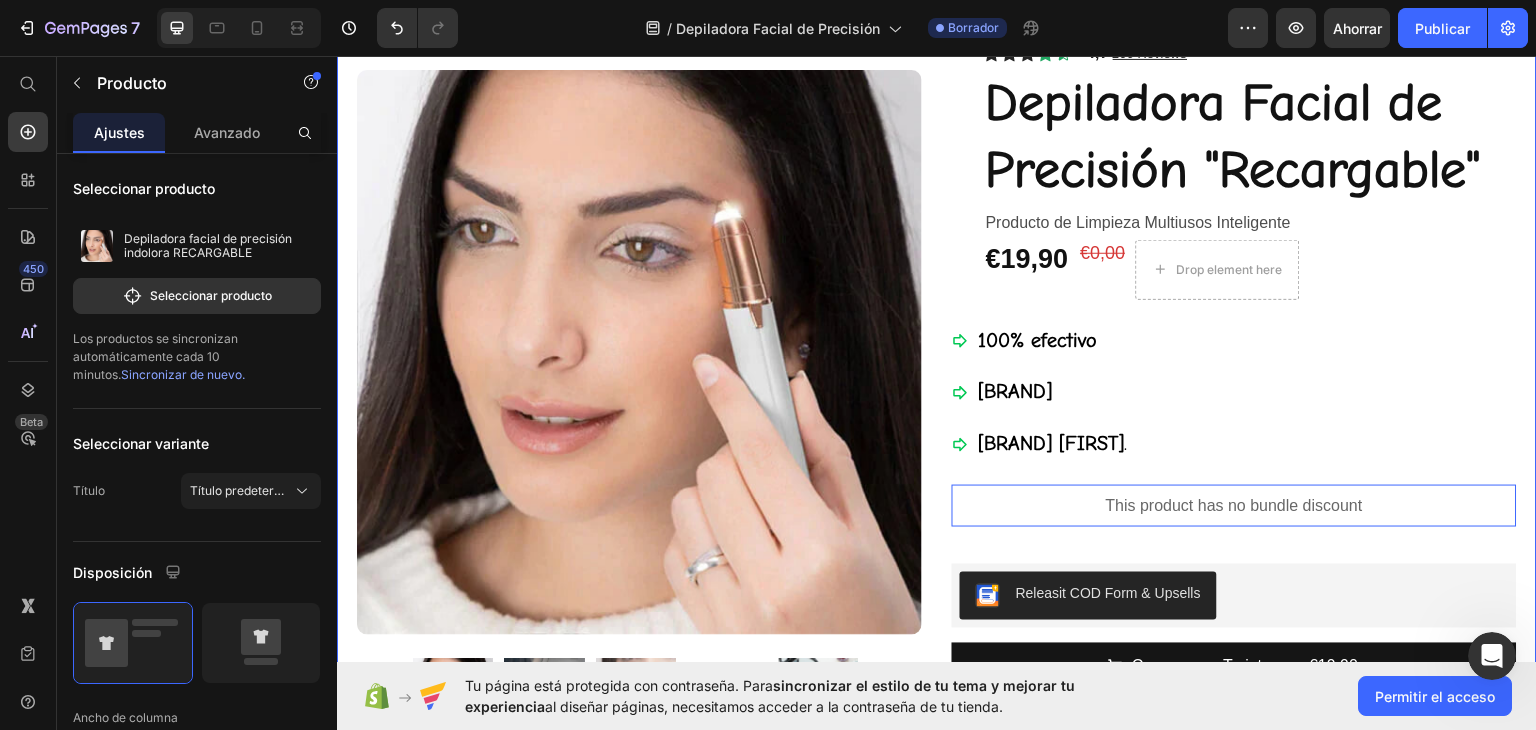 scroll, scrollTop: 0, scrollLeft: 0, axis: both 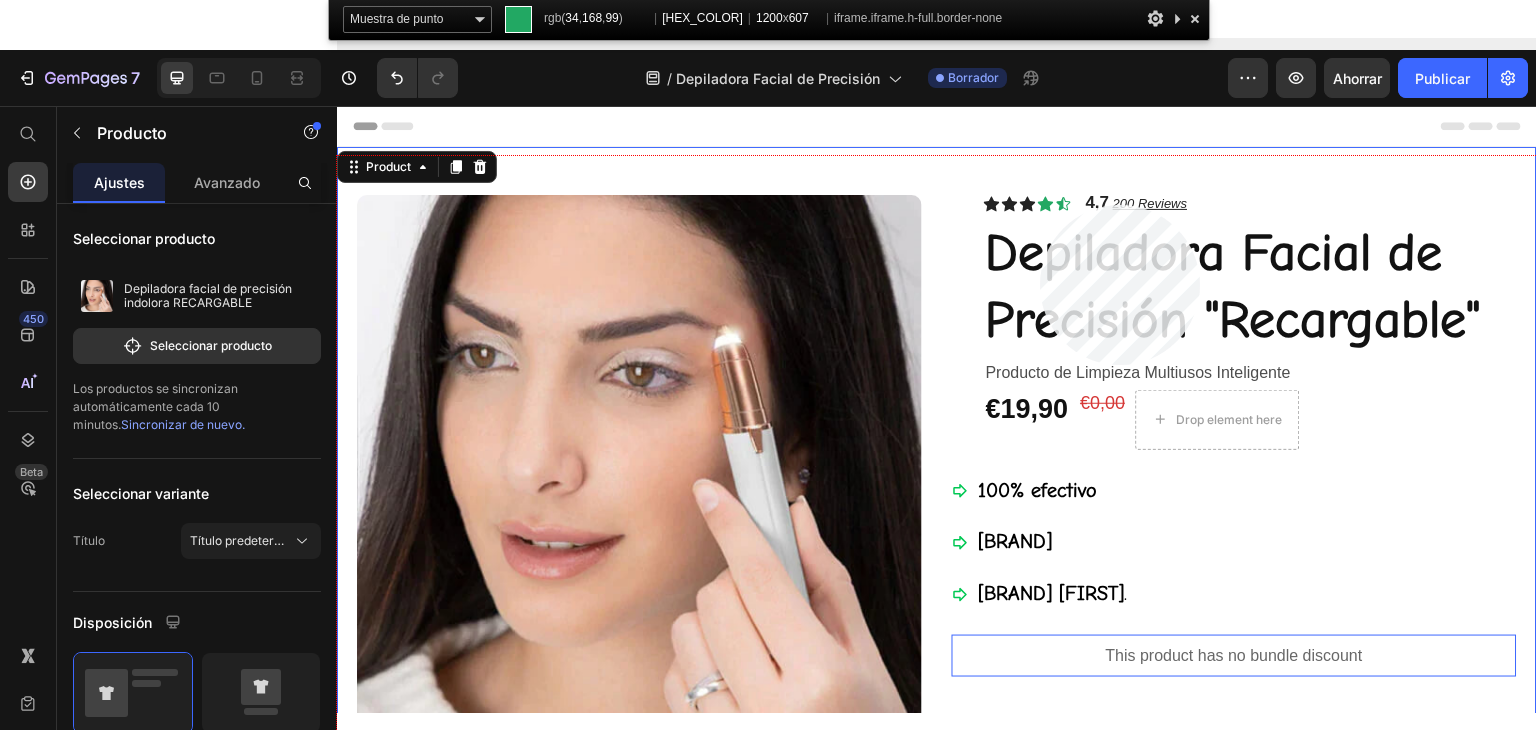 click 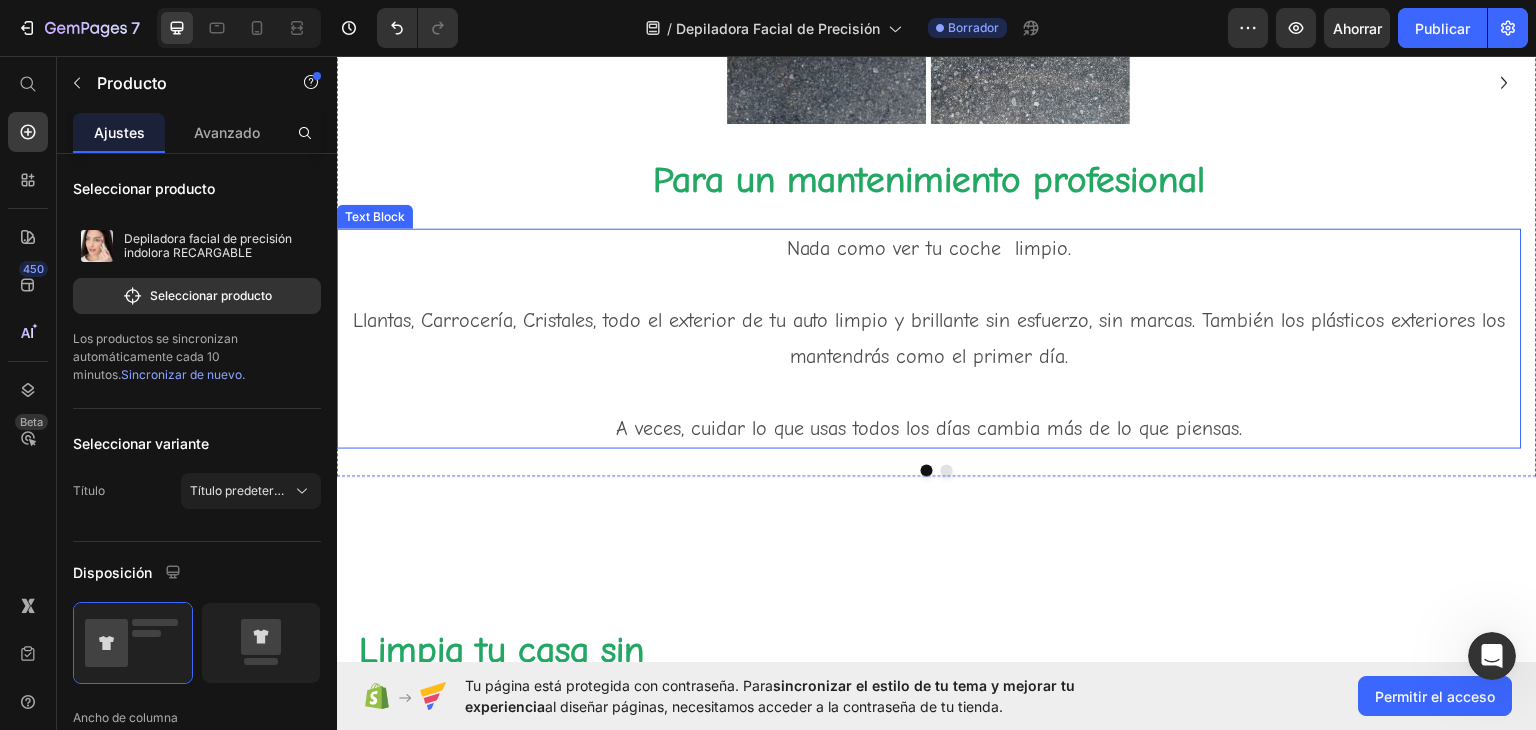 scroll, scrollTop: 1300, scrollLeft: 0, axis: vertical 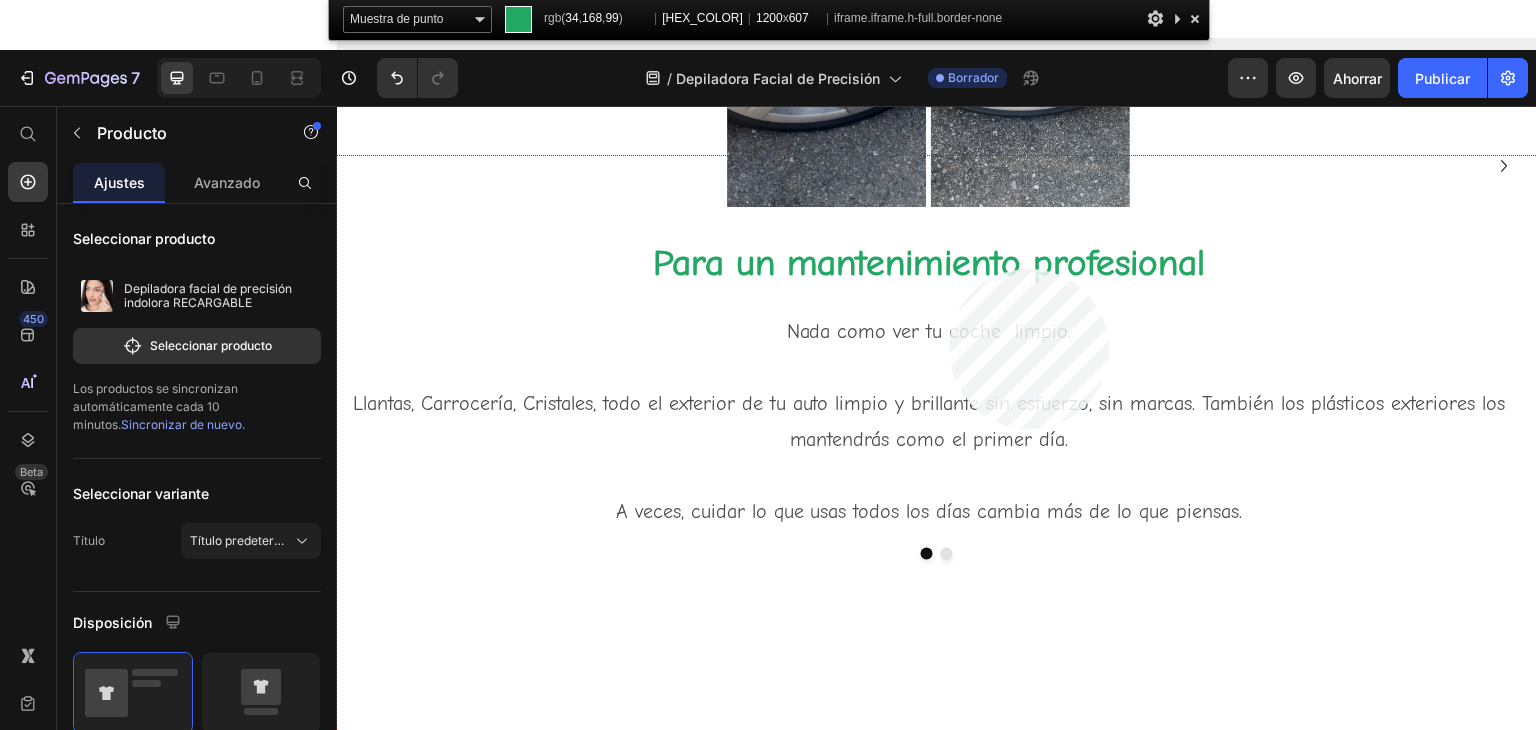 click 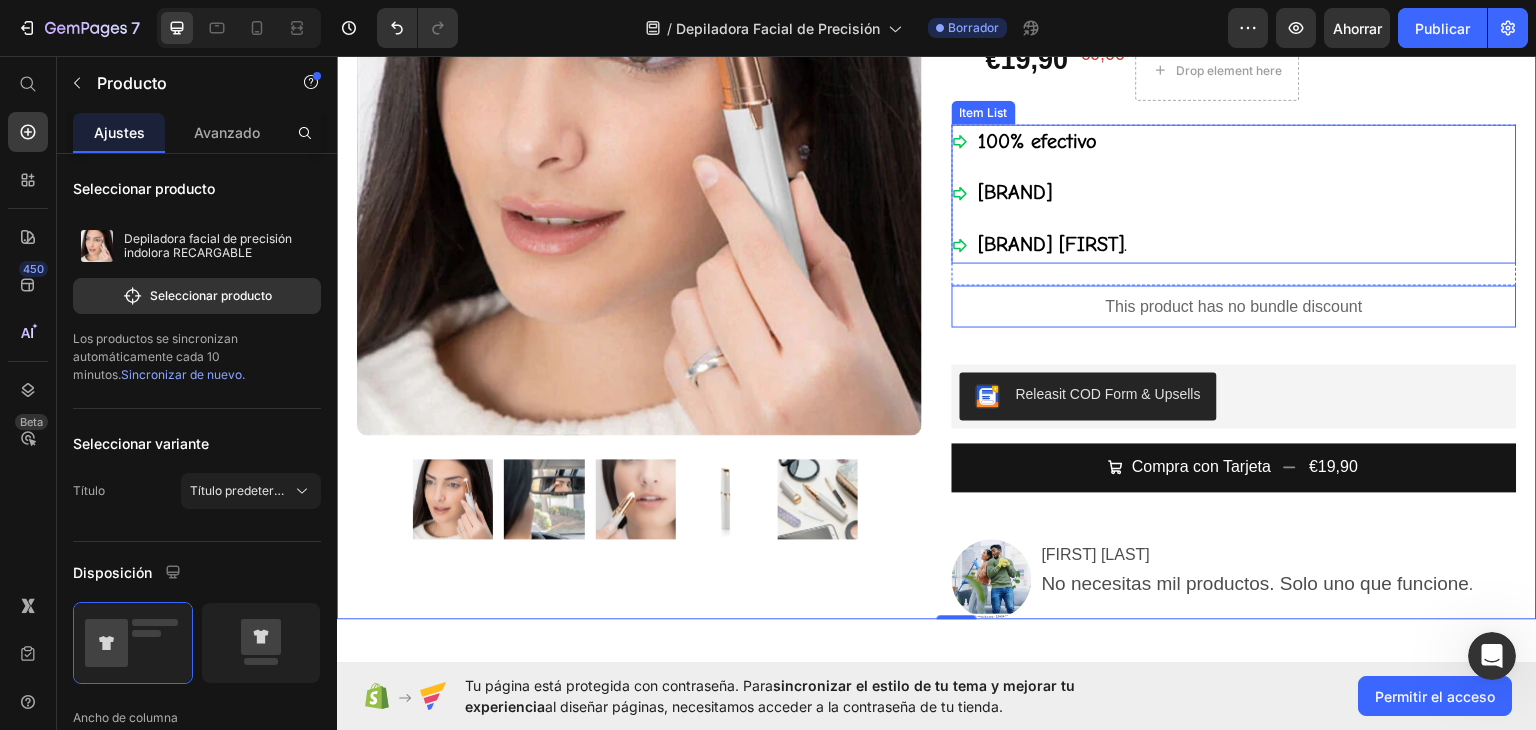 scroll, scrollTop: 0, scrollLeft: 0, axis: both 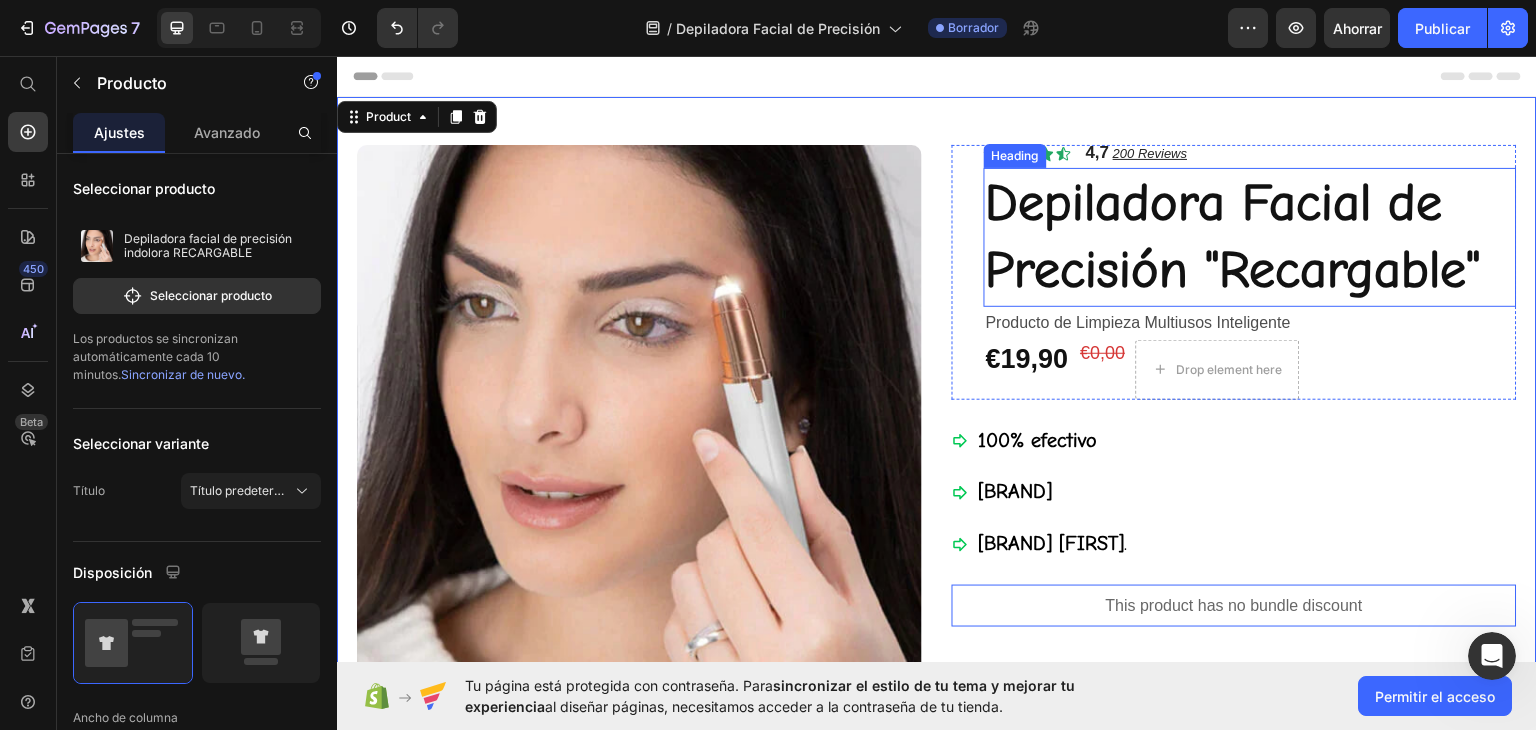 click on "Depiladora Facial de Precisión "Recargable"" at bounding box center [1250, 236] 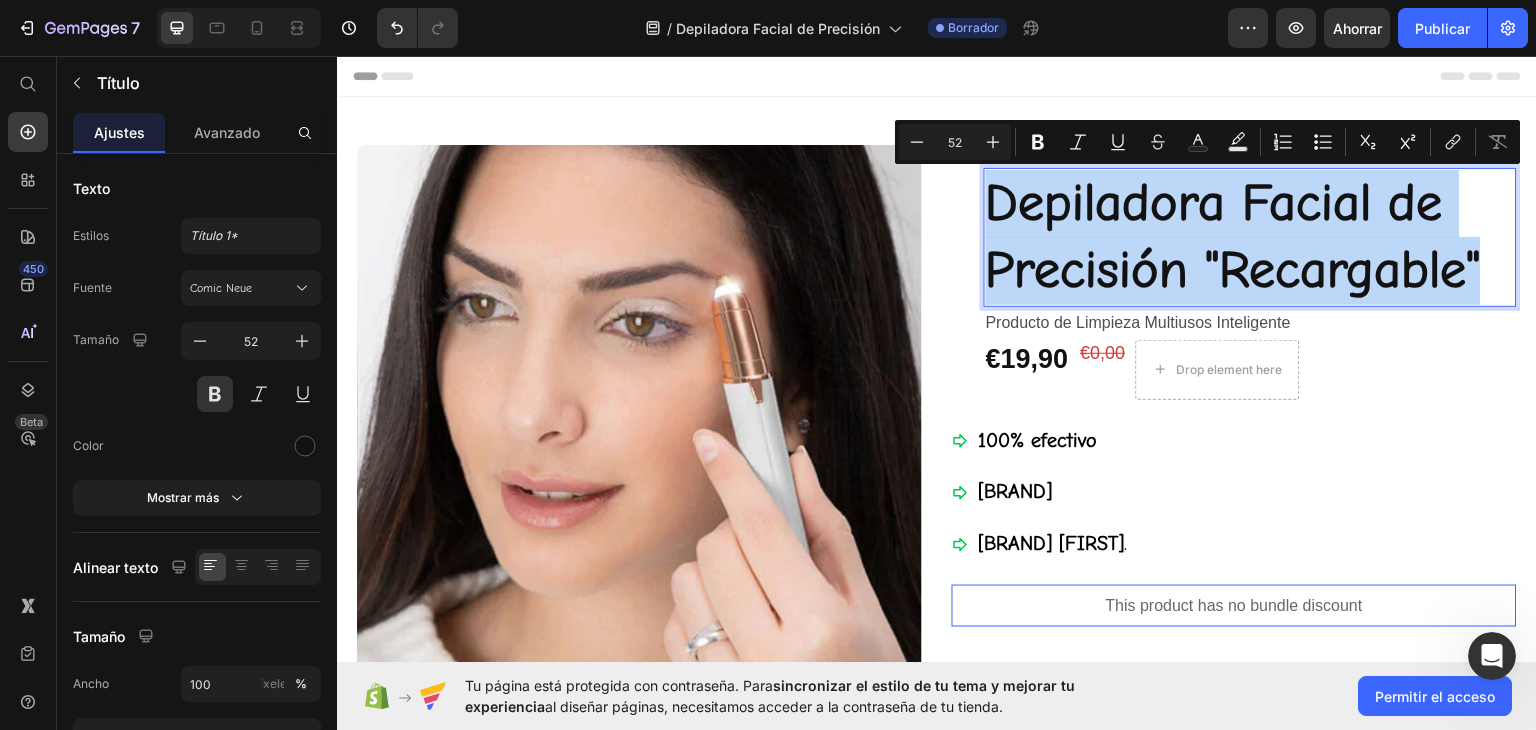 drag, startPoint x: 982, startPoint y: 196, endPoint x: 1467, endPoint y: 288, distance: 493.64865 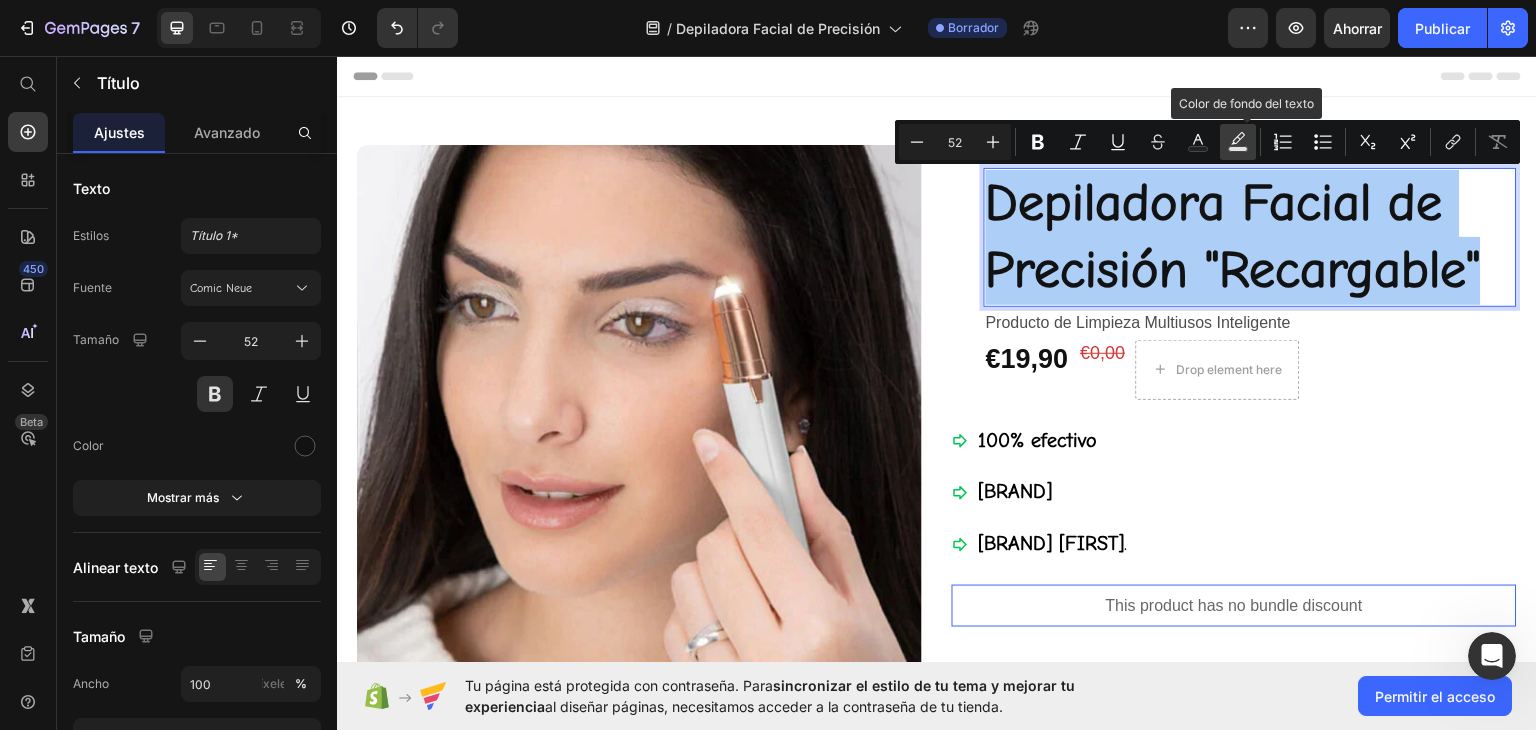 click 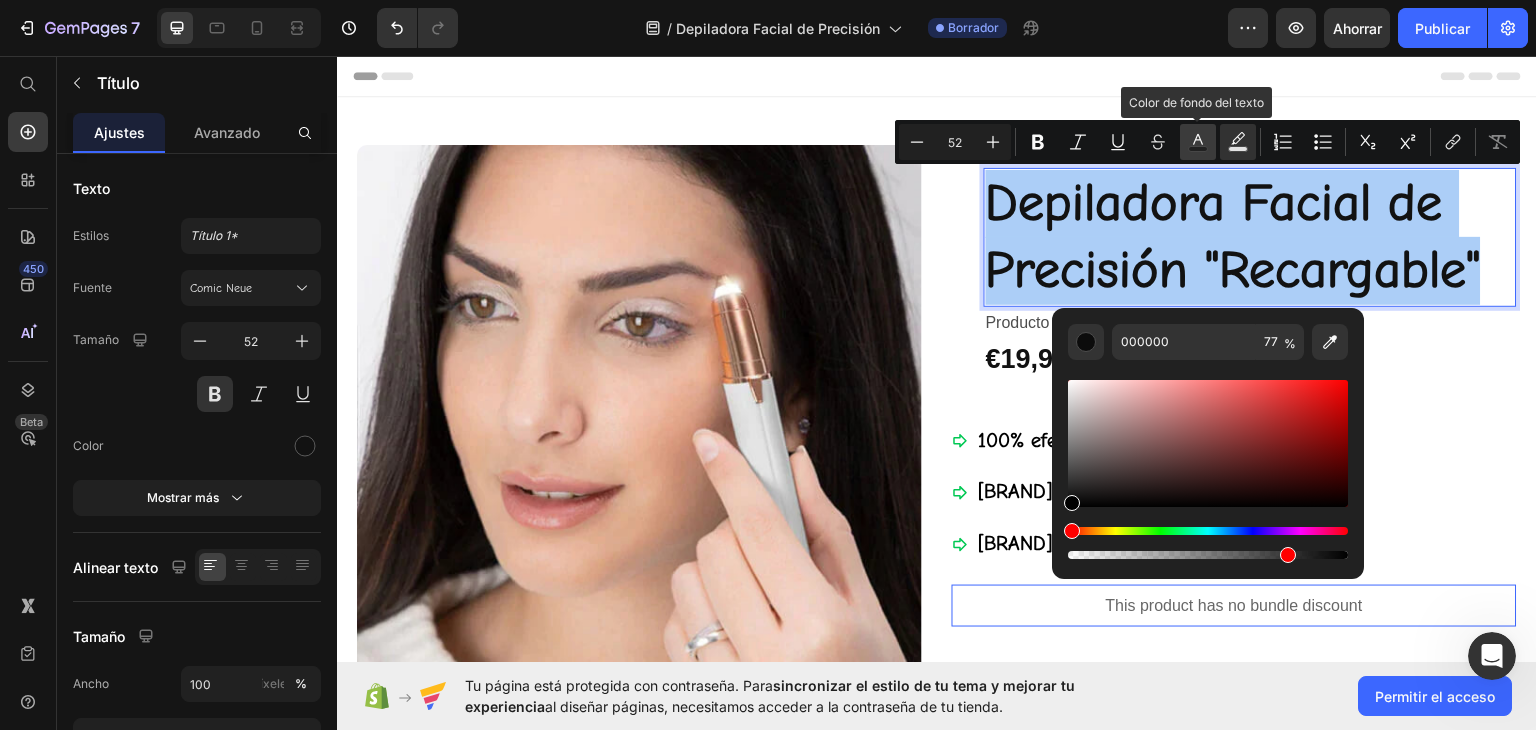 click 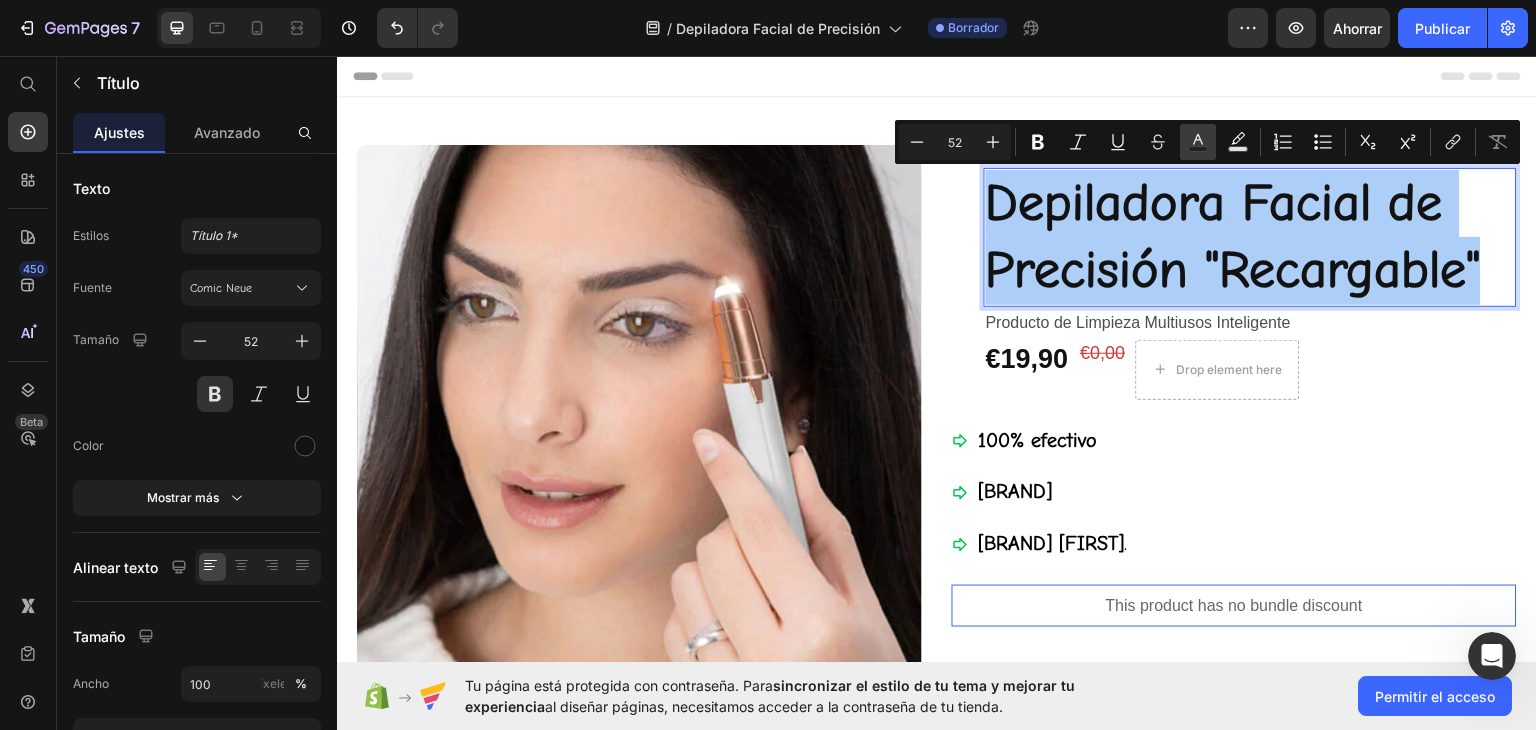 drag, startPoint x: 764, startPoint y: 145, endPoint x: 1200, endPoint y: 141, distance: 436.01834 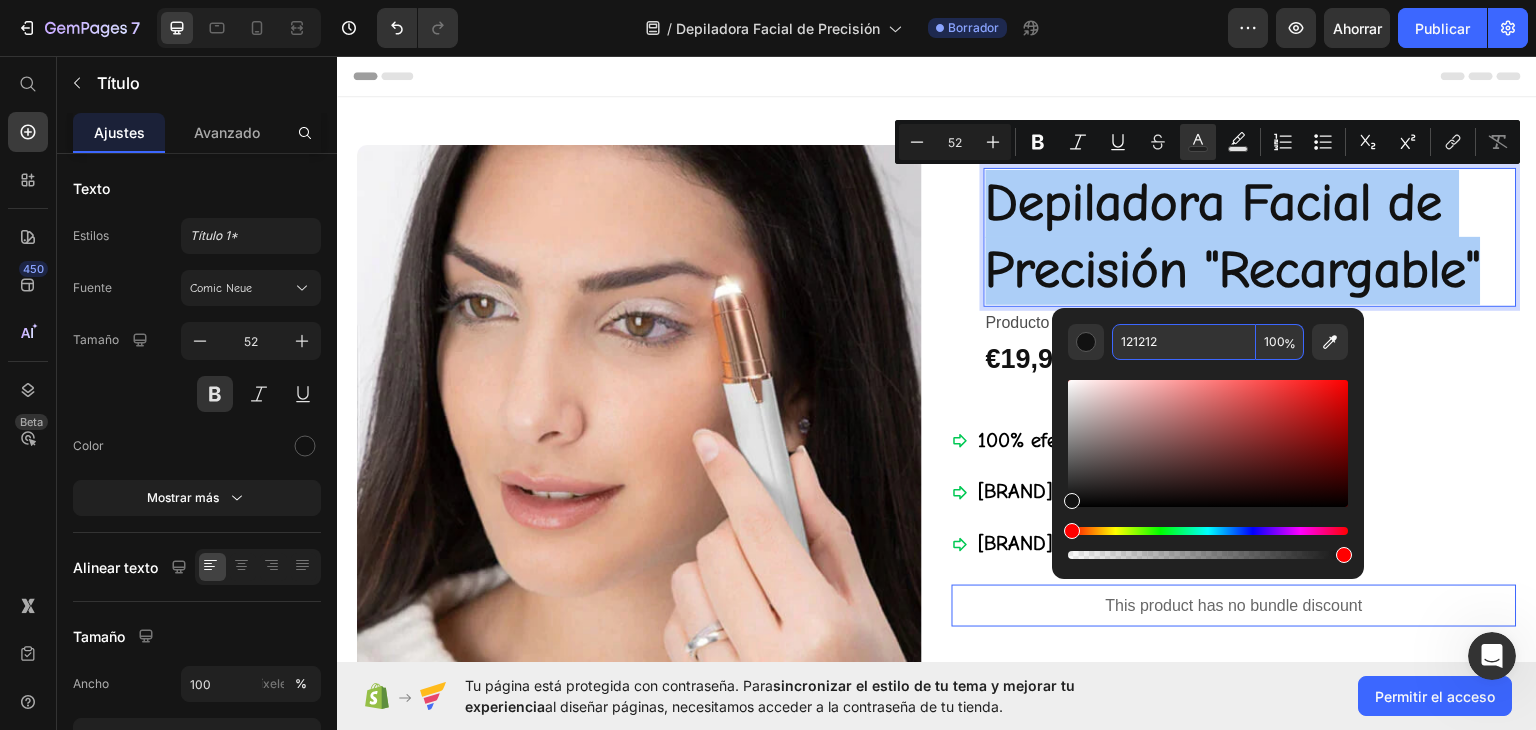 paste on "22a863" 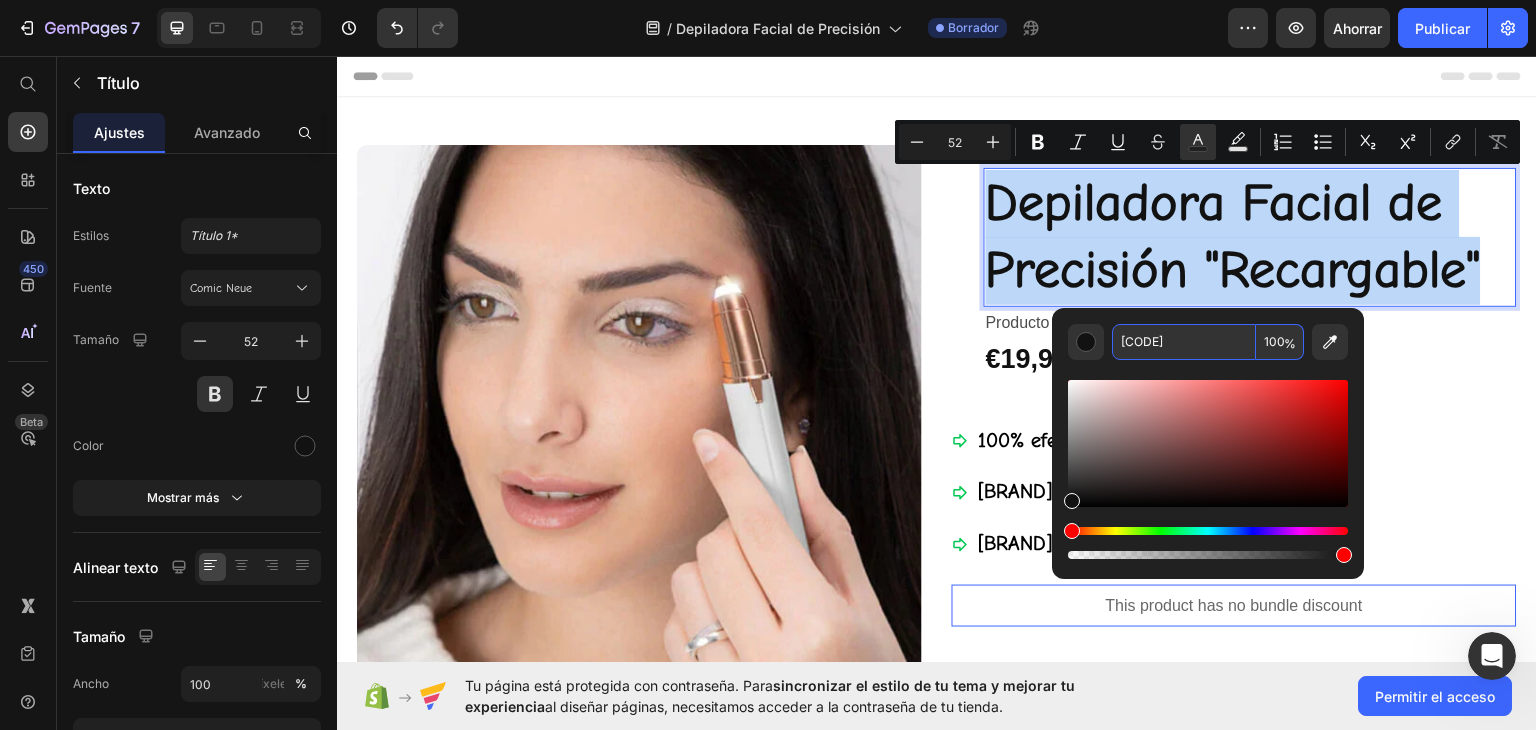 type on "22A863" 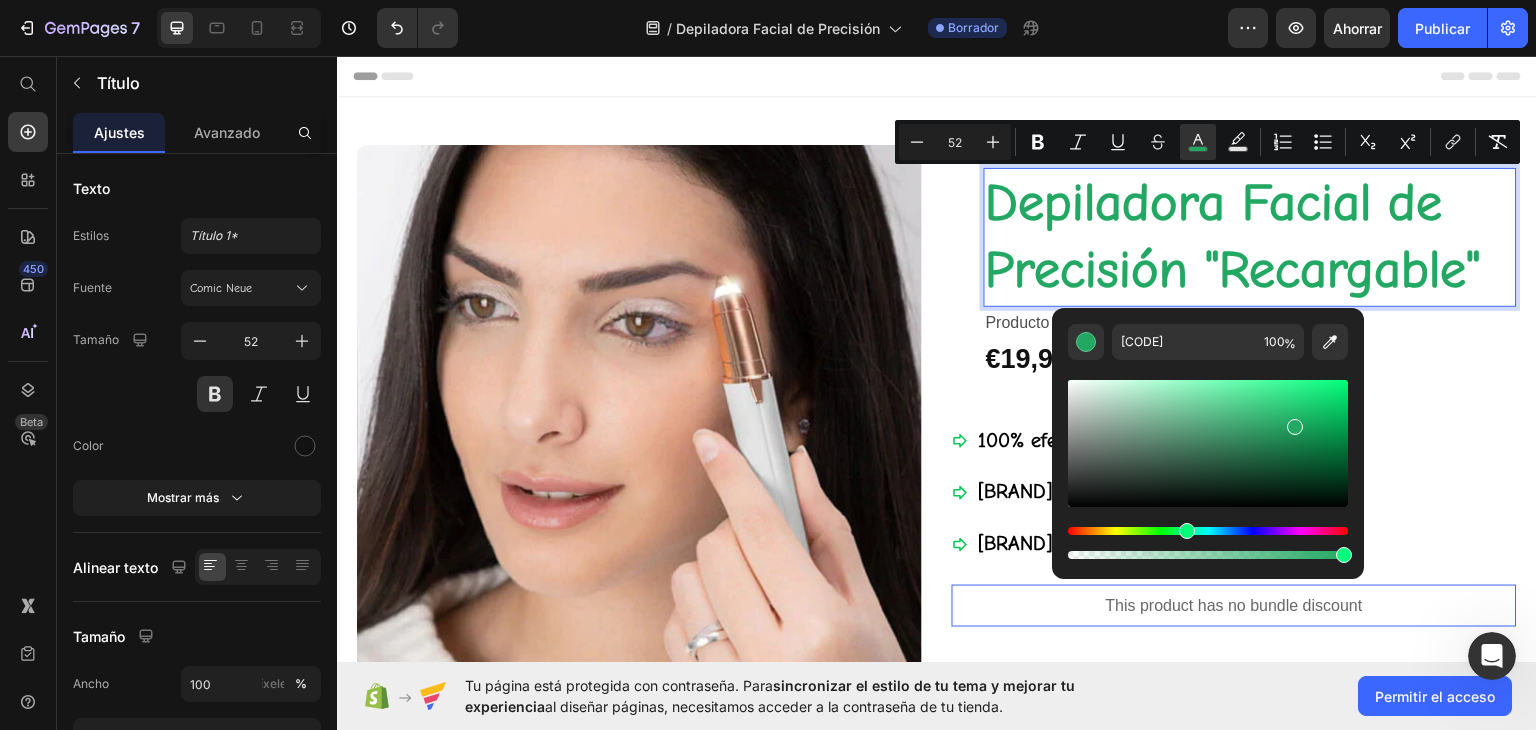 click on "Depiladora Facial de Precisión "Recargable"" at bounding box center [1233, 236] 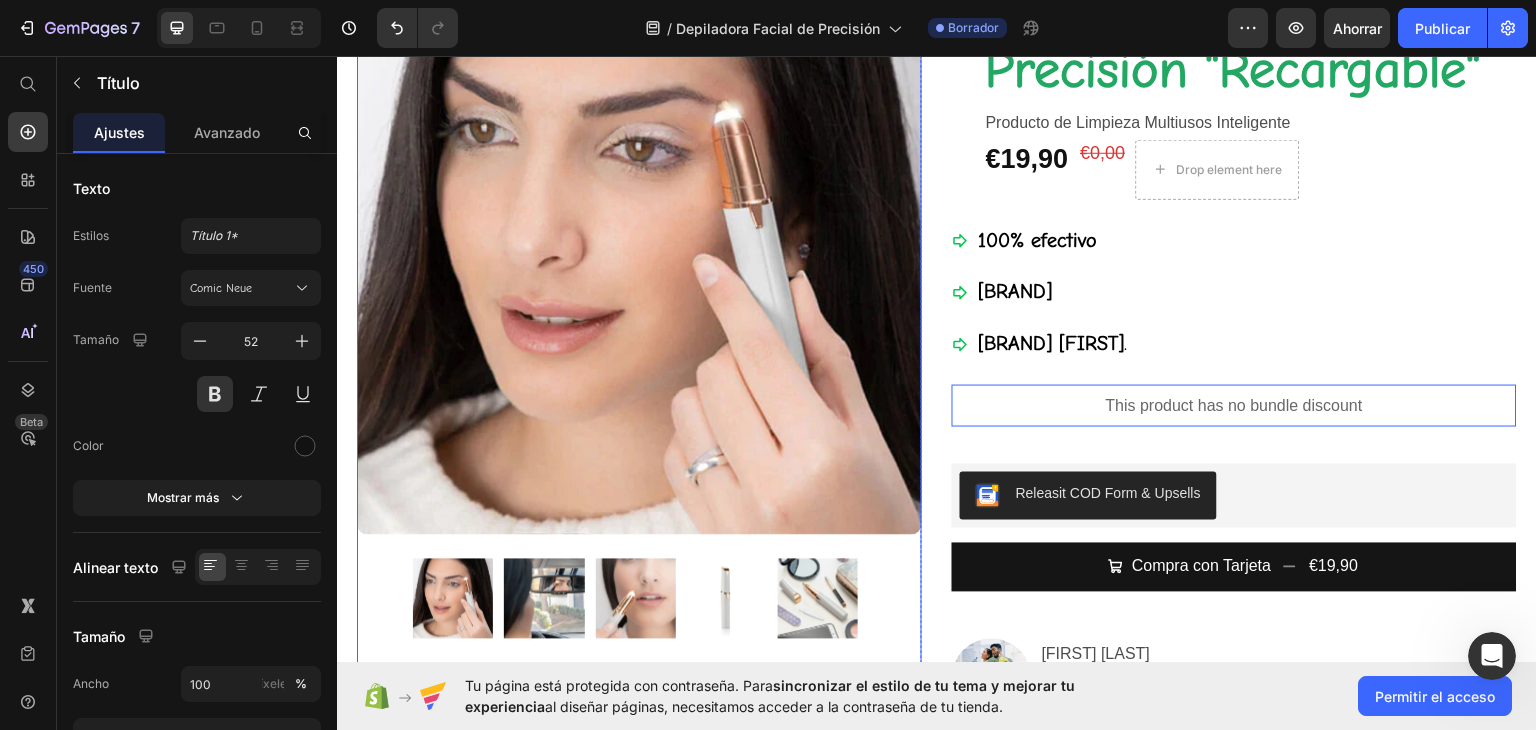 scroll, scrollTop: 100, scrollLeft: 0, axis: vertical 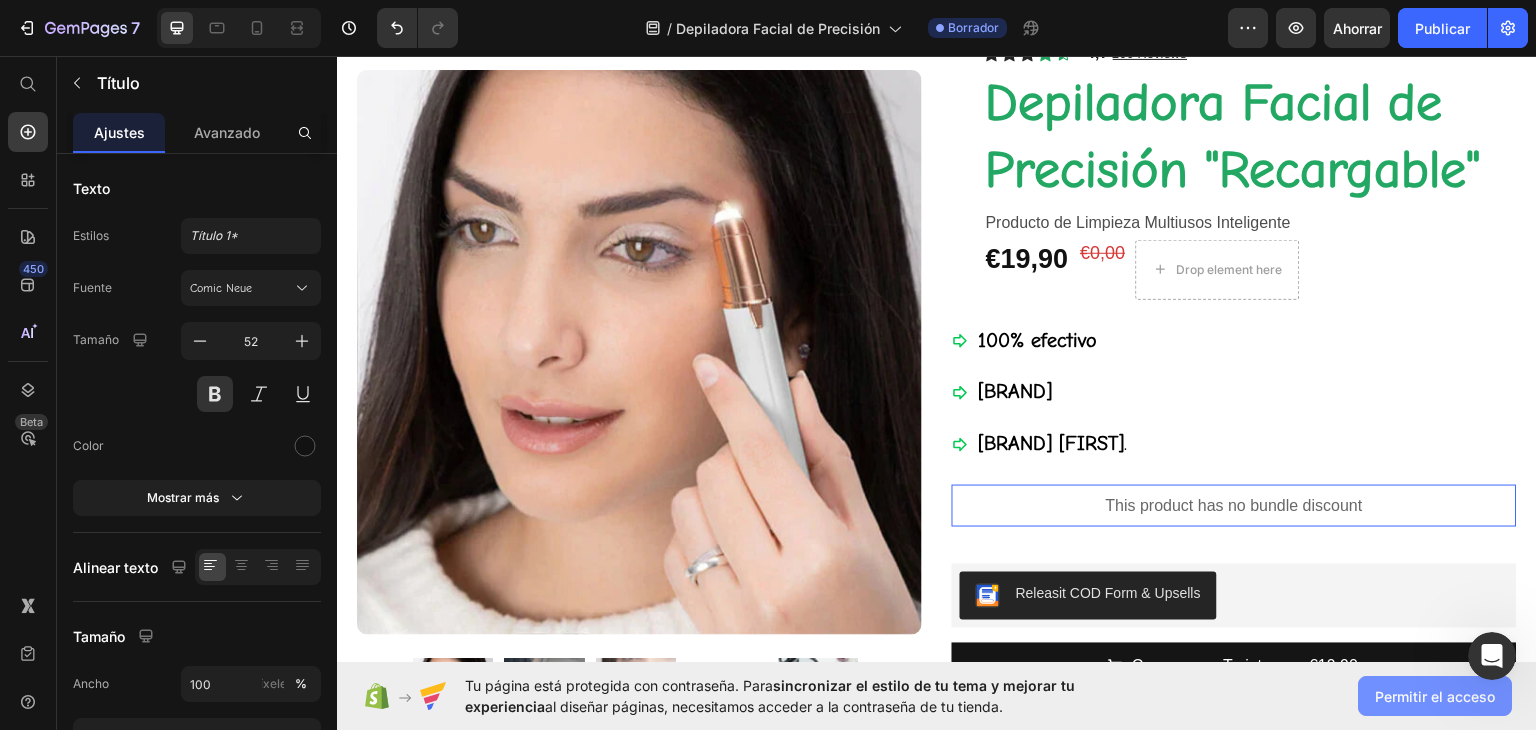 click on "Permitir el acceso" at bounding box center (1435, 696) 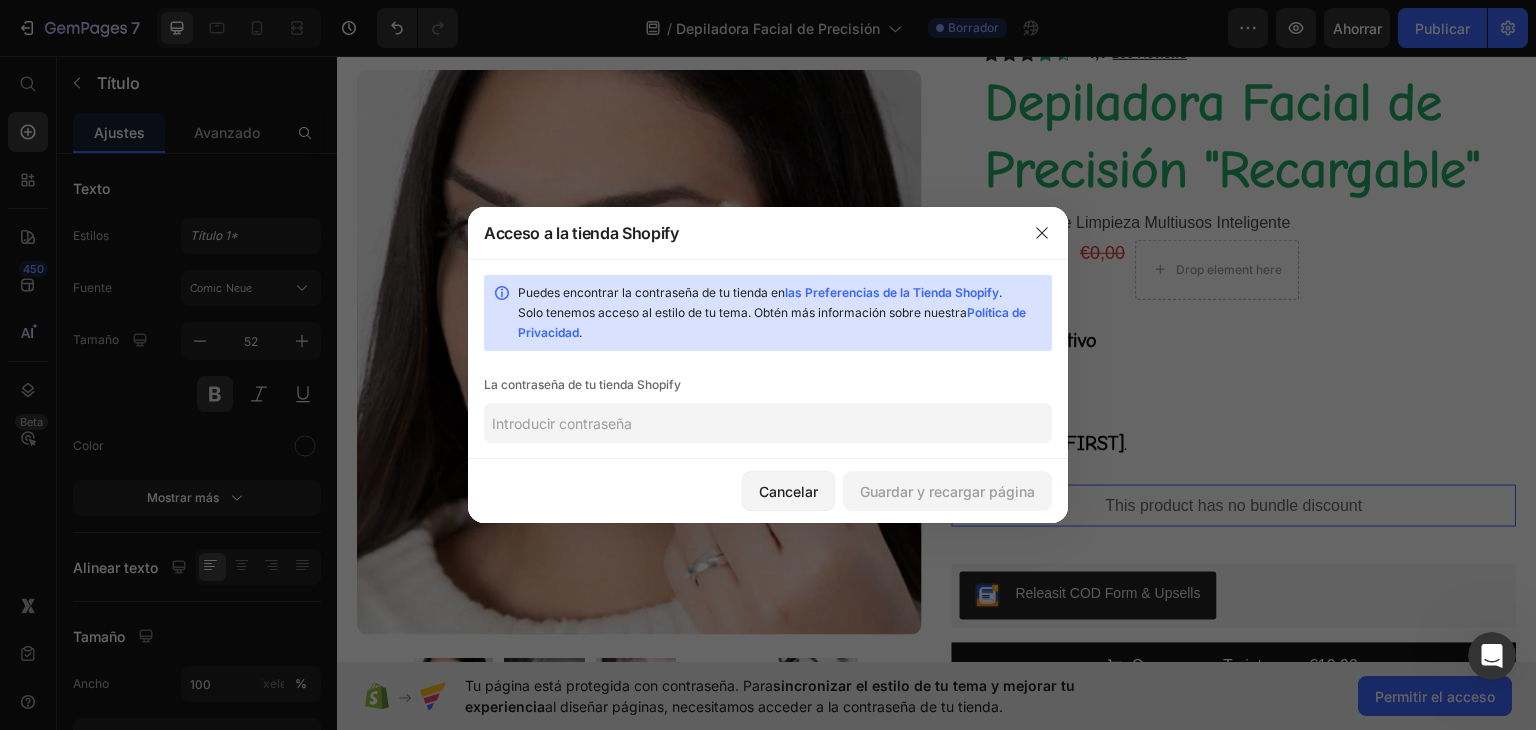 click on "las Preferencias de la Tienda Shopify" at bounding box center (892, 292) 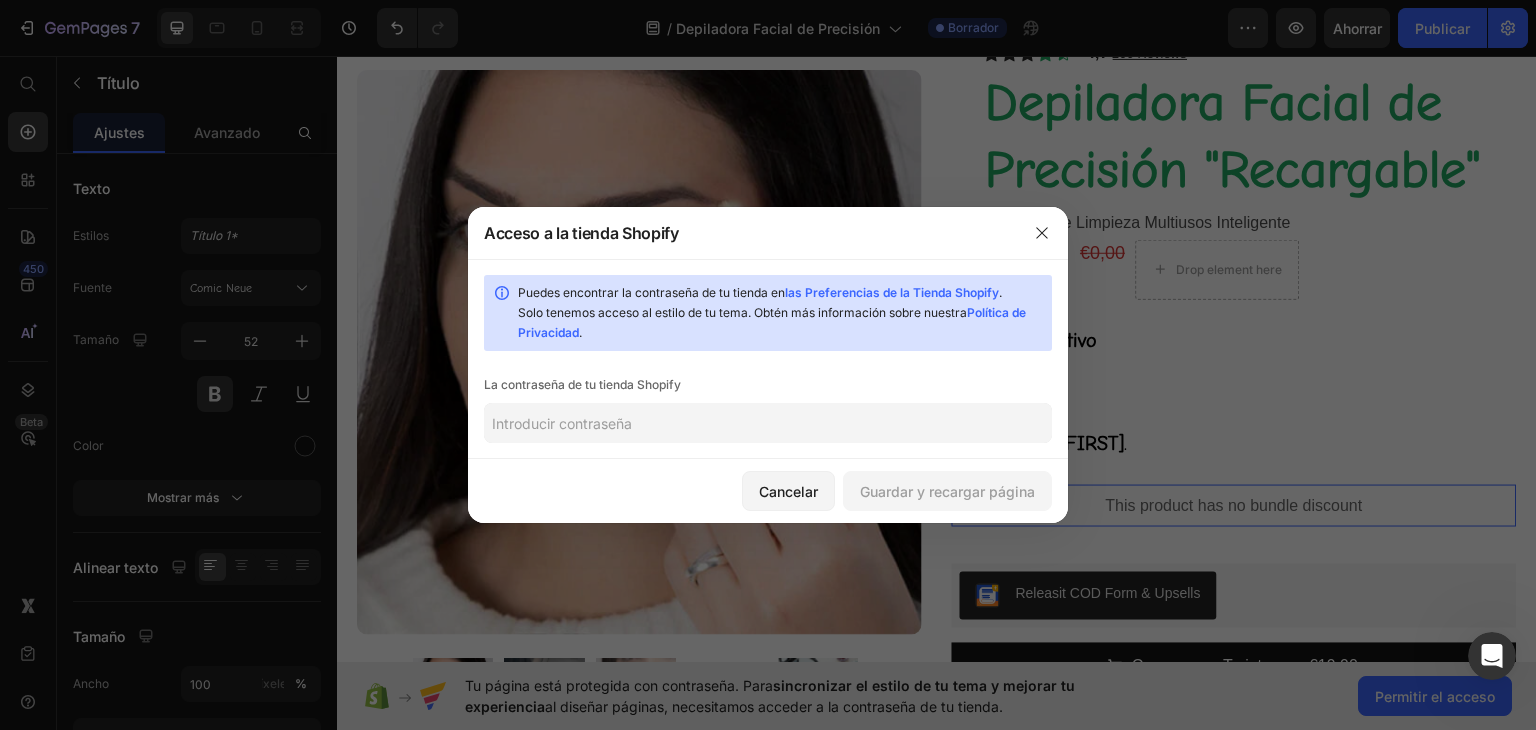 click 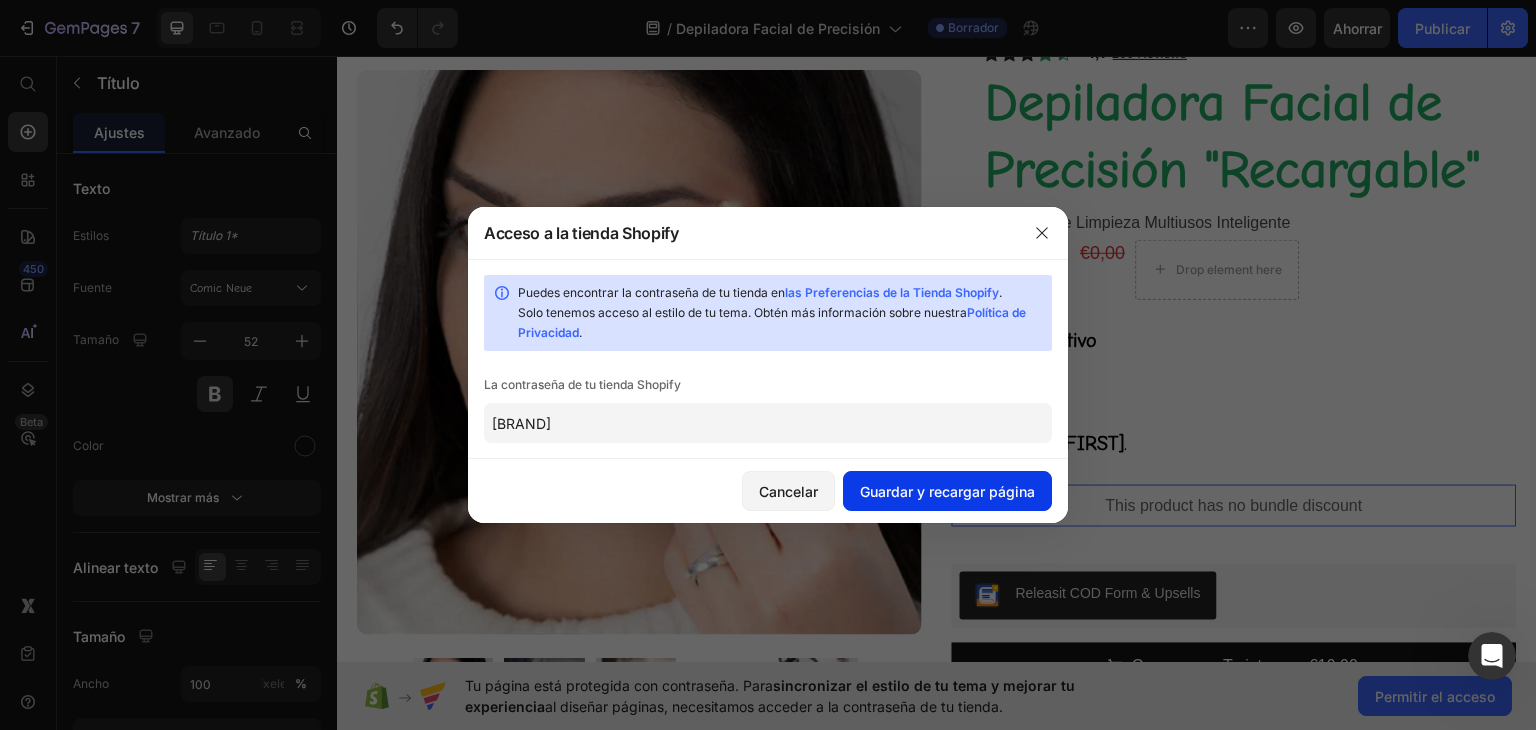 type on "ohtroo" 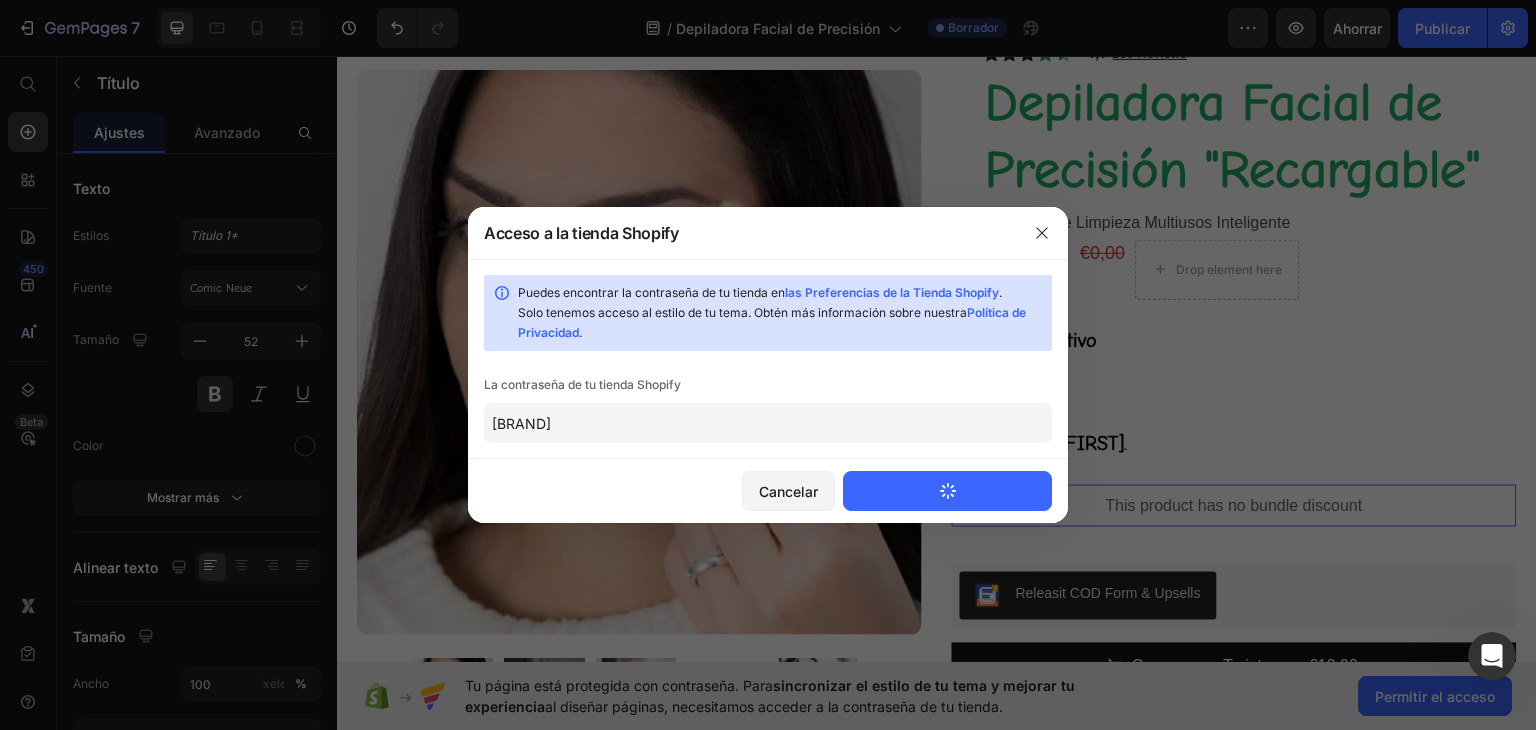 type 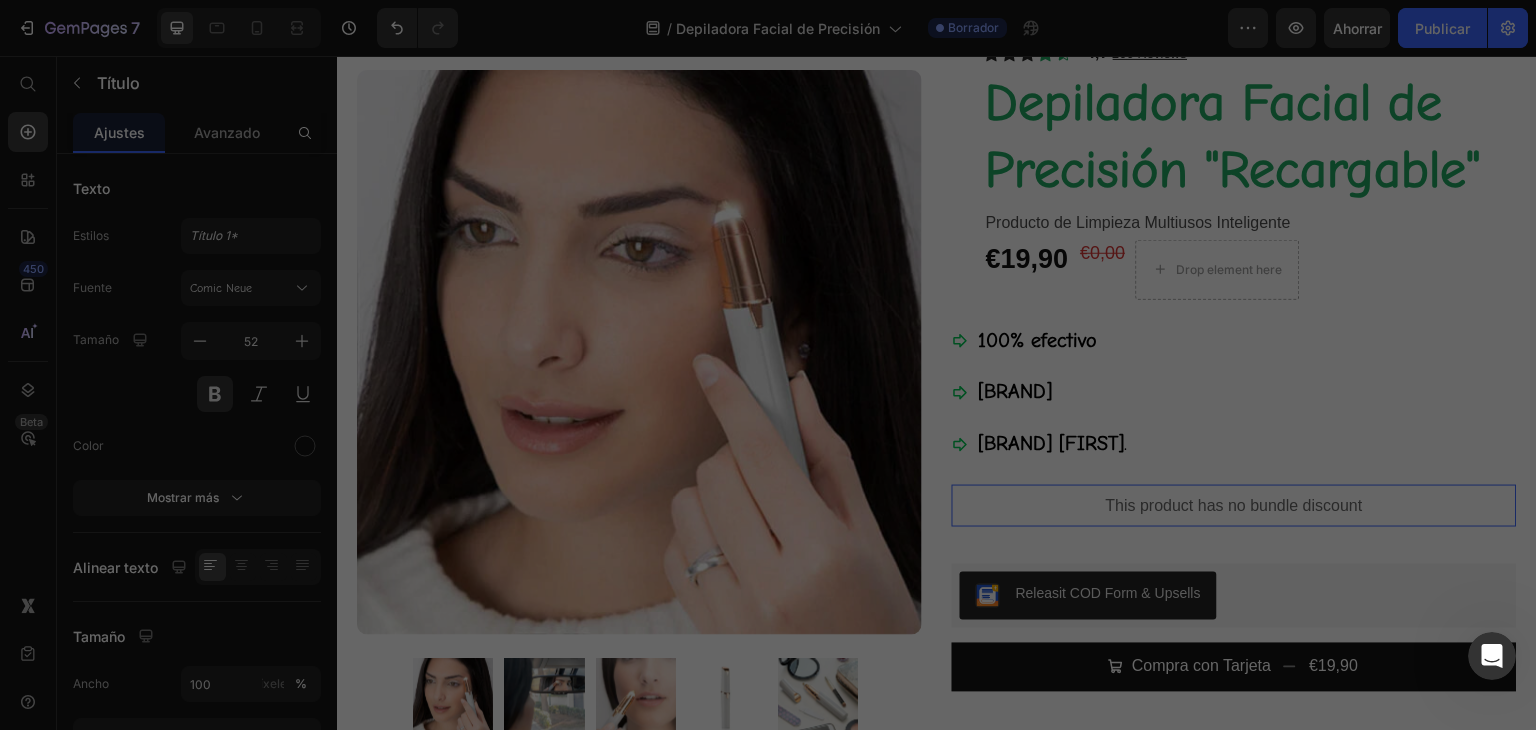 scroll, scrollTop: 0, scrollLeft: 0, axis: both 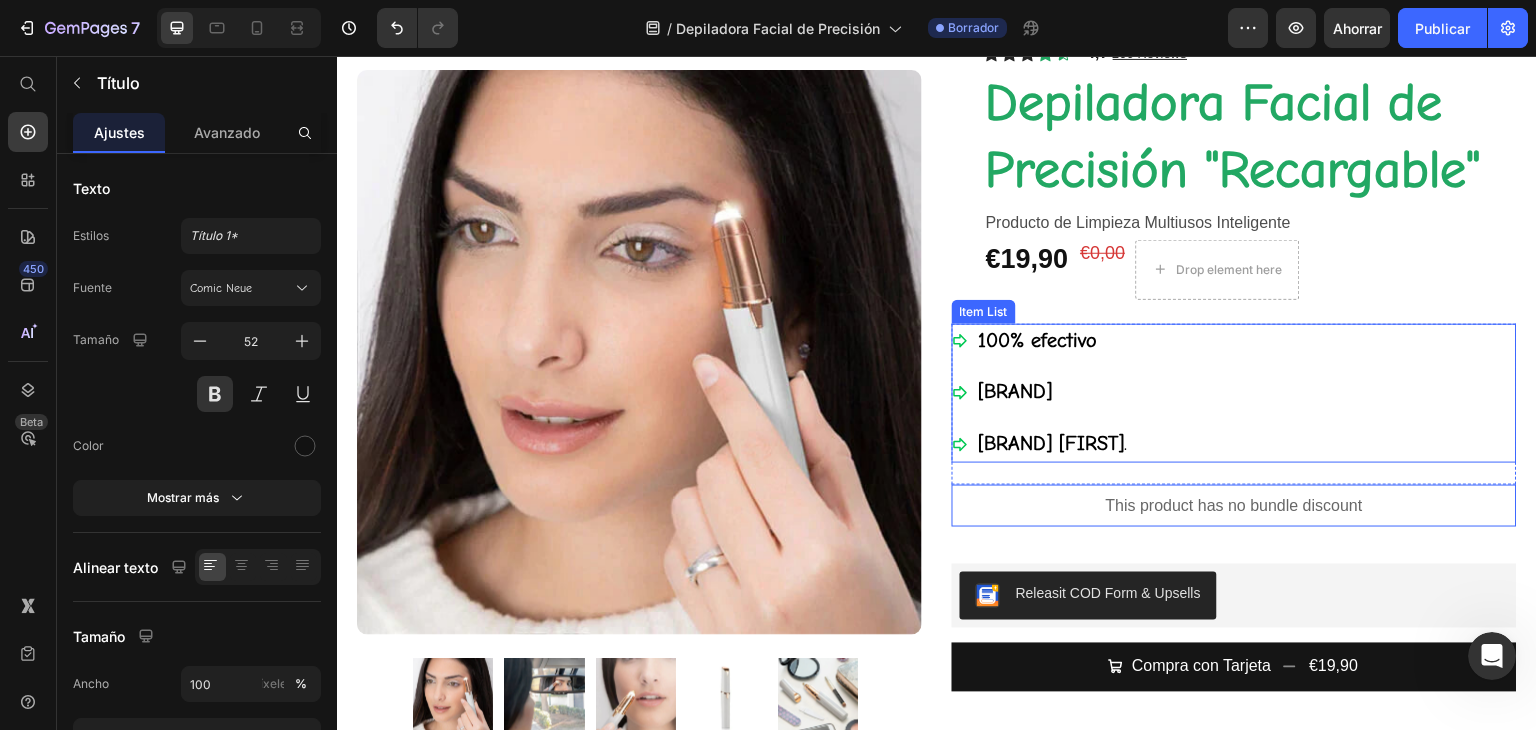 click on "Aromático" at bounding box center [1053, 393] 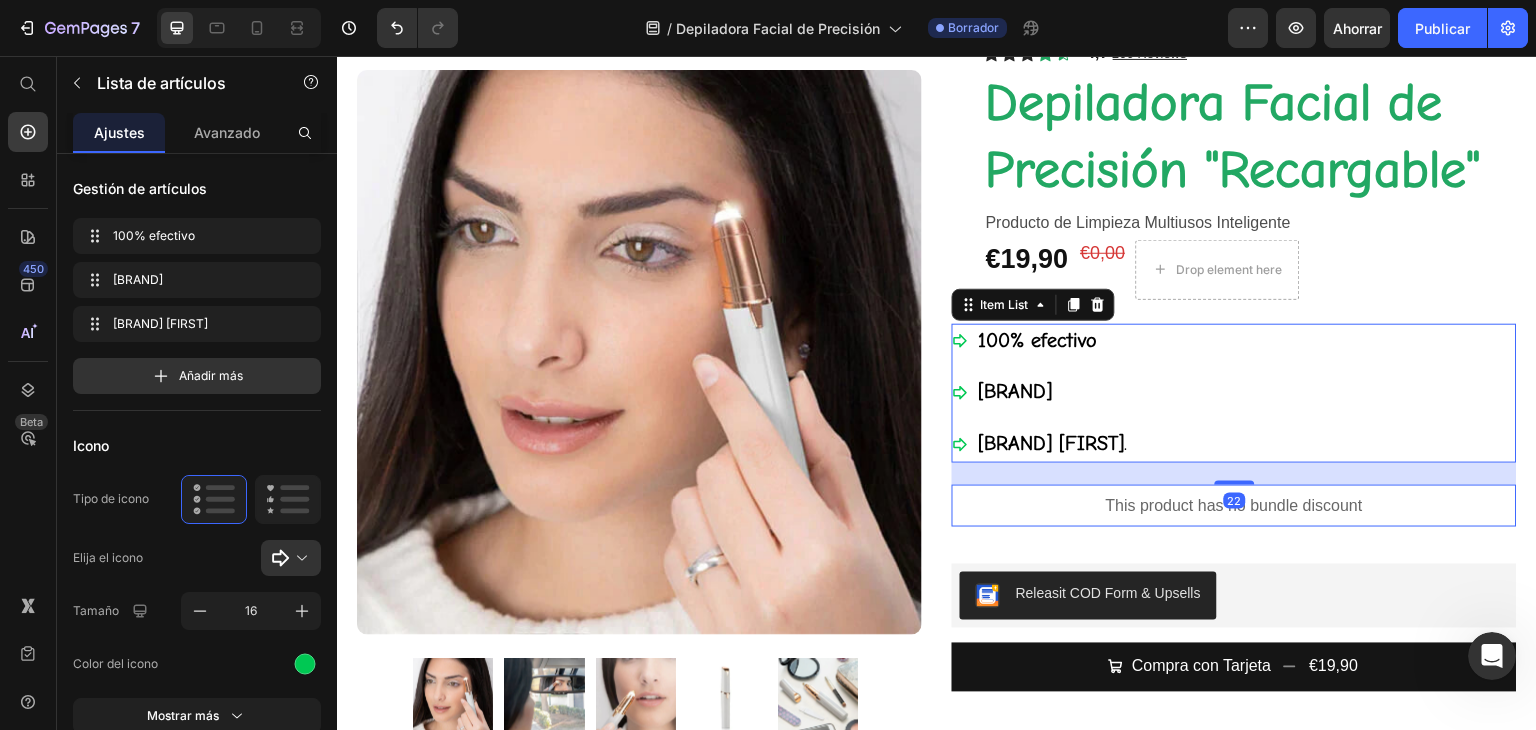 click on "Aromático" at bounding box center (1016, 391) 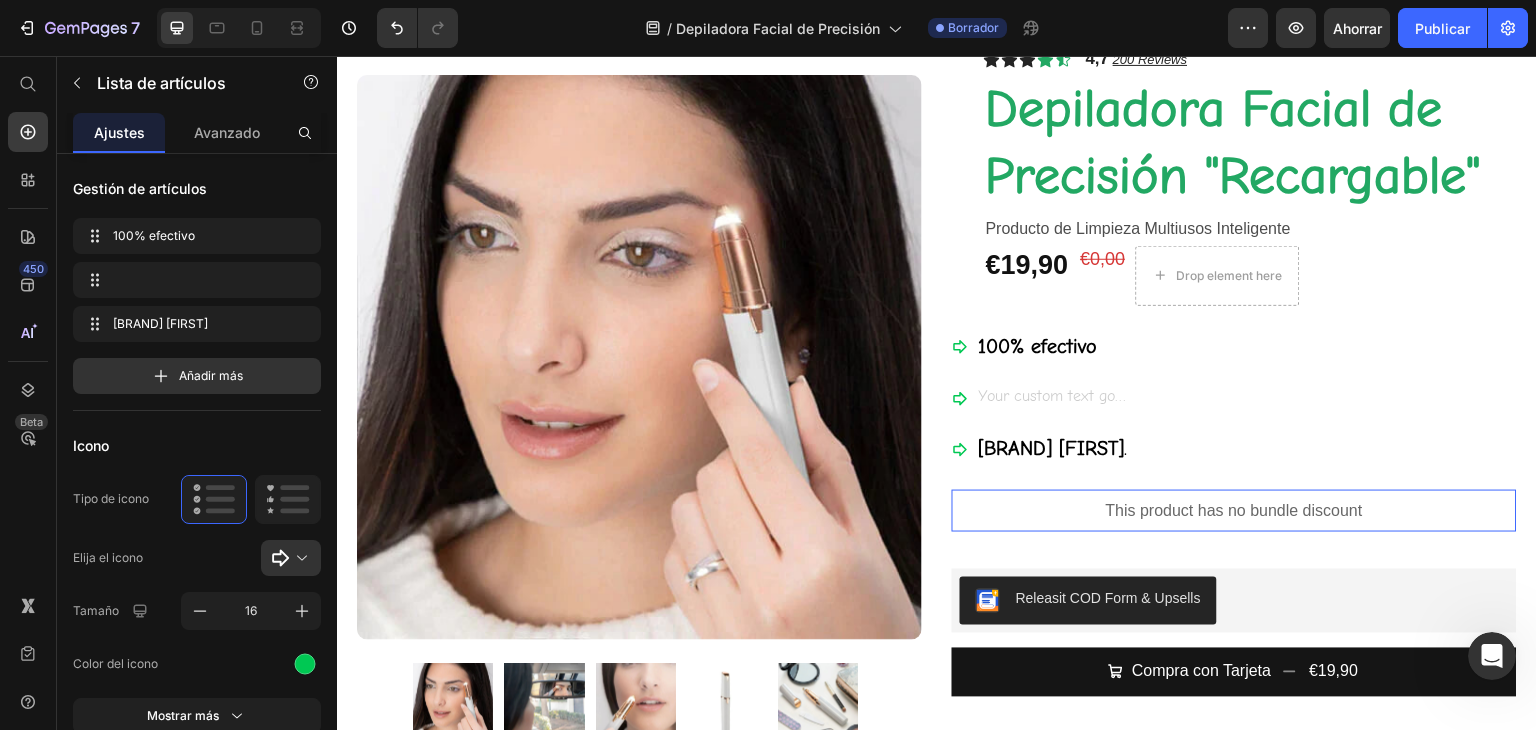 scroll, scrollTop: 88, scrollLeft: 0, axis: vertical 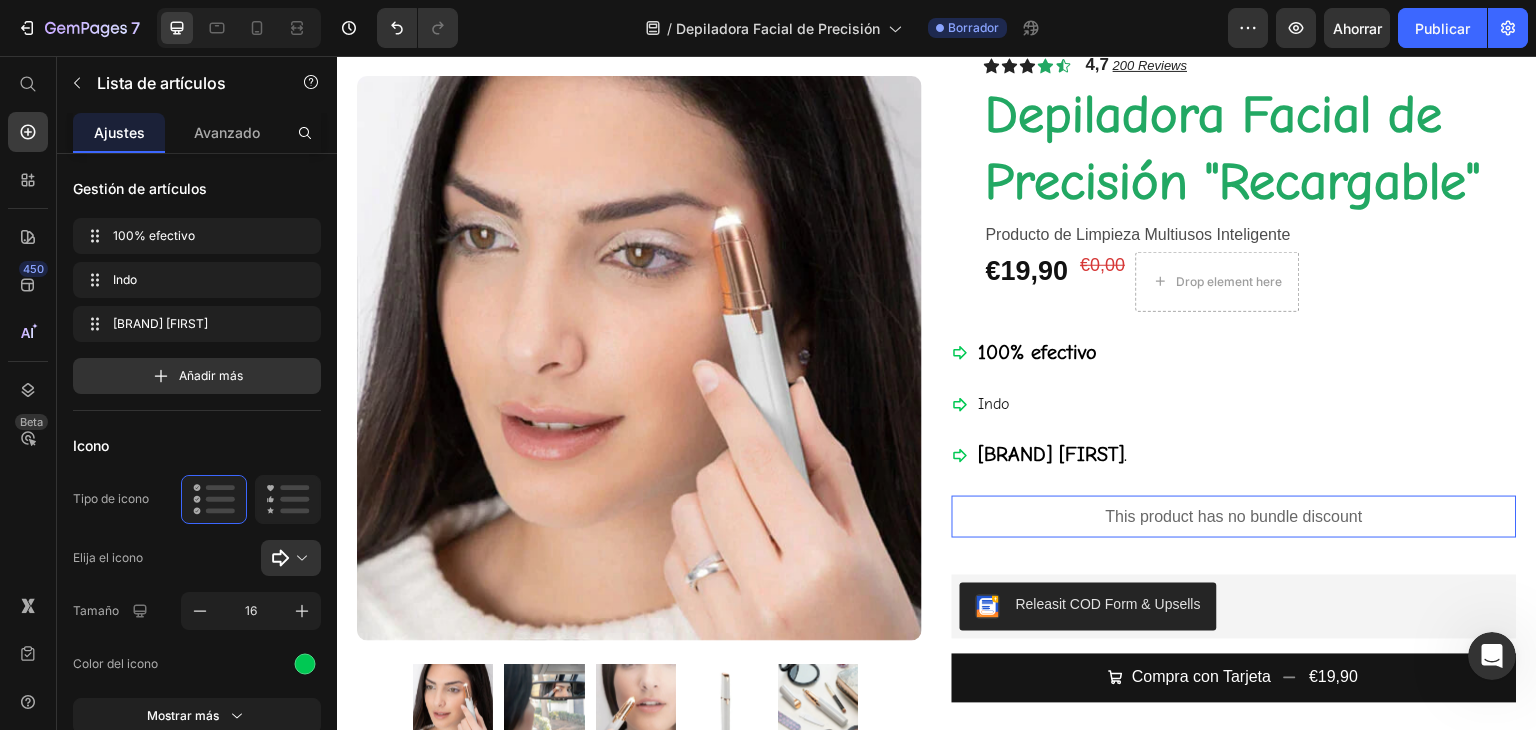 click on "100% efectivo" at bounding box center (1038, 352) 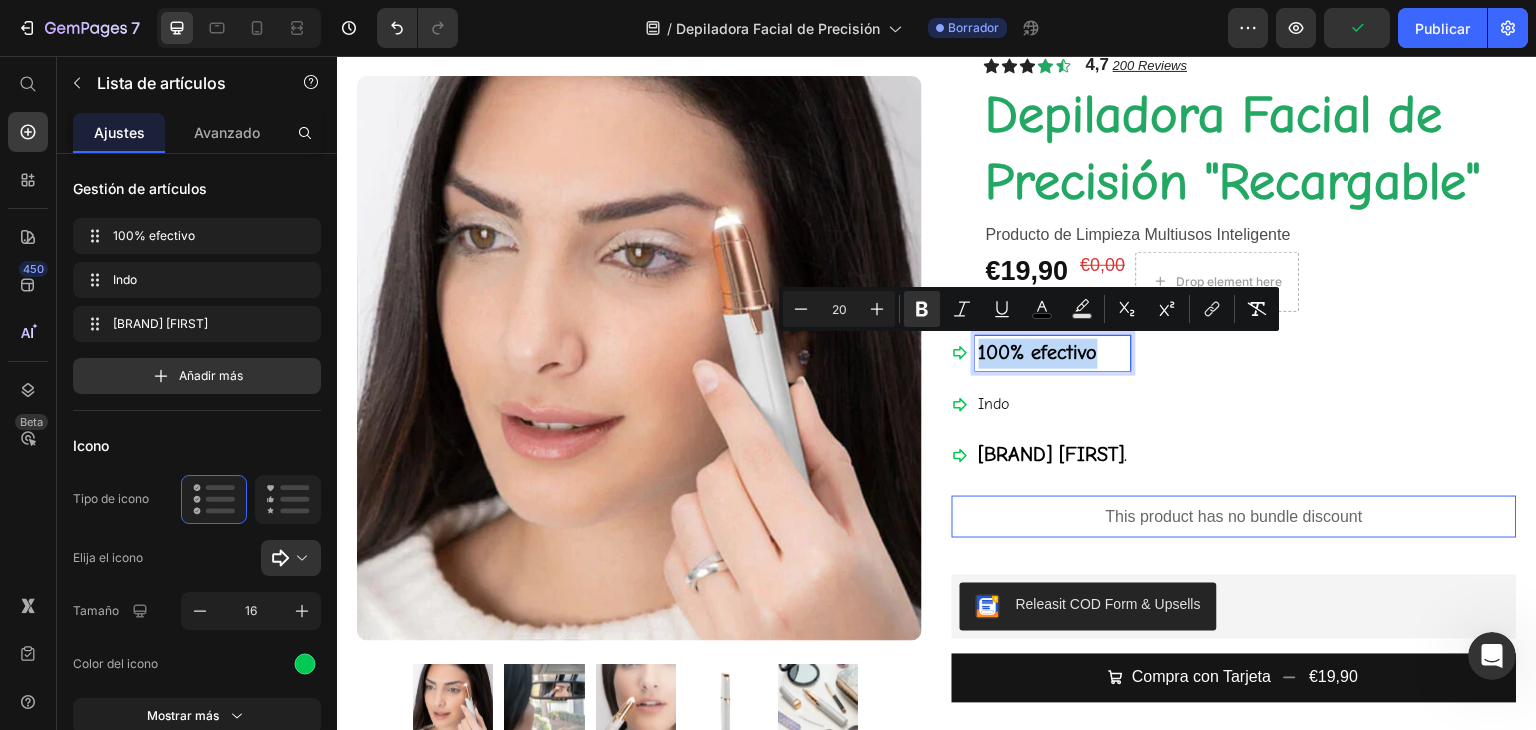drag, startPoint x: 1087, startPoint y: 352, endPoint x: 974, endPoint y: 362, distance: 113.44161 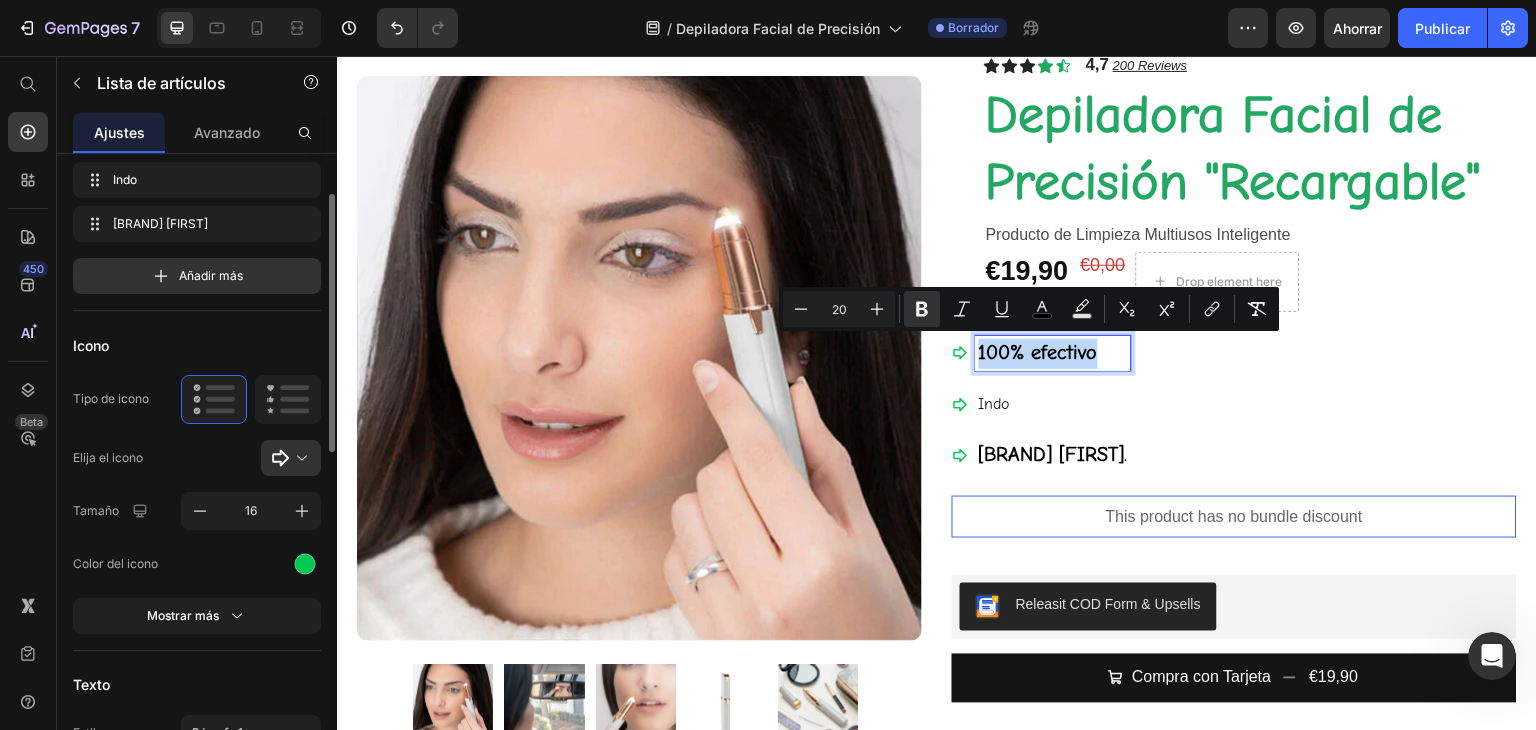 scroll, scrollTop: 200, scrollLeft: 0, axis: vertical 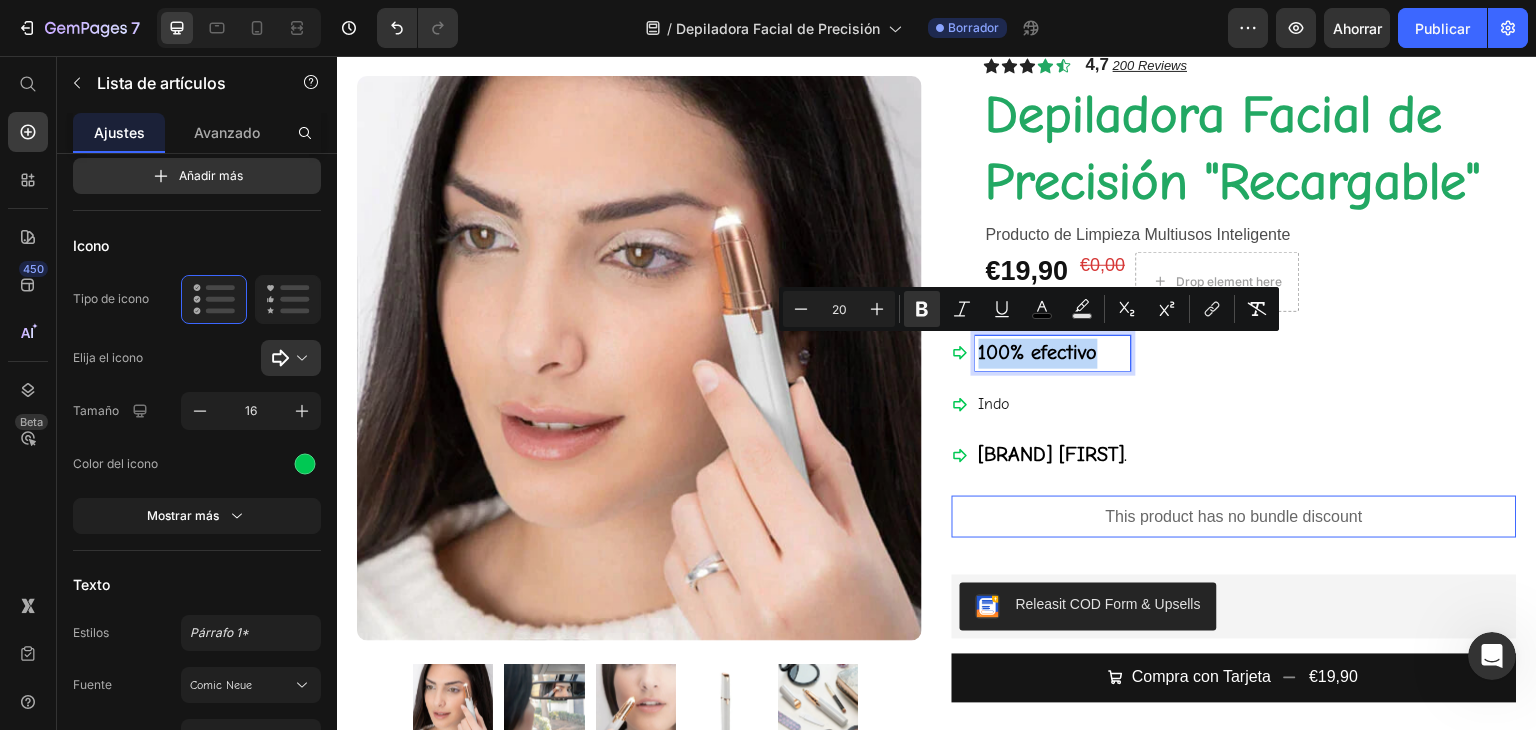 click on "100% efectivo" at bounding box center (1038, 352) 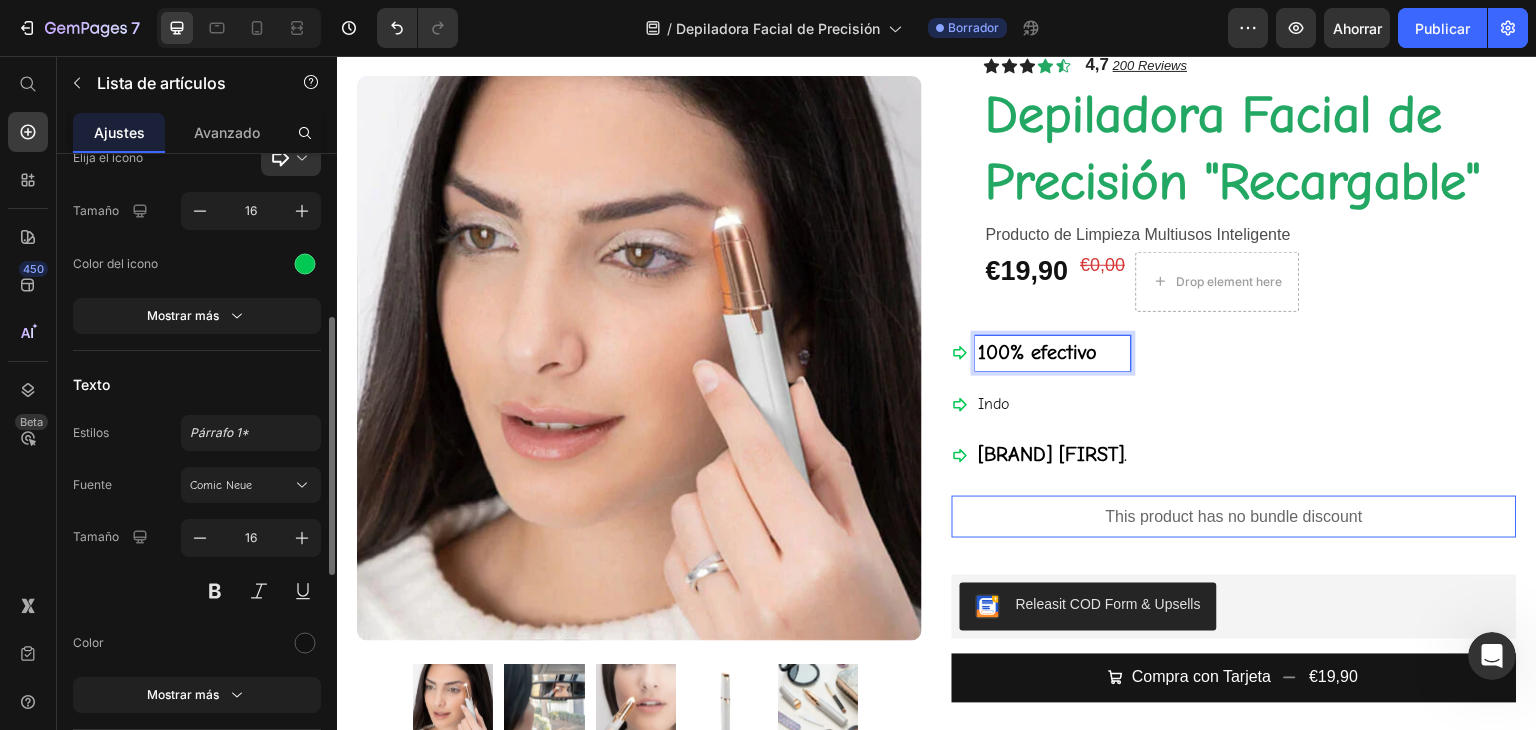 scroll, scrollTop: 500, scrollLeft: 0, axis: vertical 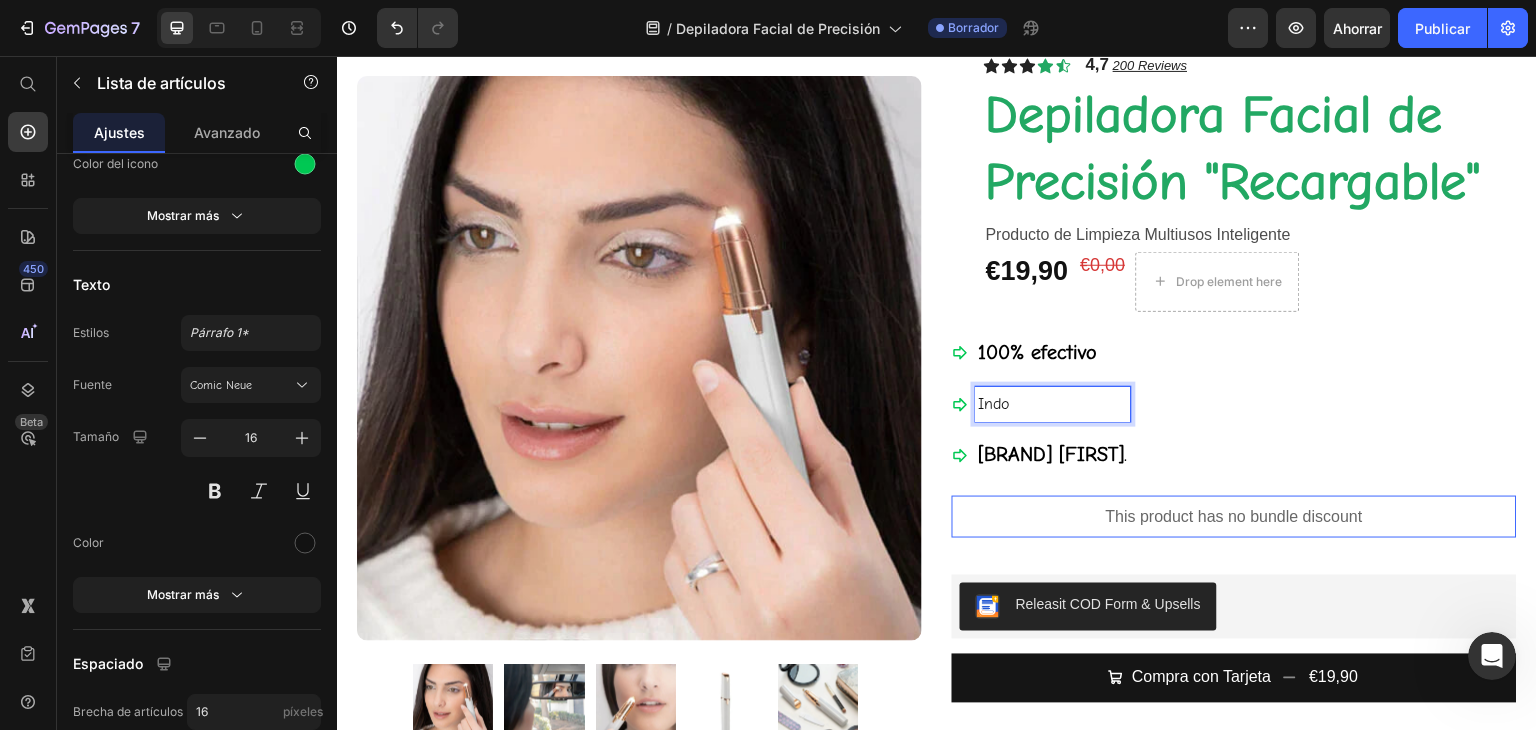 click on "Indo" at bounding box center [1053, 404] 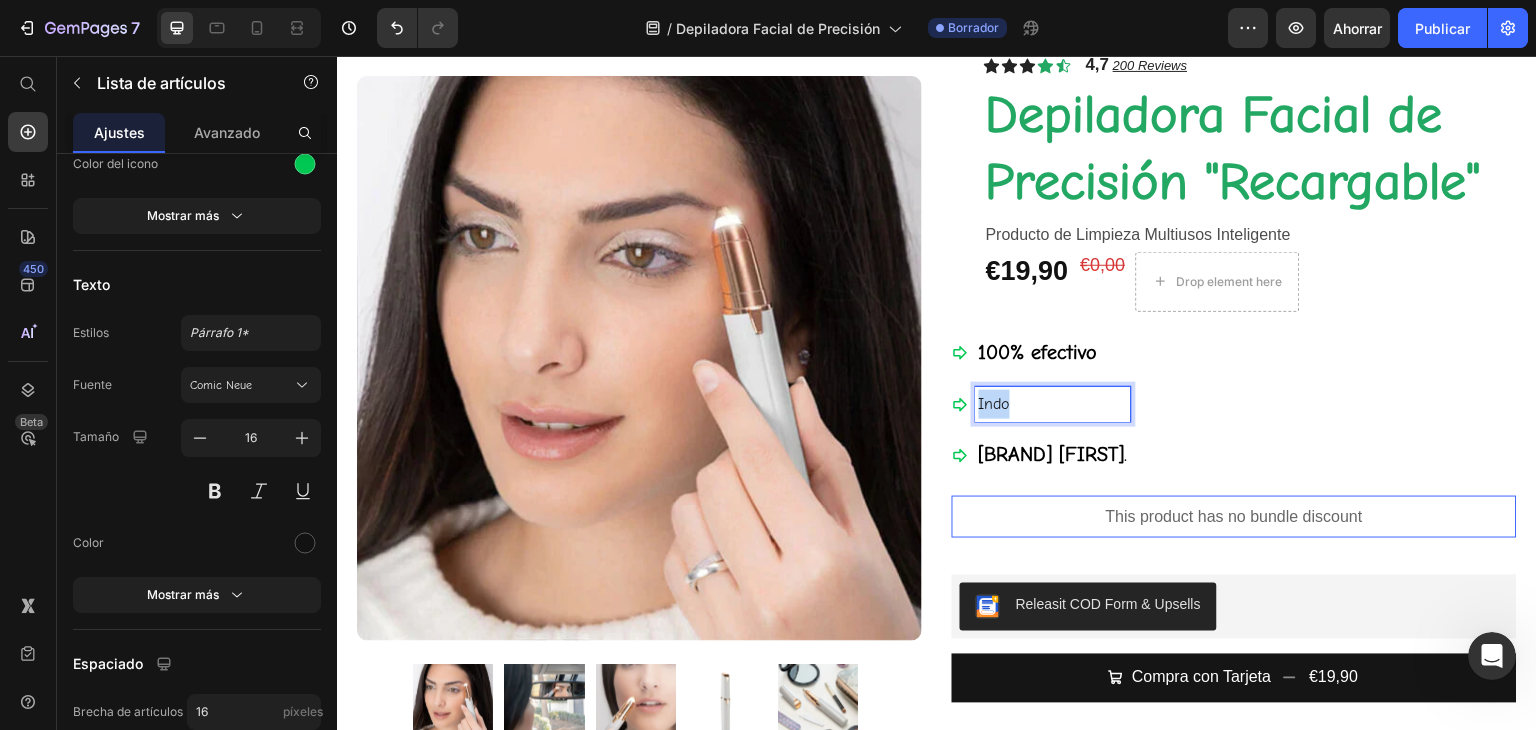 drag, startPoint x: 1008, startPoint y: 402, endPoint x: 958, endPoint y: 416, distance: 51.92302 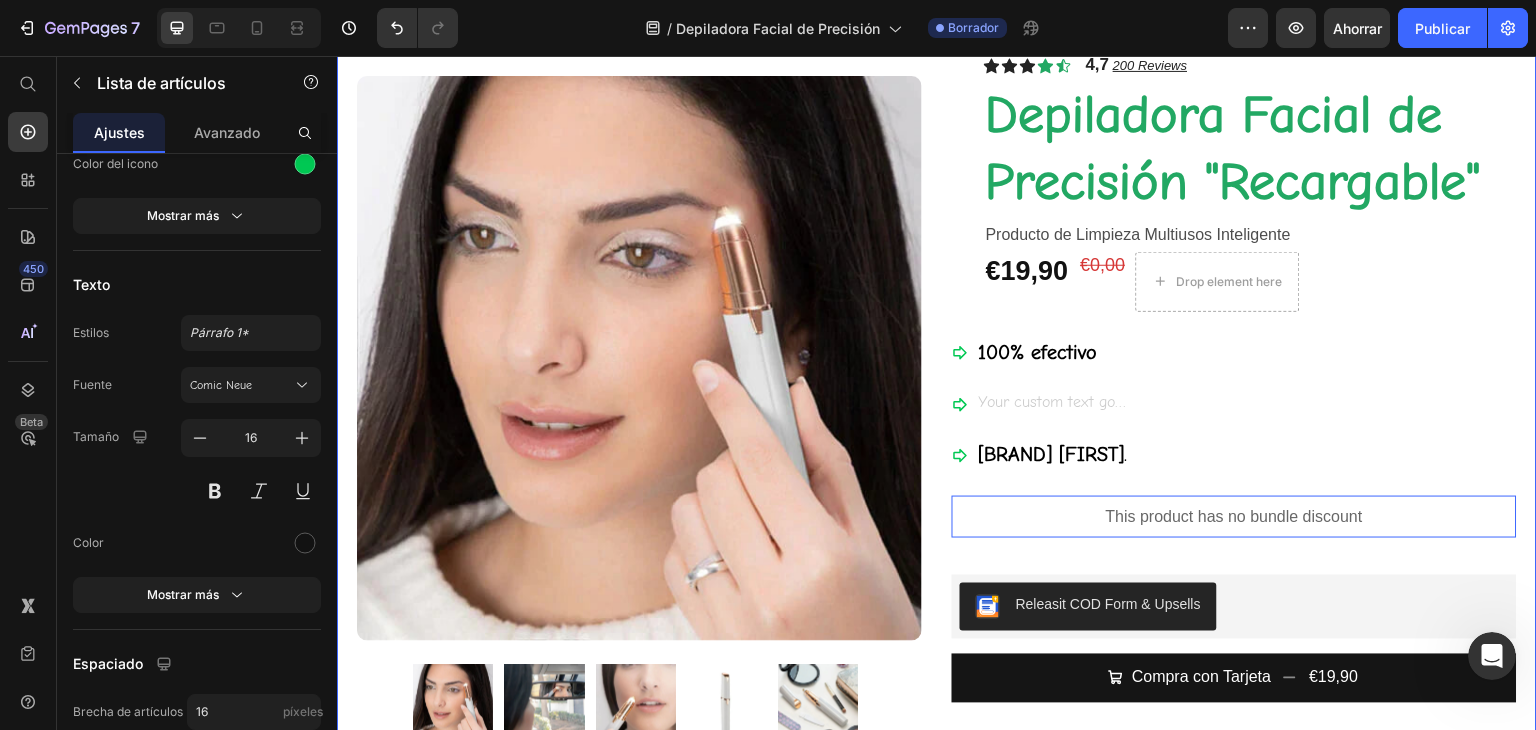 scroll, scrollTop: 83, scrollLeft: 0, axis: vertical 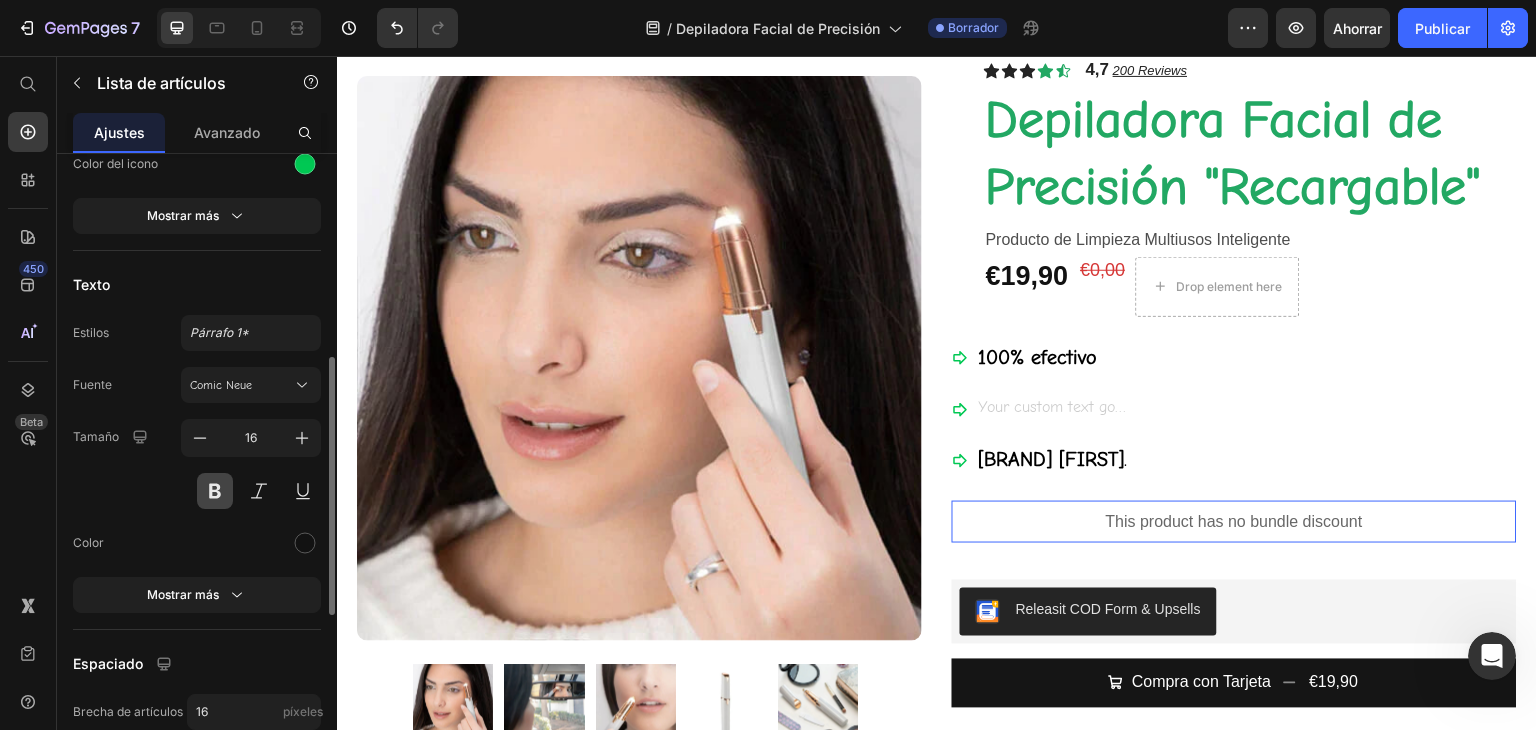 click at bounding box center [215, 491] 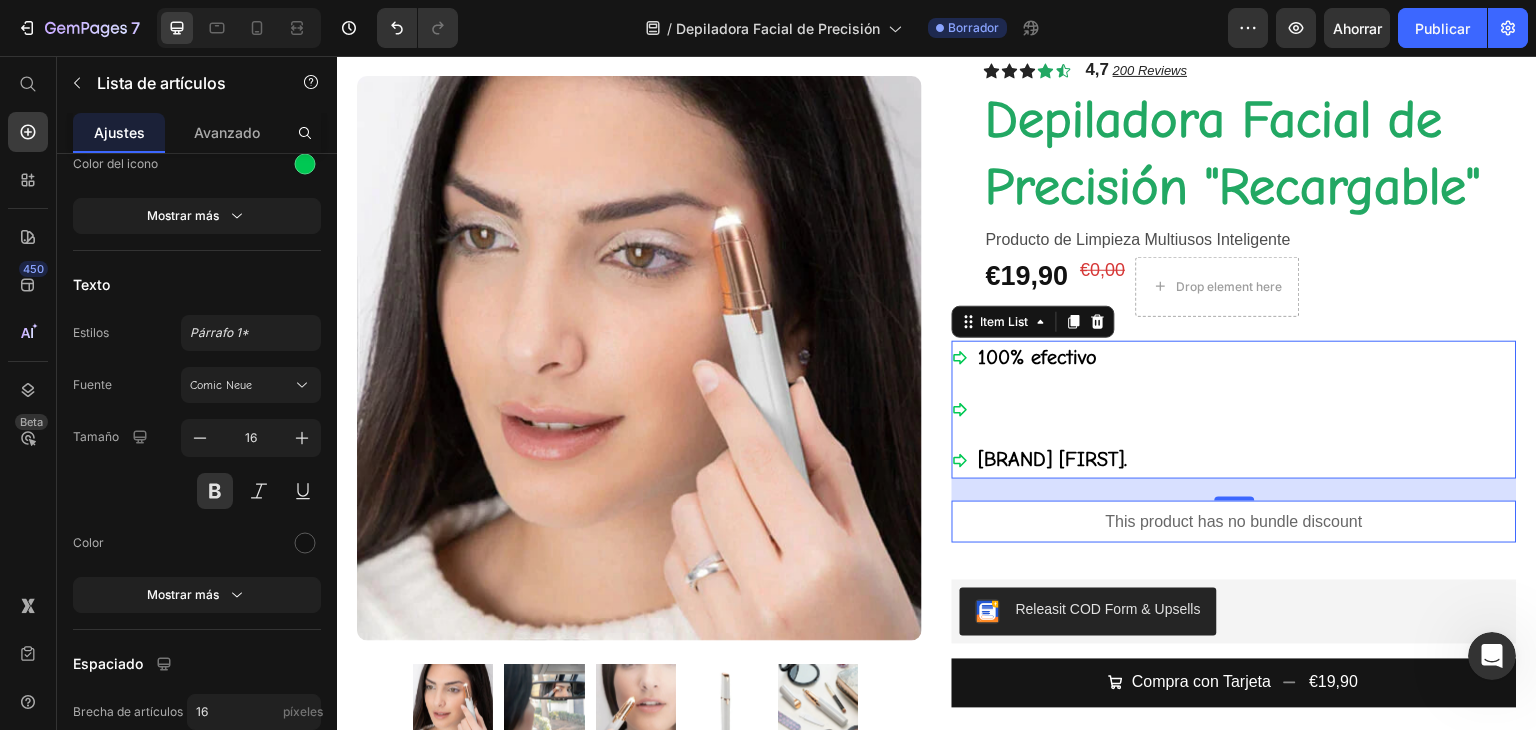click at bounding box center (1053, 409) 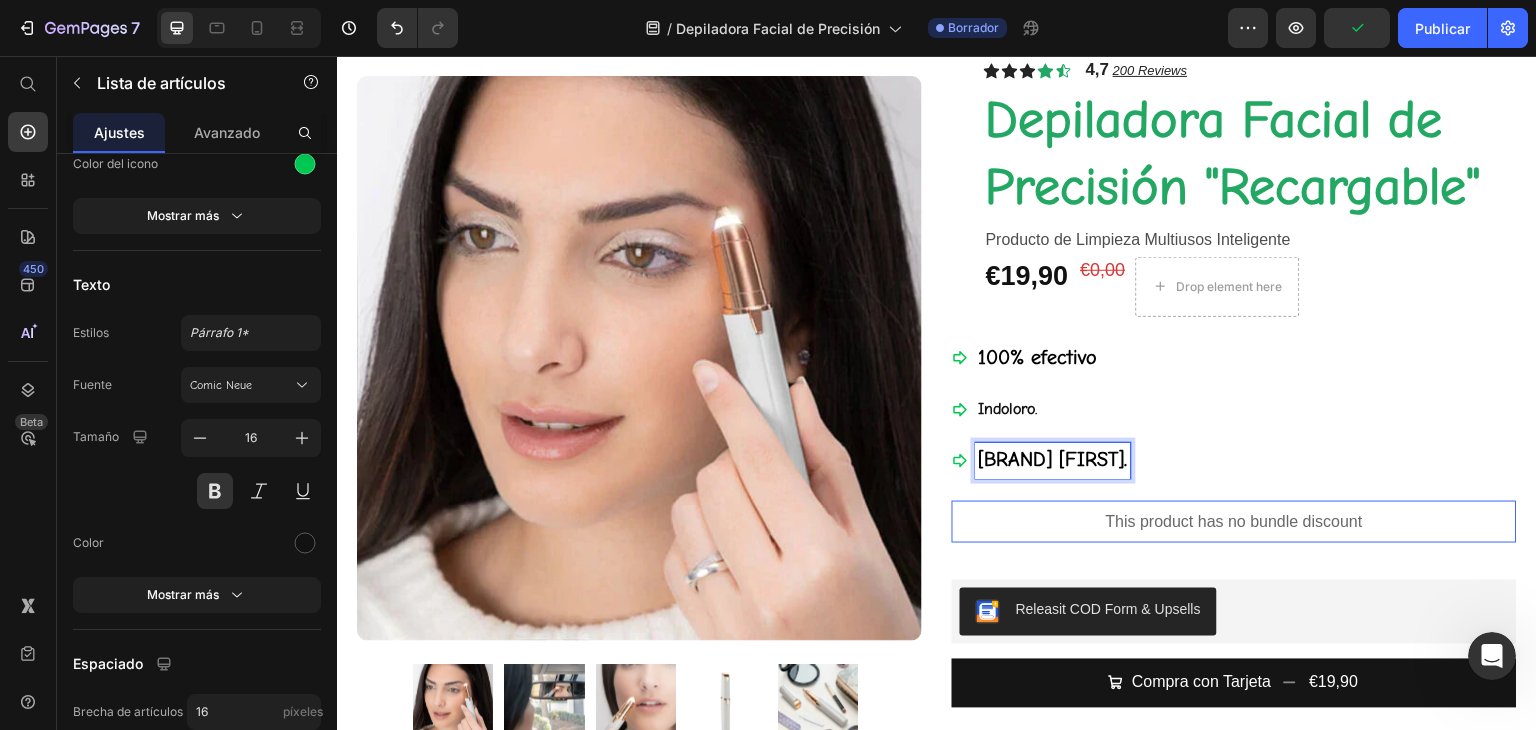 click on "Altamente Poderoso" at bounding box center (1052, 459) 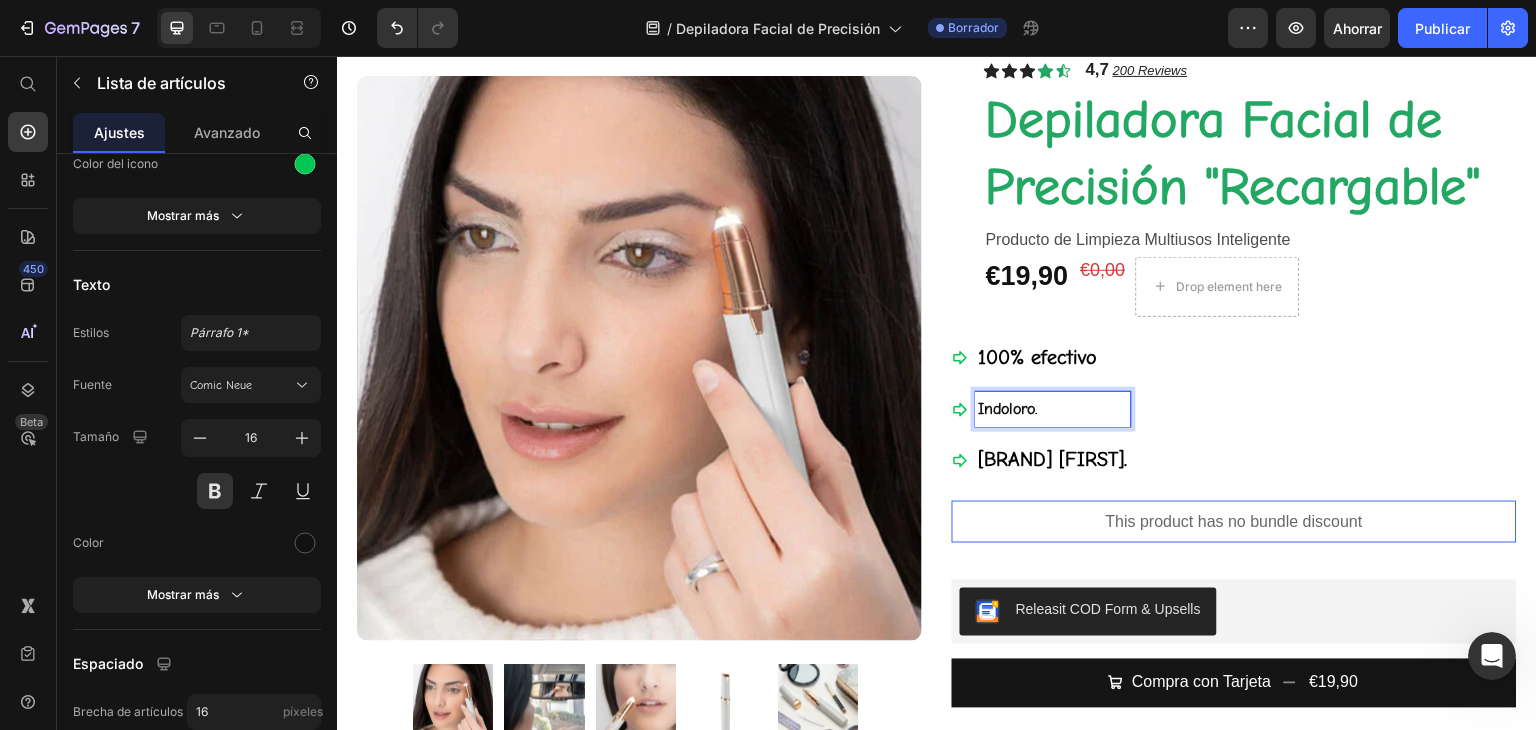 click on "Indoloro." at bounding box center (1053, 409) 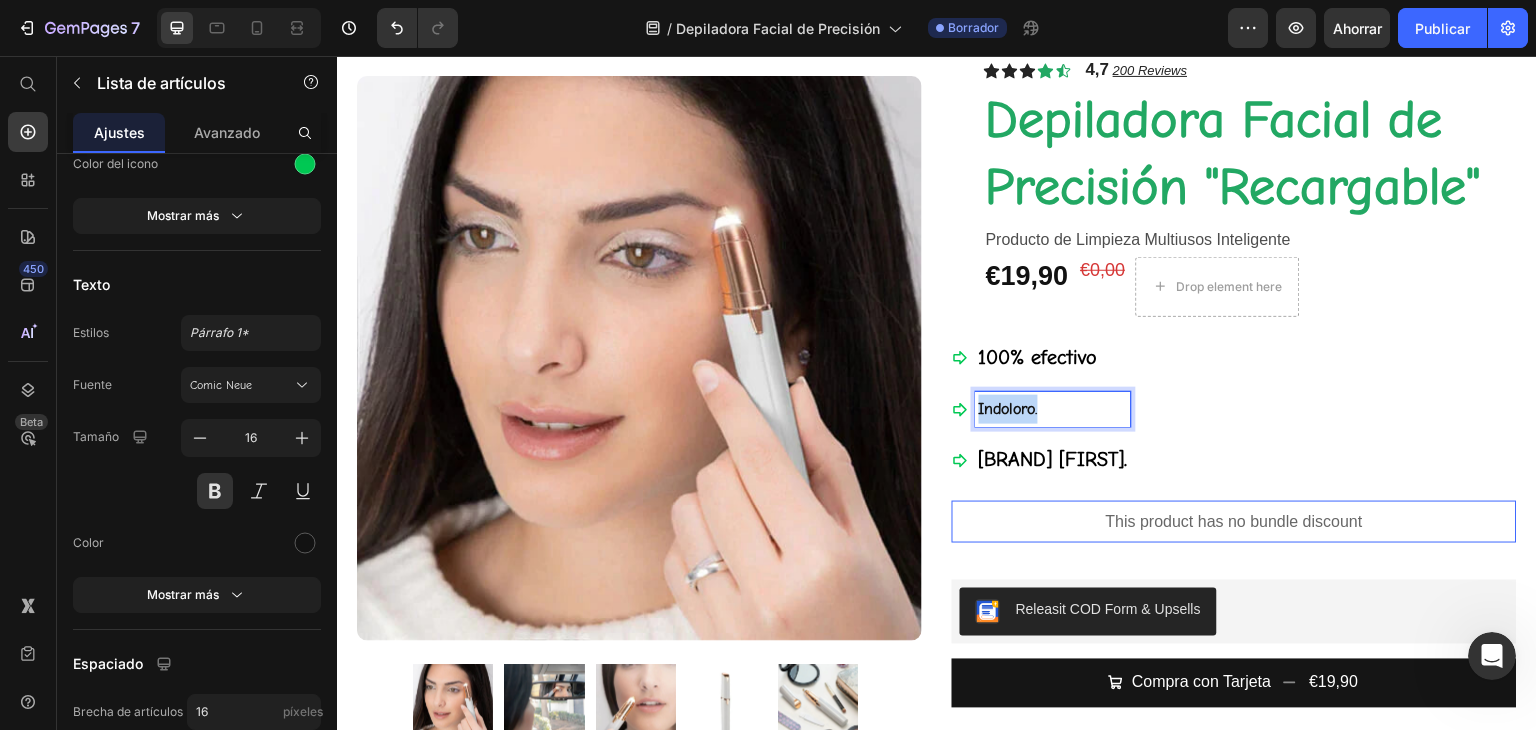 drag, startPoint x: 1039, startPoint y: 409, endPoint x: 966, endPoint y: 420, distance: 73.82411 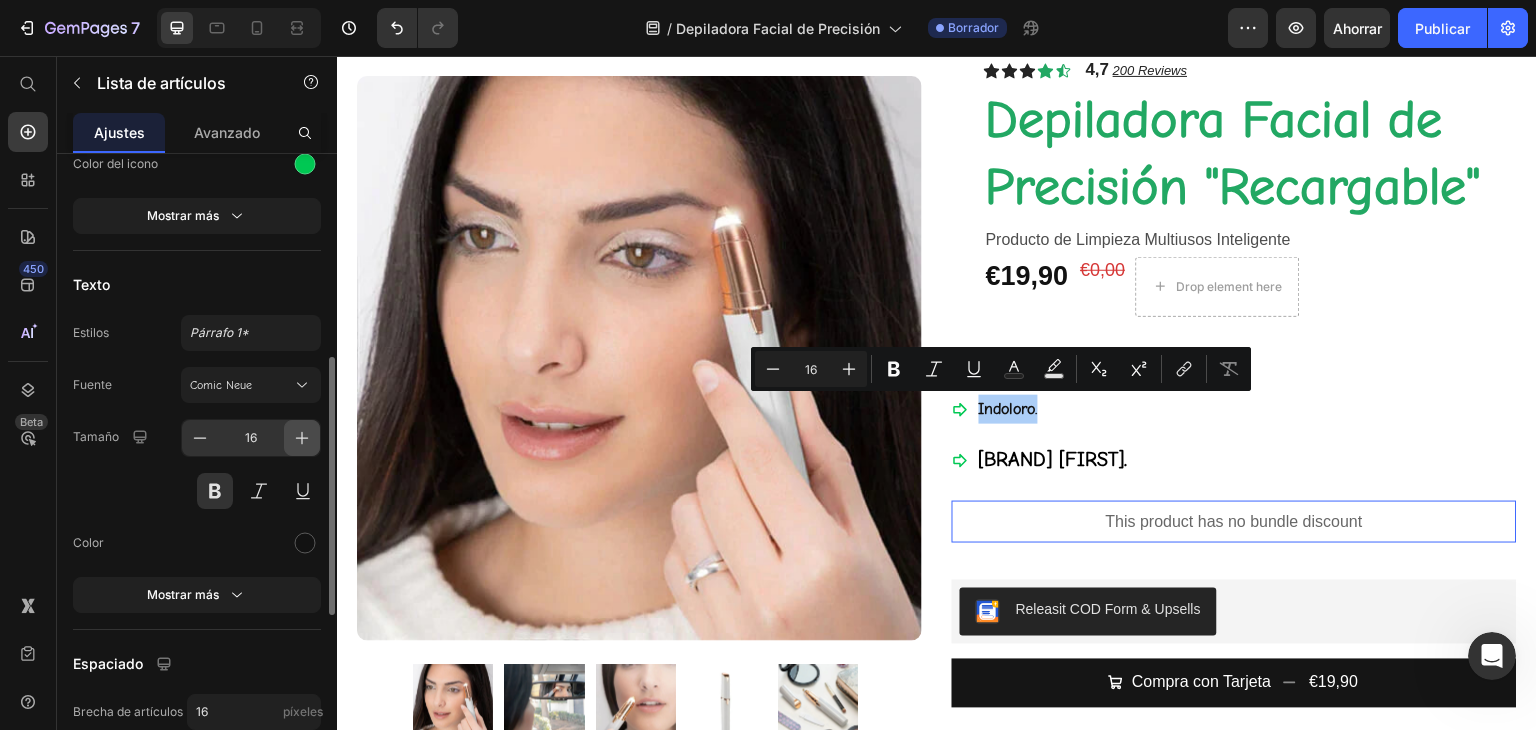 click 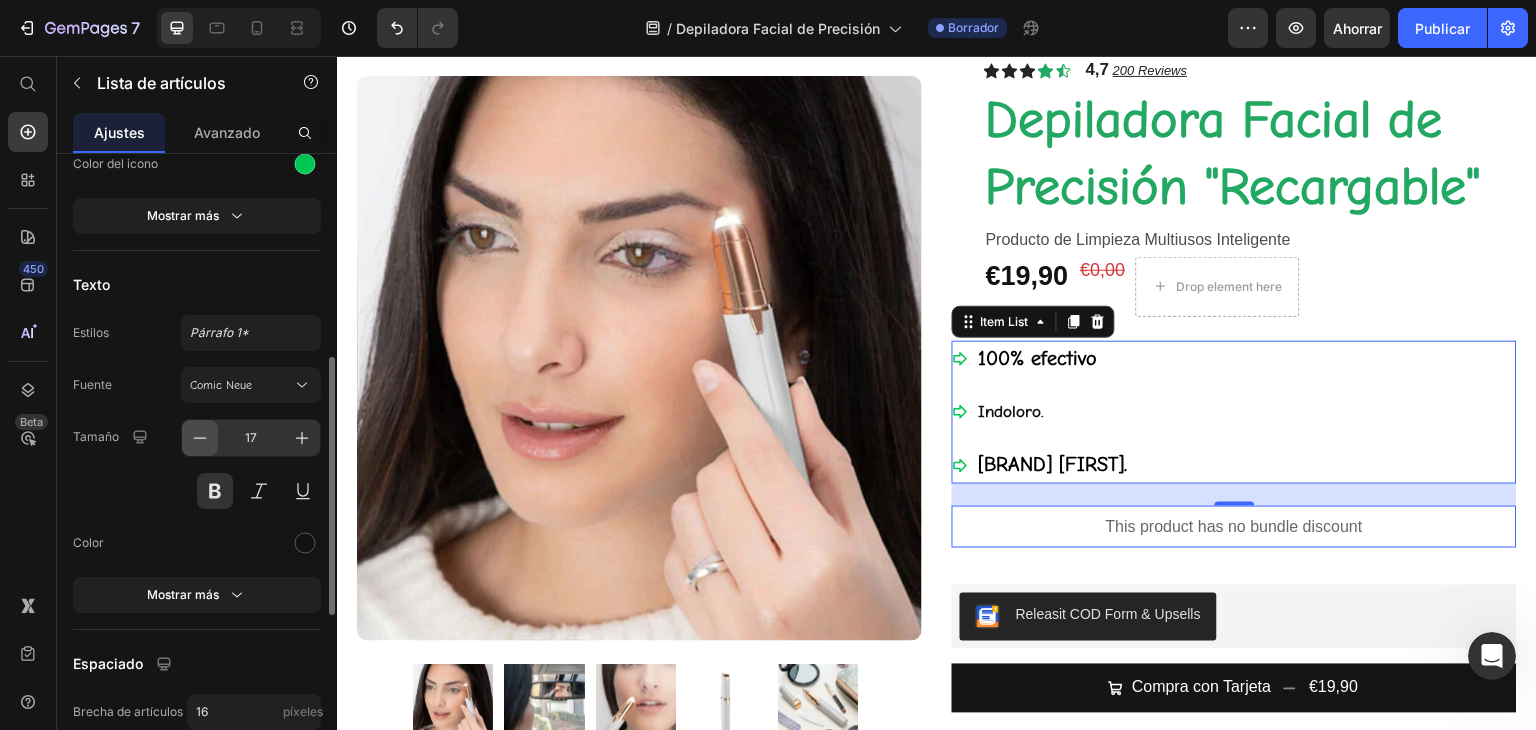 click 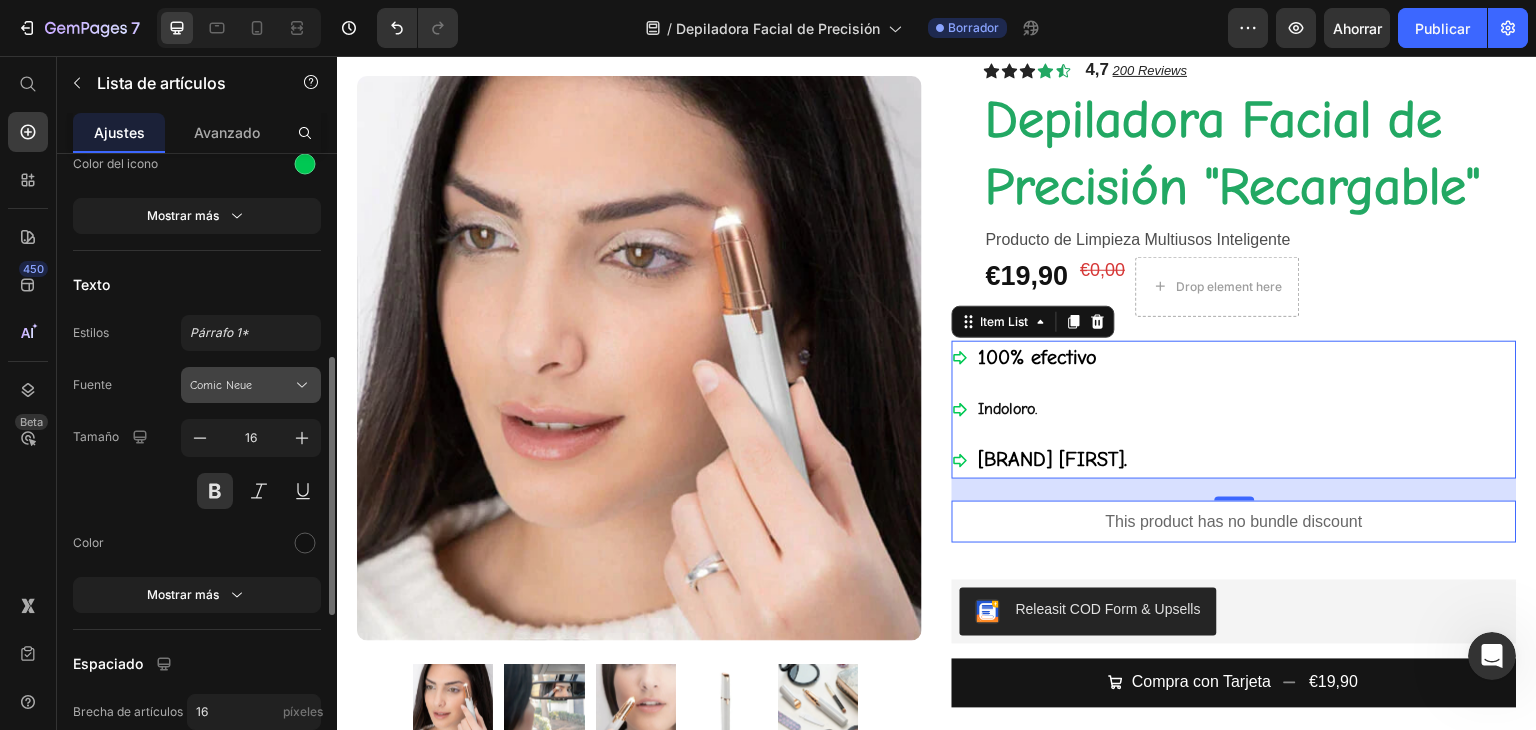 click on "Comic Neue" at bounding box center [241, 385] 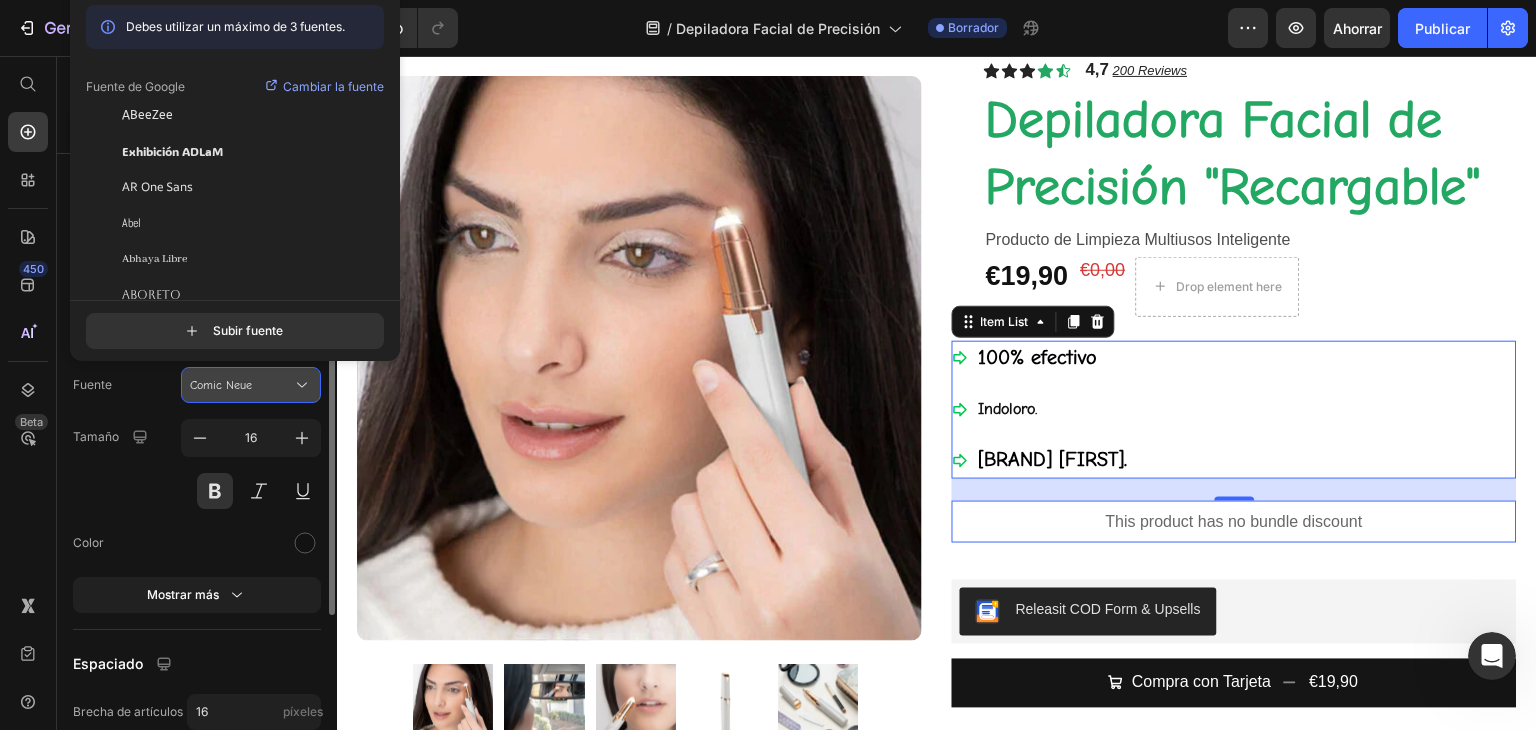 click 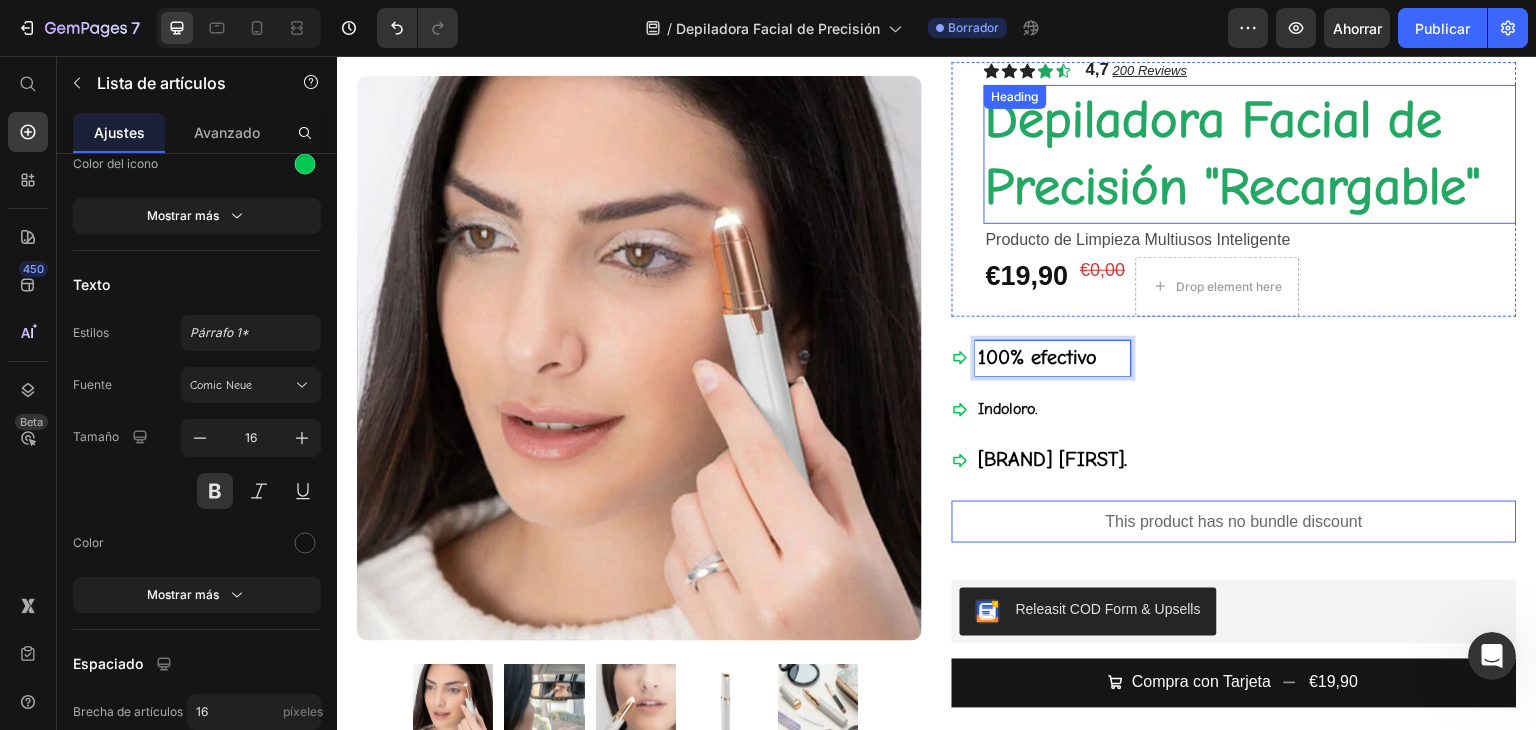 click on "Depiladora Facial de Precisión "Recargable"" at bounding box center [1233, 154] 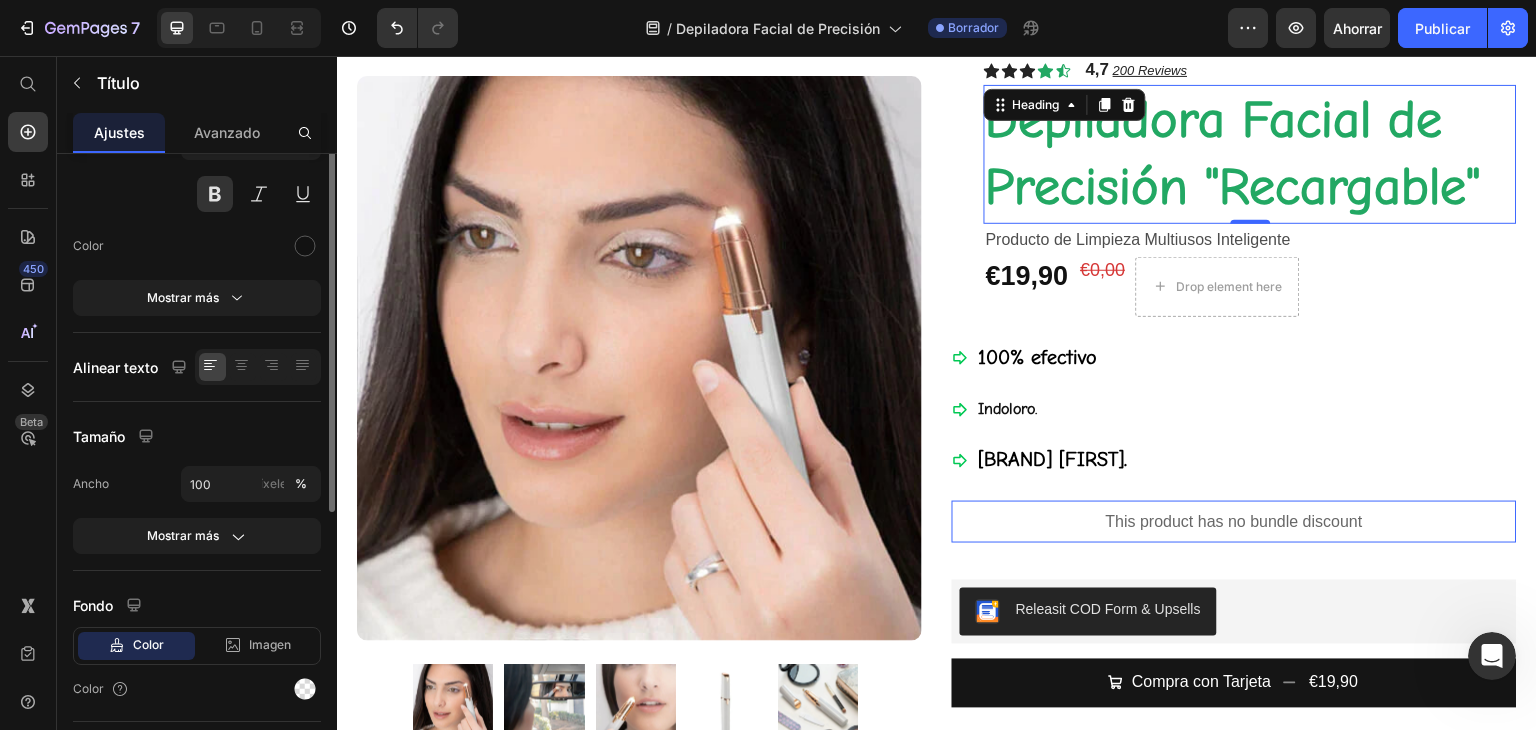 scroll, scrollTop: 0, scrollLeft: 0, axis: both 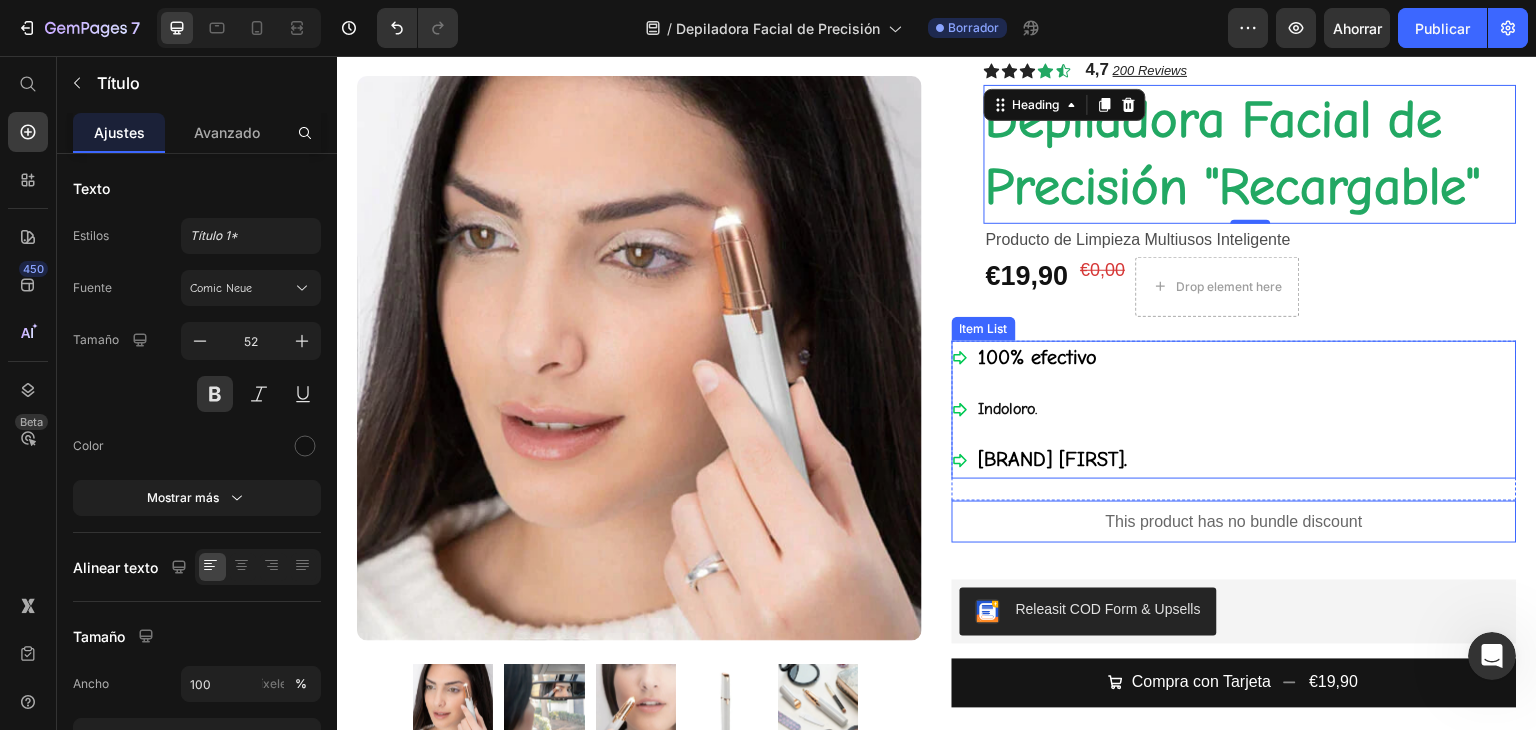 click on "100% efectivo" at bounding box center [1038, 357] 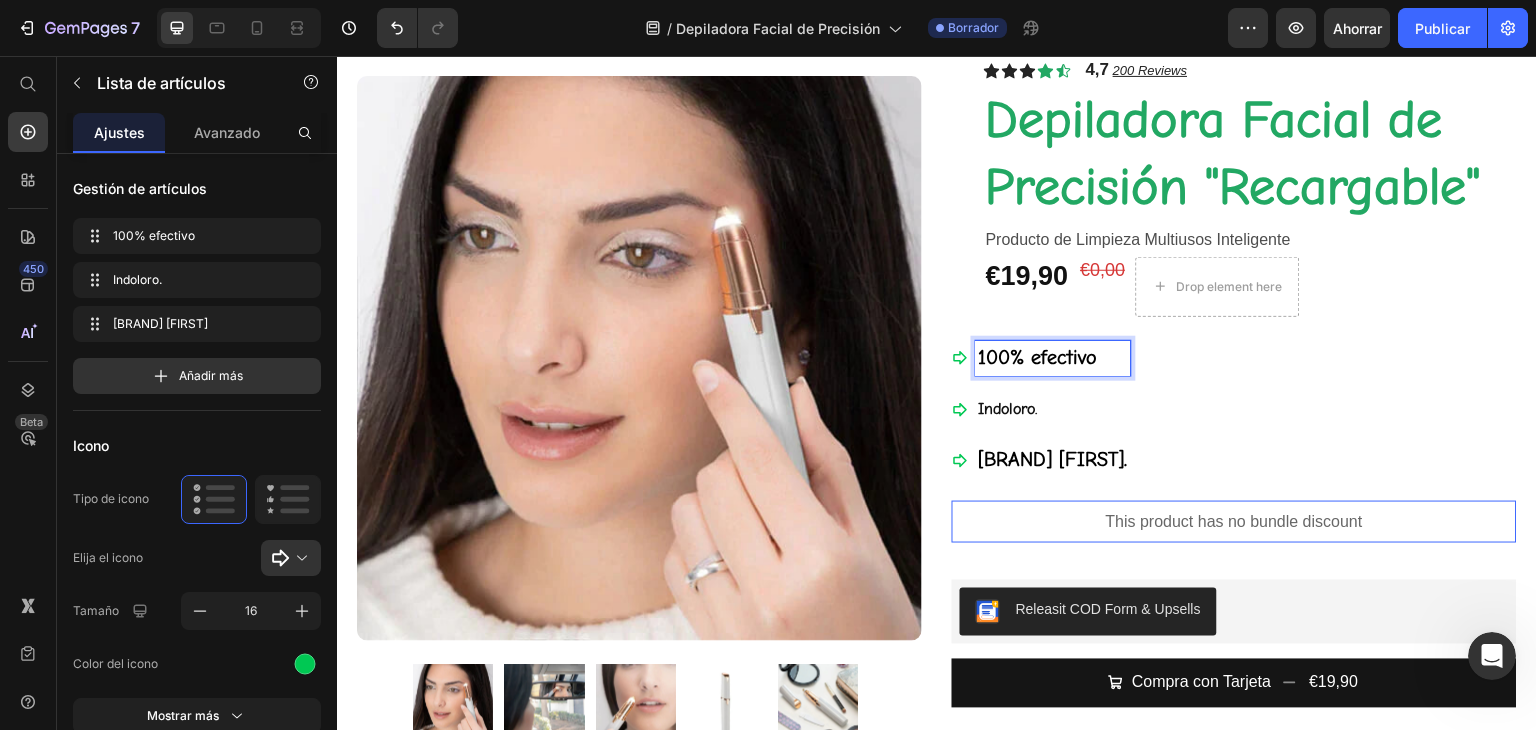 click on "100% efectivo" at bounding box center (1038, 357) 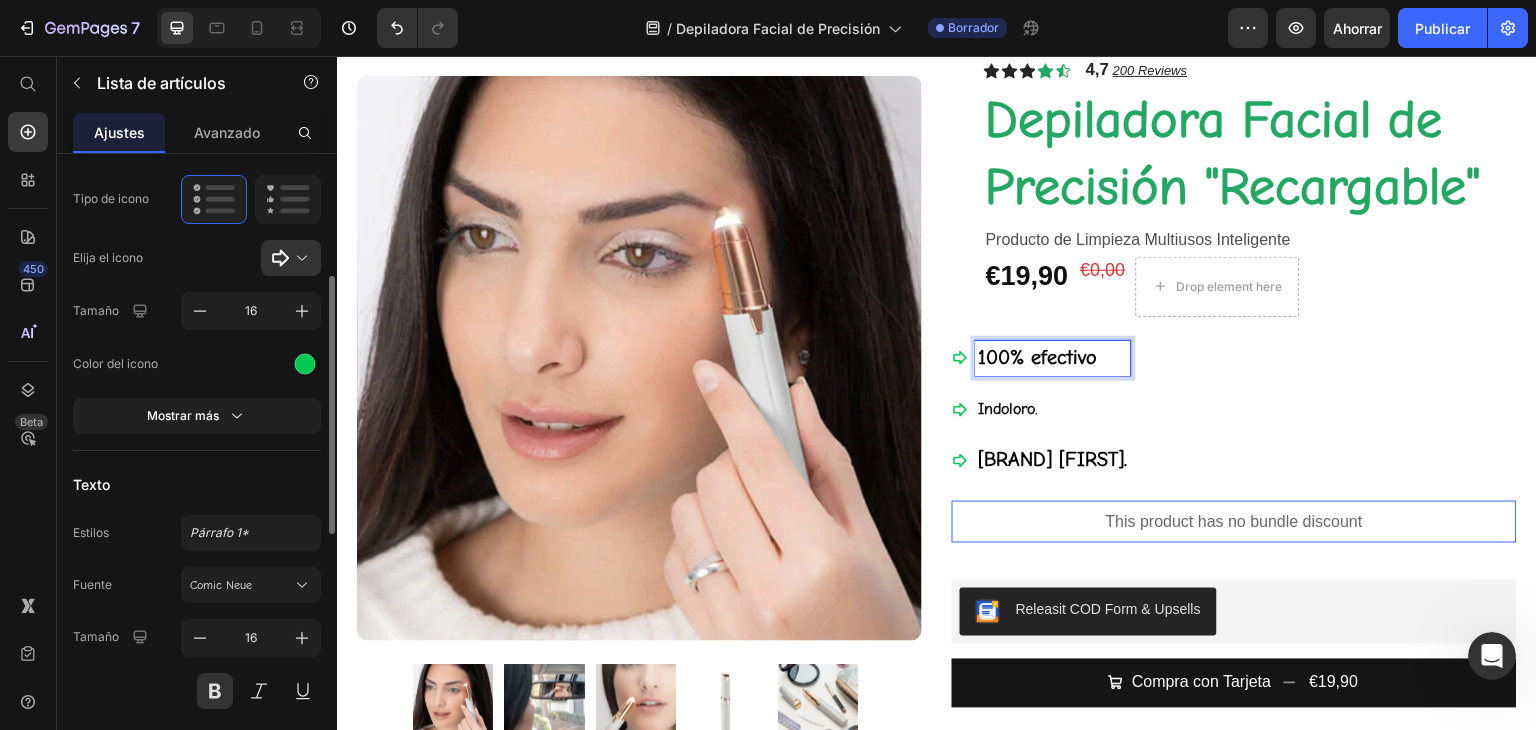 scroll, scrollTop: 0, scrollLeft: 0, axis: both 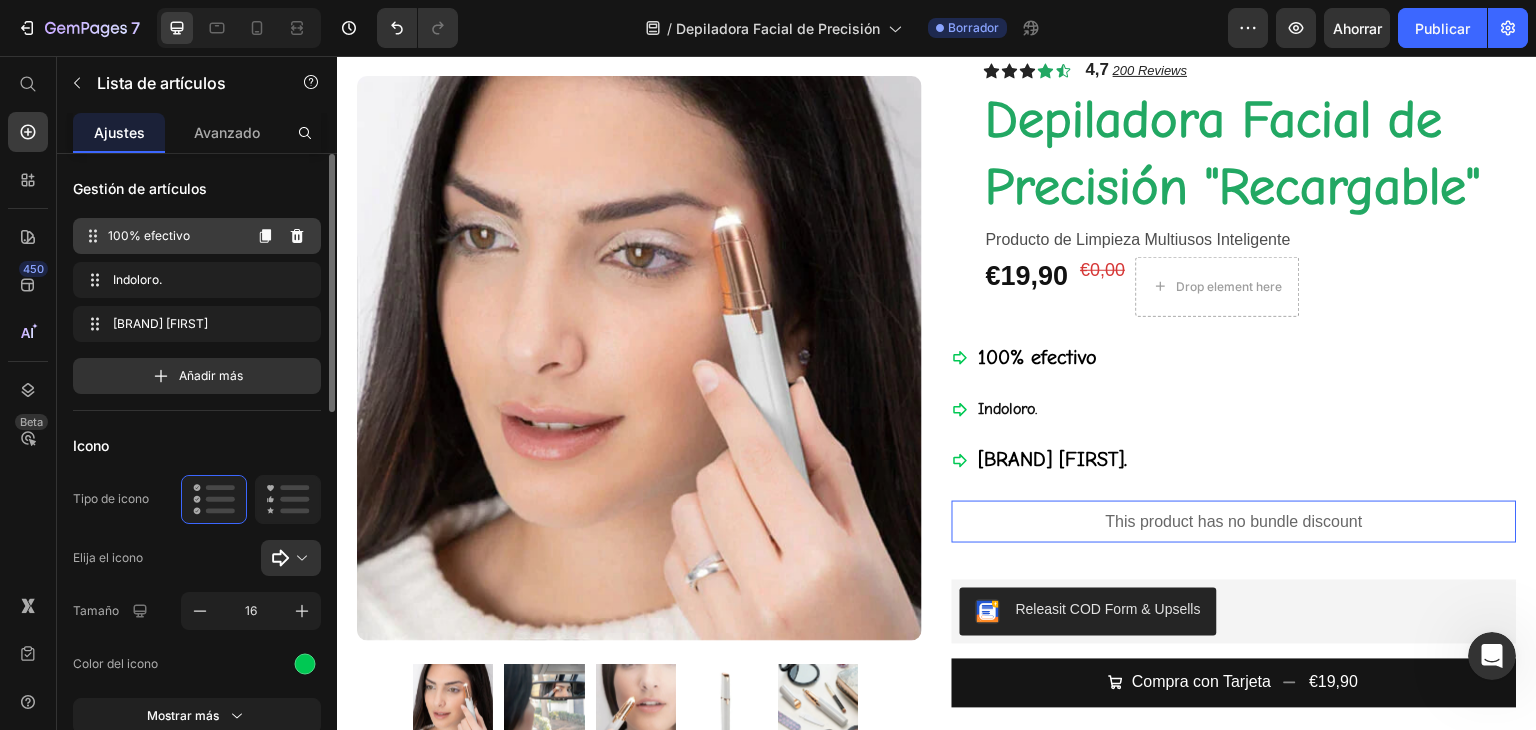 click on "100% efectivo" at bounding box center (149, 235) 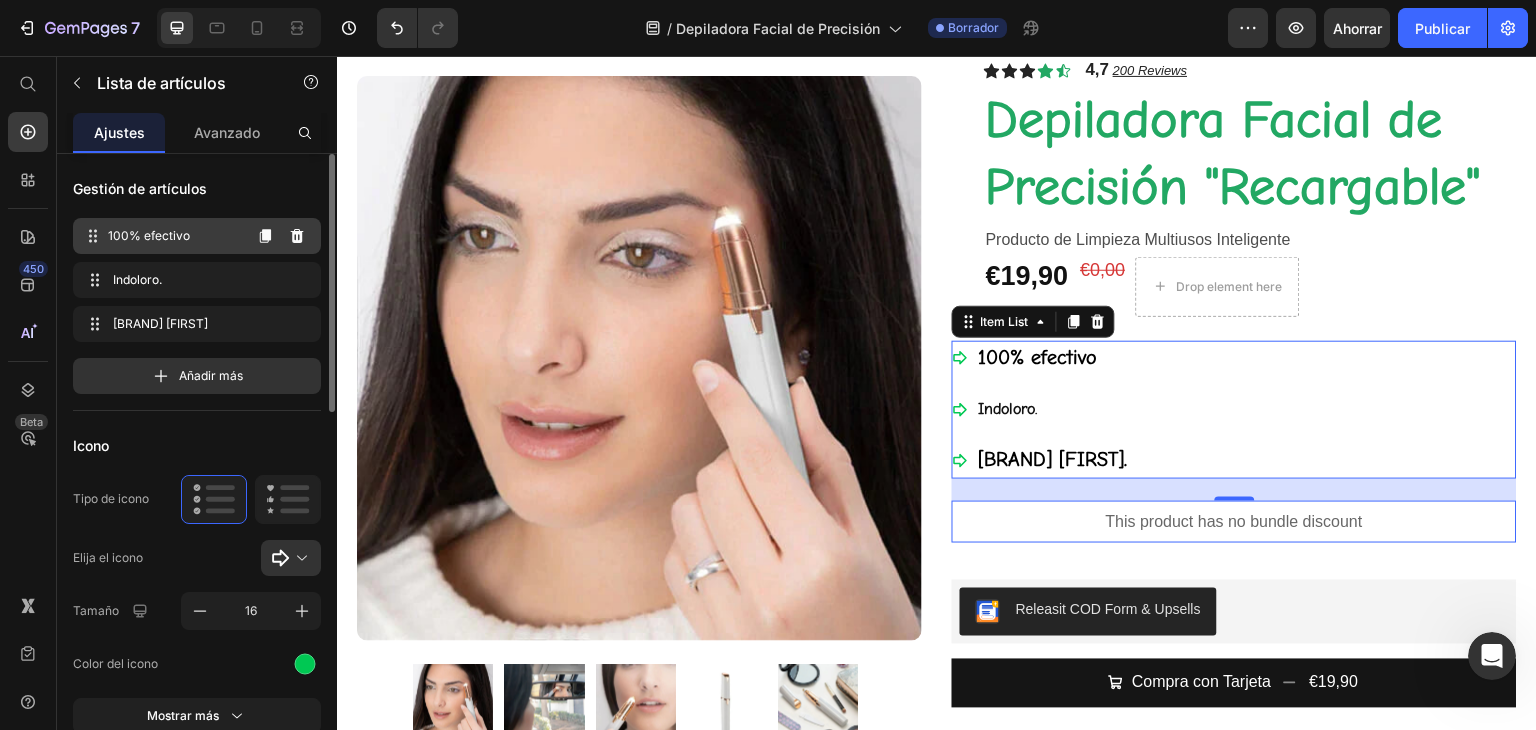 click on "100% efectivo" at bounding box center (149, 235) 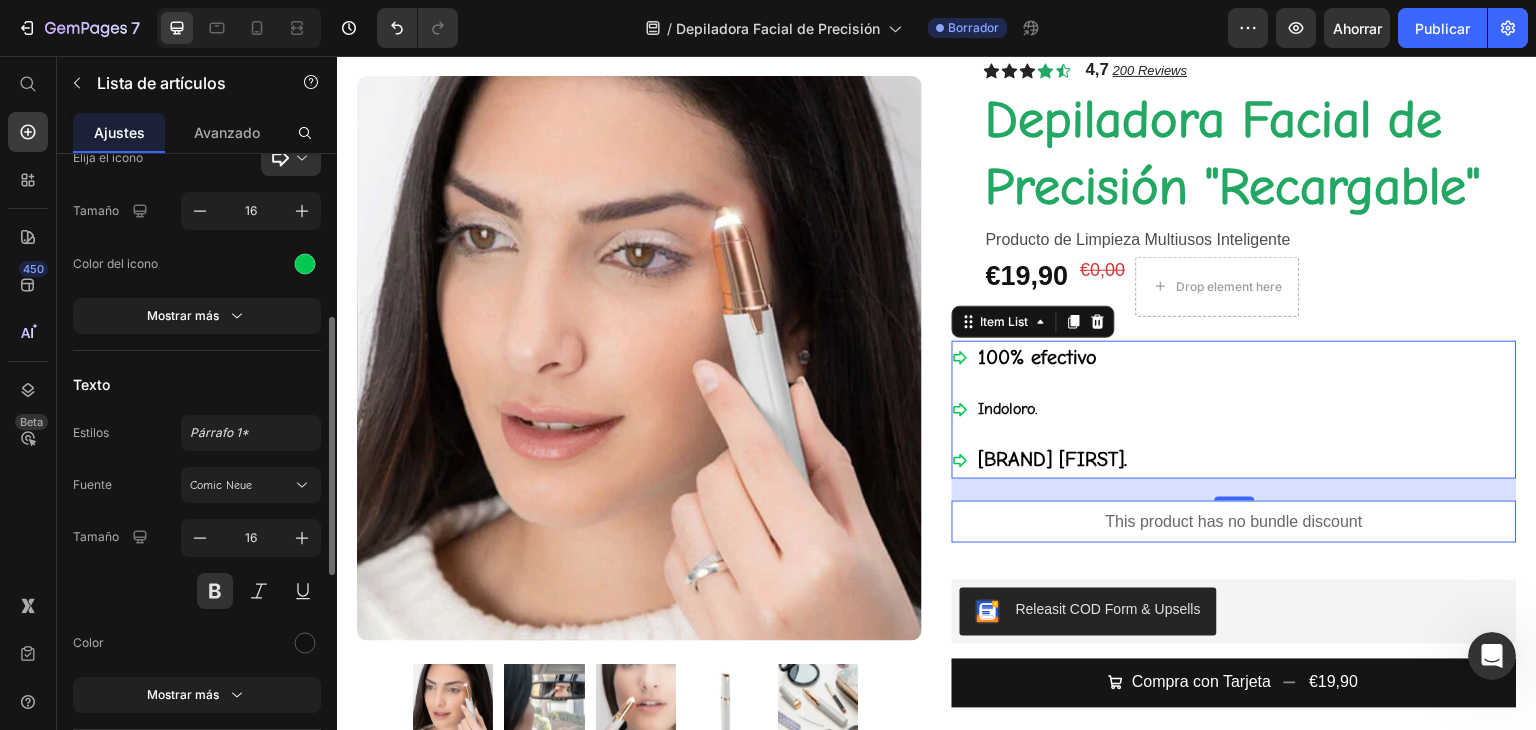 scroll, scrollTop: 500, scrollLeft: 0, axis: vertical 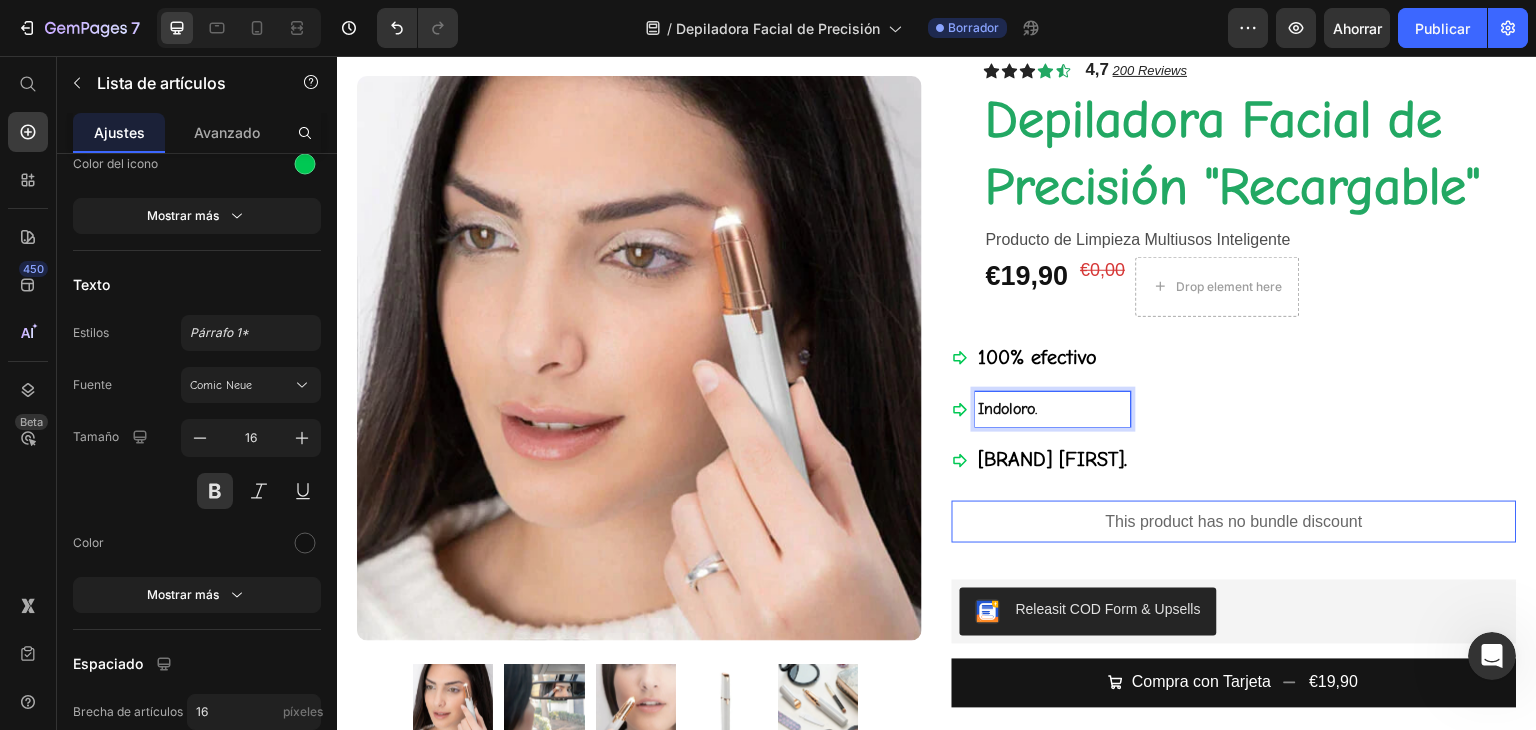 click on "Indoloro." at bounding box center [1053, 409] 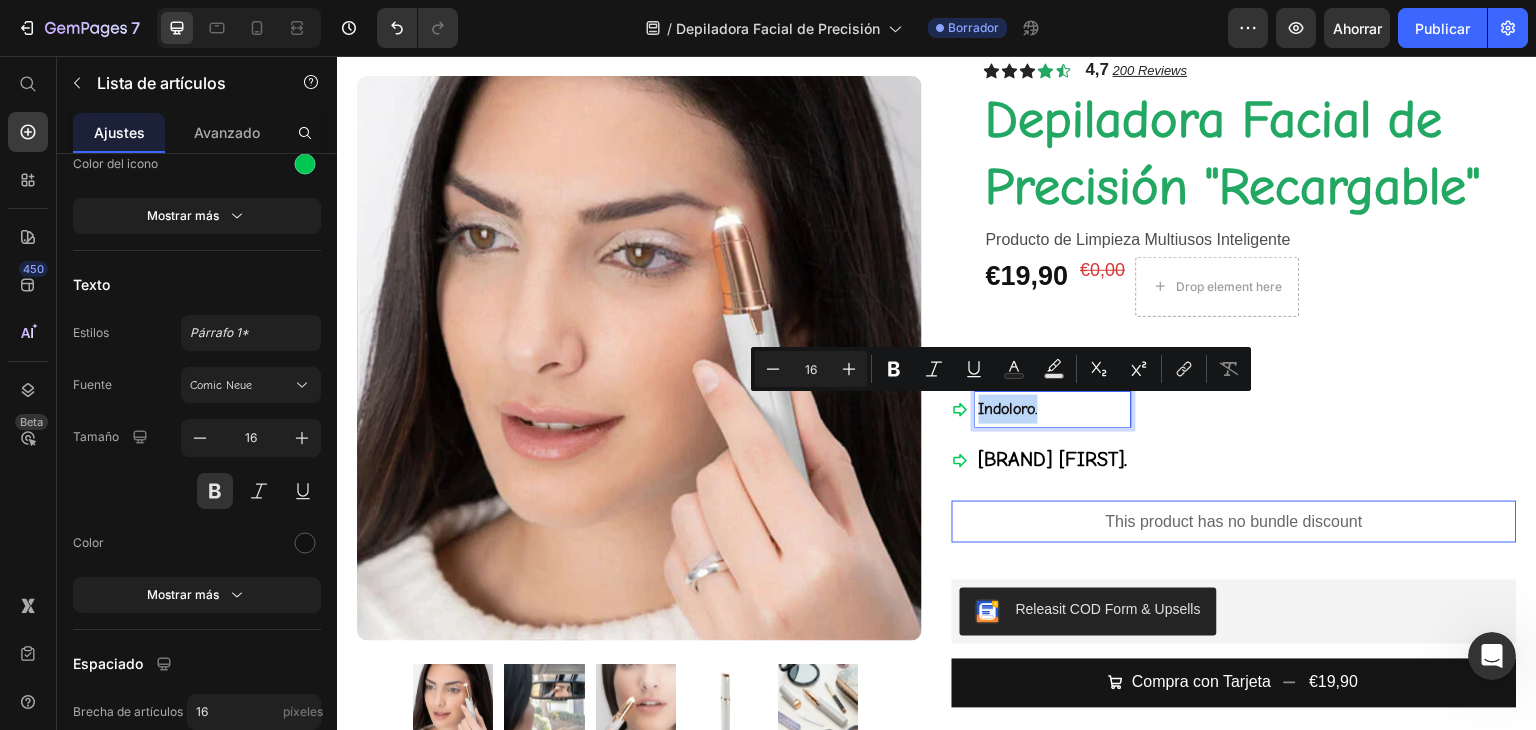 drag, startPoint x: 1033, startPoint y: 415, endPoint x: 970, endPoint y: 419, distance: 63.126858 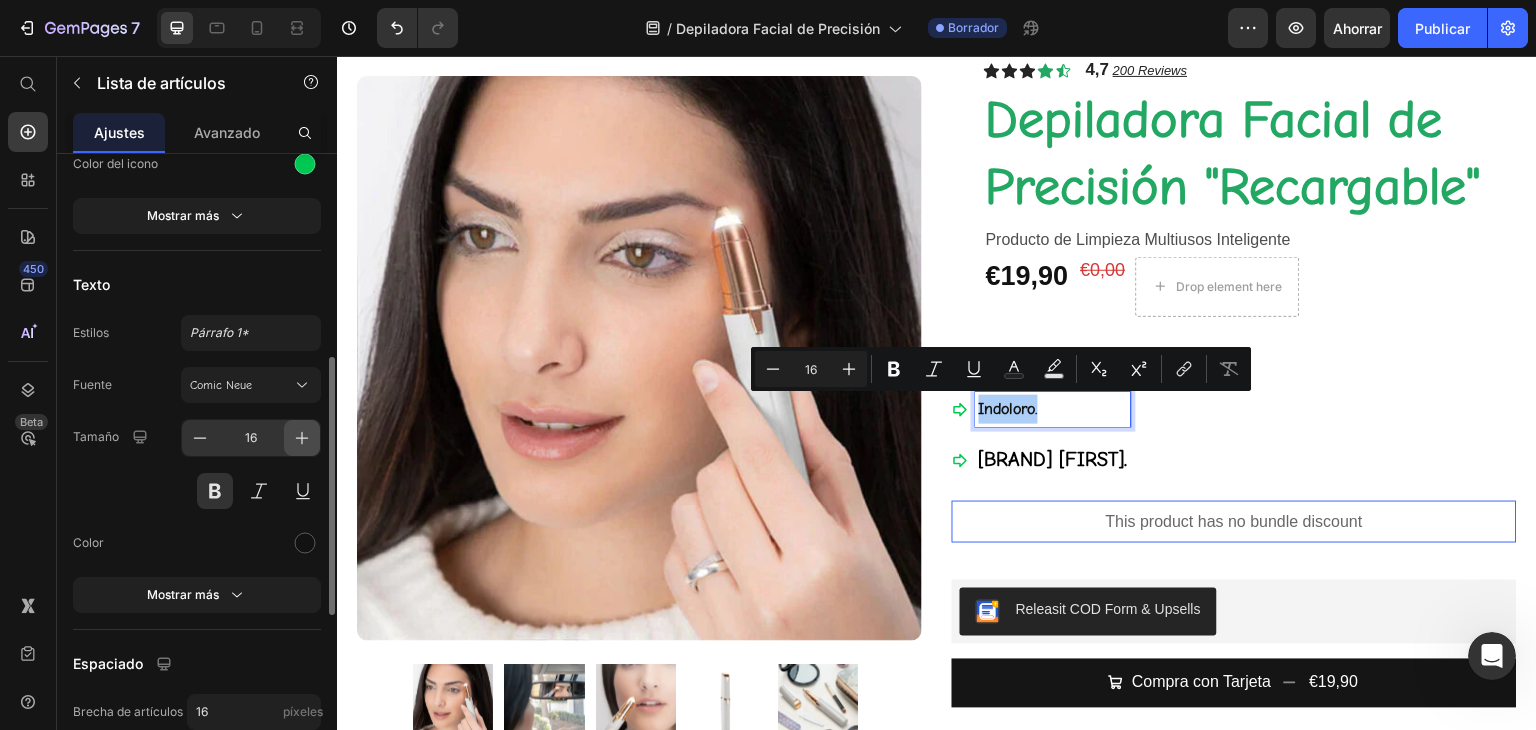 click 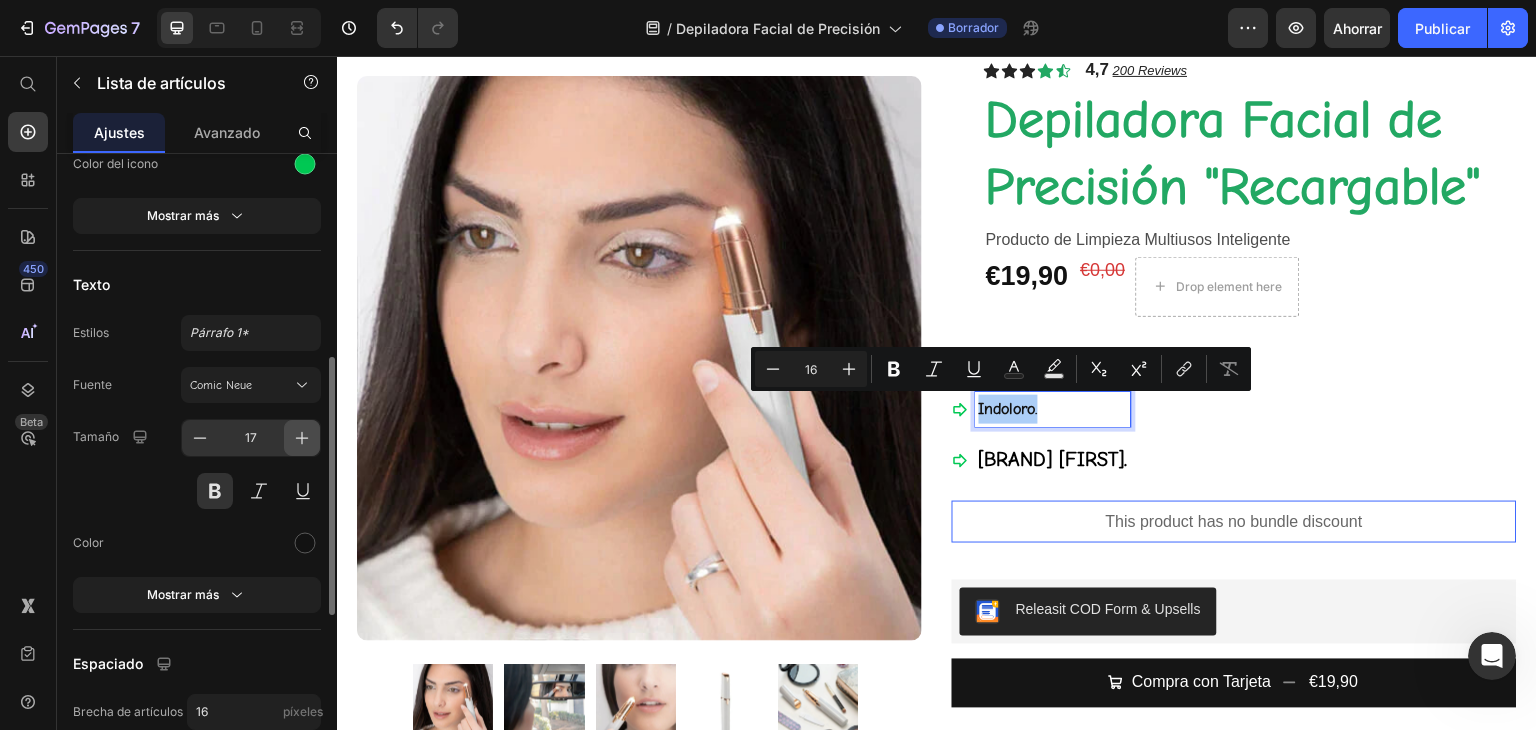click 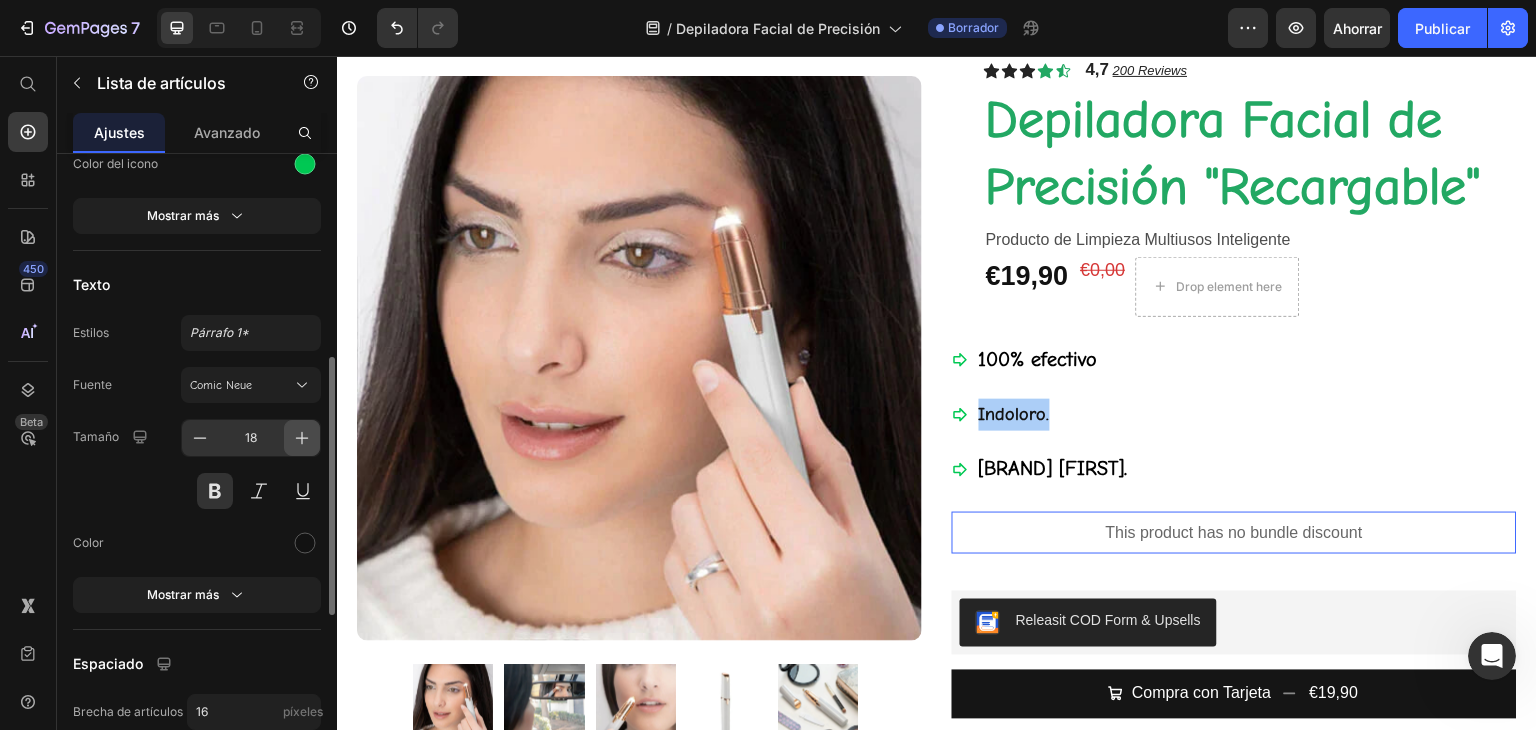 click 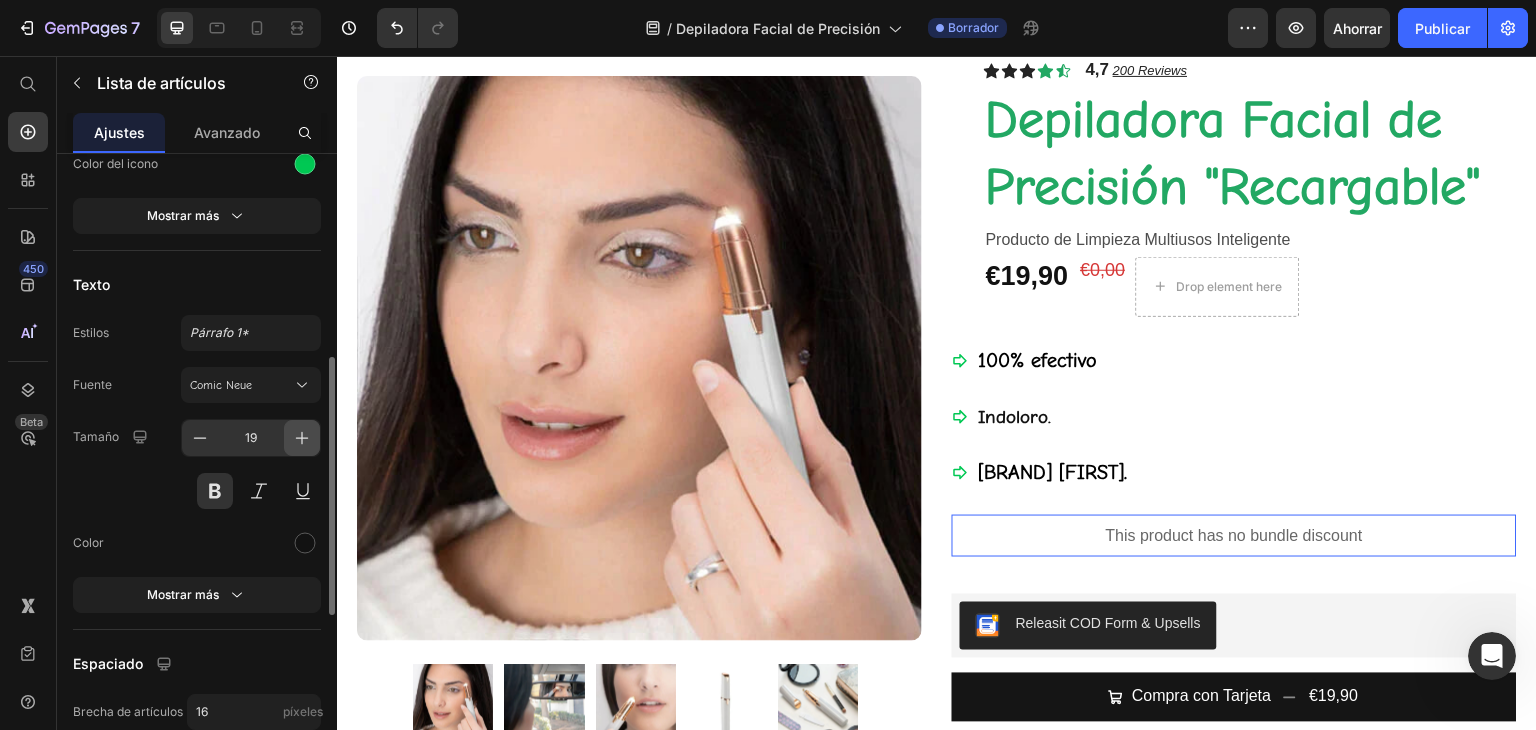 click 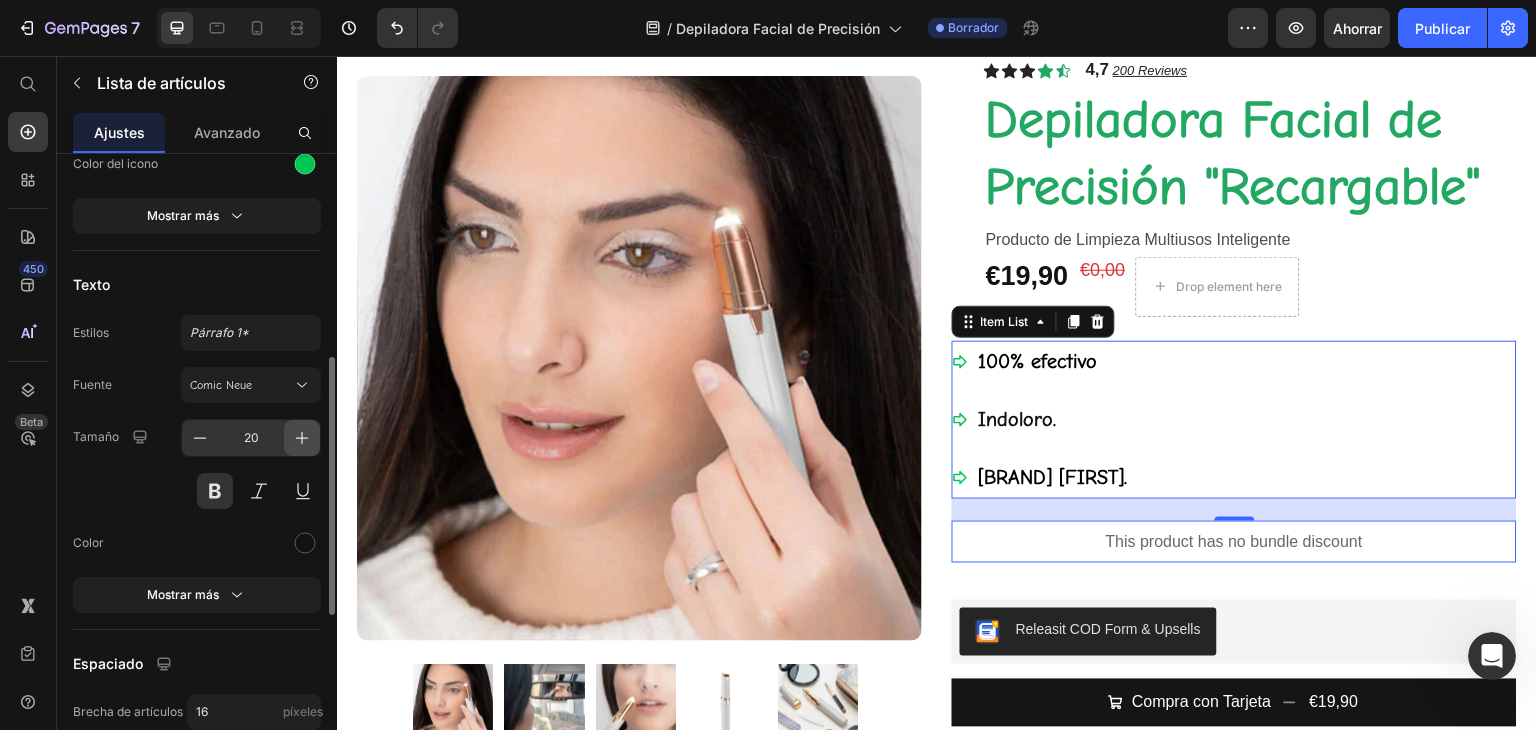 click 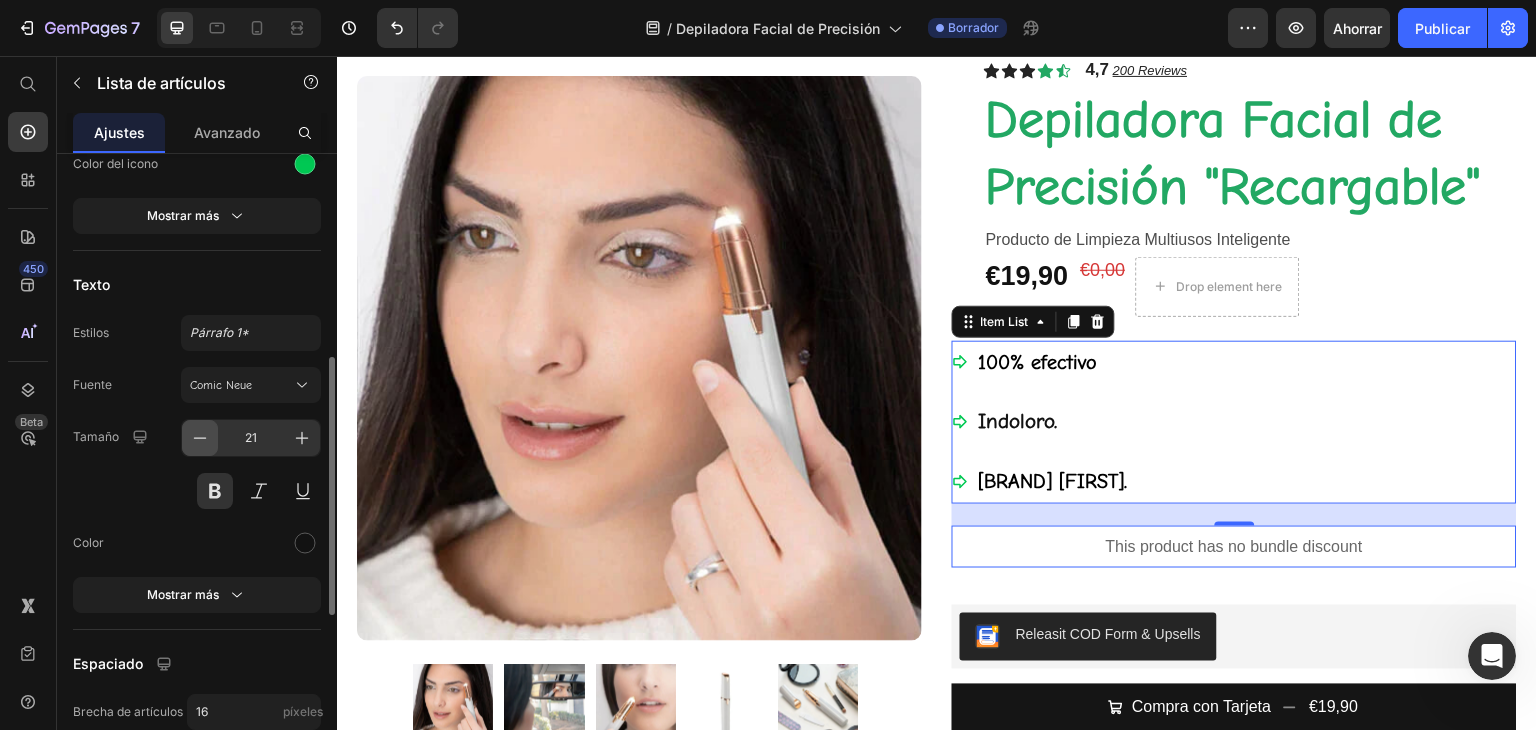 click 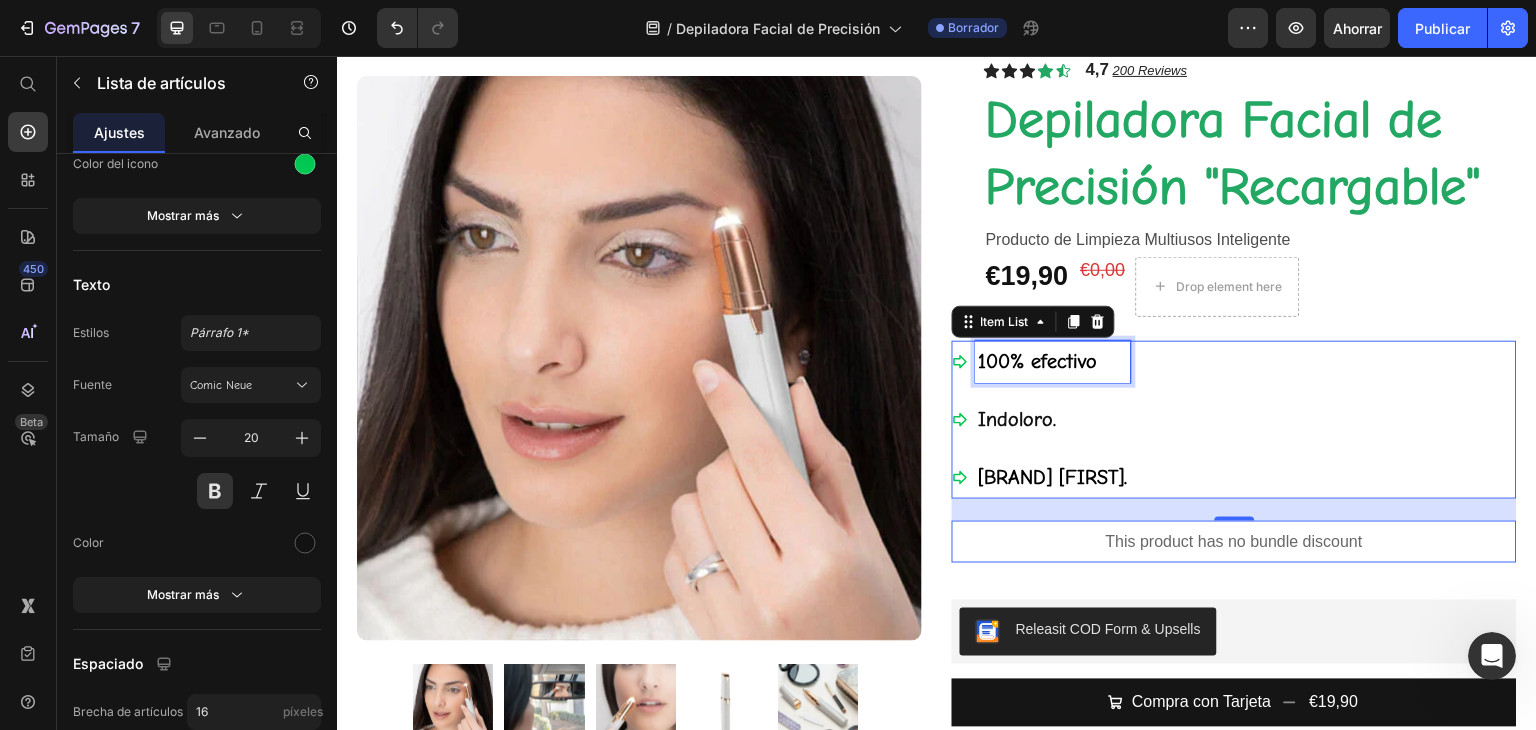 click on "100% efectivo" at bounding box center [1038, 361] 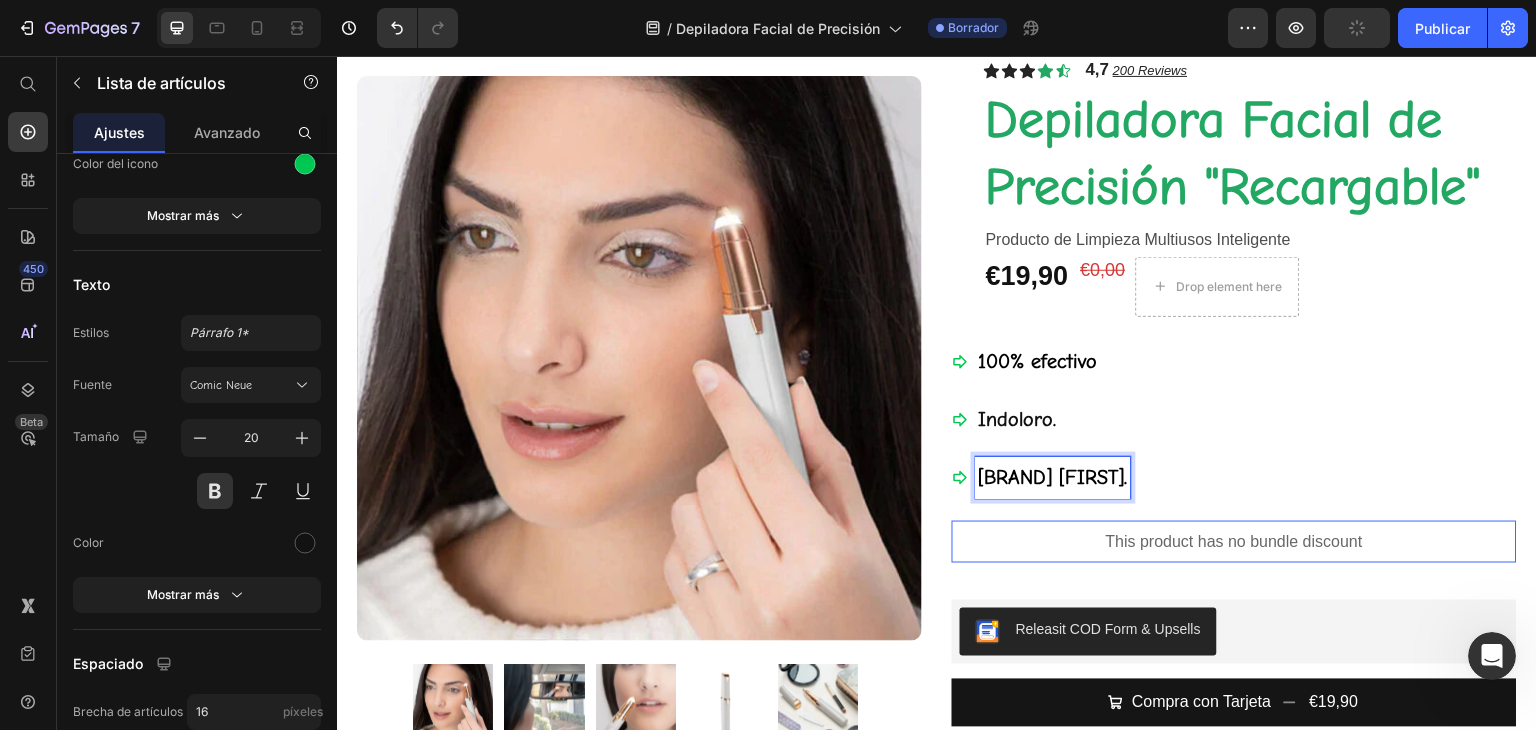 click on "Altamente Poderoso" at bounding box center [1052, 477] 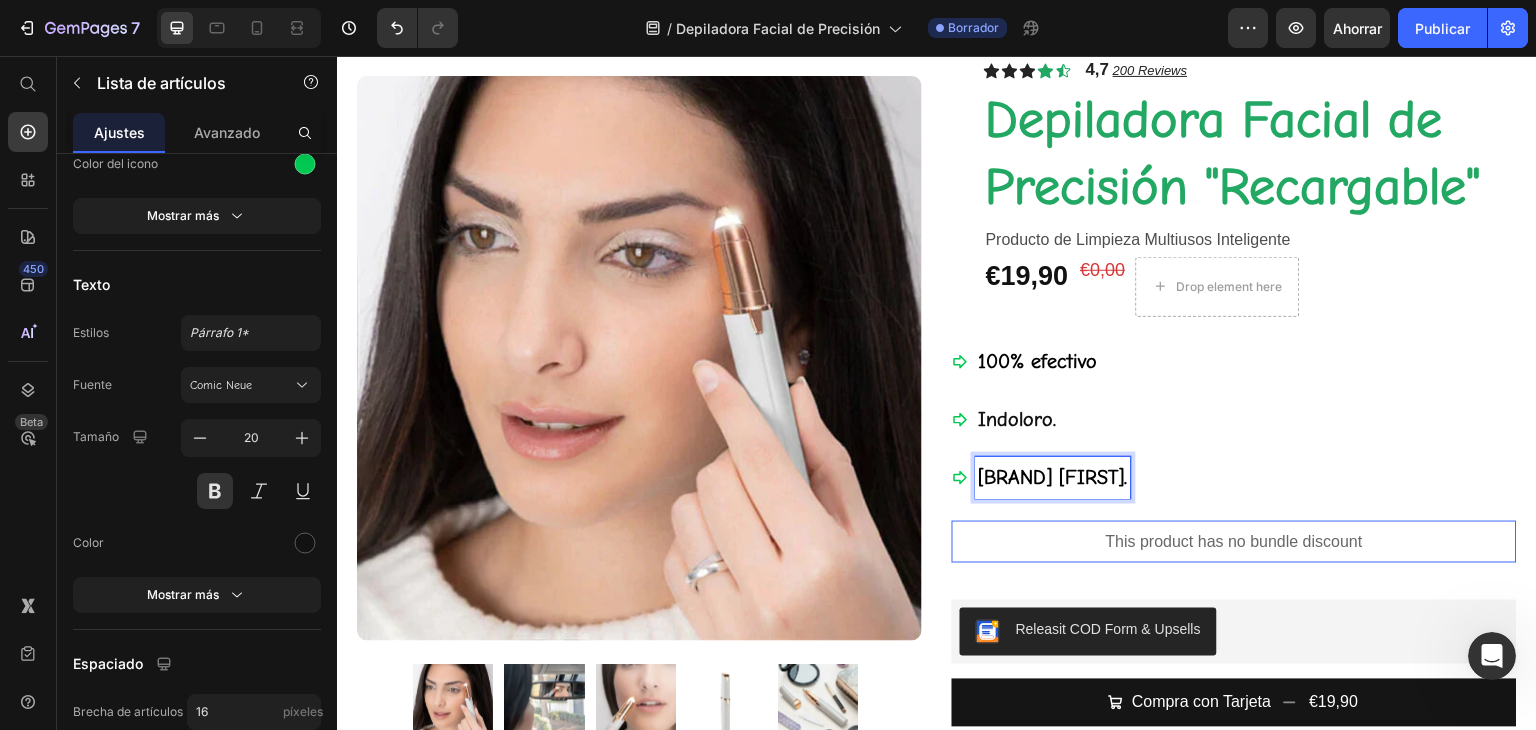 click on "Altamente Poderoso" at bounding box center [1052, 477] 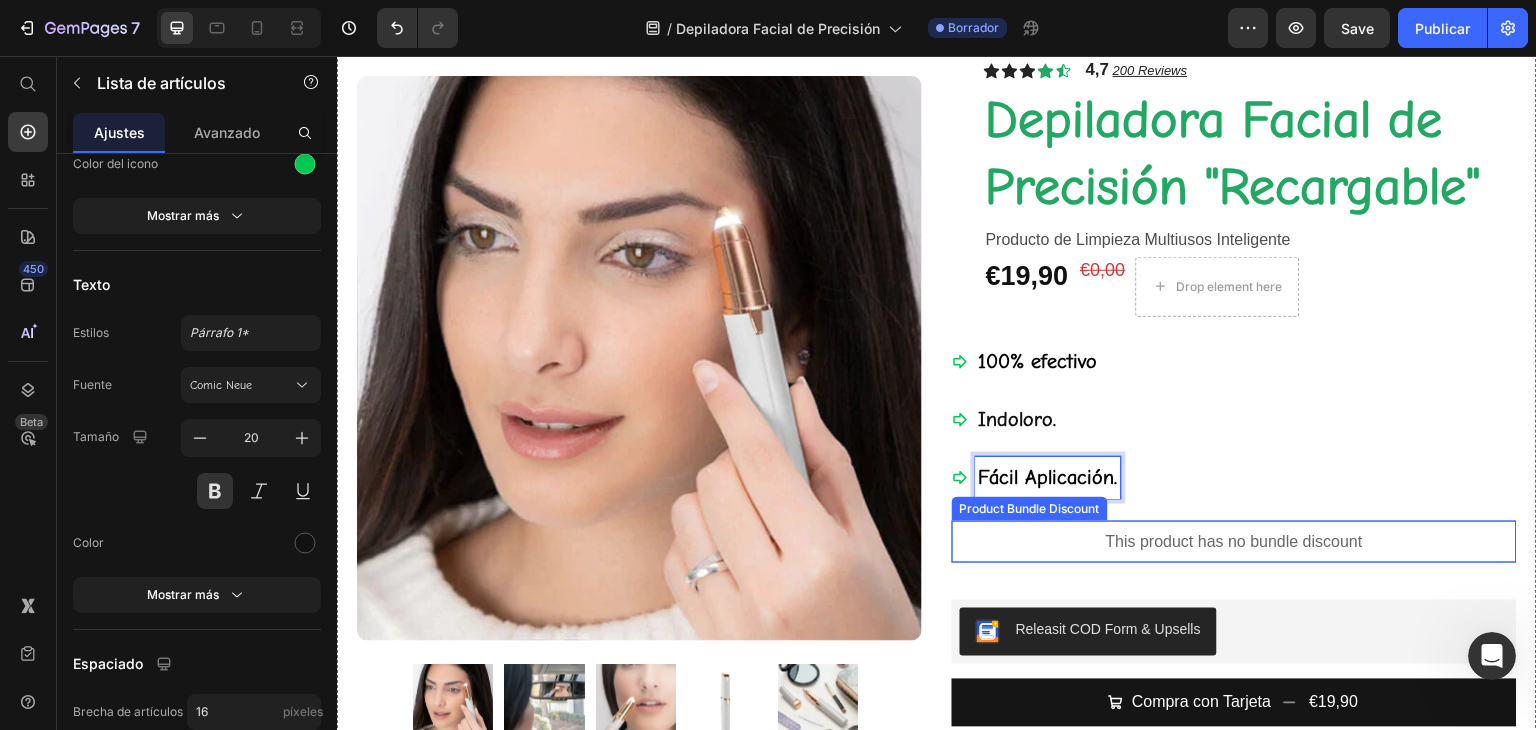 click on "This product has no bundle discount" at bounding box center (1234, 542) 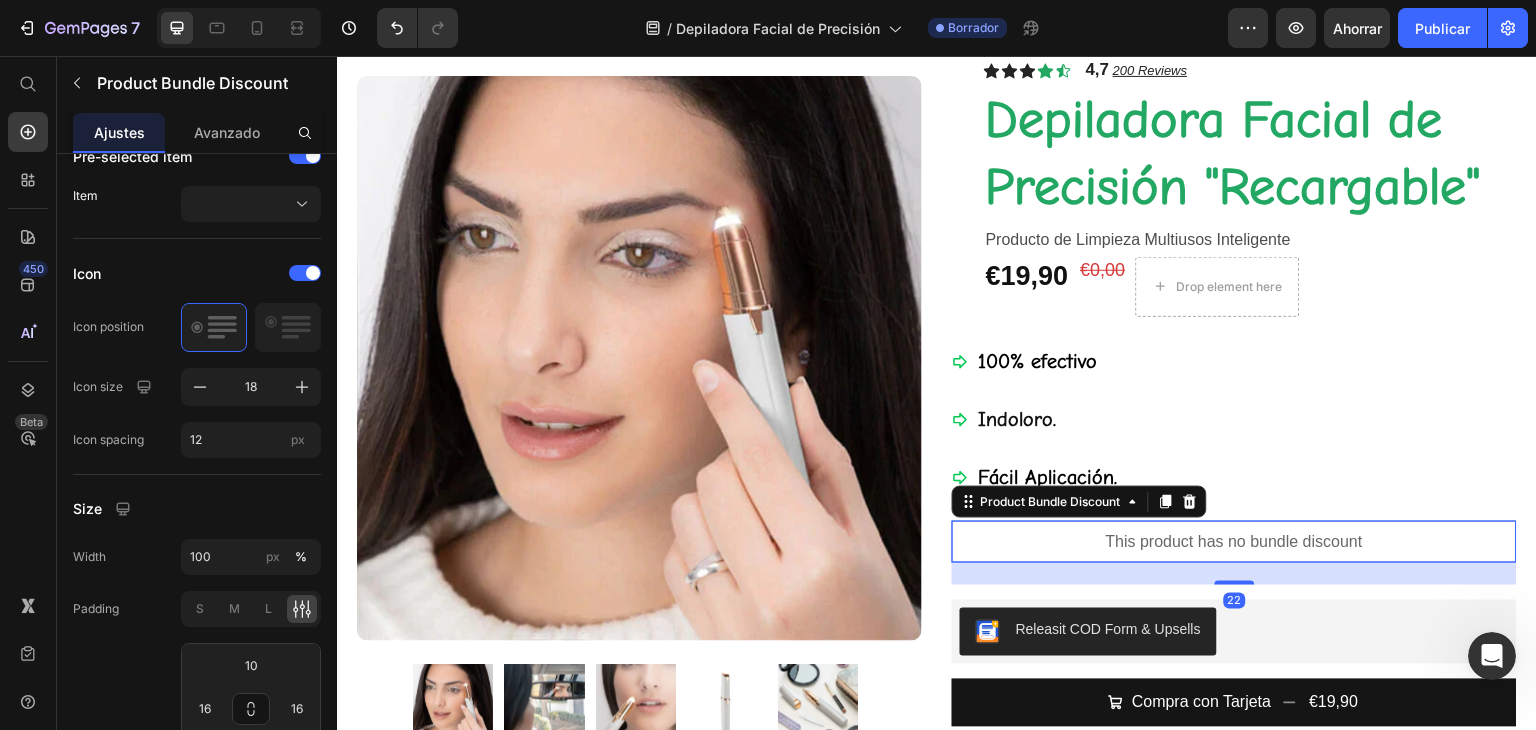 scroll, scrollTop: 0, scrollLeft: 0, axis: both 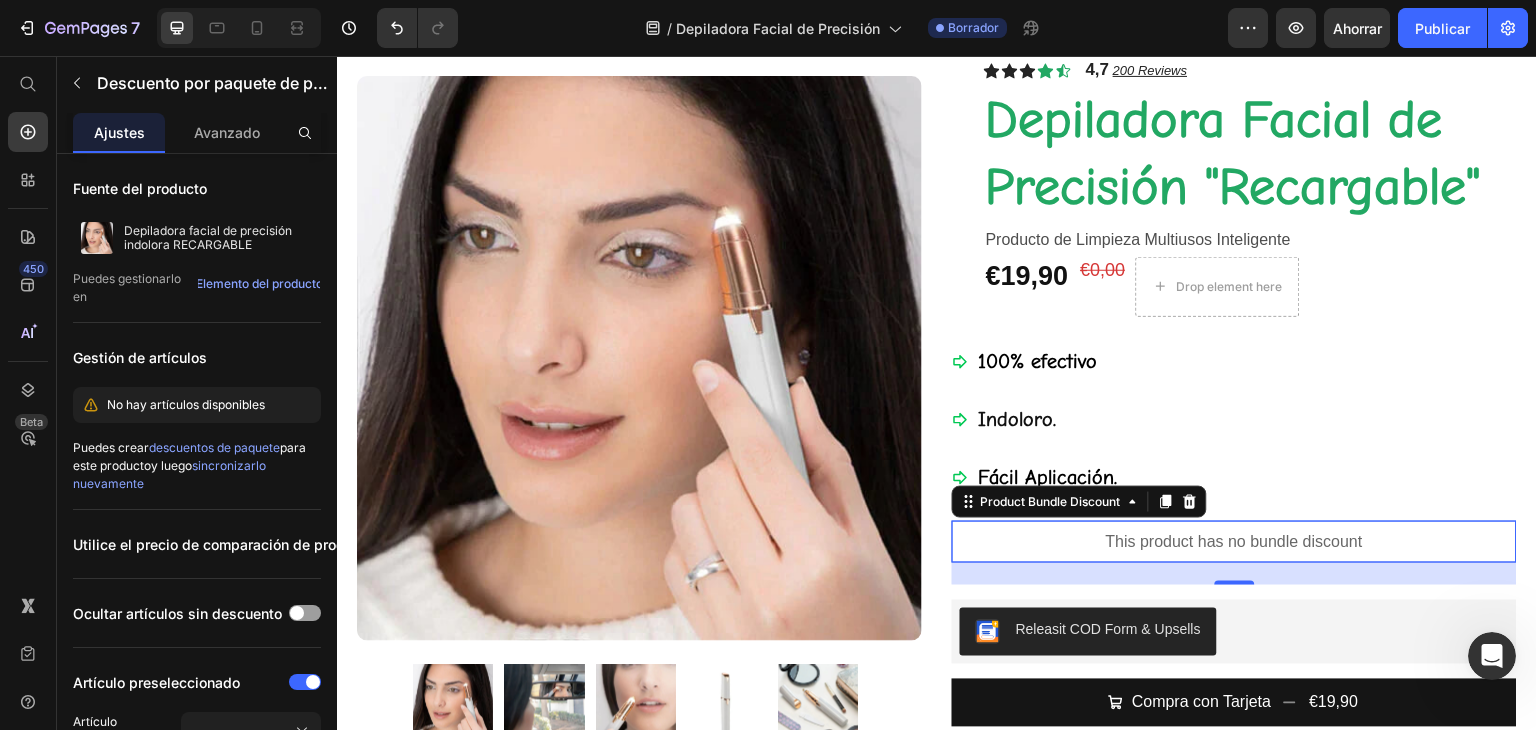 click on "22" at bounding box center [1234, 574] 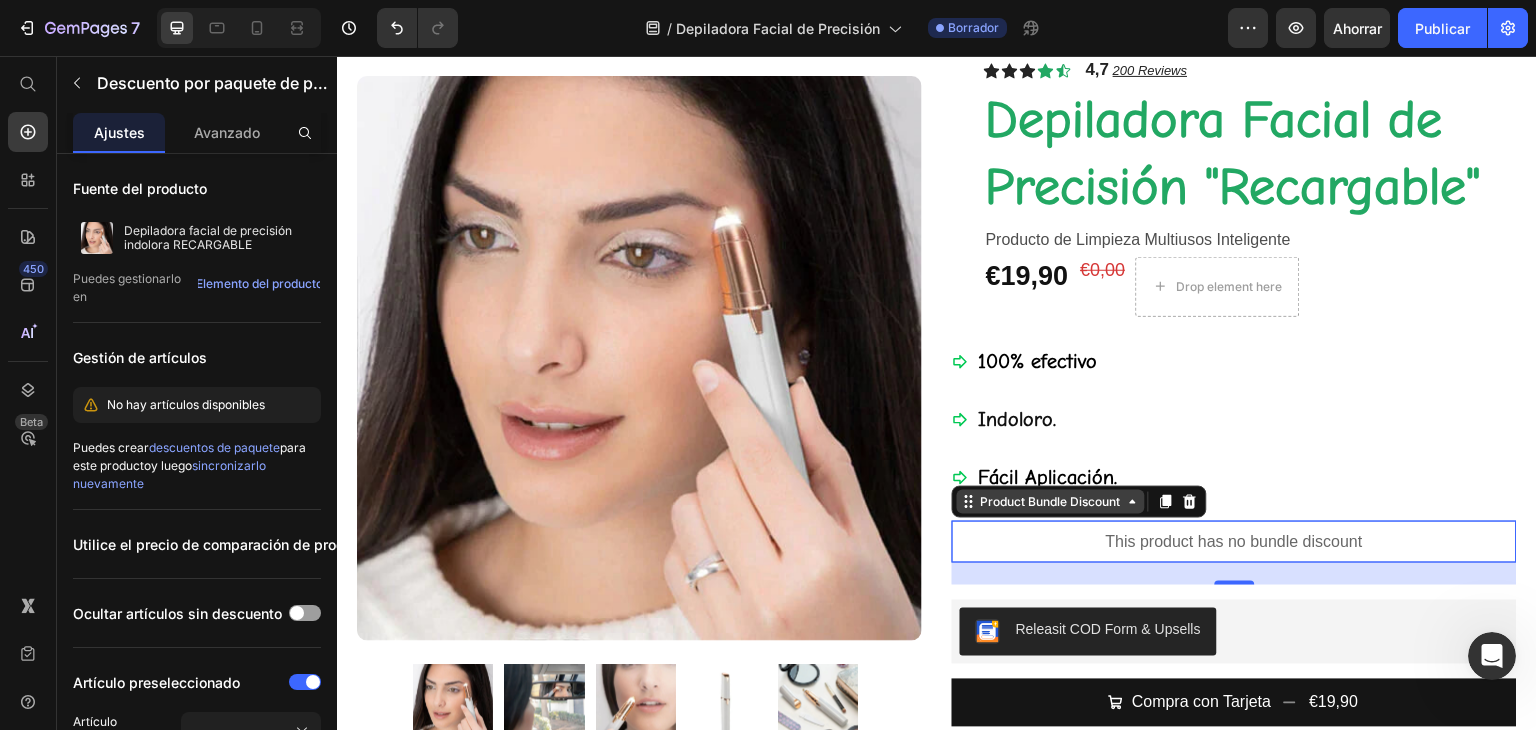 click 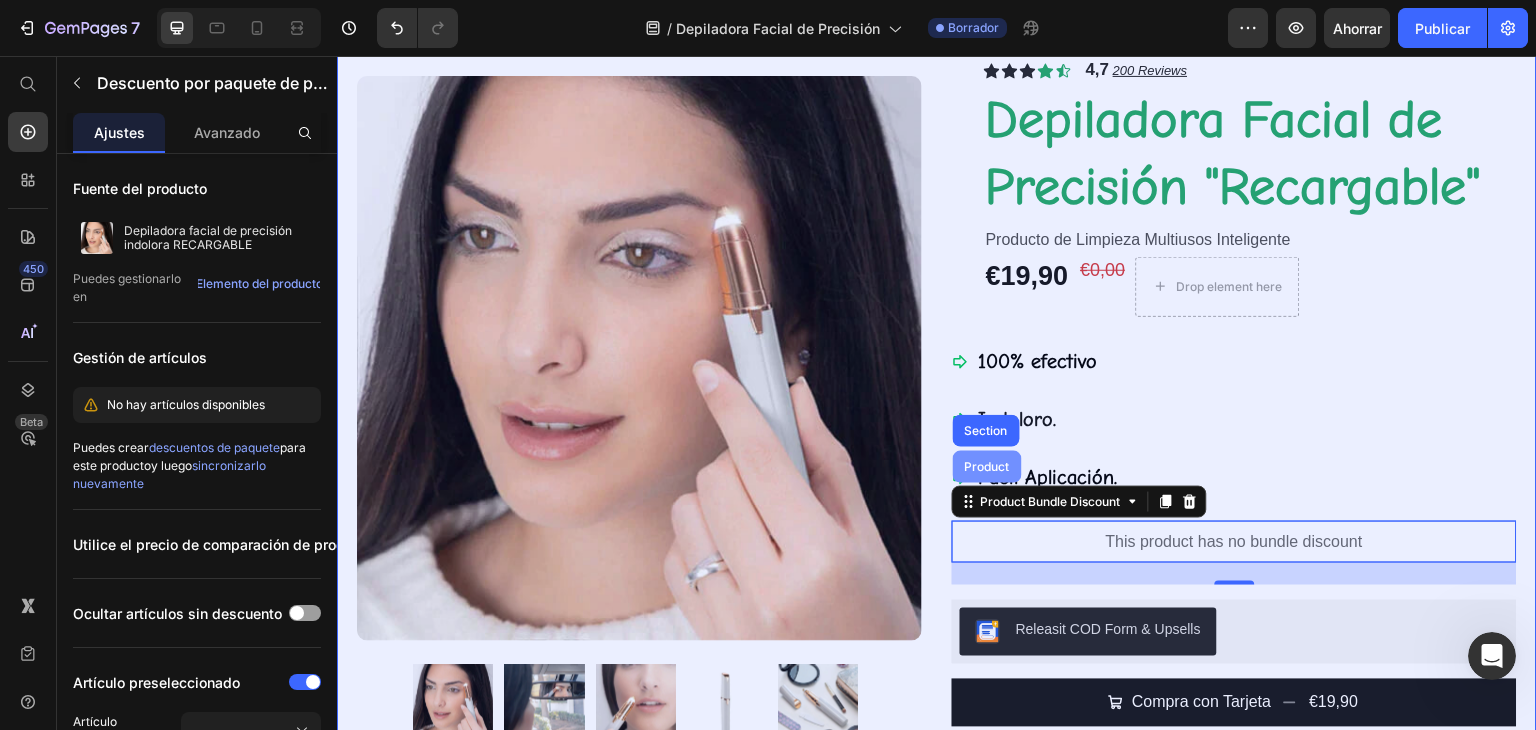 click on "Product" at bounding box center (987, 467) 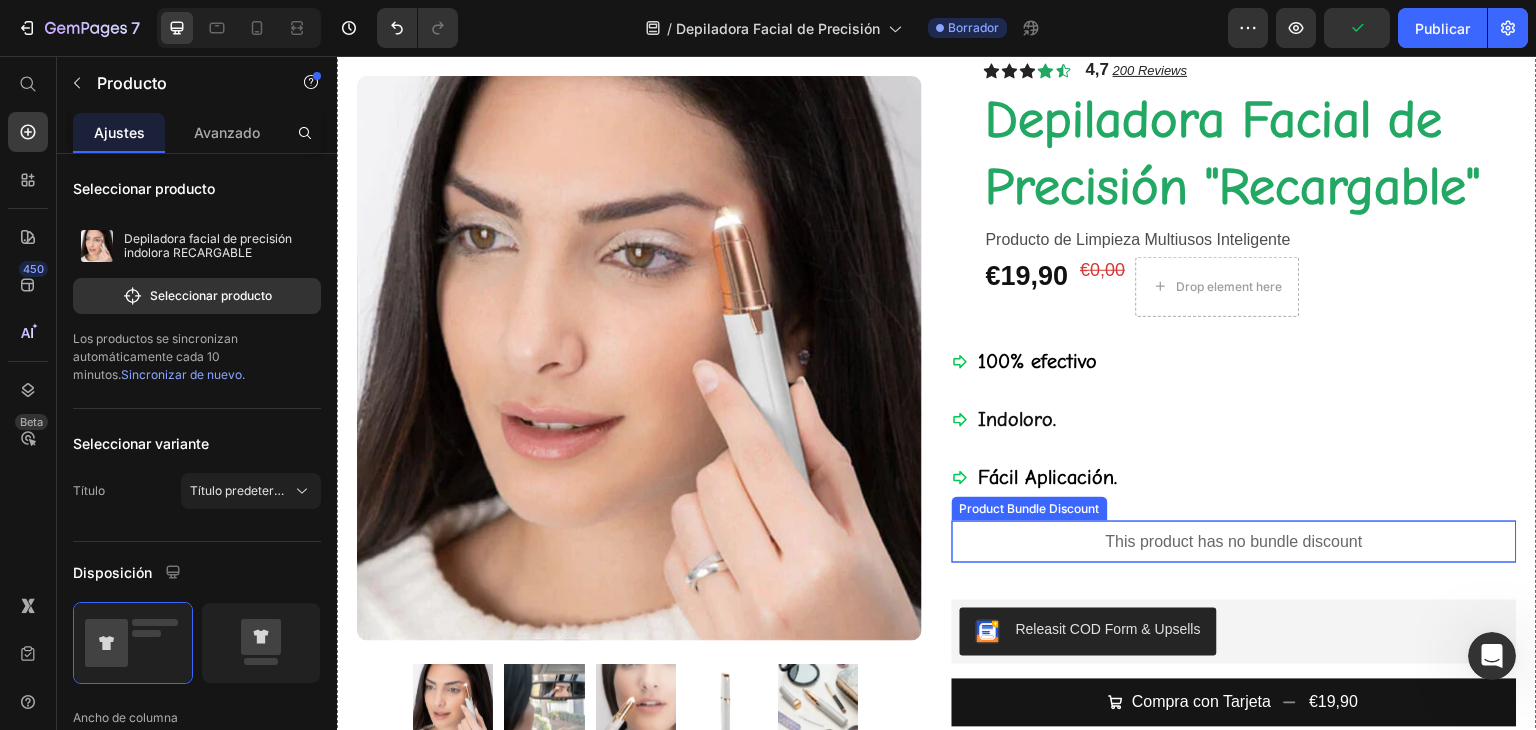click on "This product has no bundle discount" at bounding box center (1234, 542) 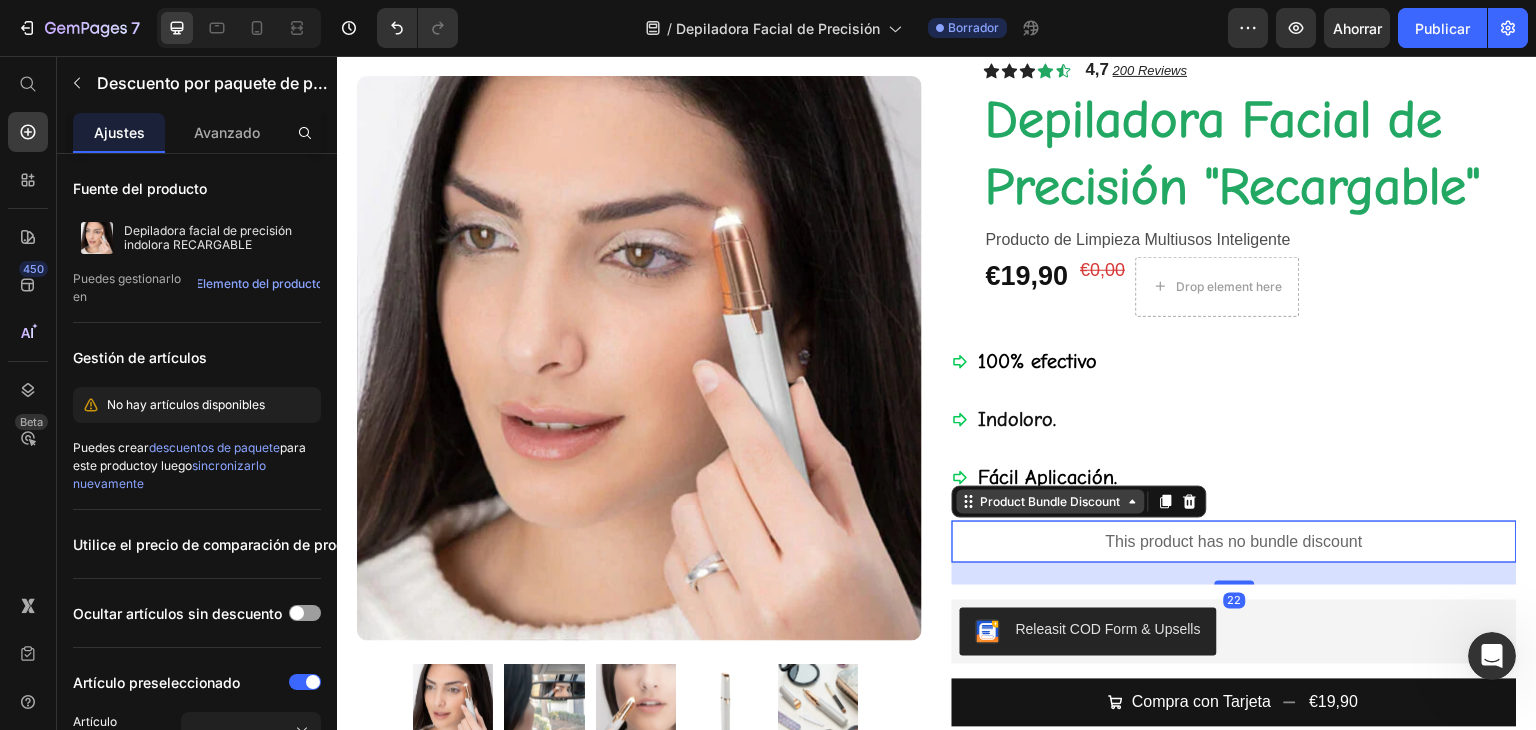 click 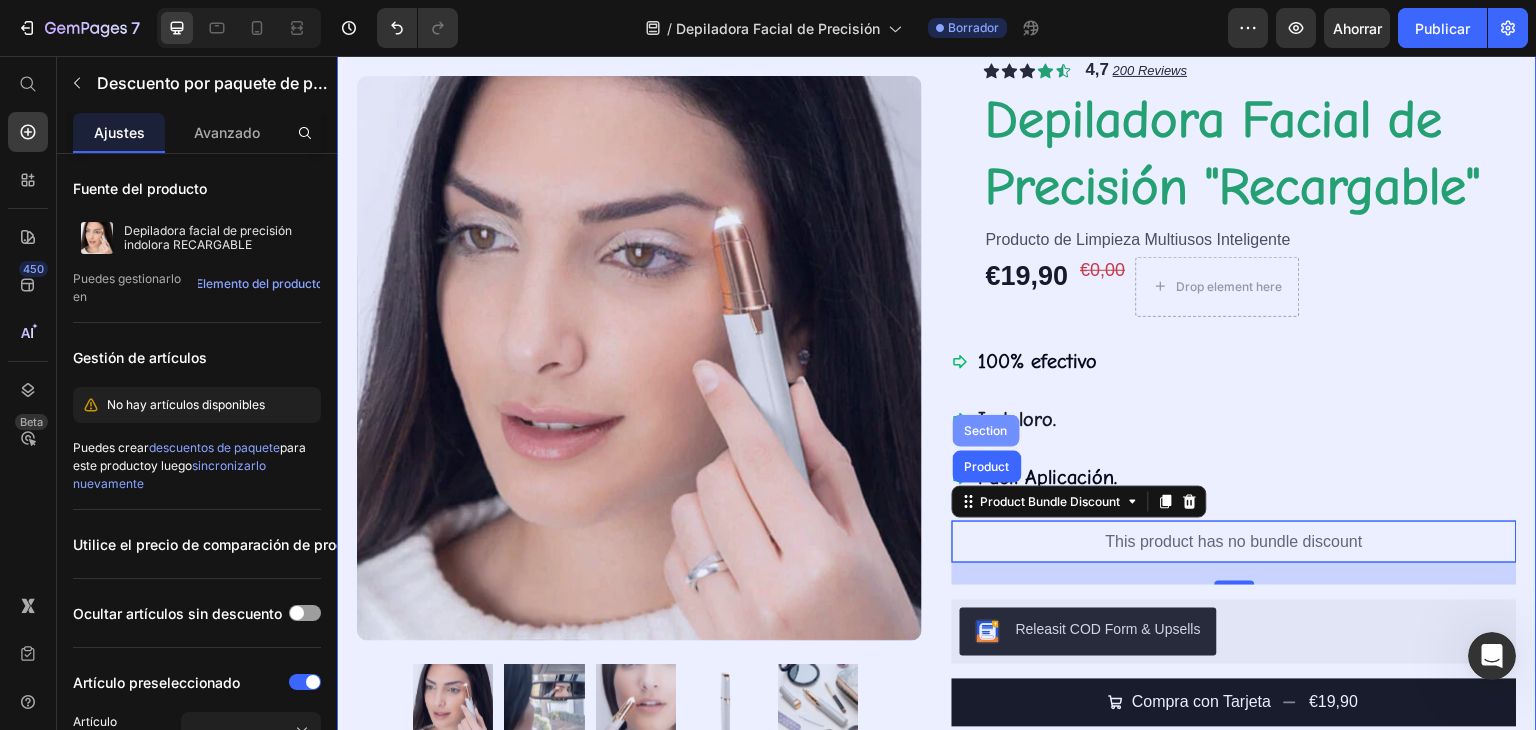 click on "Section" at bounding box center (986, 431) 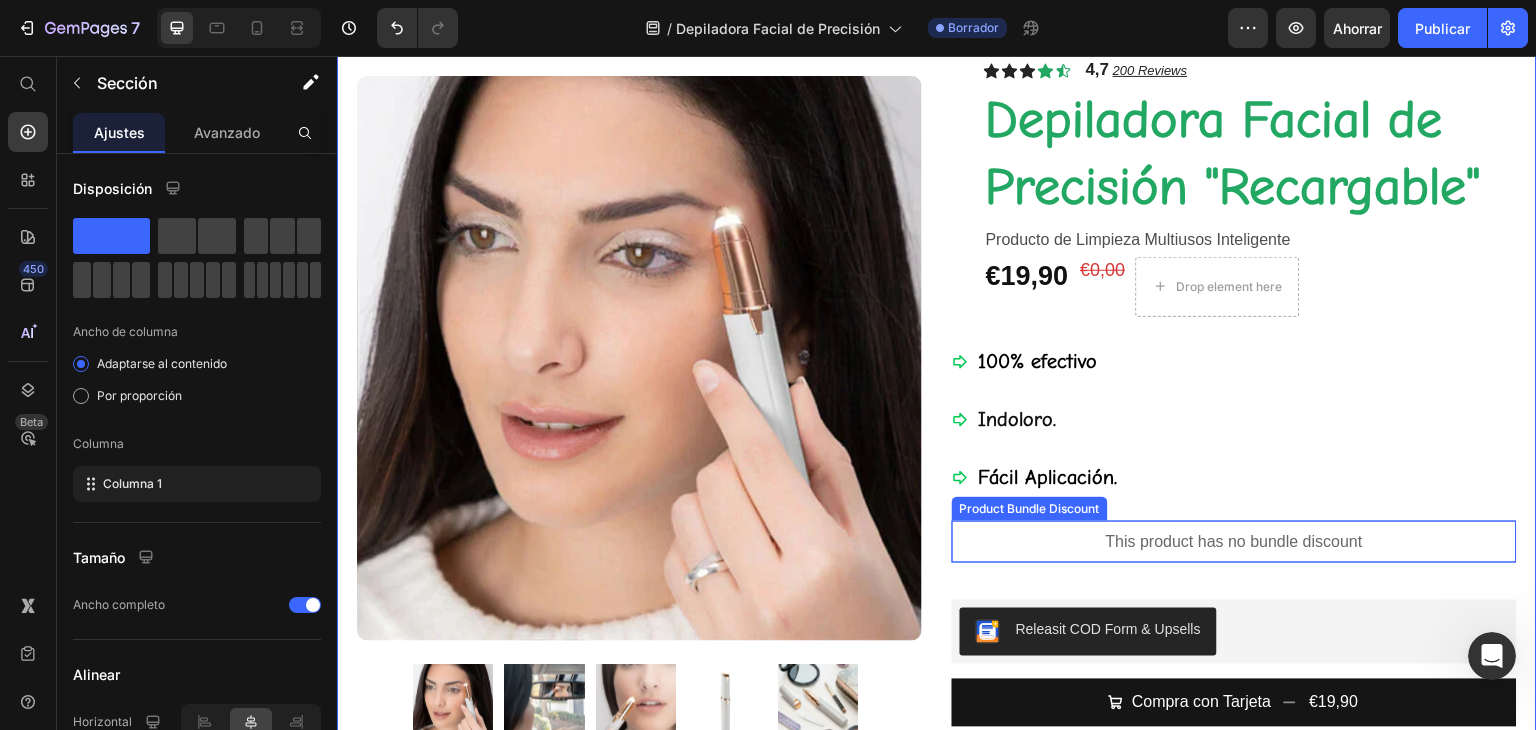 click on "This product has no bundle discount" at bounding box center (1234, 542) 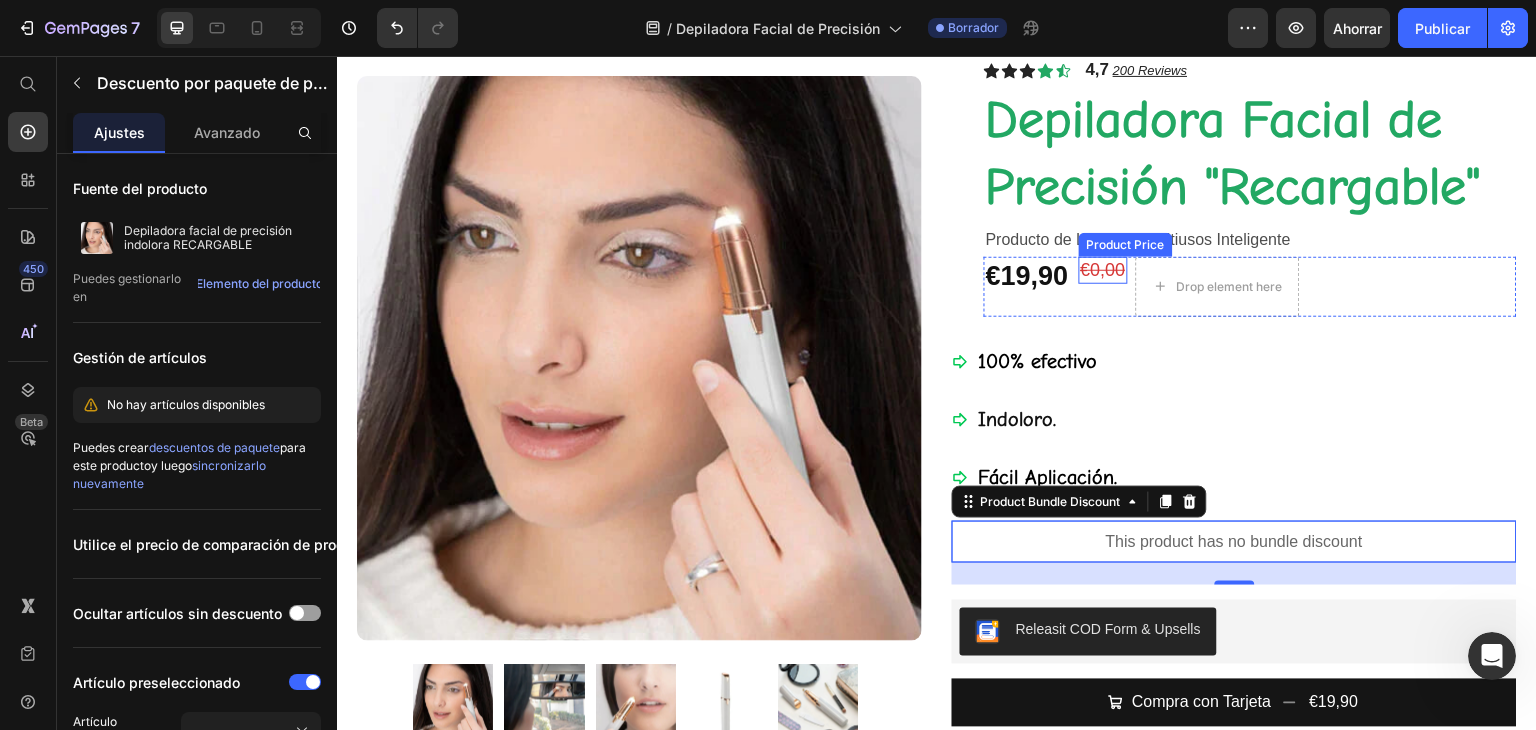 click on "€0,00" at bounding box center [1103, 270] 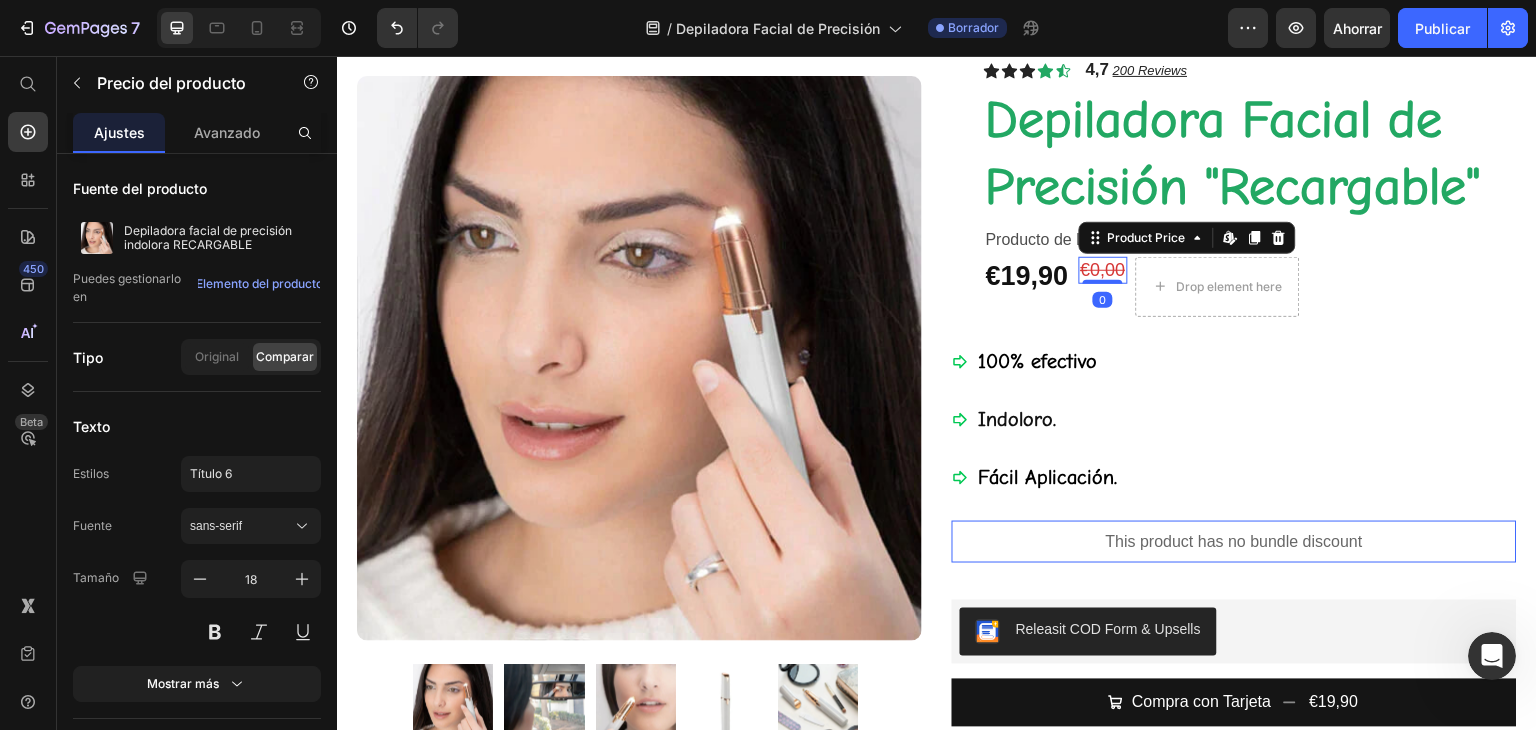 click on "€0,00" at bounding box center (1103, 270) 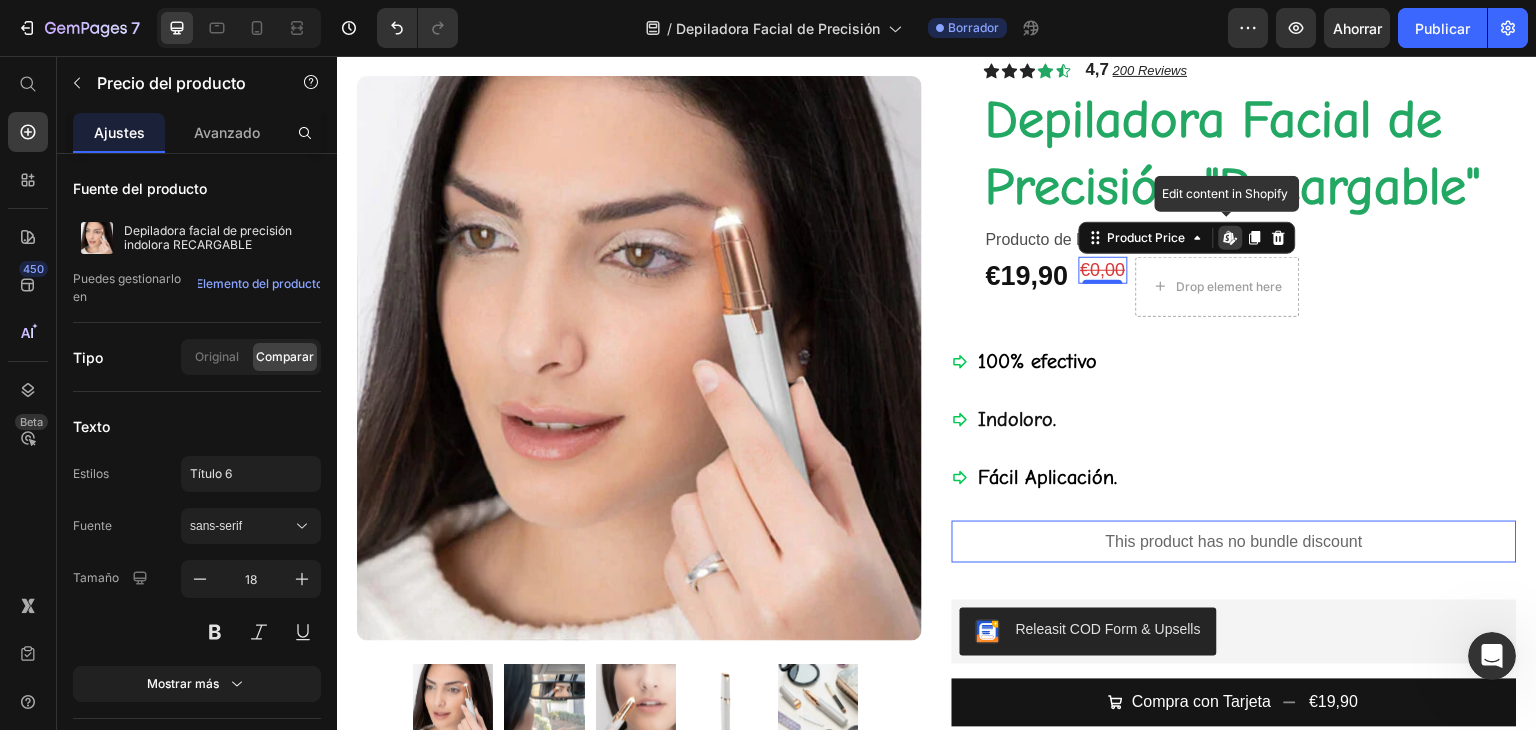 click 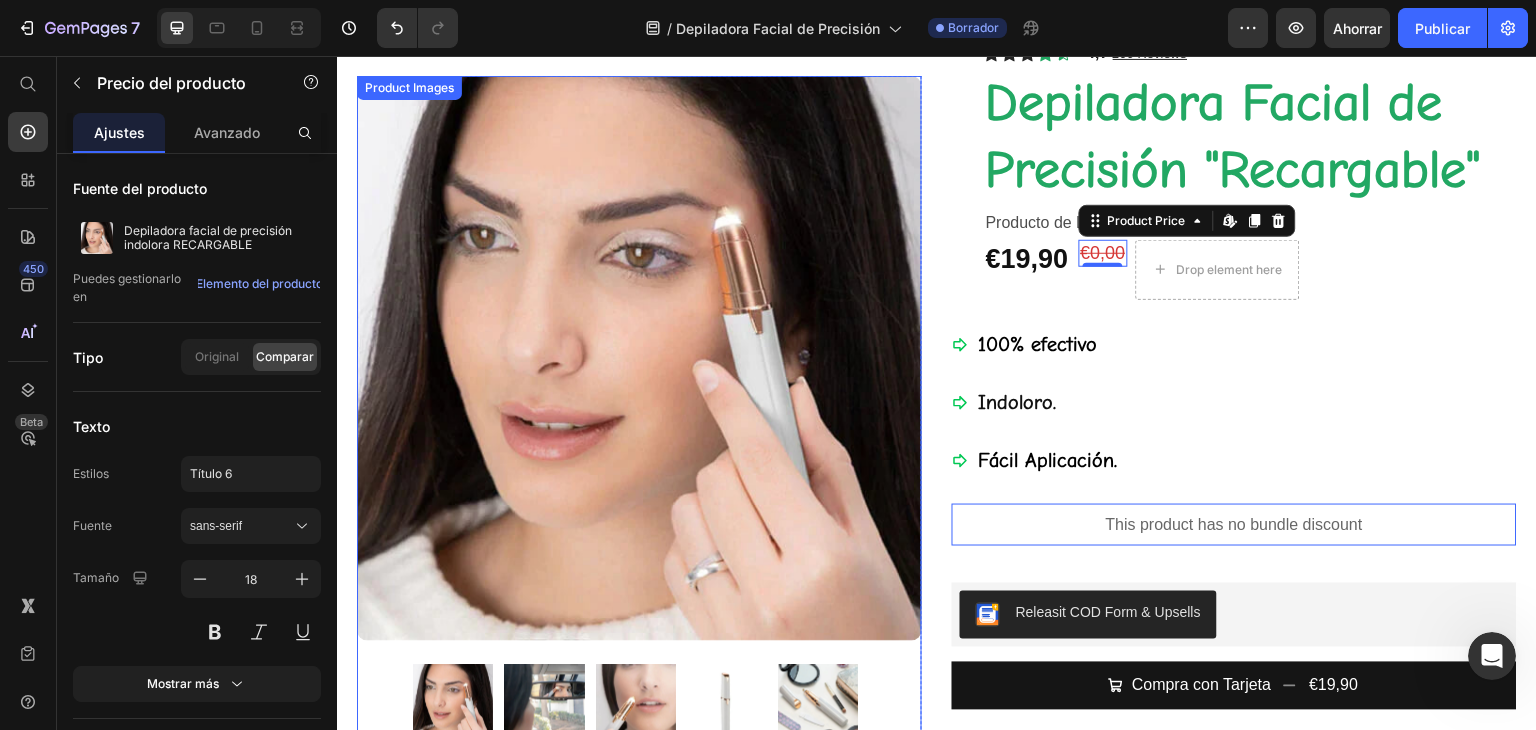 scroll, scrollTop: 0, scrollLeft: 0, axis: both 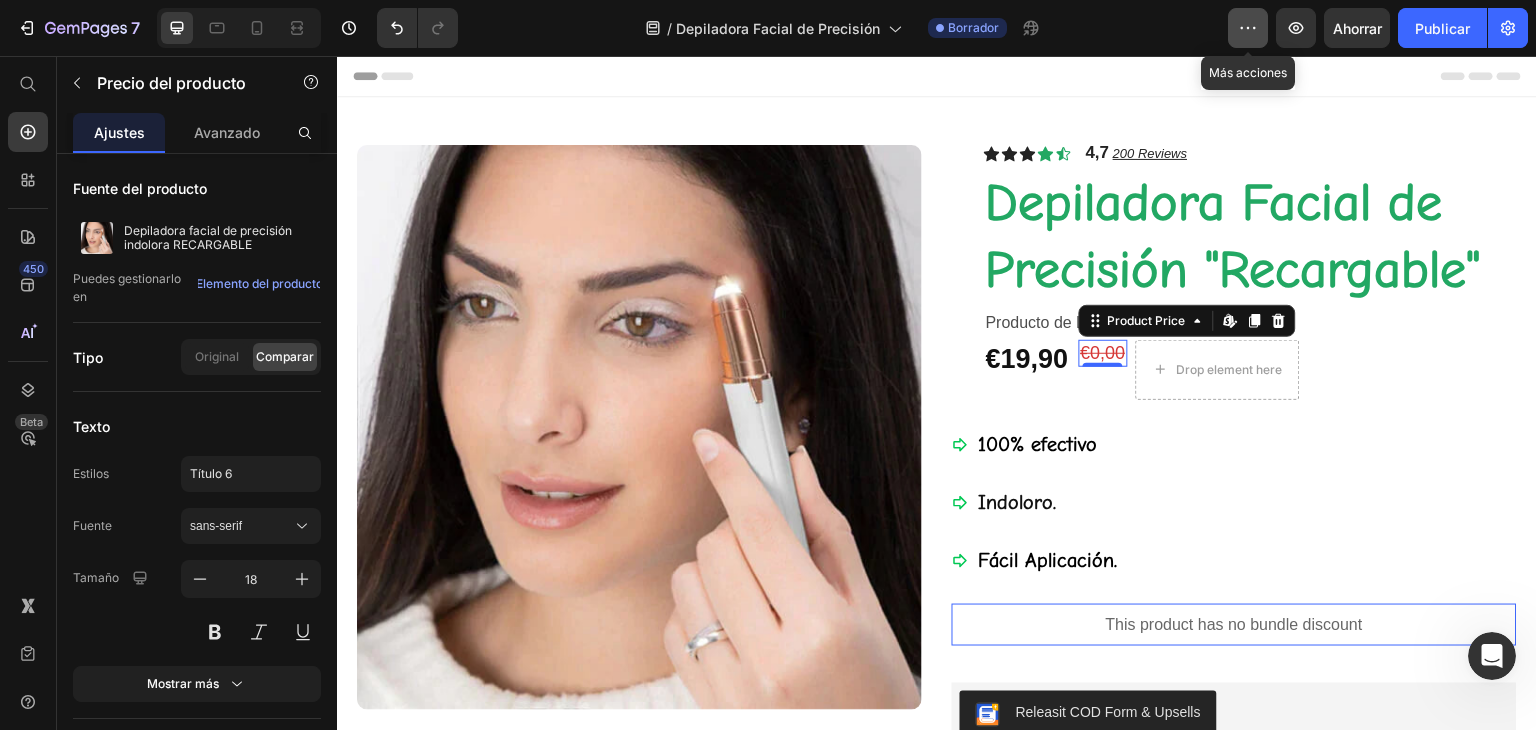 click 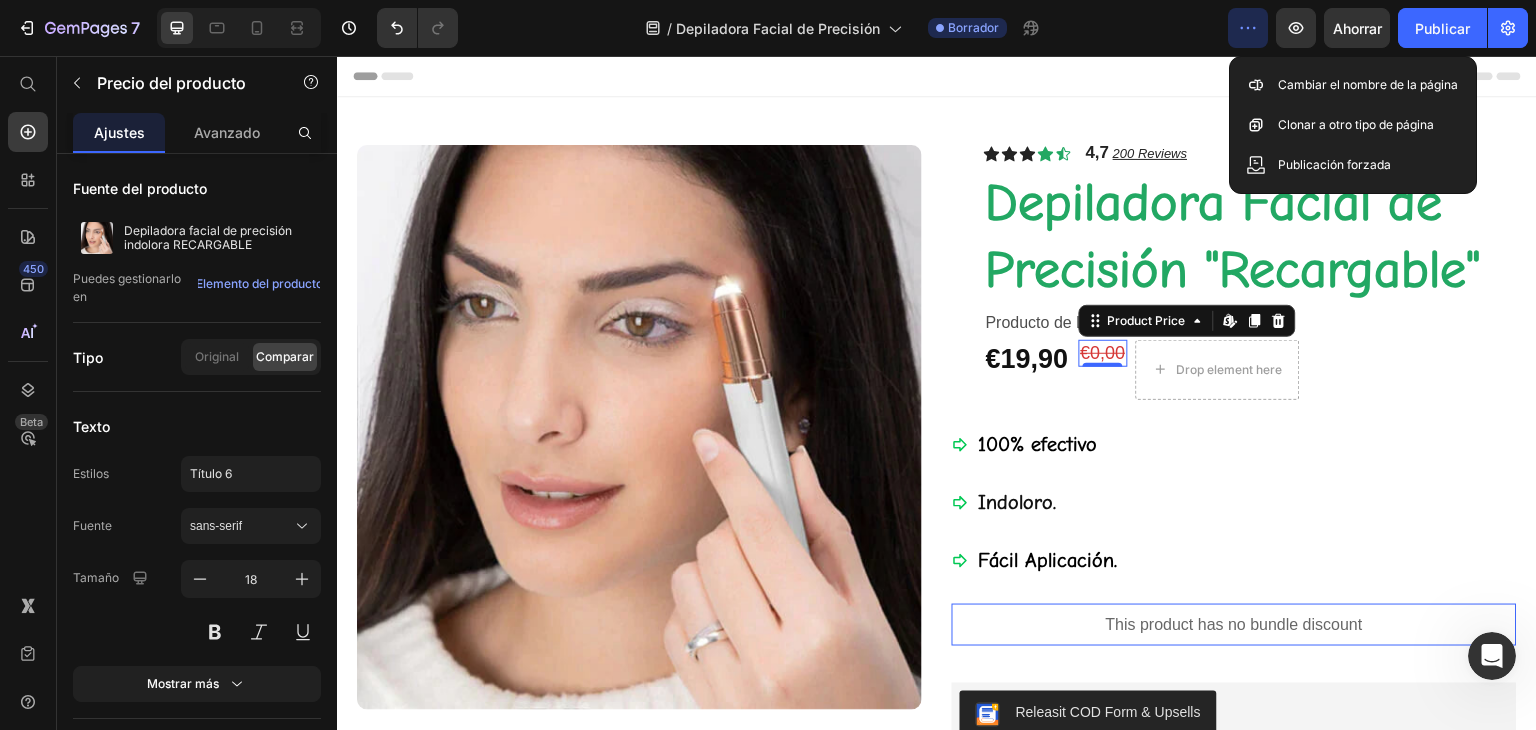 click 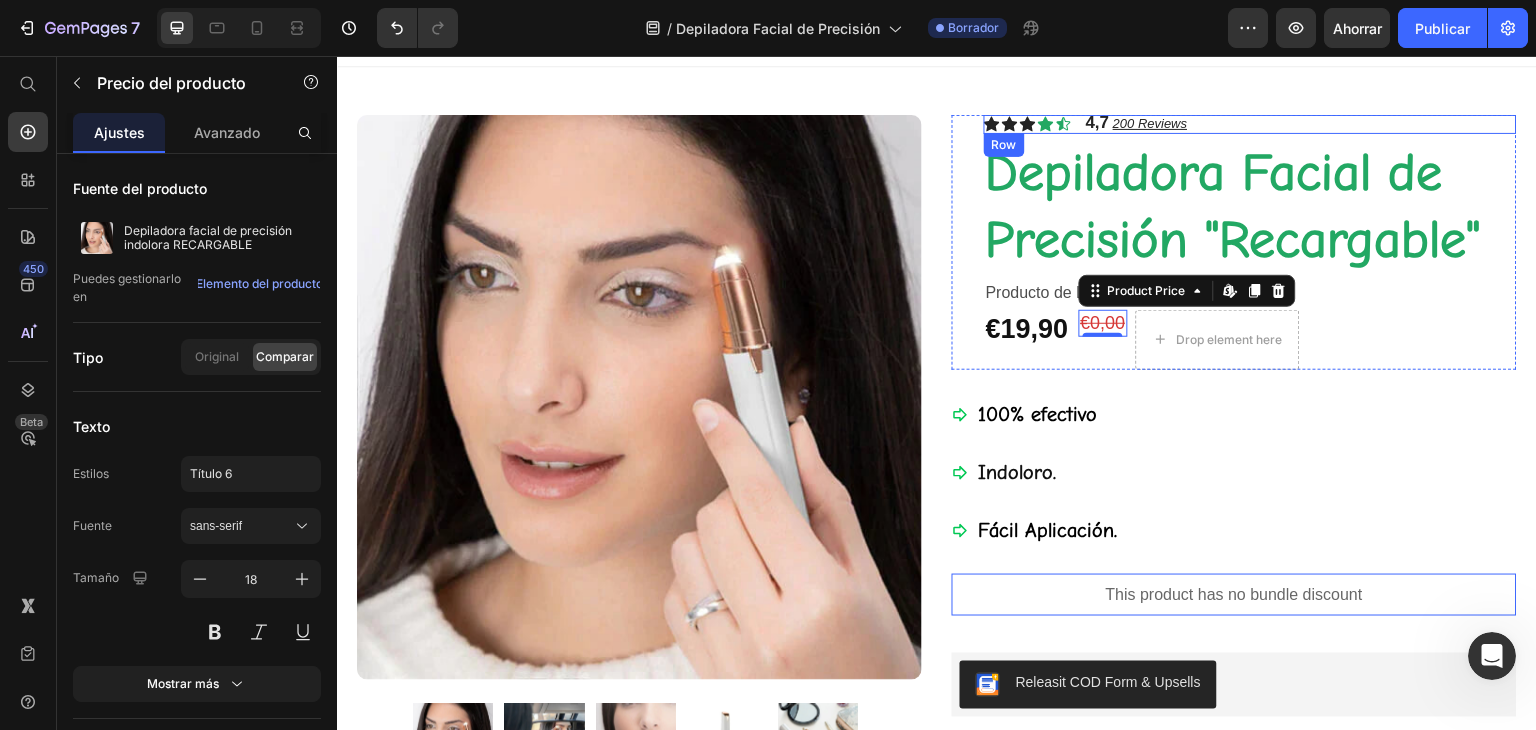 scroll, scrollTop: 0, scrollLeft: 0, axis: both 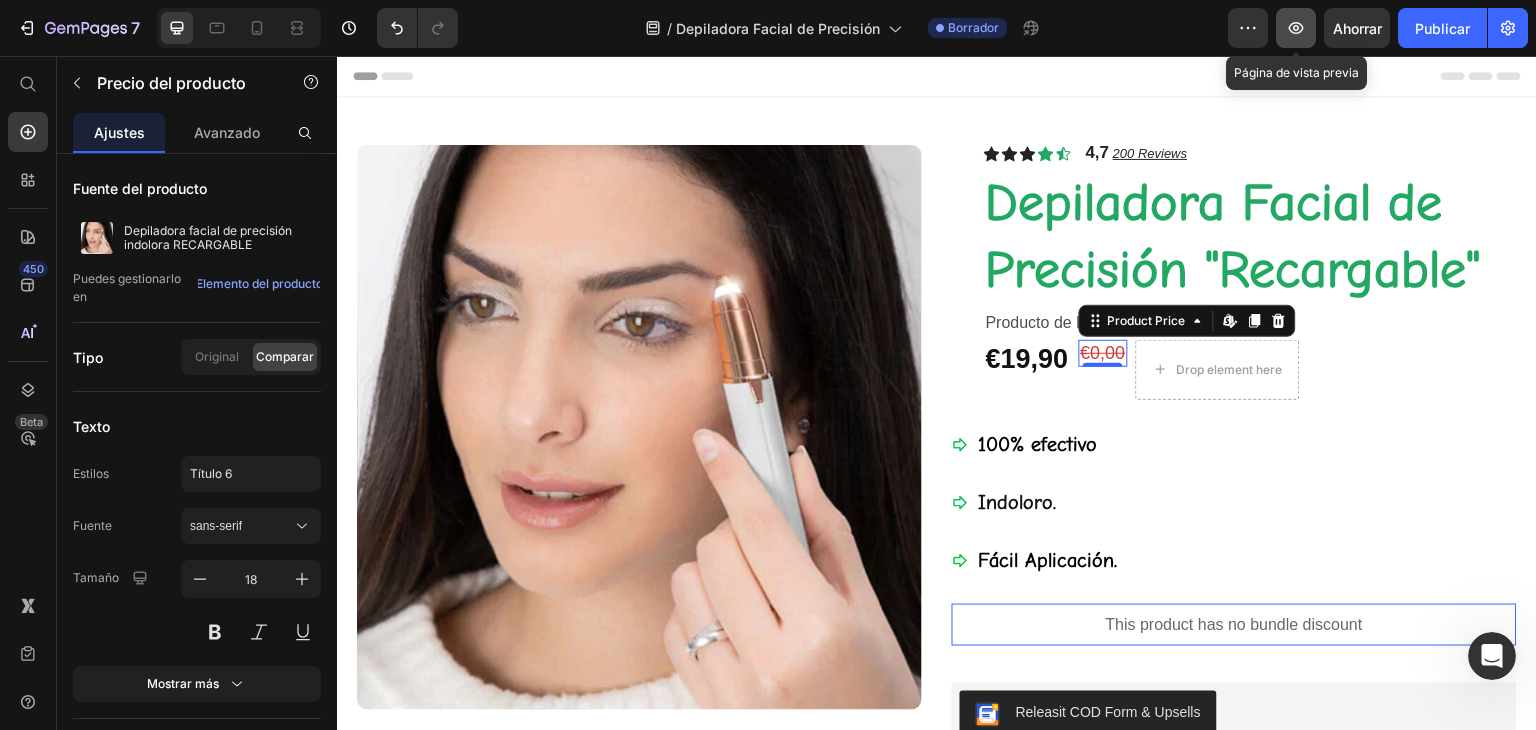 click 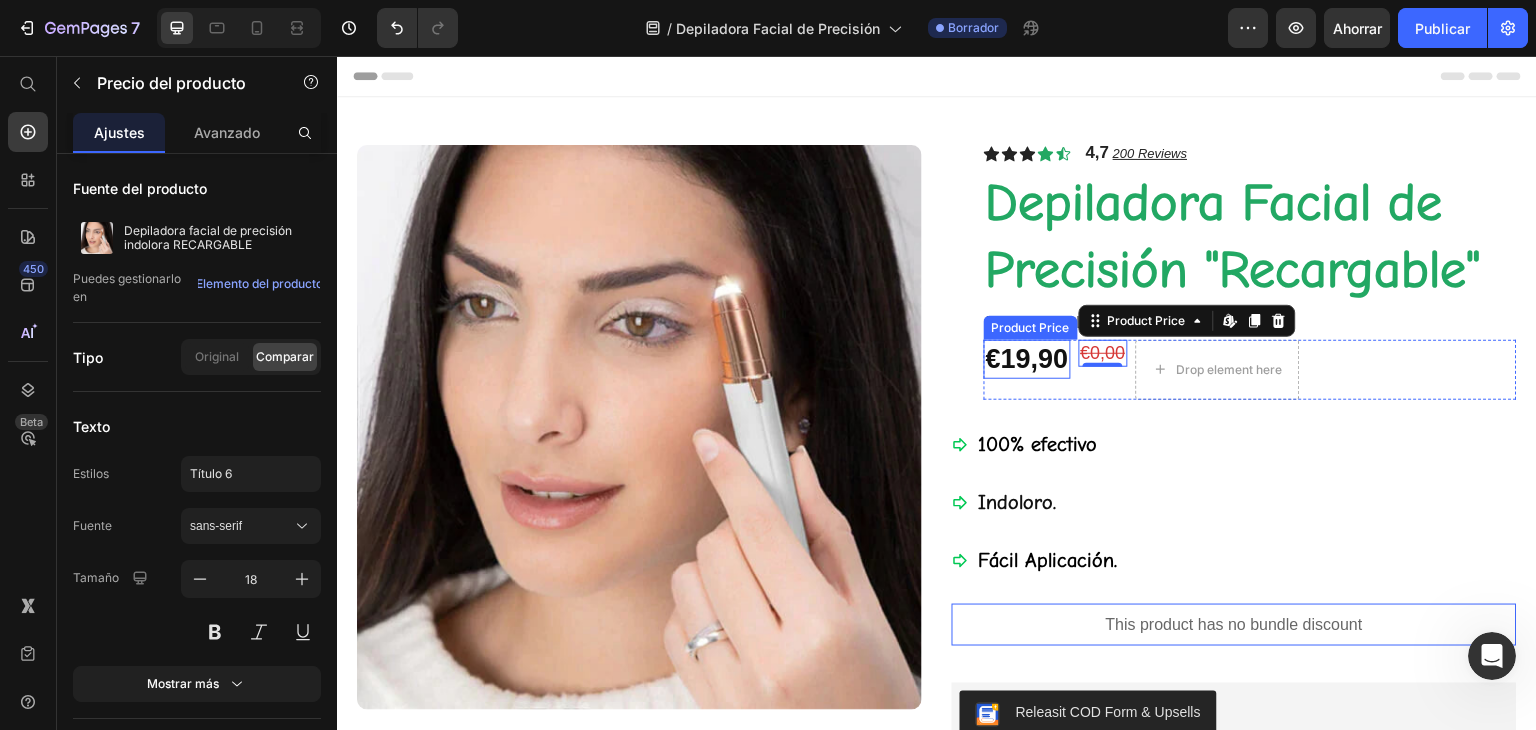 click on "€19,90" at bounding box center (1027, 359) 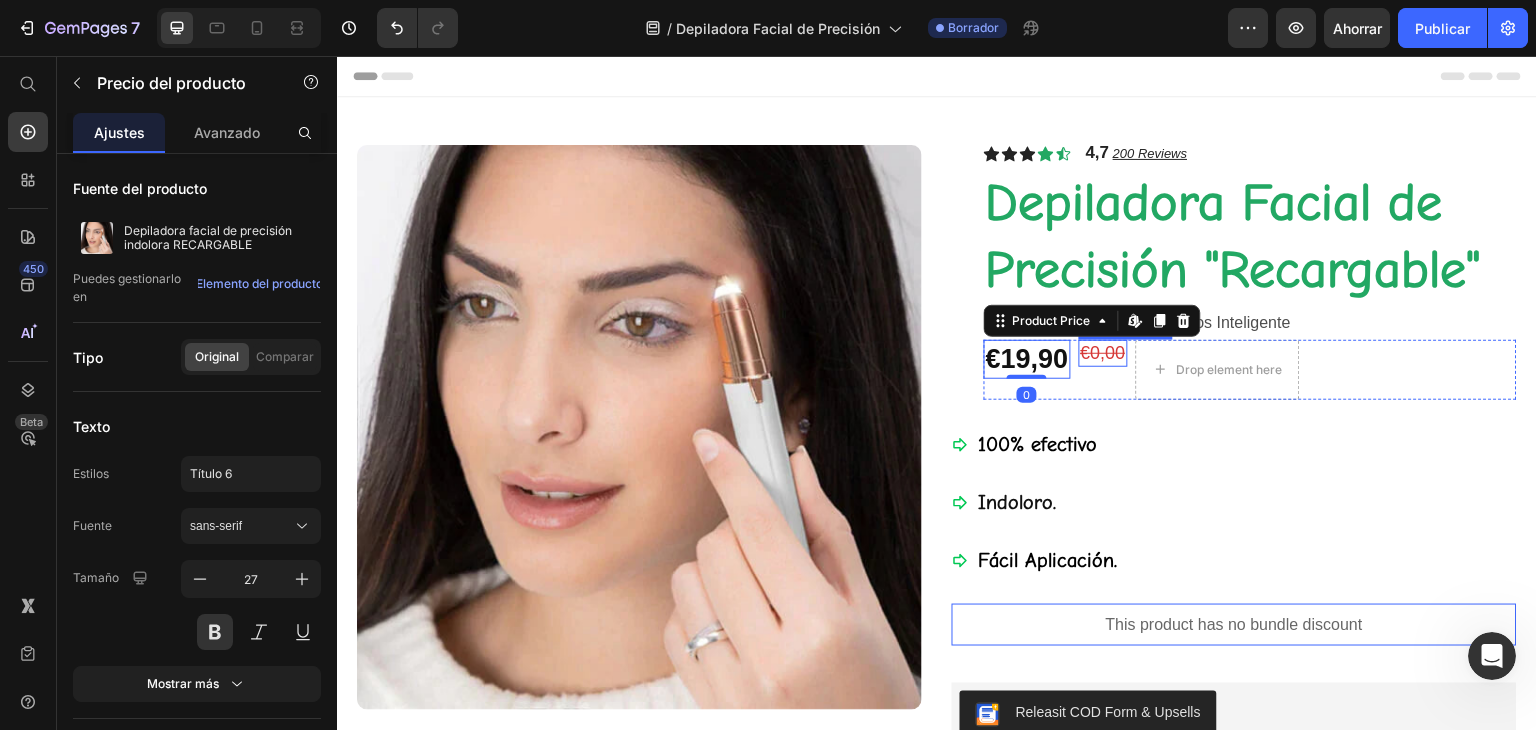 click on "€0,00" at bounding box center (1103, 353) 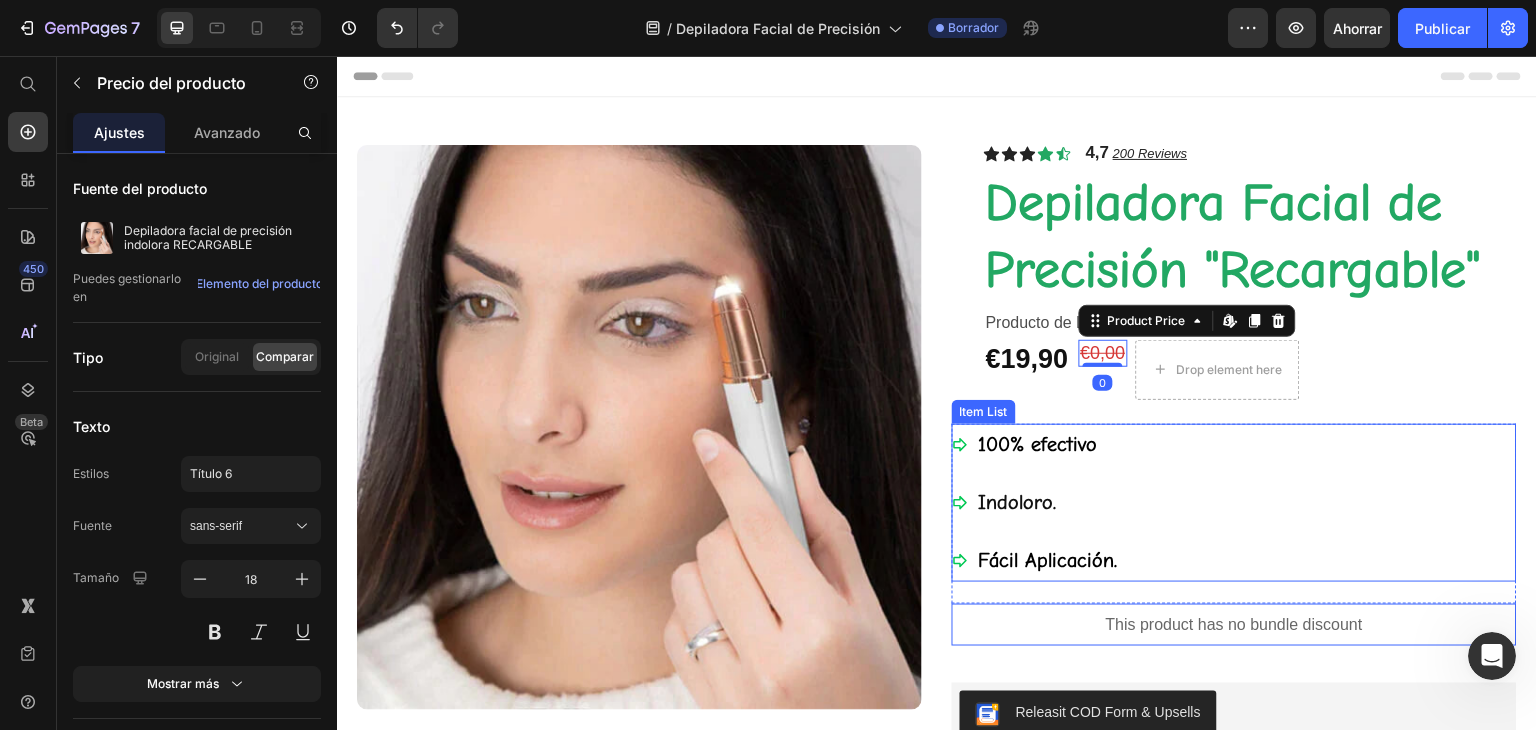 click on "100% efectivo" at bounding box center [1048, 445] 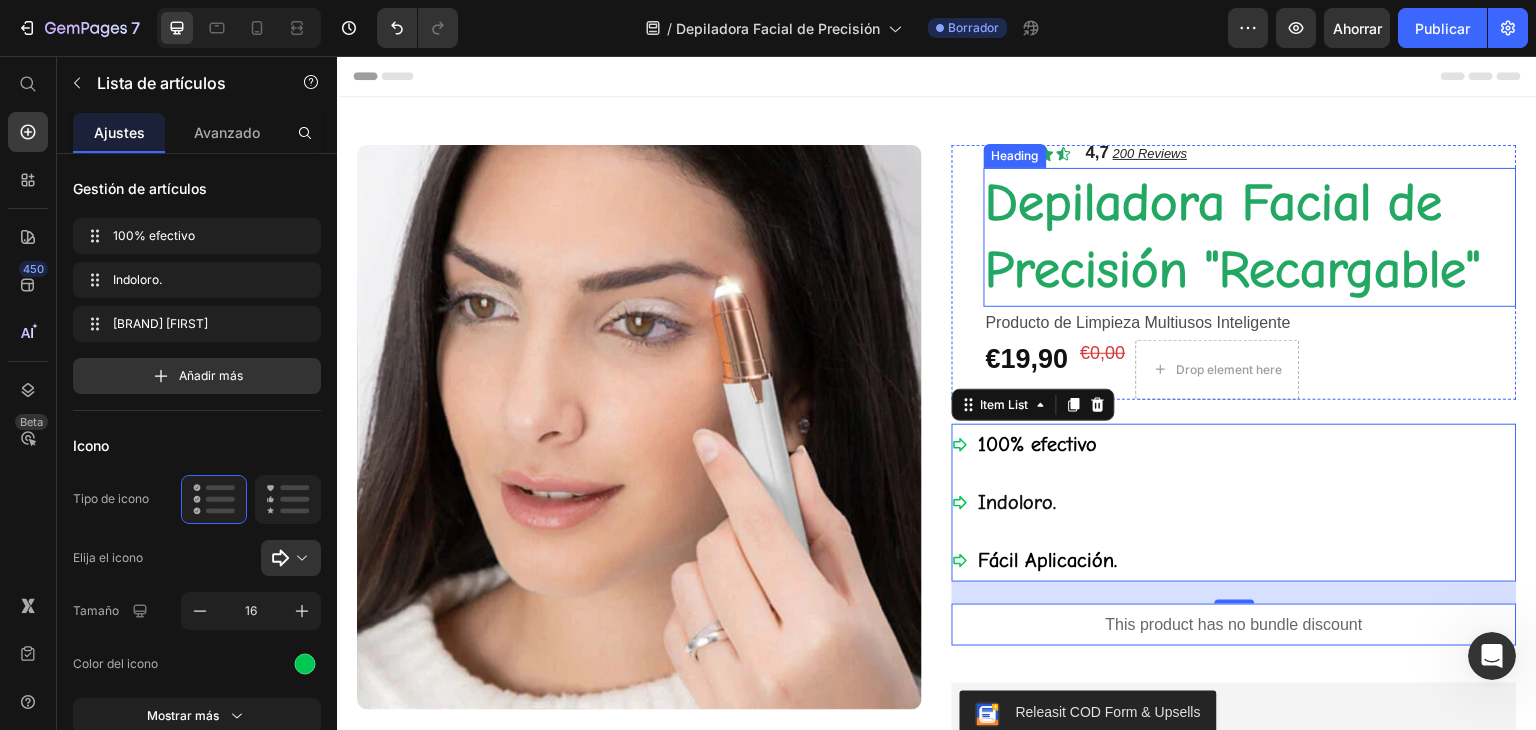 click on "Depiladora Facial de Precisión "Recargable"" at bounding box center [1233, 237] 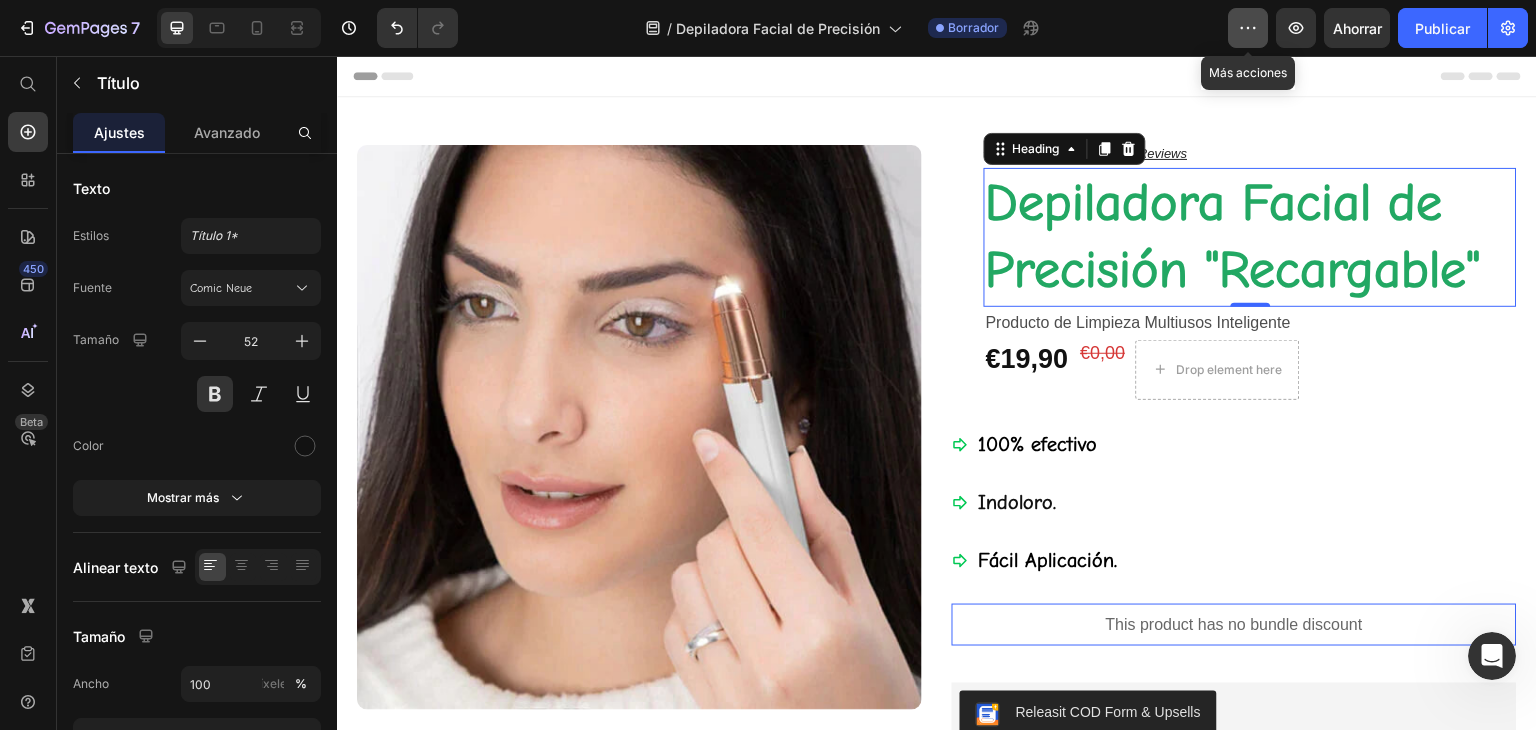 click 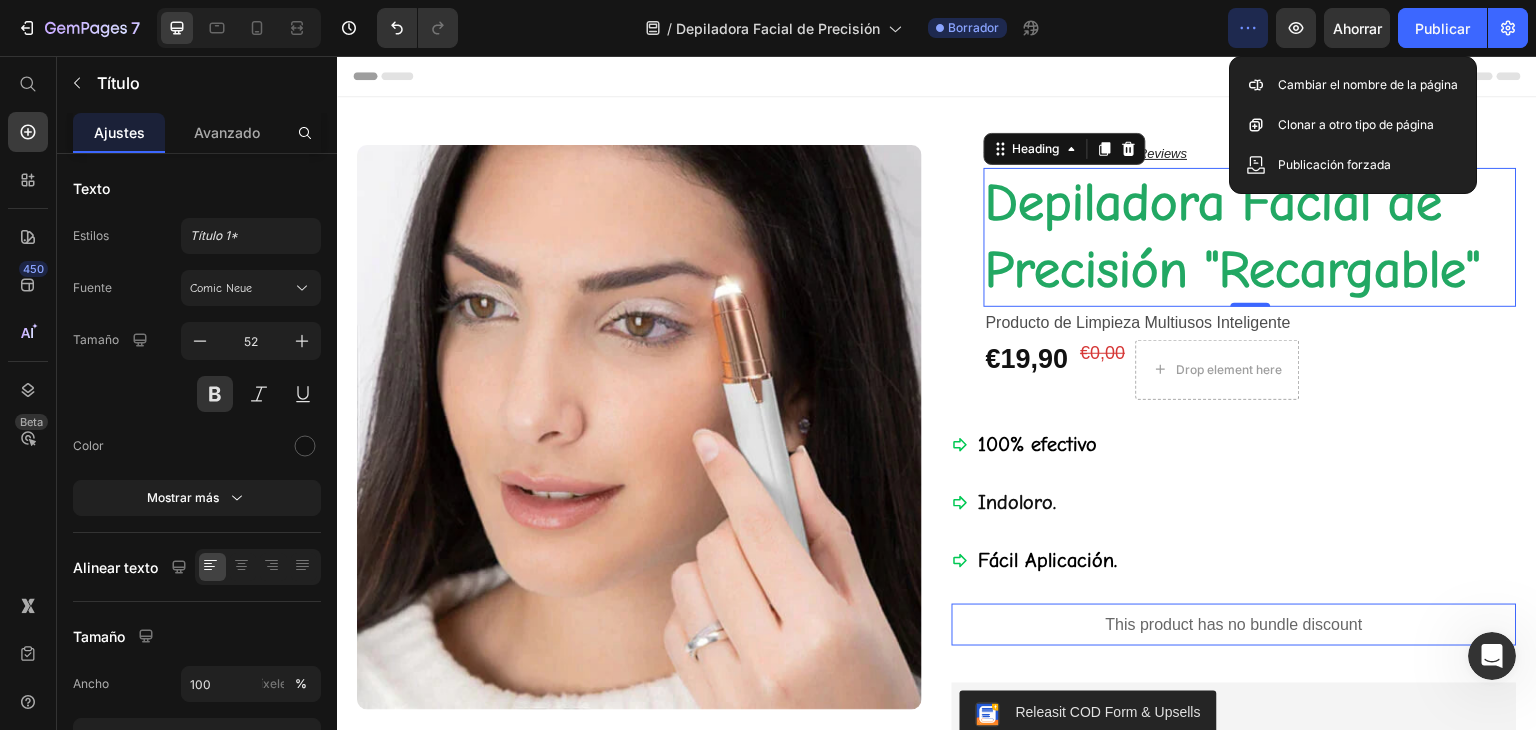 drag, startPoint x: 1250, startPoint y: 30, endPoint x: 1147, endPoint y: 9, distance: 105.11898 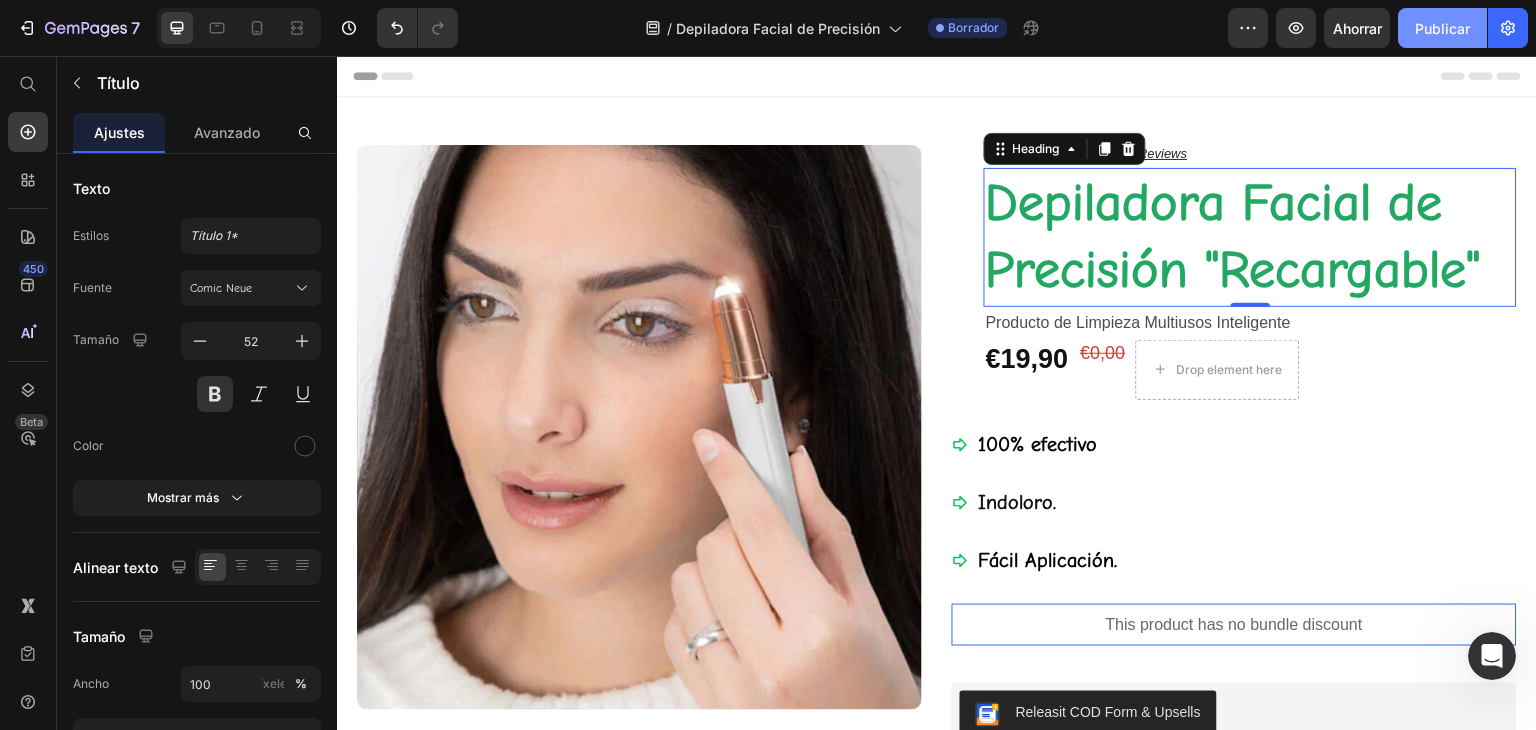 click on "Publicar" at bounding box center [1442, 28] 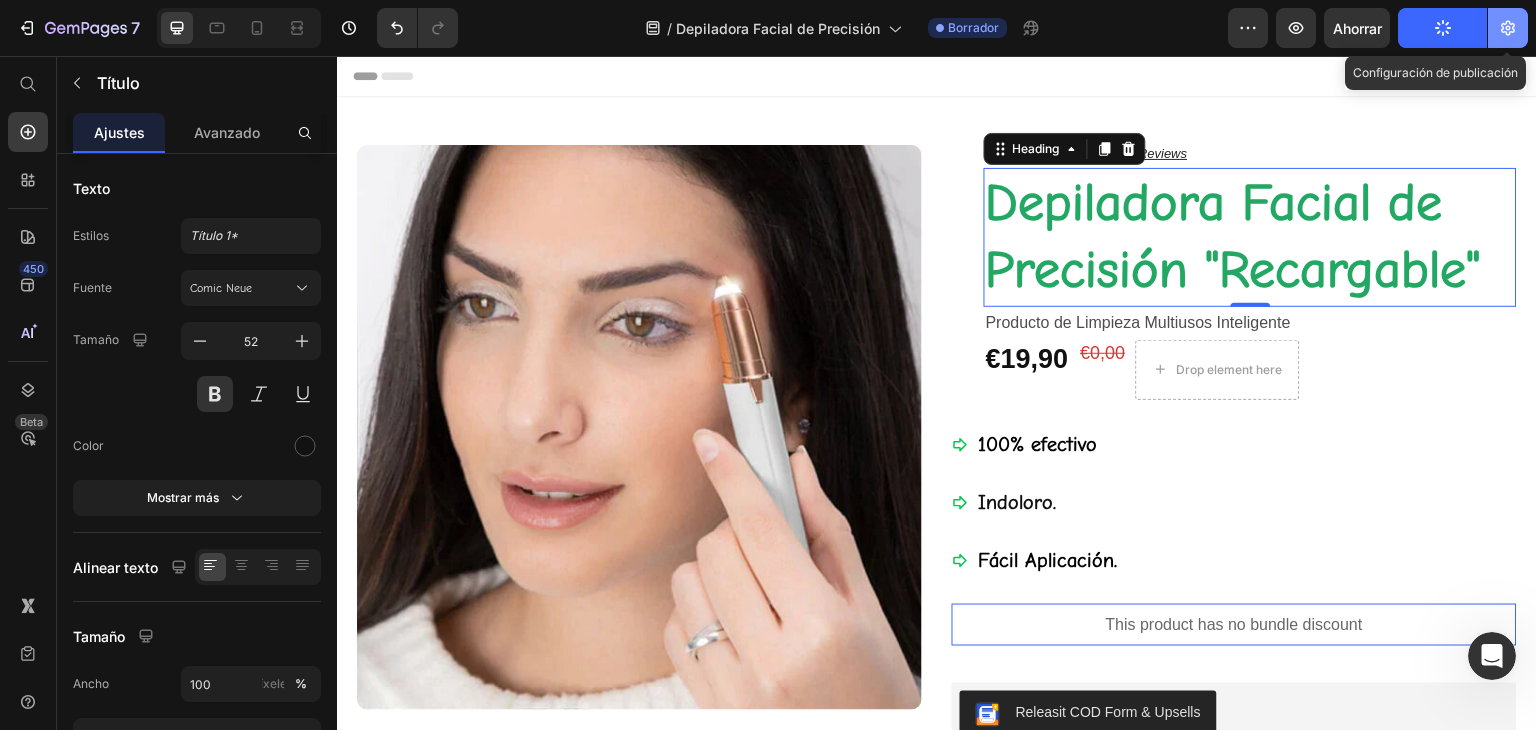 click 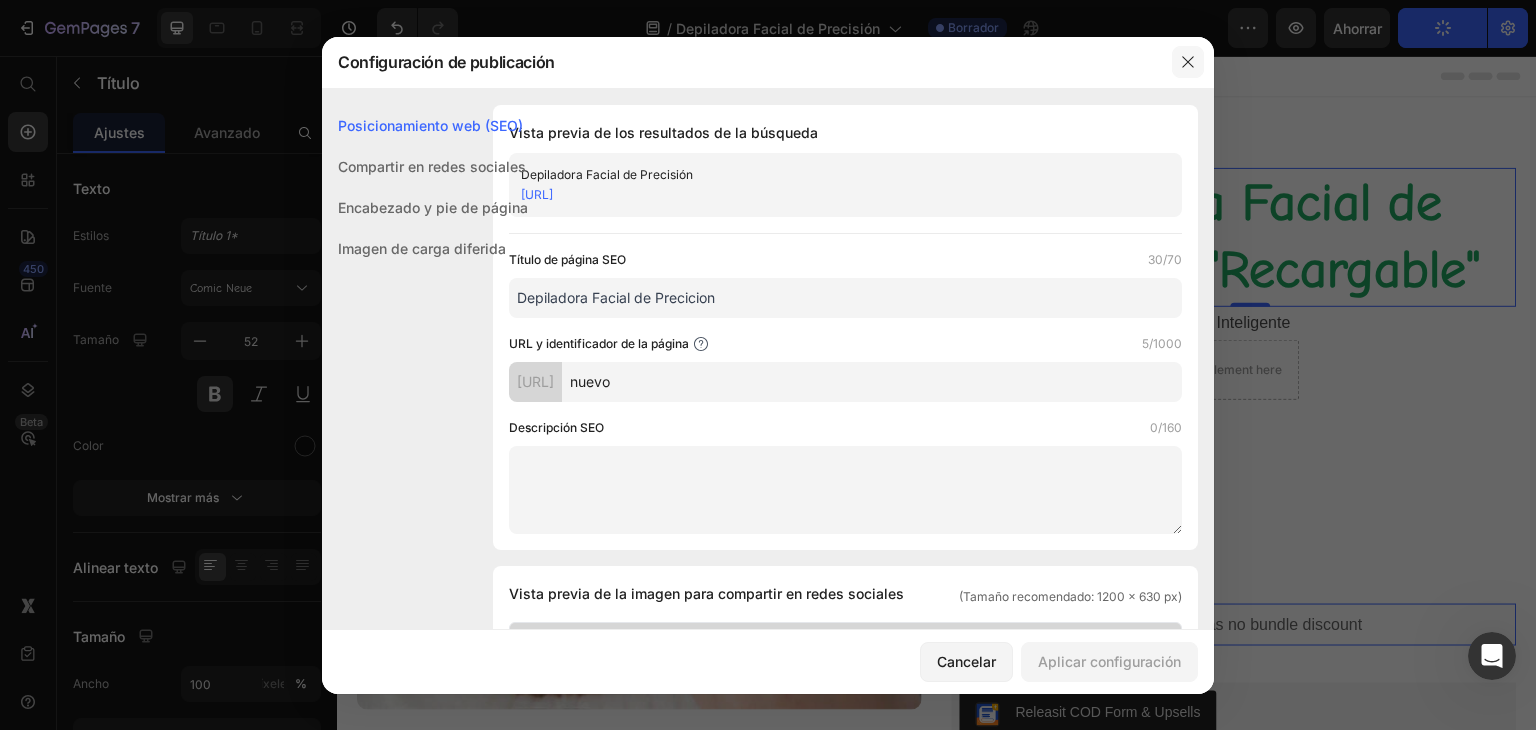 click 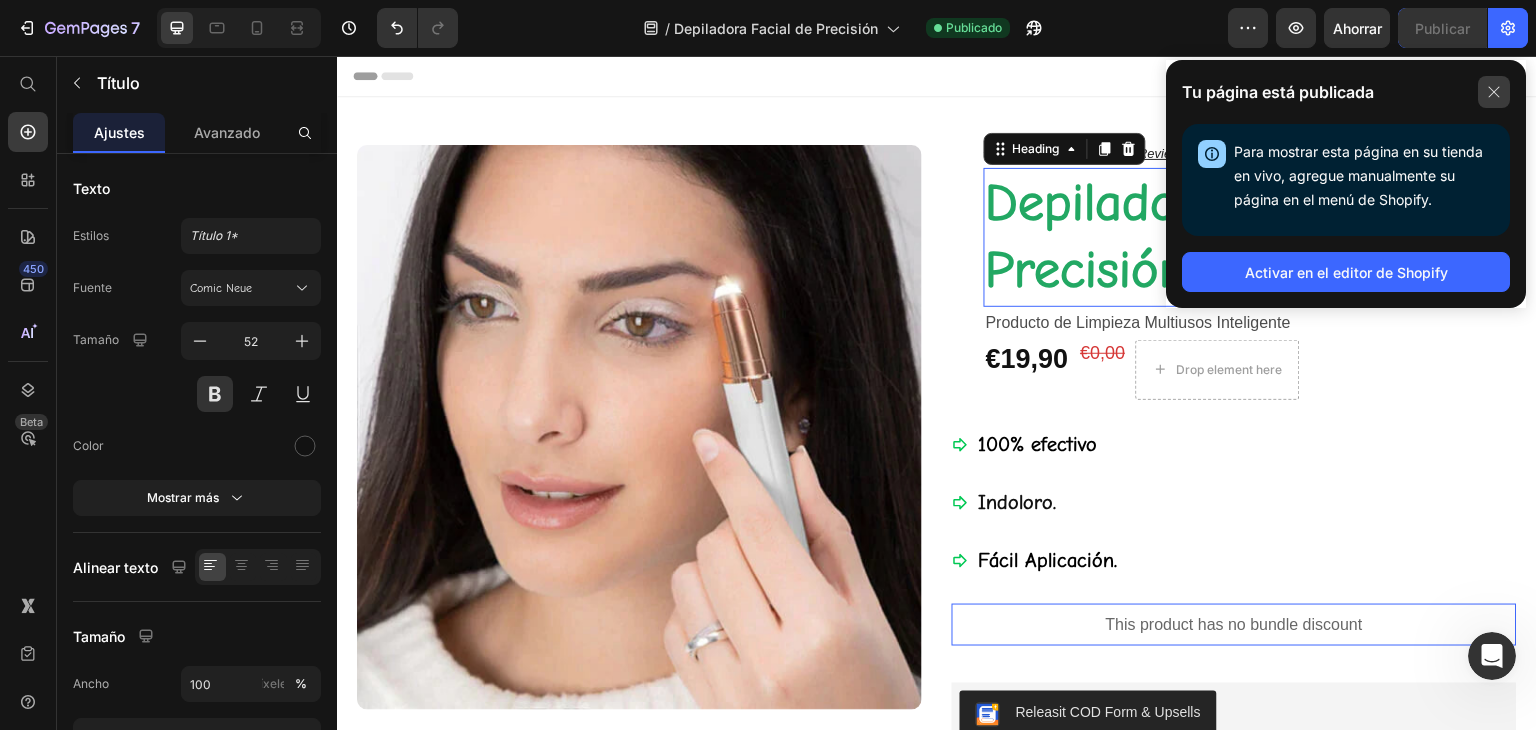 click 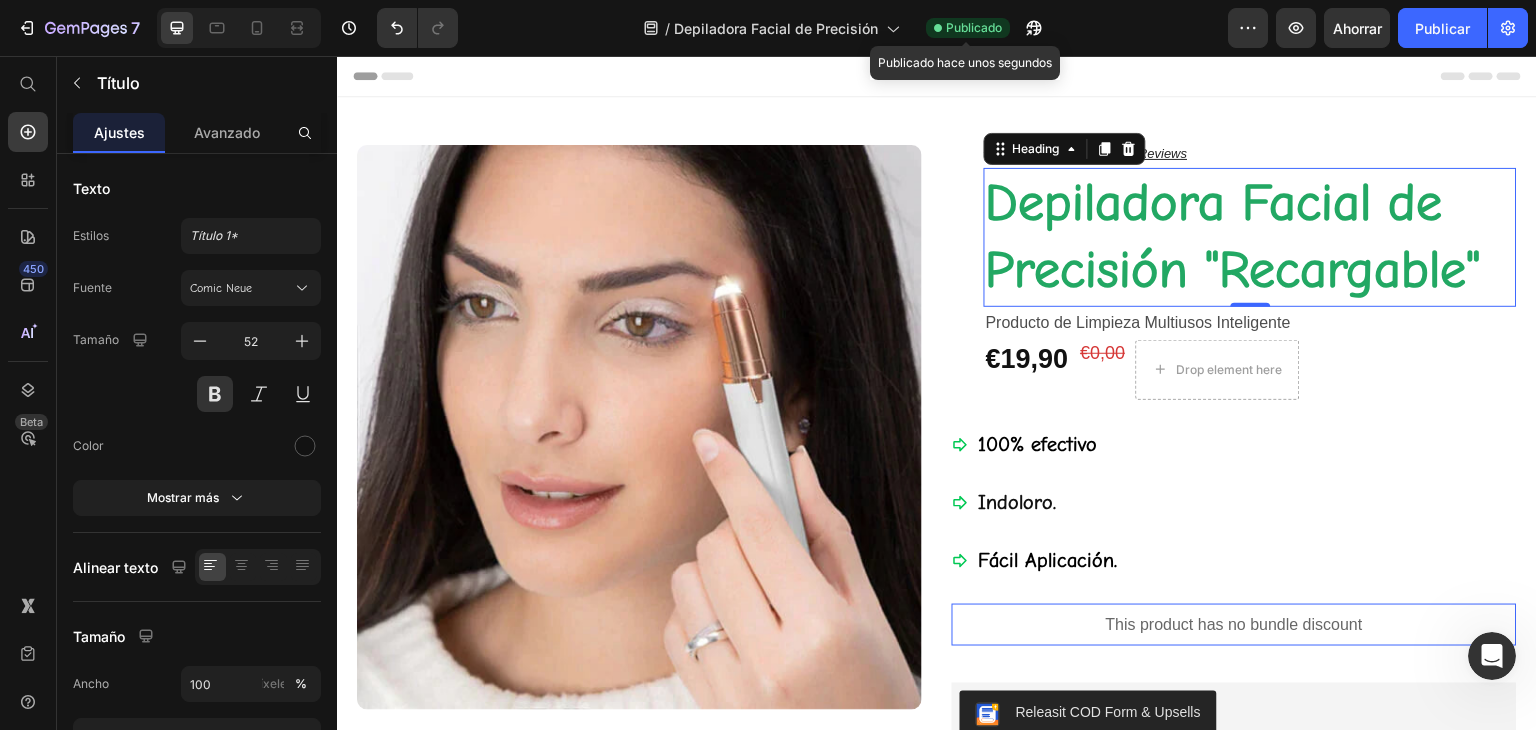click on "Publicado" at bounding box center (974, 27) 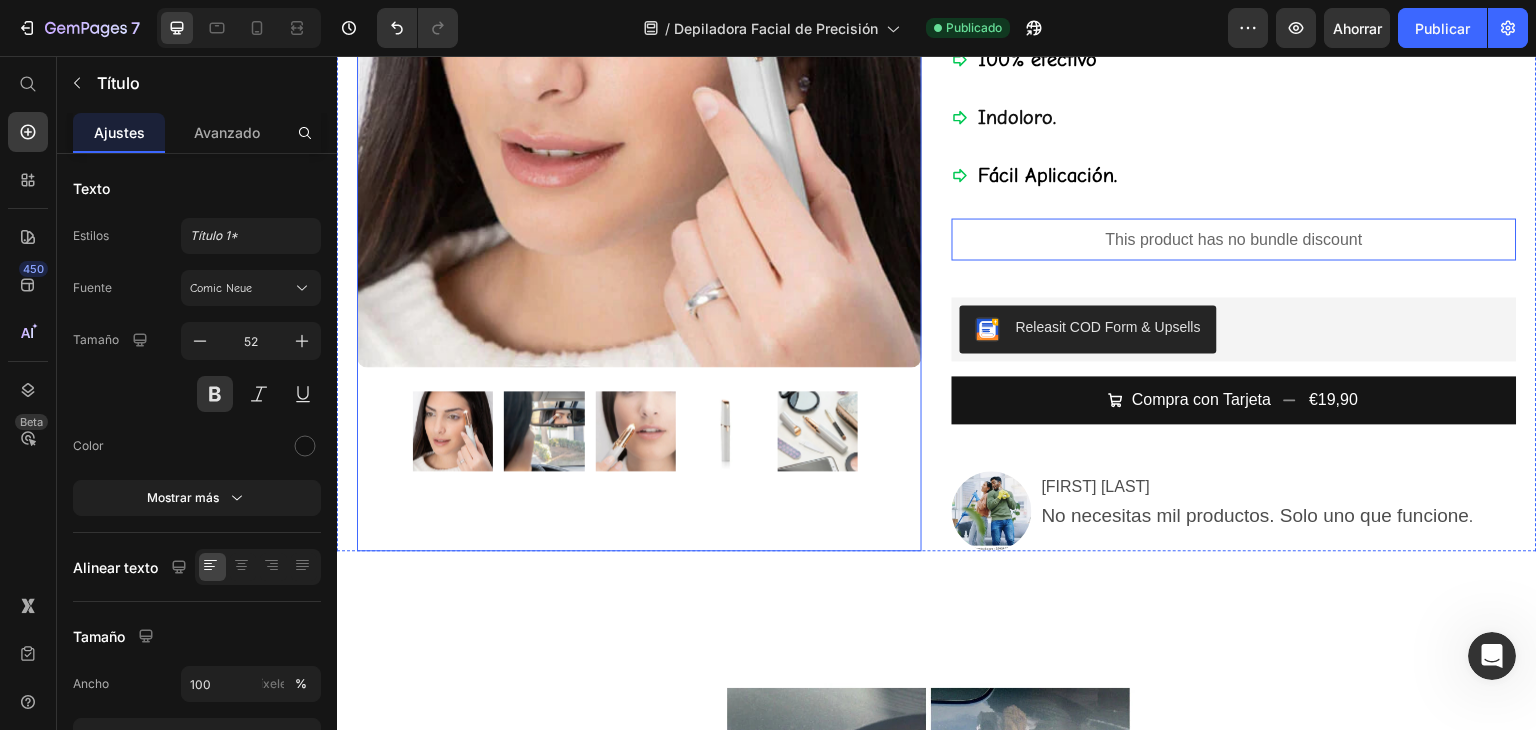 scroll, scrollTop: 0, scrollLeft: 0, axis: both 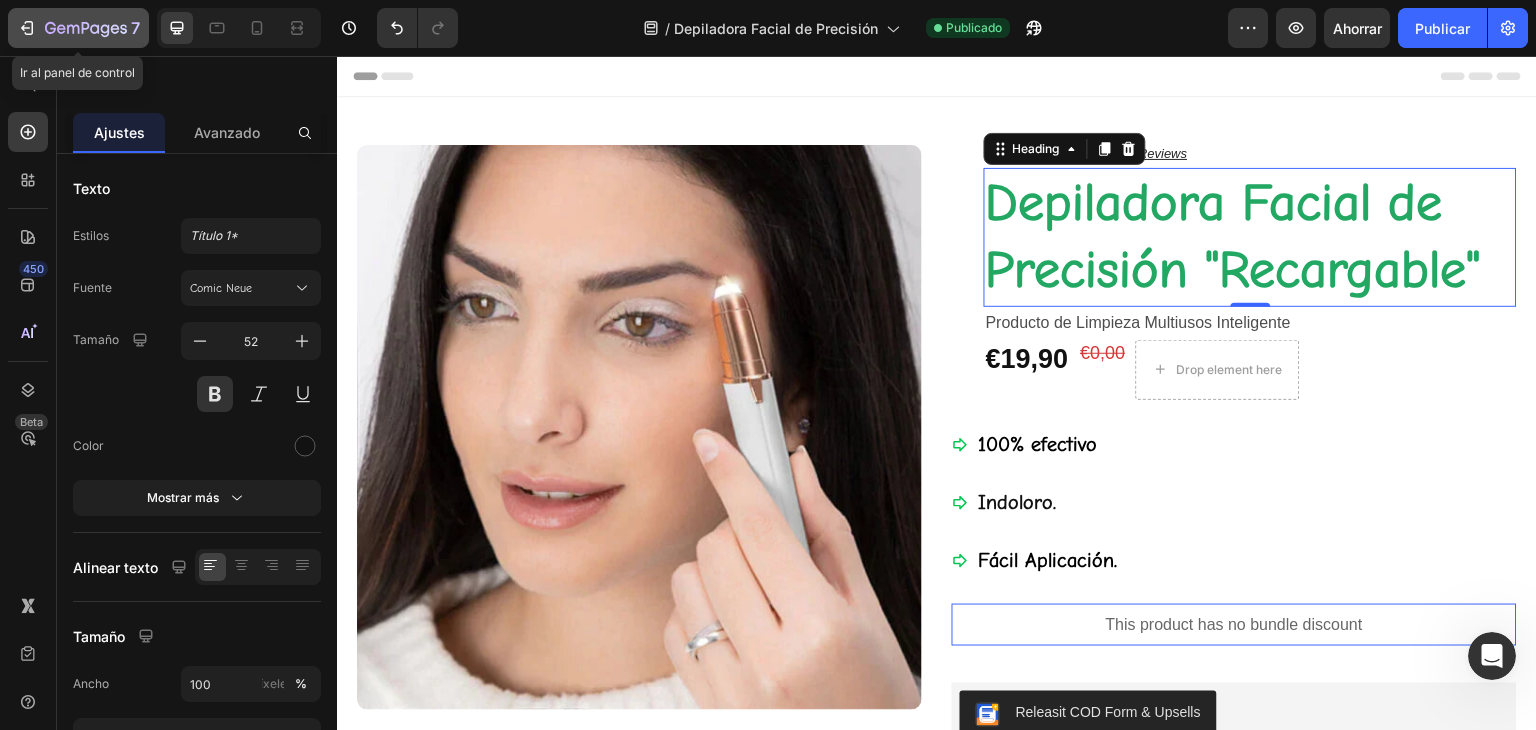 click 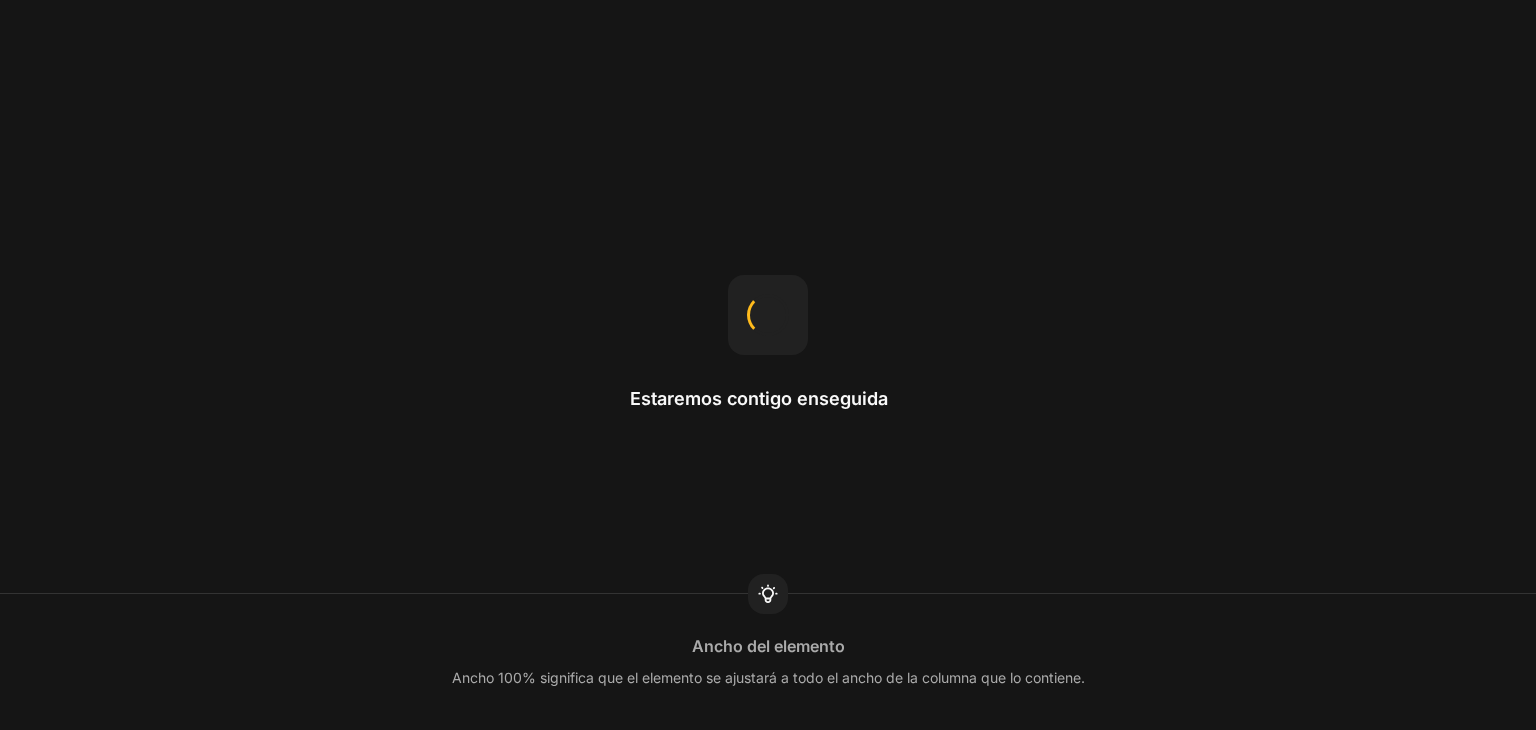 scroll, scrollTop: 0, scrollLeft: 0, axis: both 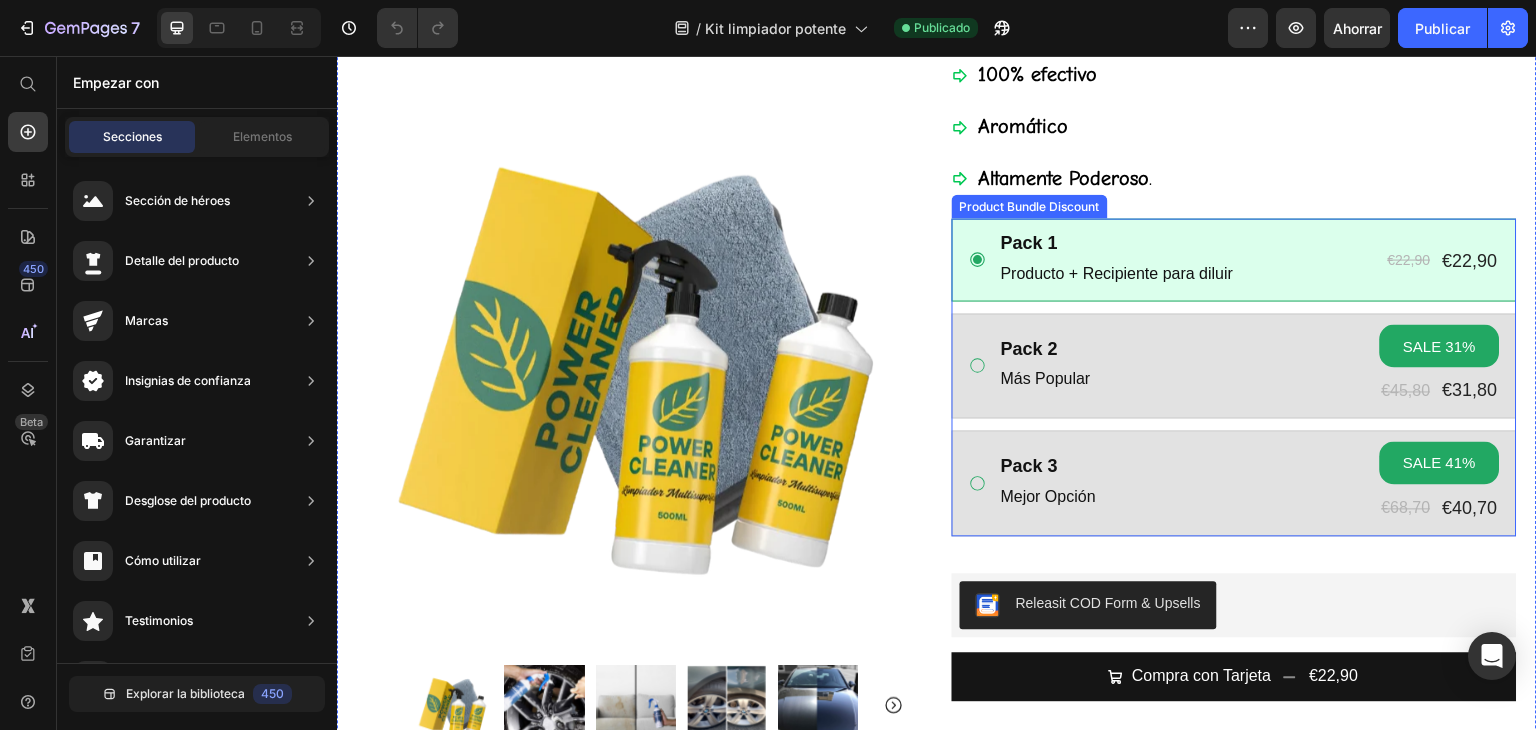 click on "Pack 1 Text Block Producto + Recipiente para diluir Text Block €22,90 Product Price €22,90 Product Price Row Row" at bounding box center (1234, 259) 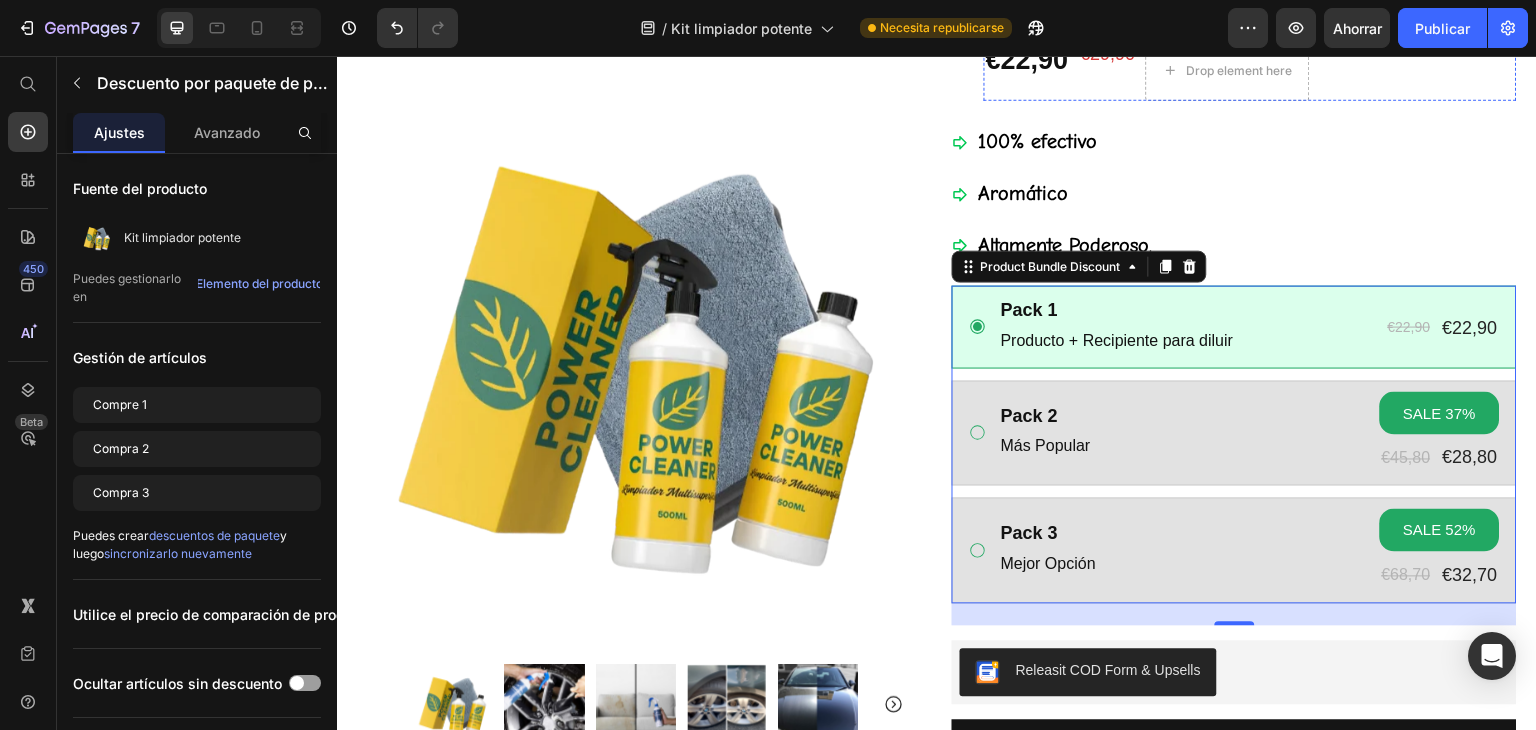 scroll, scrollTop: 100, scrollLeft: 0, axis: vertical 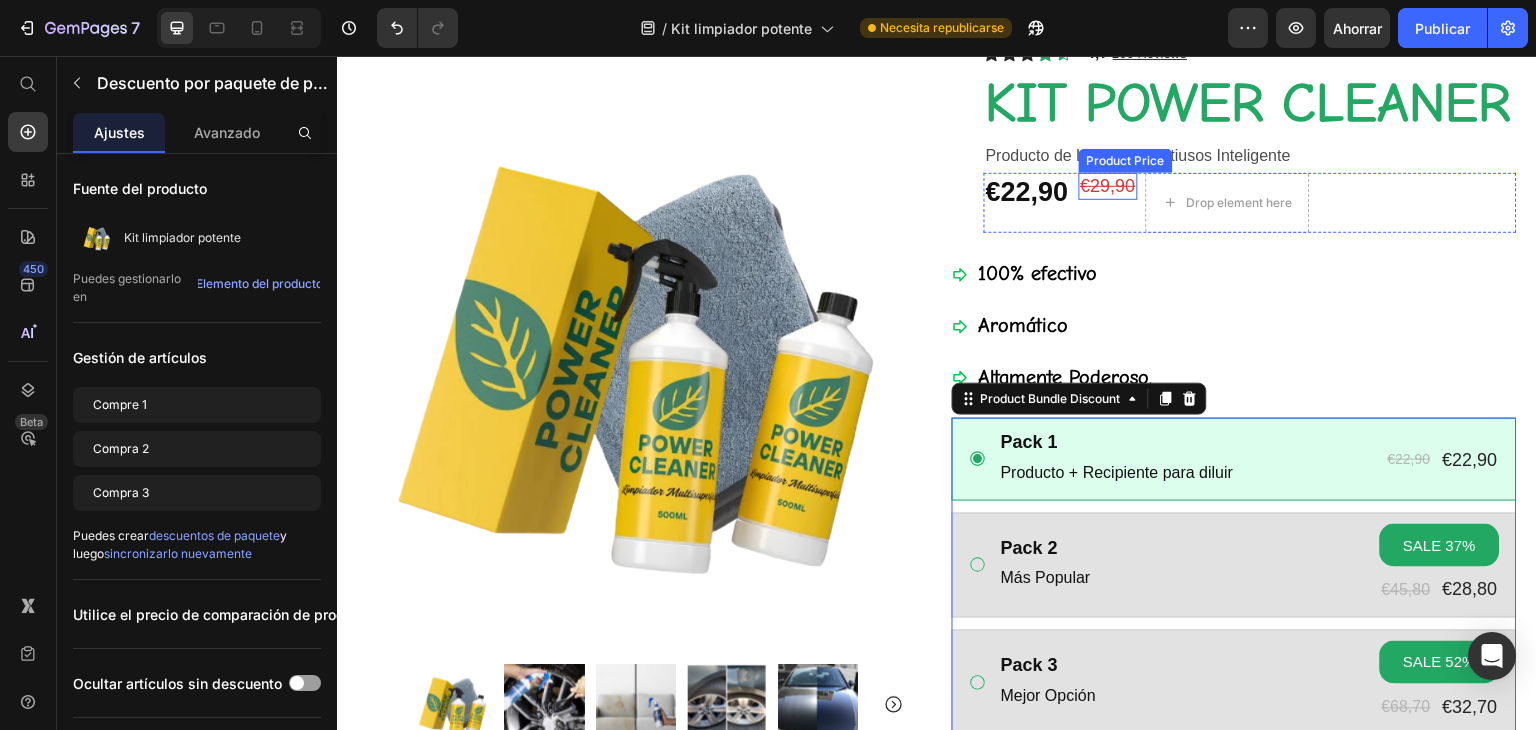 click on "€29,90" at bounding box center (1108, 186) 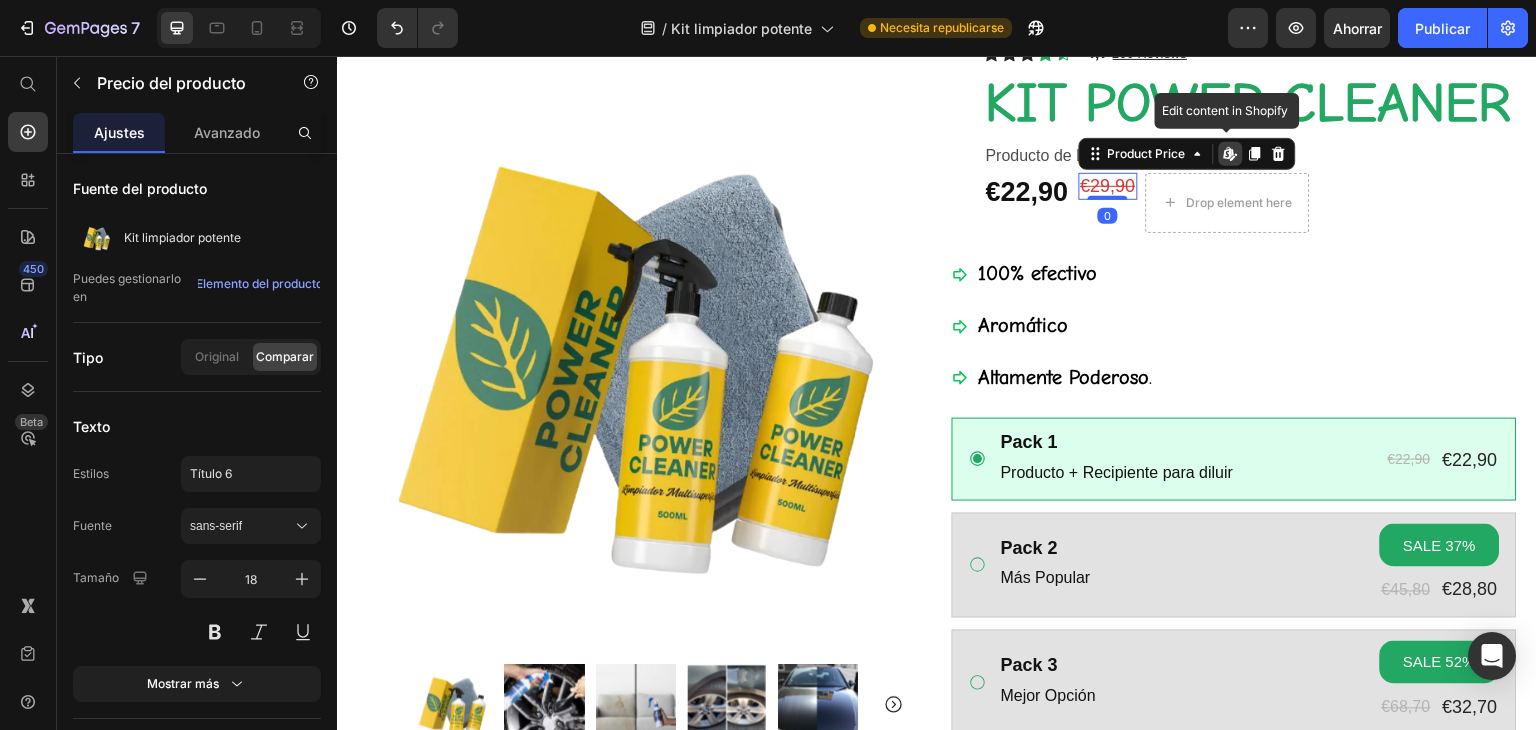 click 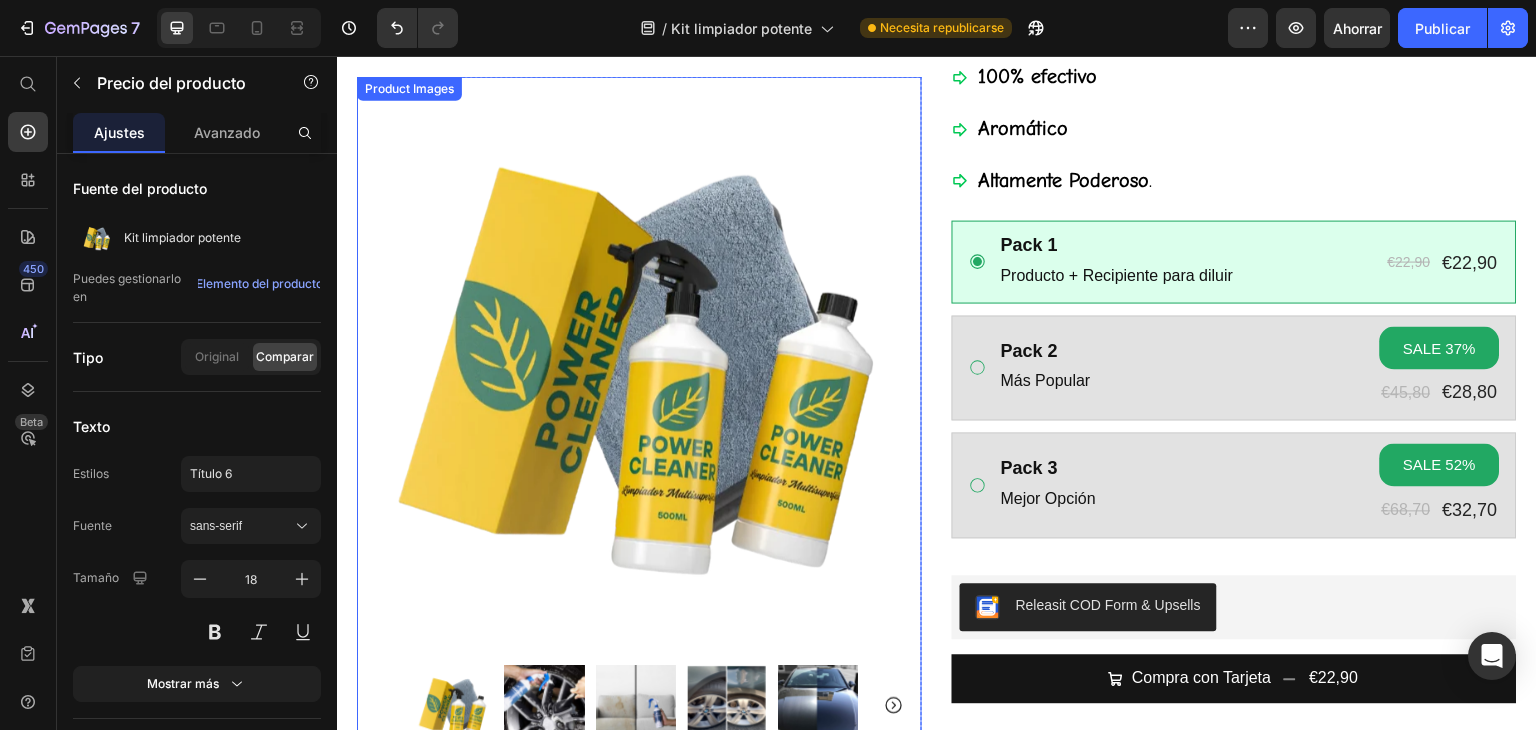 scroll, scrollTop: 100, scrollLeft: 0, axis: vertical 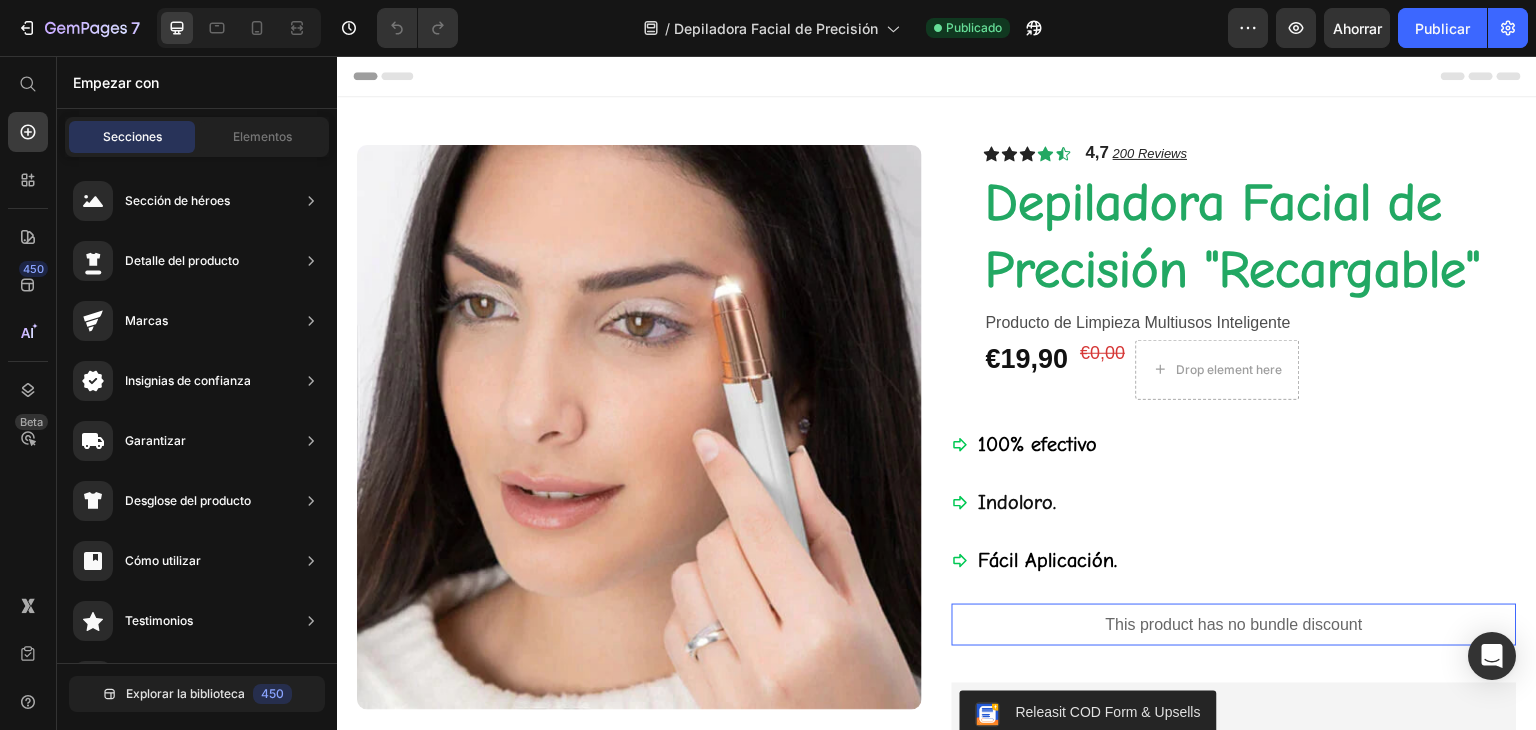 drag, startPoint x: 1204, startPoint y: 25, endPoint x: 1058, endPoint y: 9, distance: 146.8741 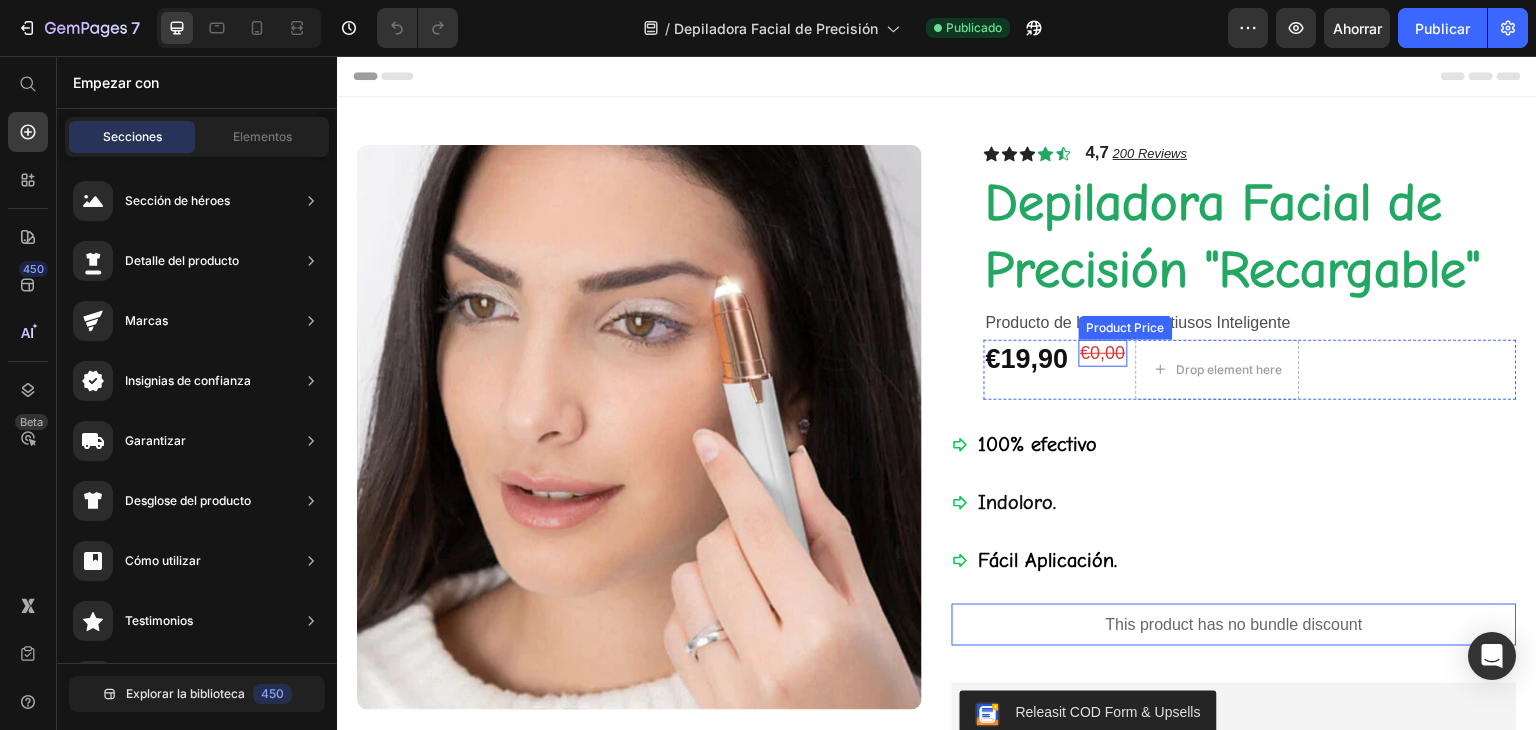 click on "€0,00" at bounding box center [1103, 353] 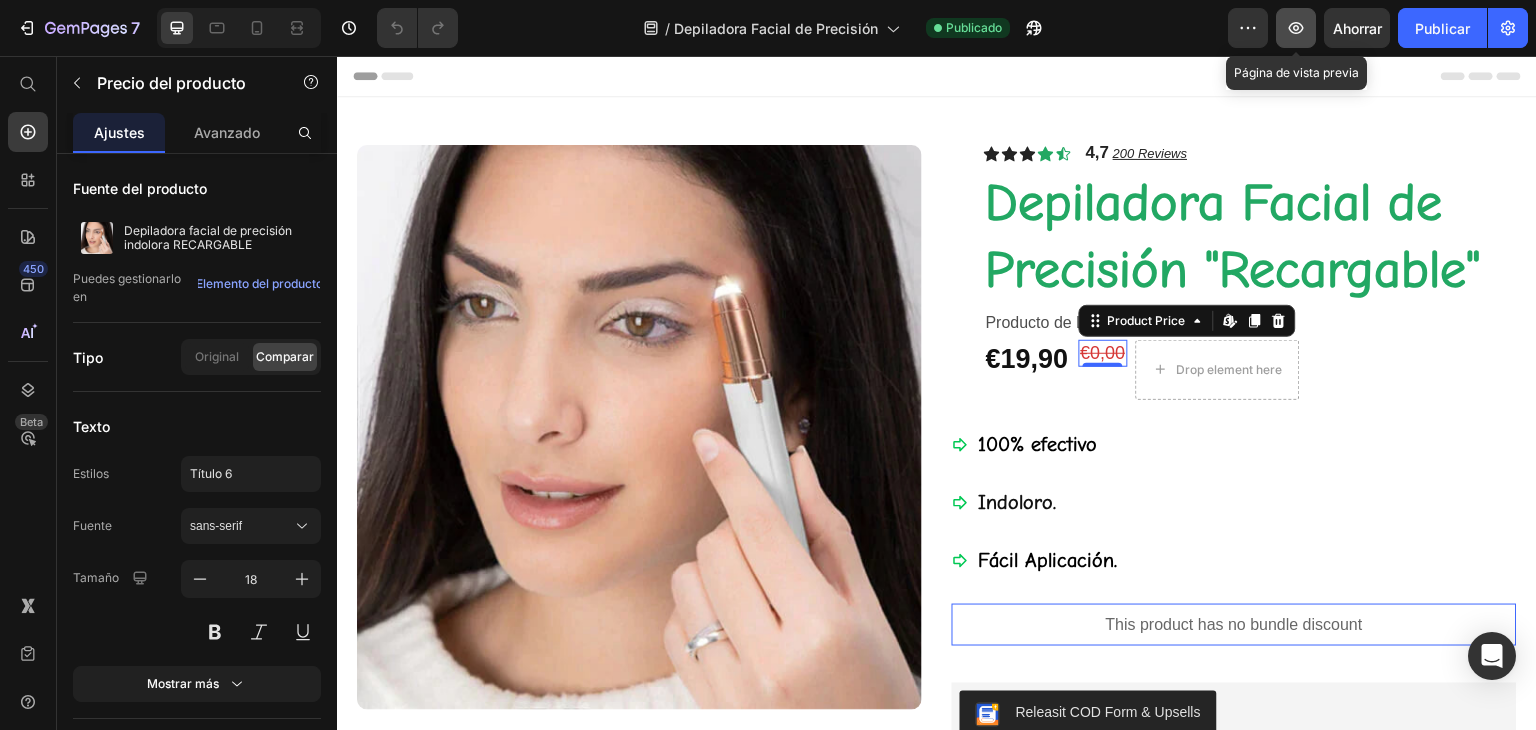 click 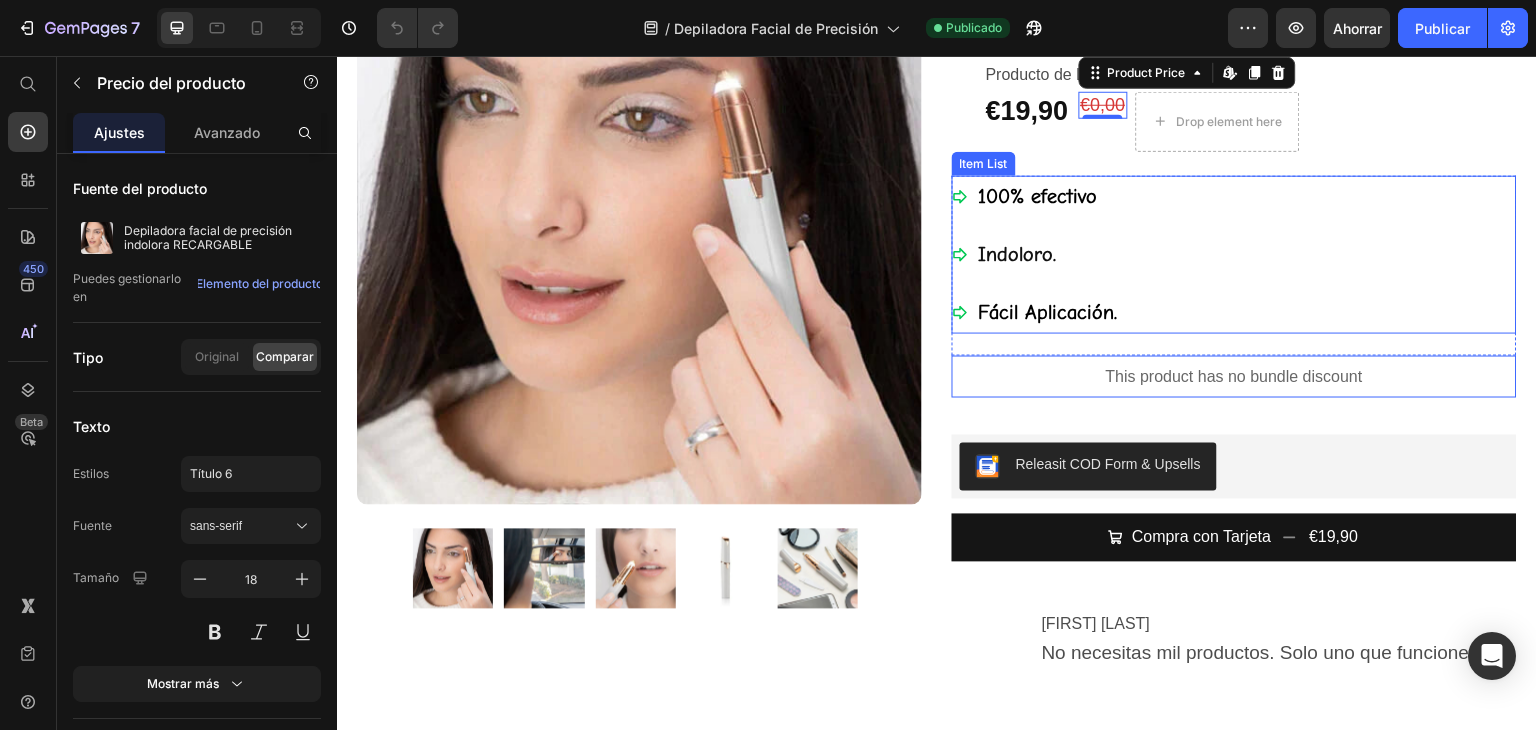 scroll, scrollTop: 300, scrollLeft: 0, axis: vertical 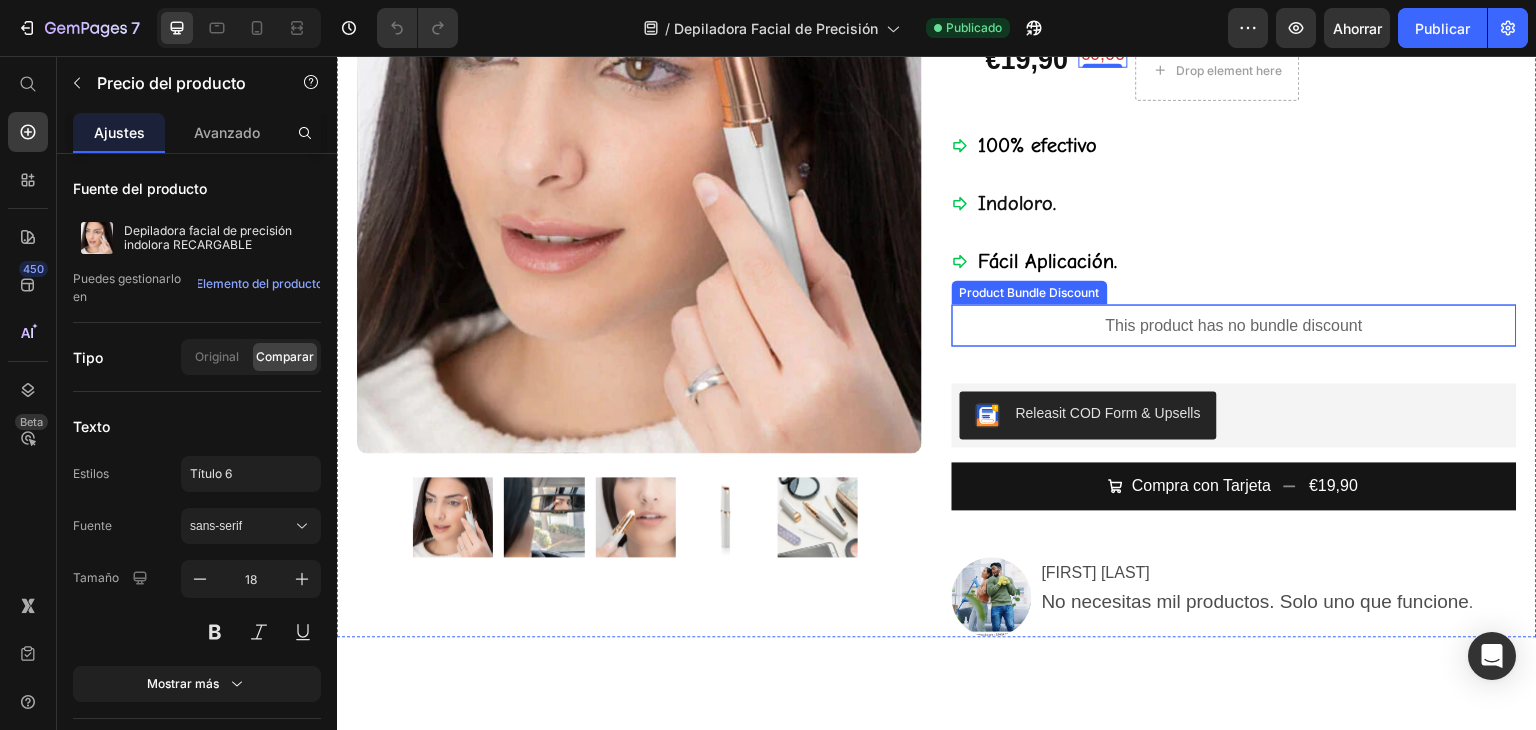 click on "This product has no bundle discount" at bounding box center [1234, 325] 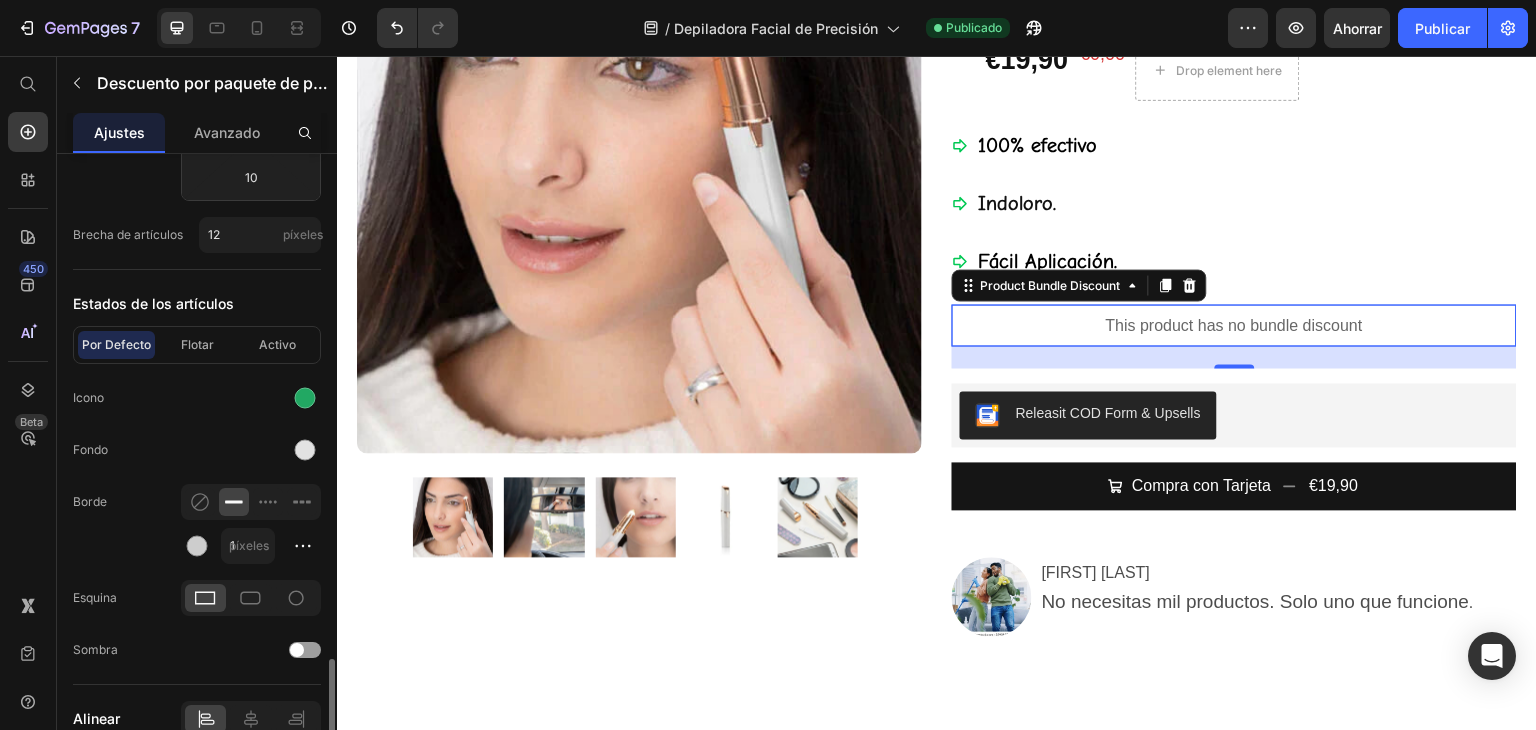 scroll, scrollTop: 1191, scrollLeft: 0, axis: vertical 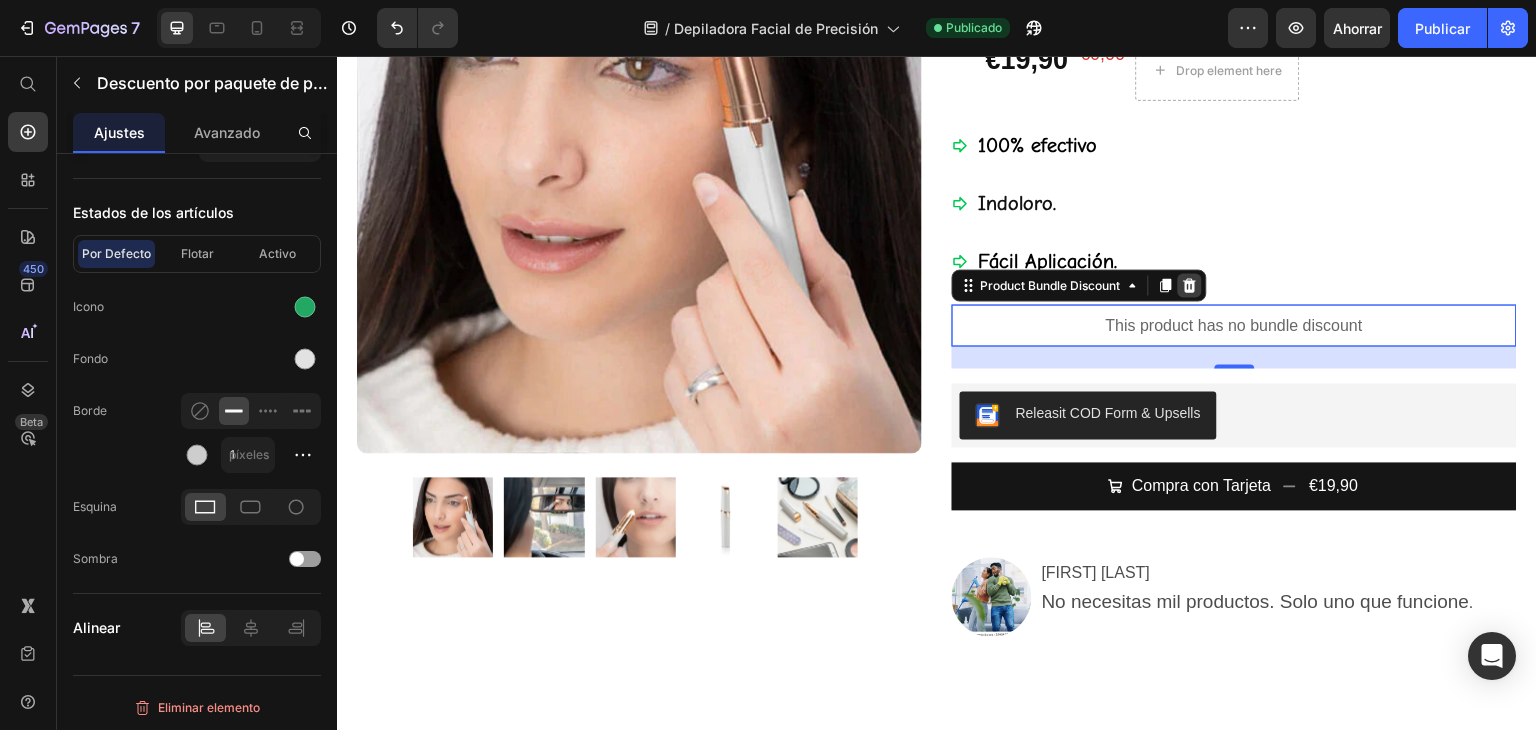 click 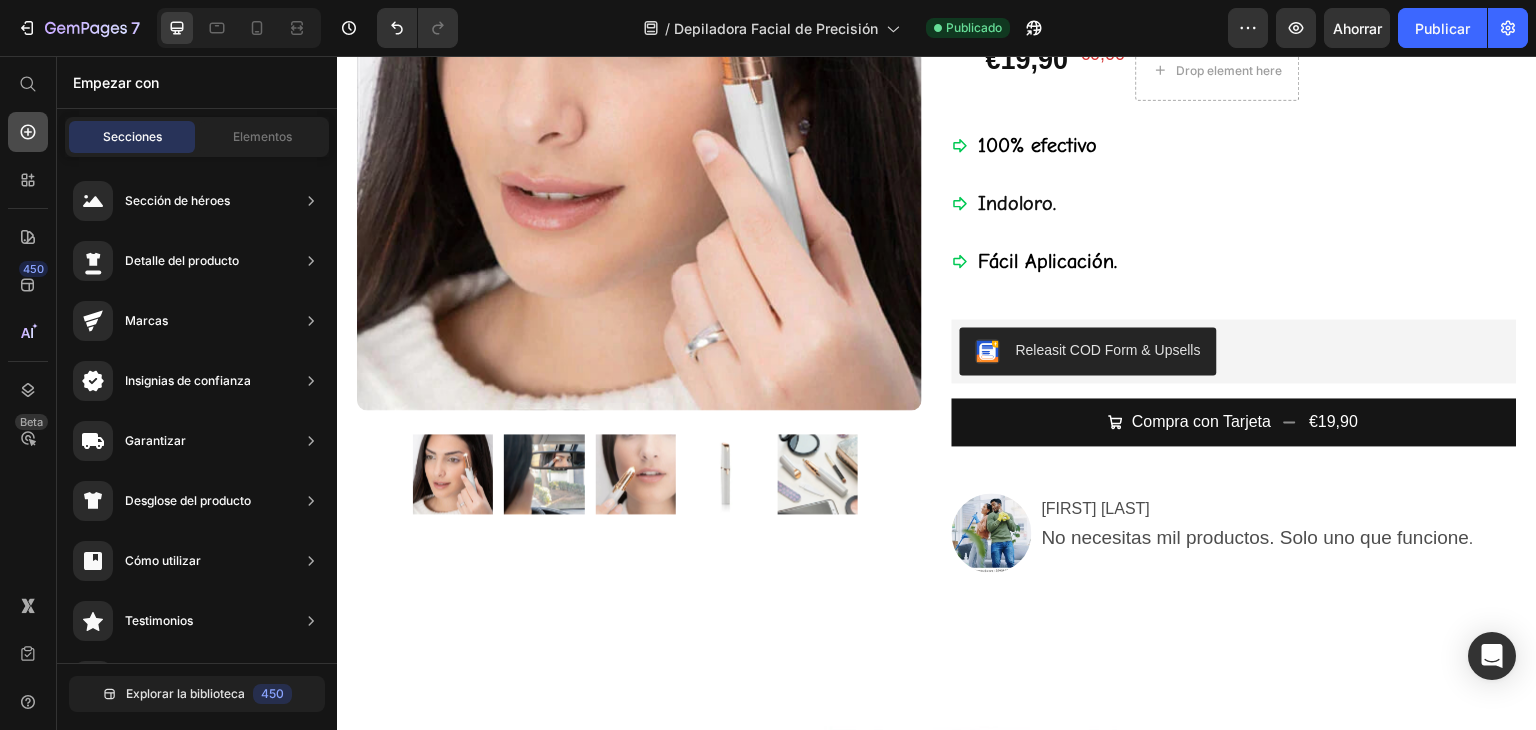 click 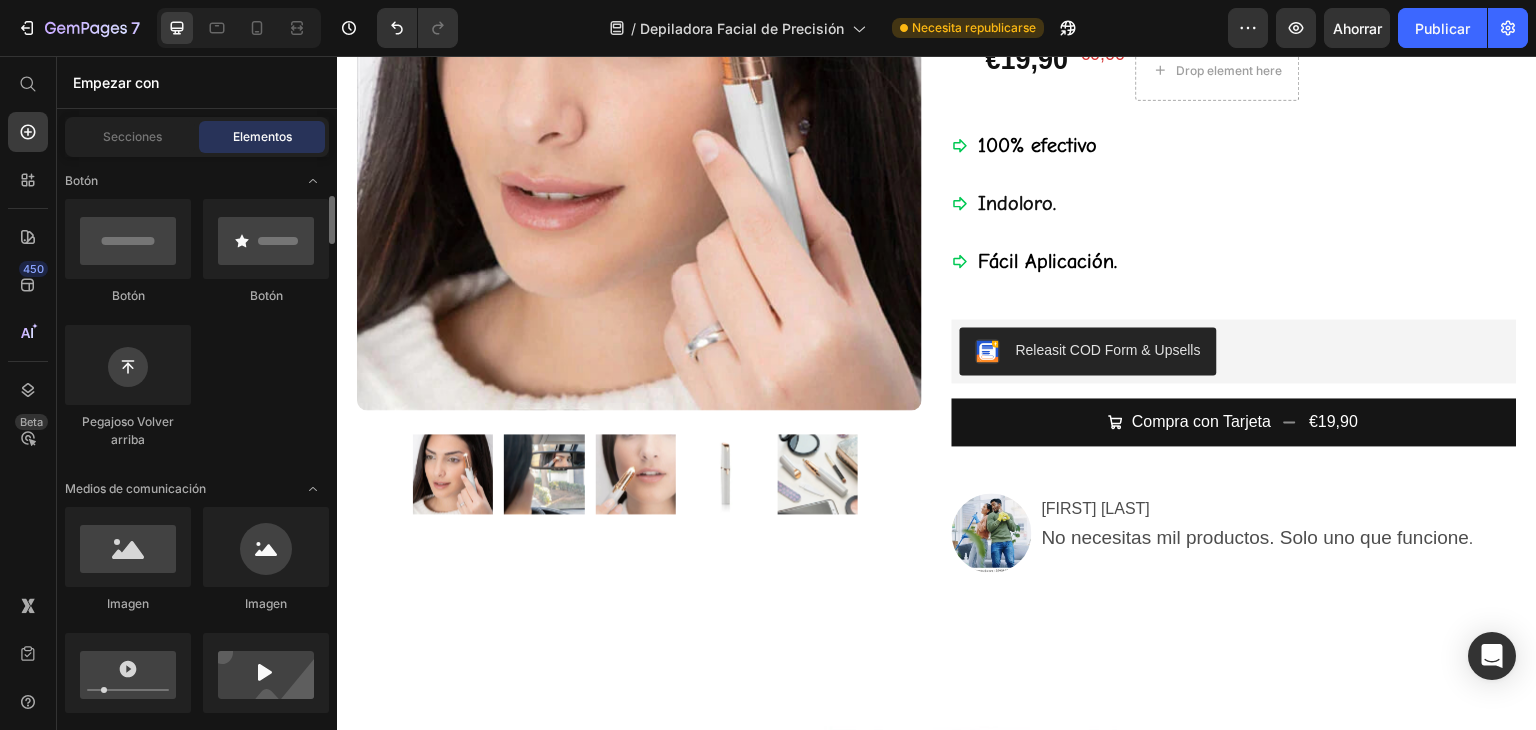 scroll, scrollTop: 0, scrollLeft: 0, axis: both 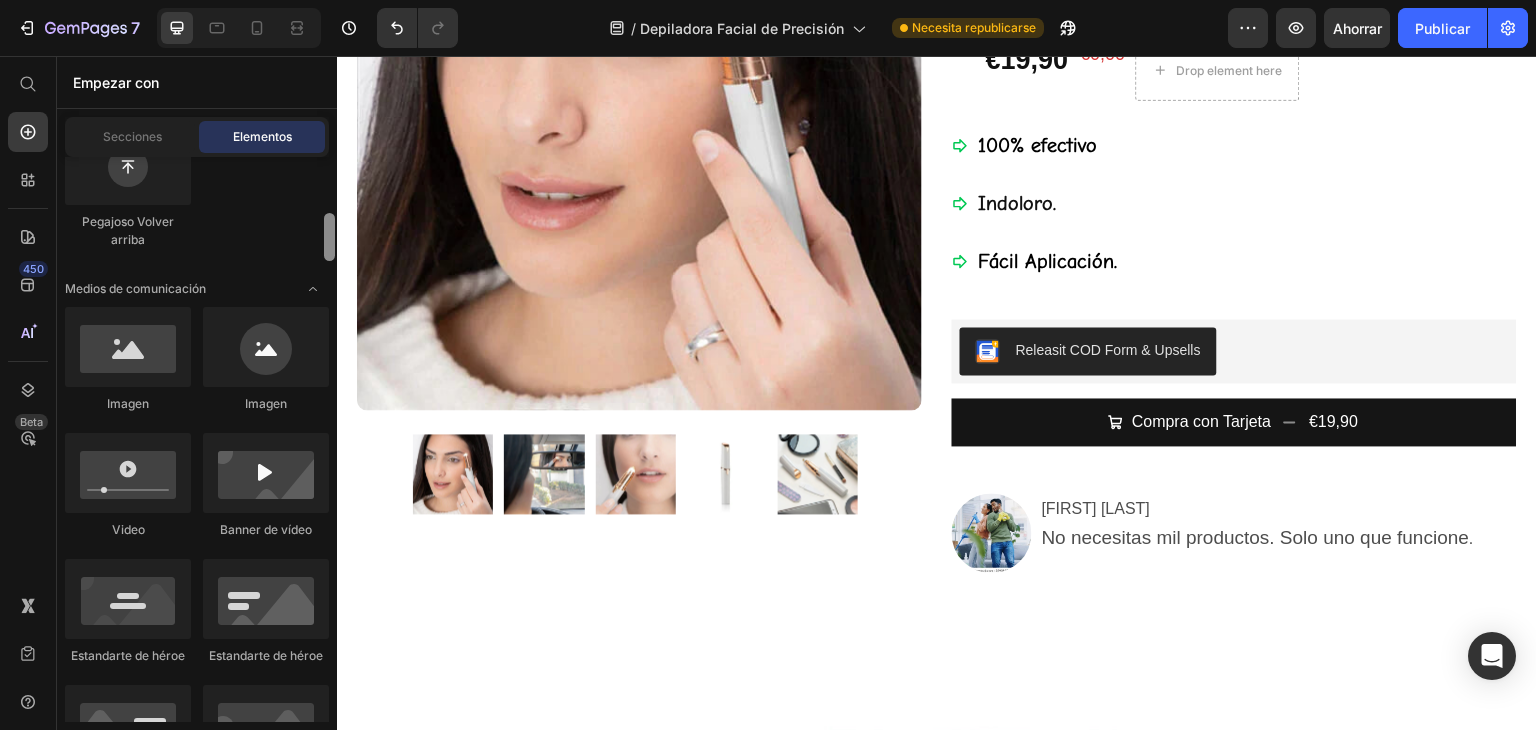 drag, startPoint x: 329, startPoint y: 246, endPoint x: 327, endPoint y: 225, distance: 21.095022 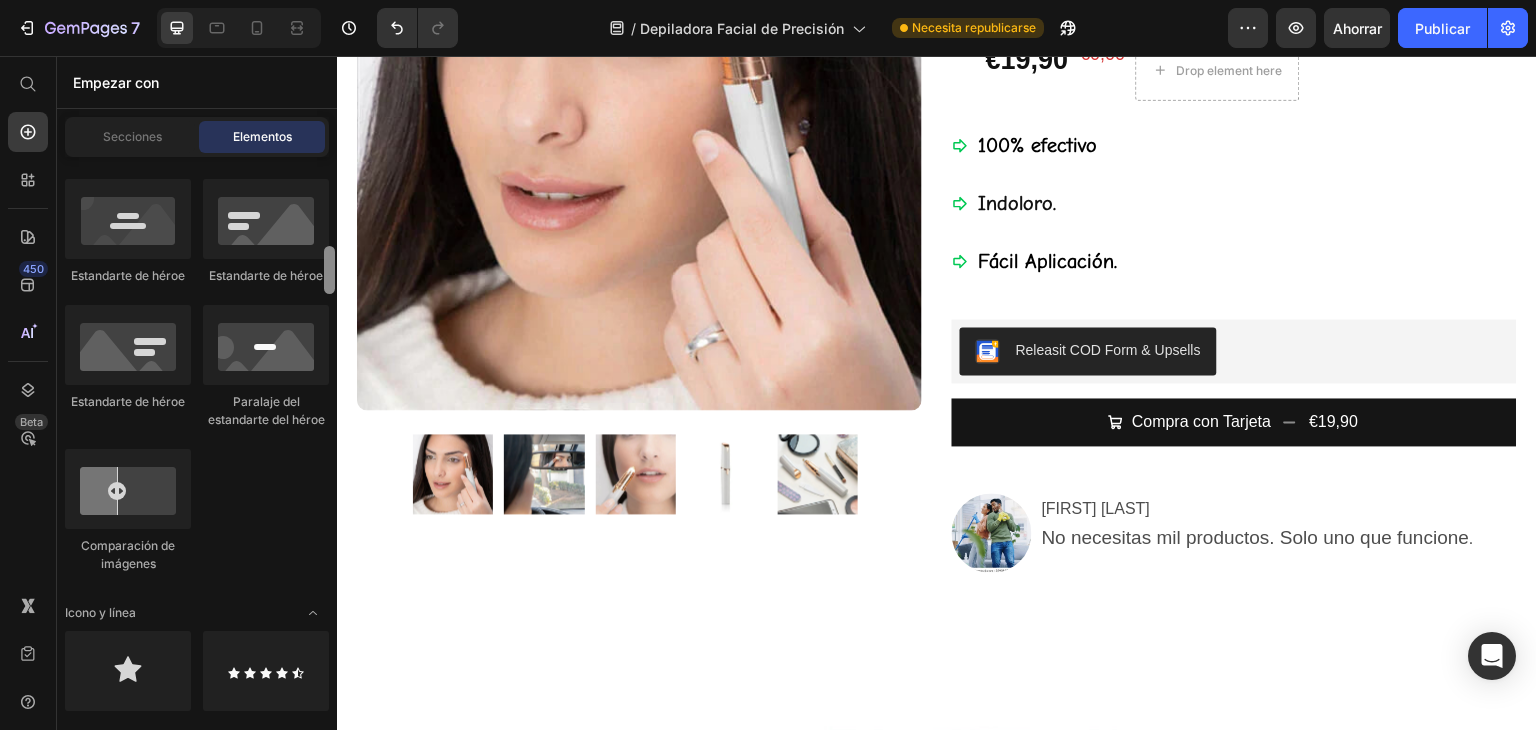 scroll, scrollTop: 1071, scrollLeft: 0, axis: vertical 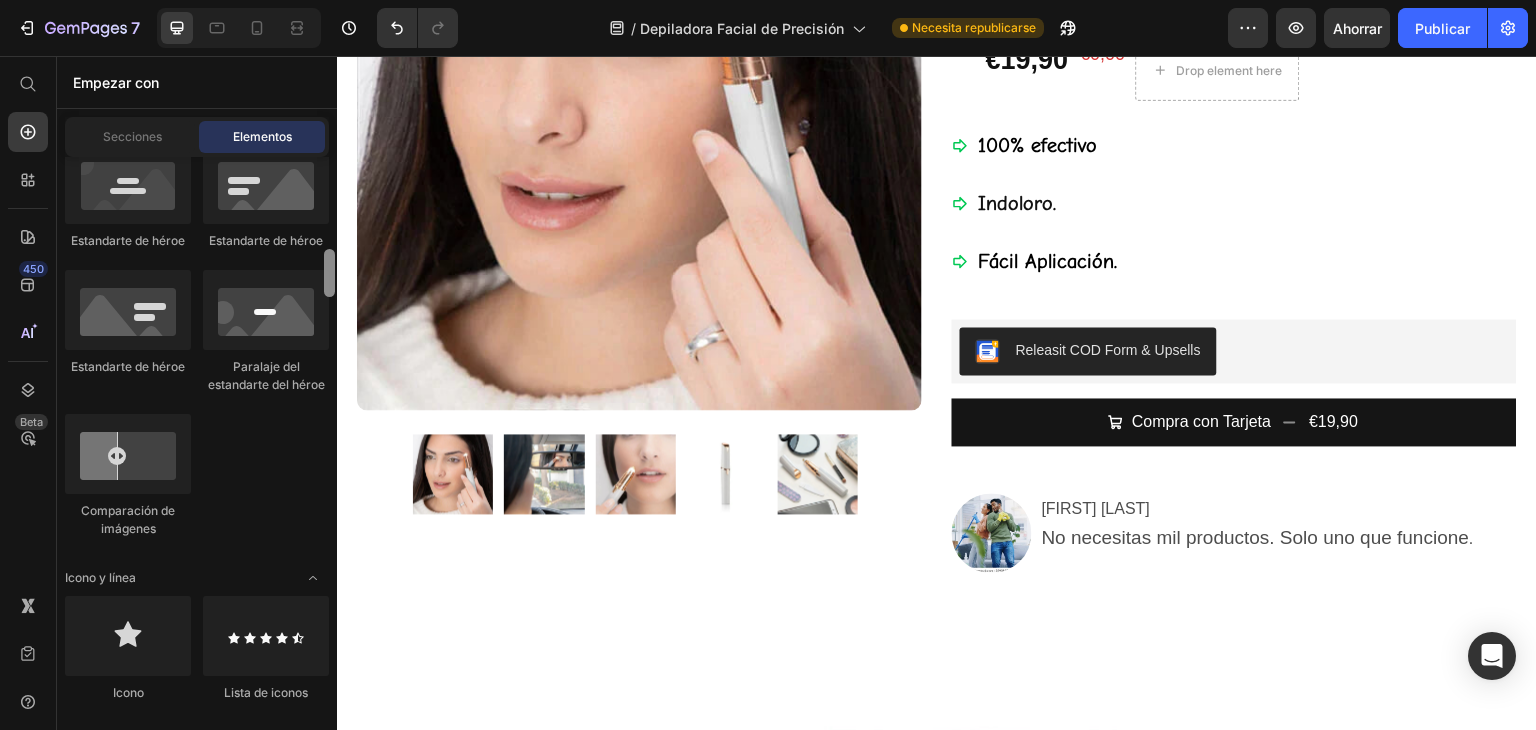 drag, startPoint x: 326, startPoint y: 225, endPoint x: 326, endPoint y: 261, distance: 36 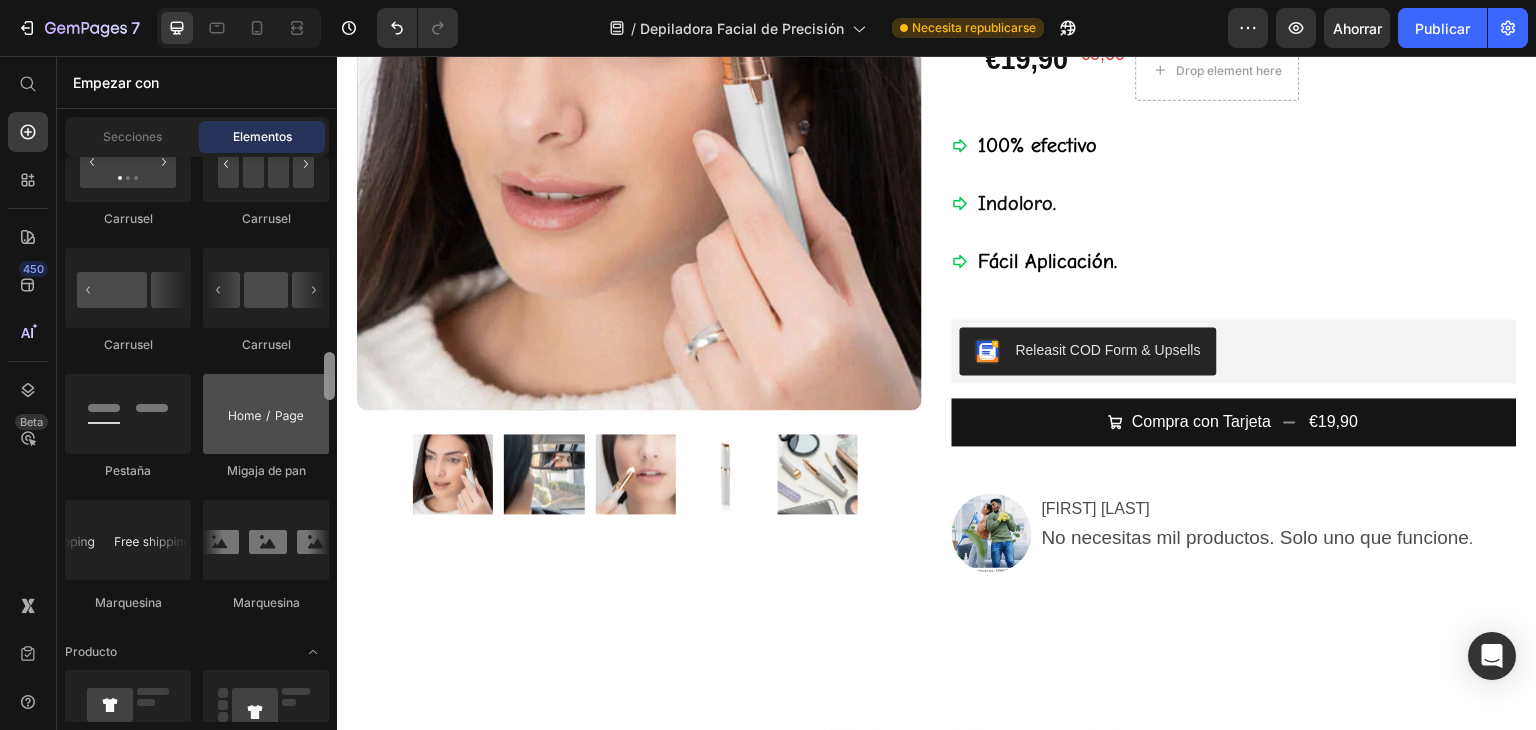 scroll, scrollTop: 2292, scrollLeft: 0, axis: vertical 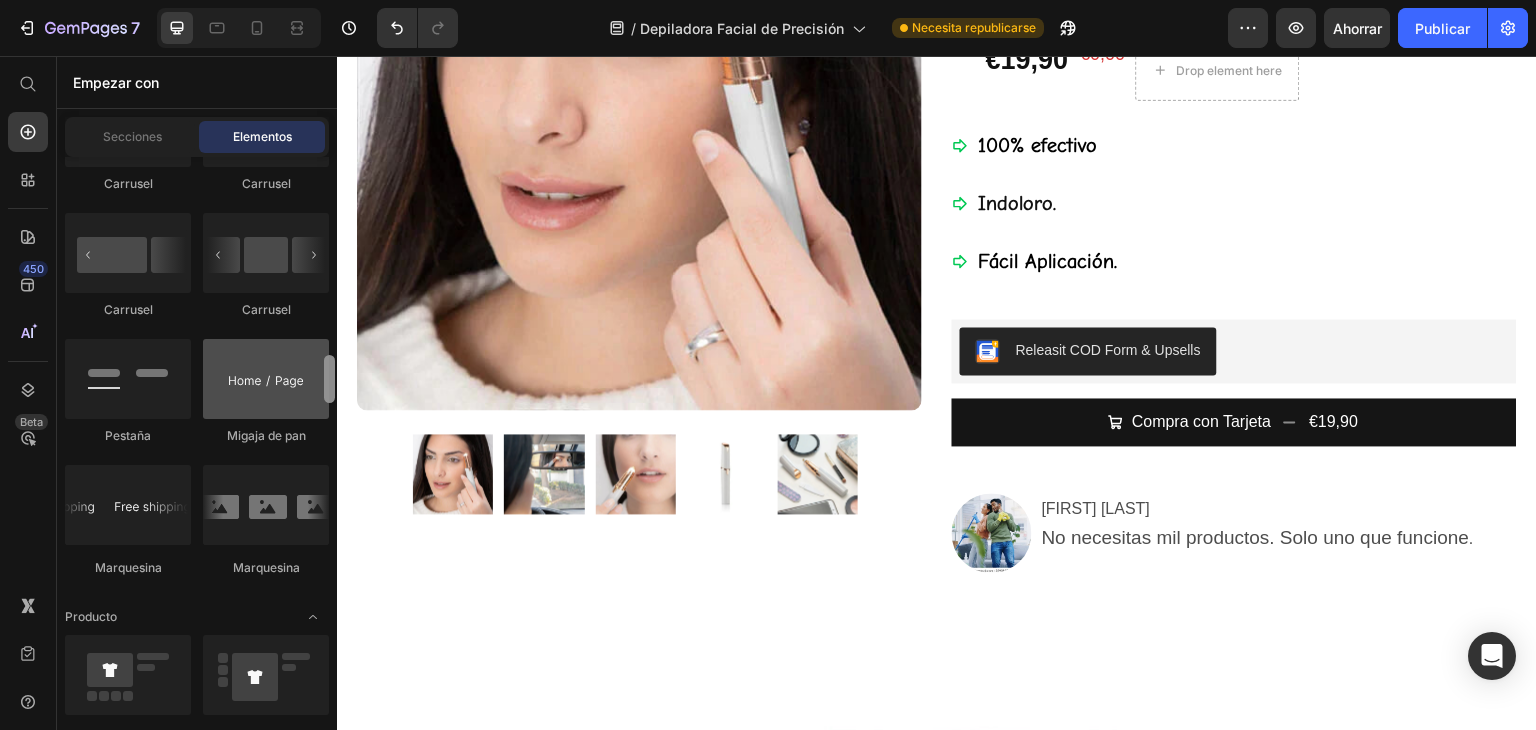 drag, startPoint x: 328, startPoint y: 286, endPoint x: 316, endPoint y: 392, distance: 106.677086 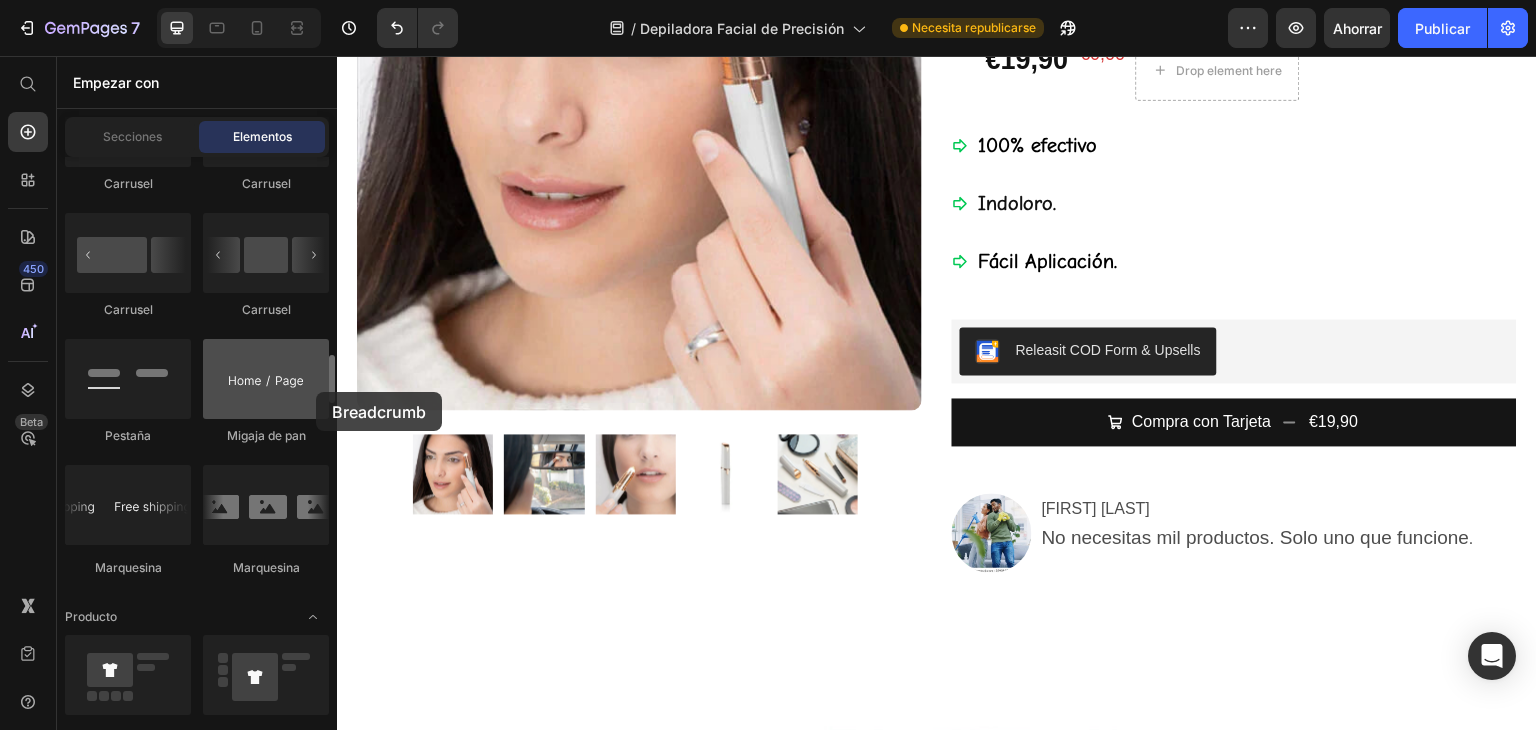 click at bounding box center (266, 379) 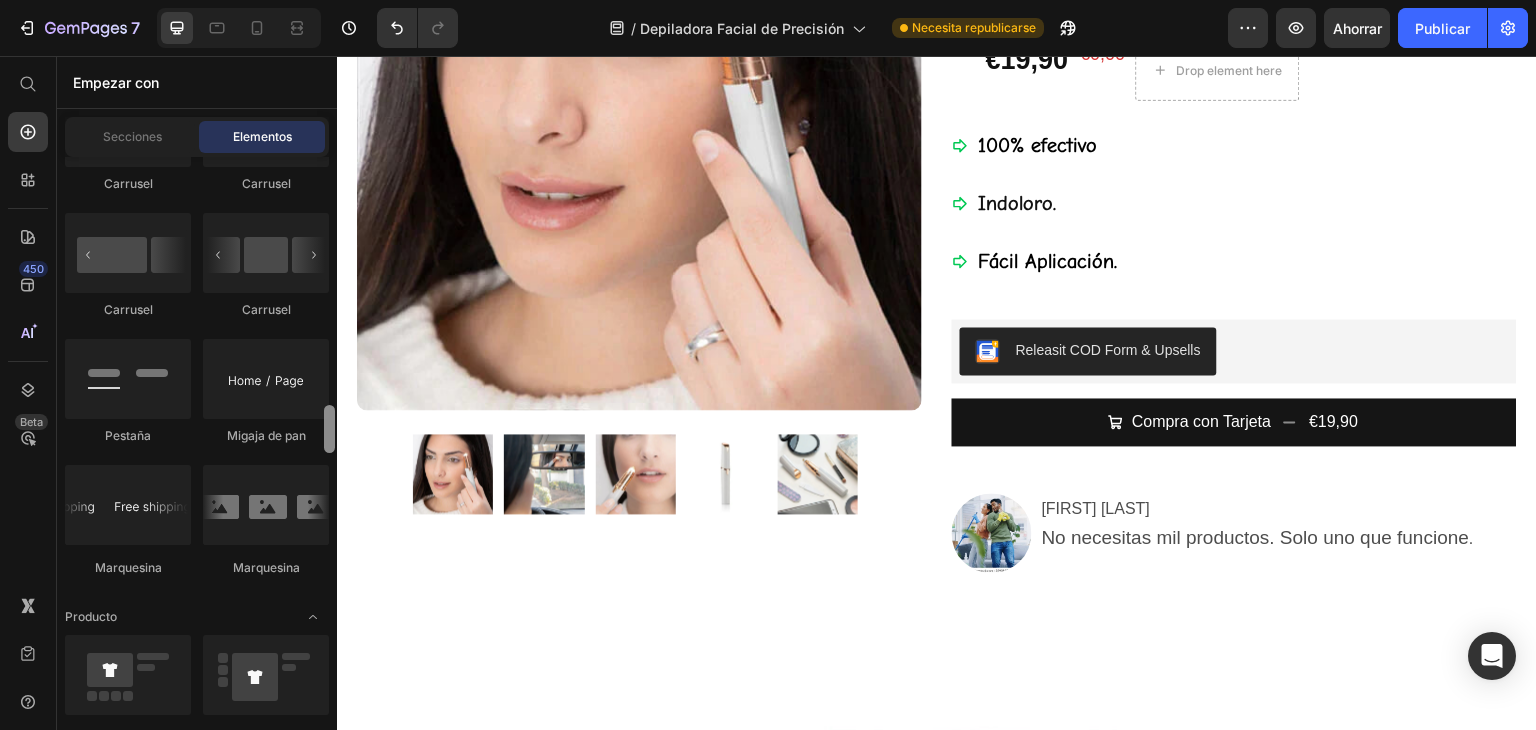 scroll, scrollTop: 2349, scrollLeft: 0, axis: vertical 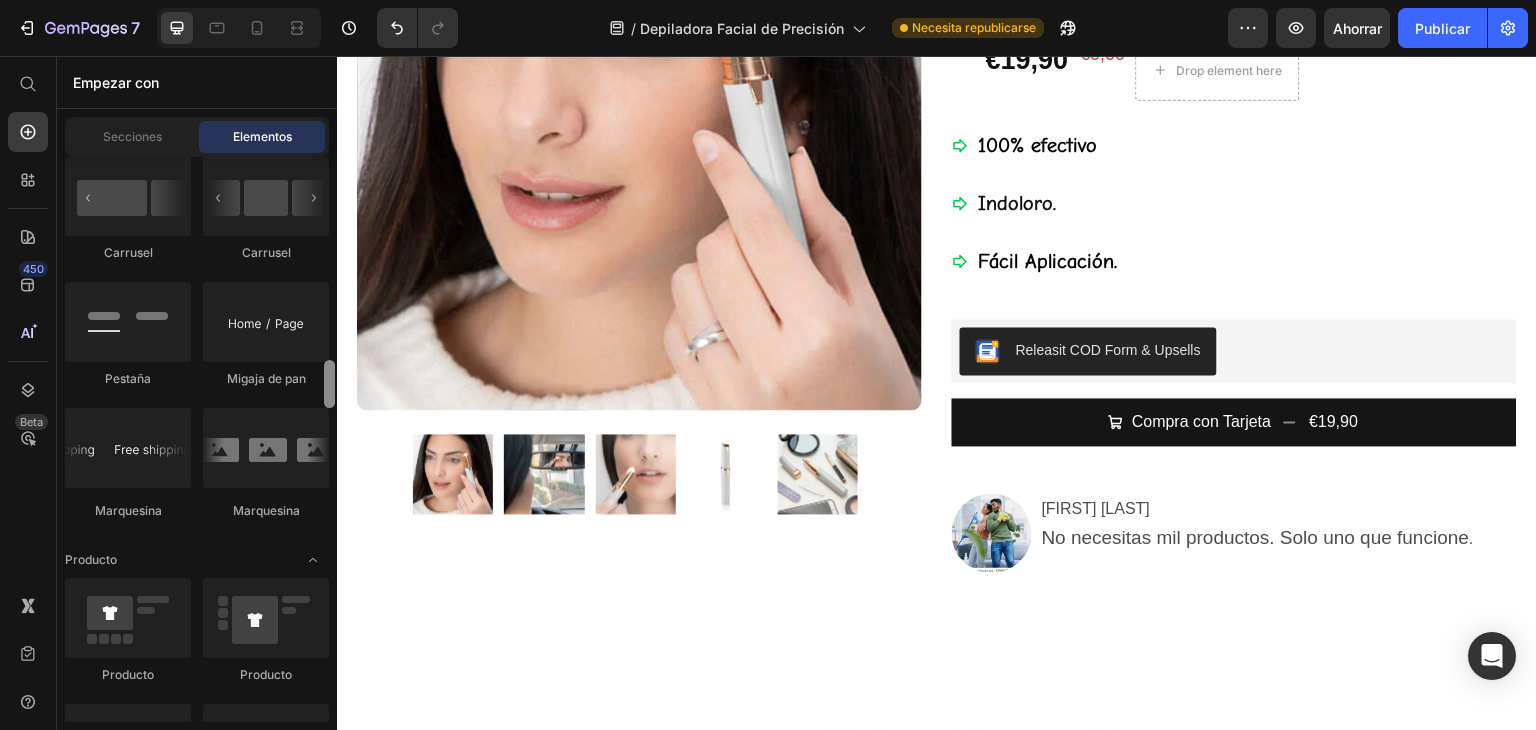 click at bounding box center [329, 384] 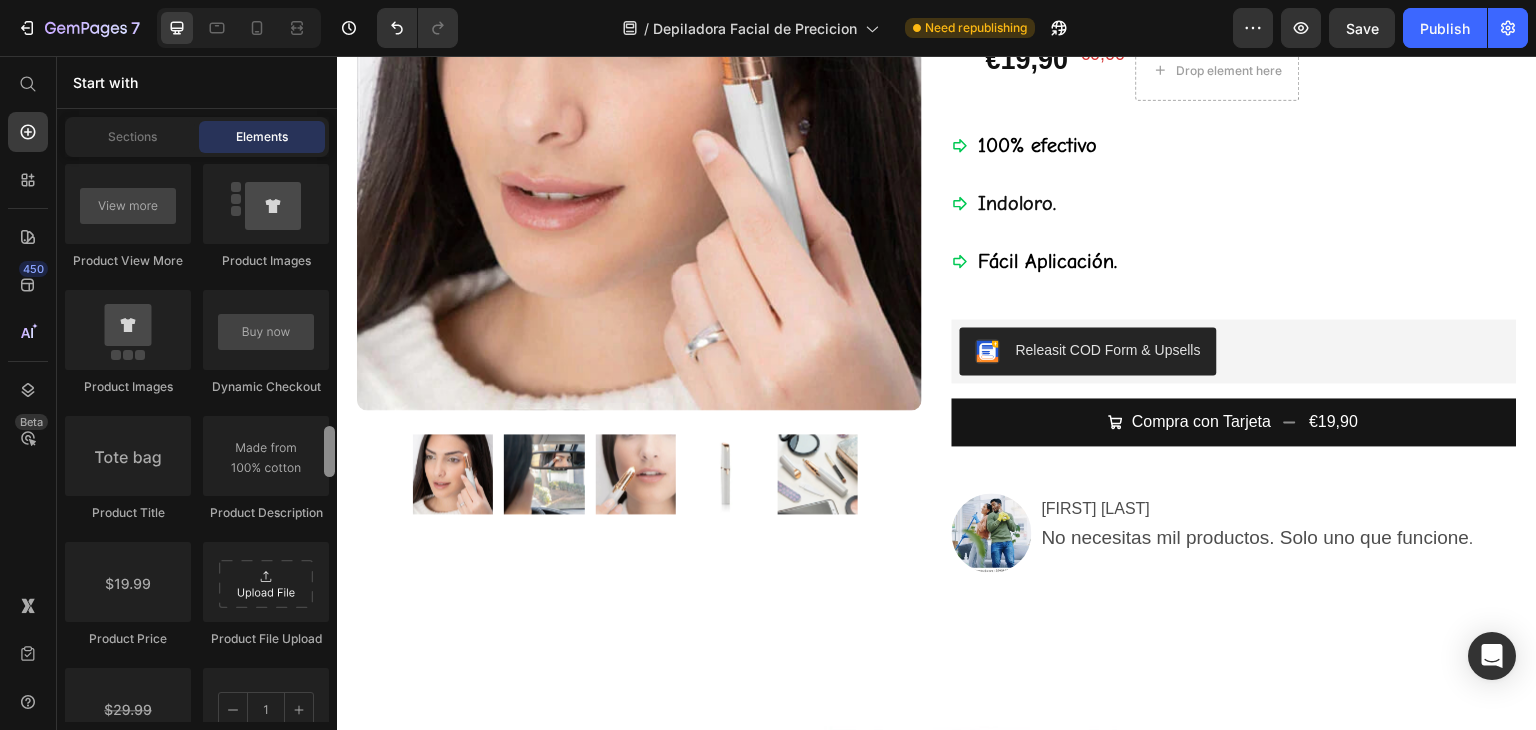 scroll, scrollTop: 3109, scrollLeft: 0, axis: vertical 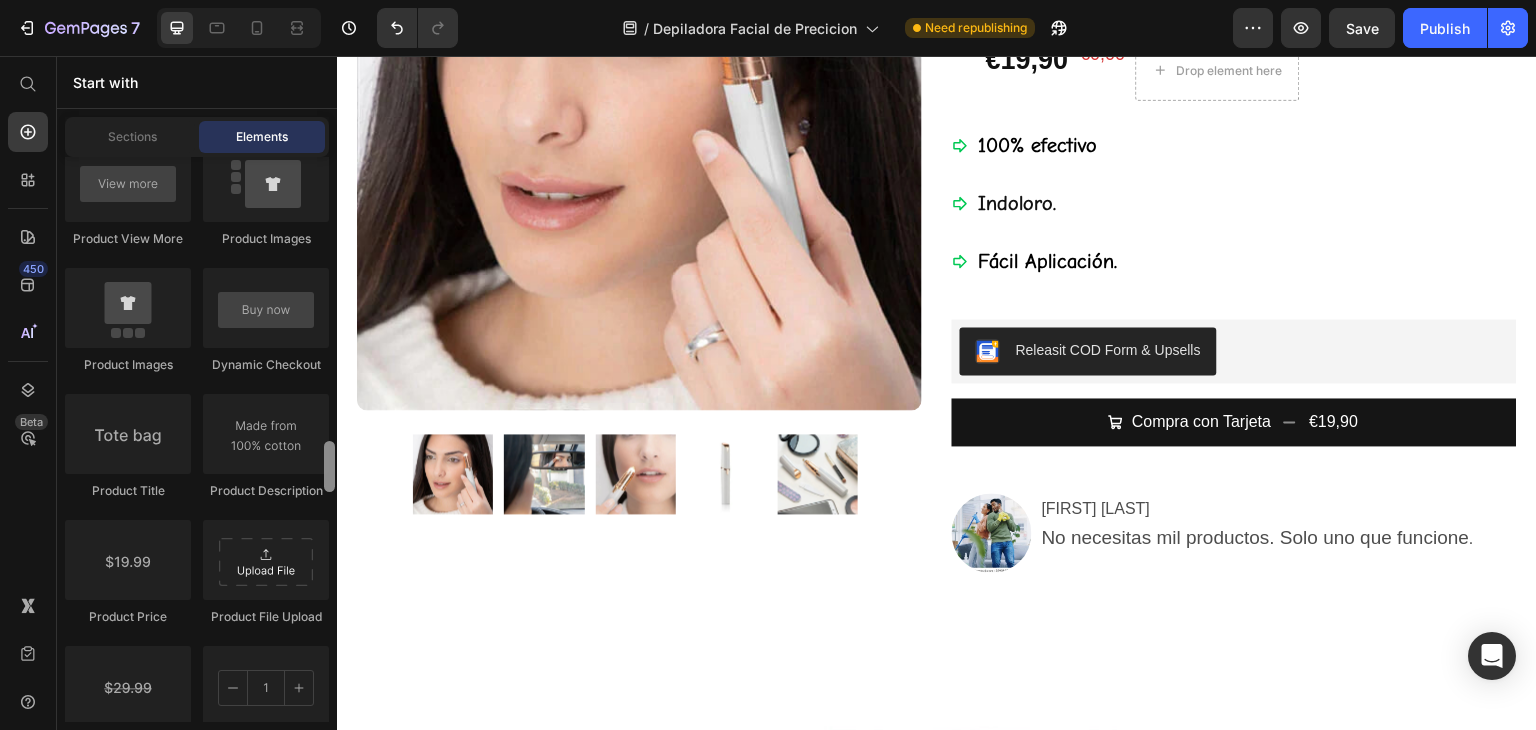 drag, startPoint x: 332, startPoint y: 375, endPoint x: 325, endPoint y: 441, distance: 66.37017 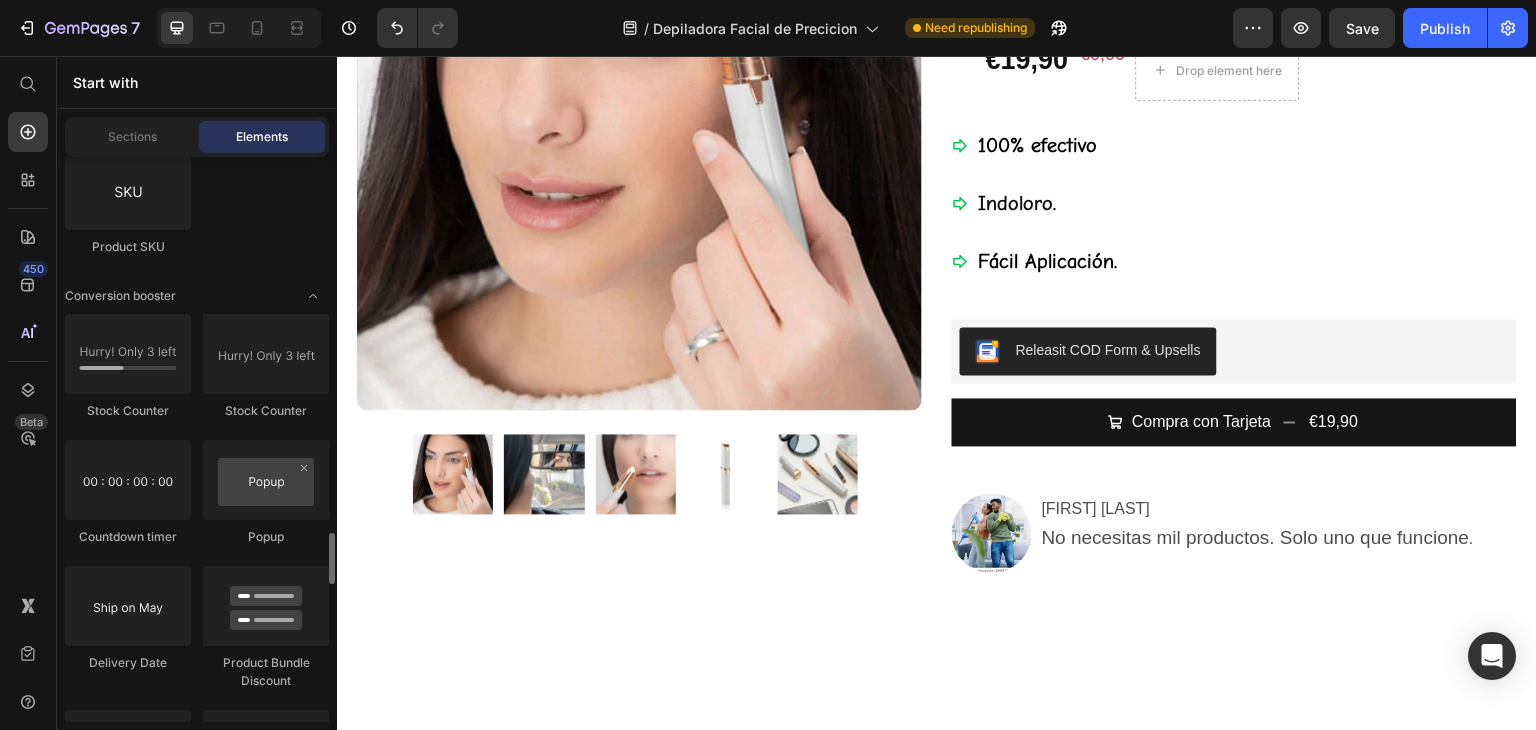 scroll, scrollTop: 4209, scrollLeft: 0, axis: vertical 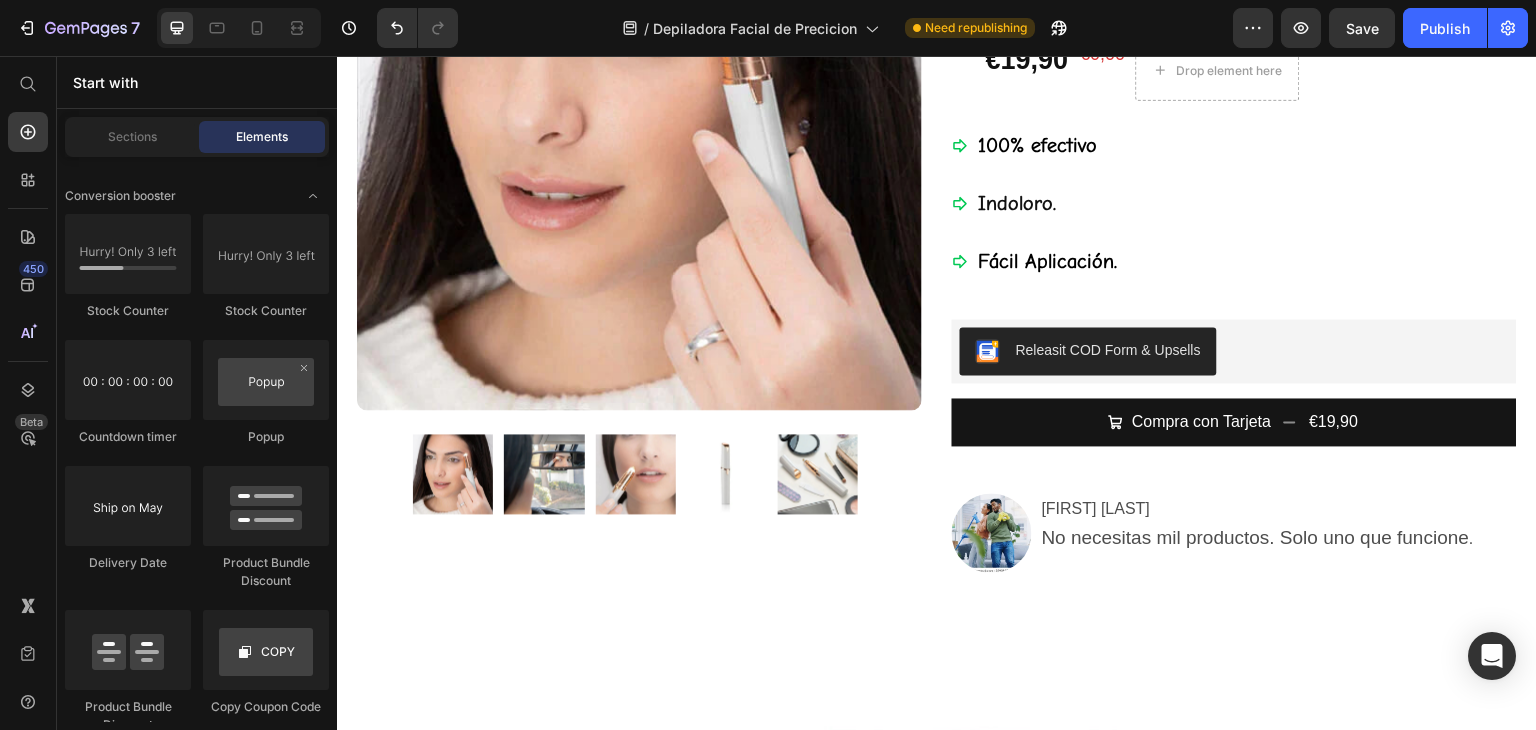 click on "/  Depiladora Facial de Precicion Need republishing" 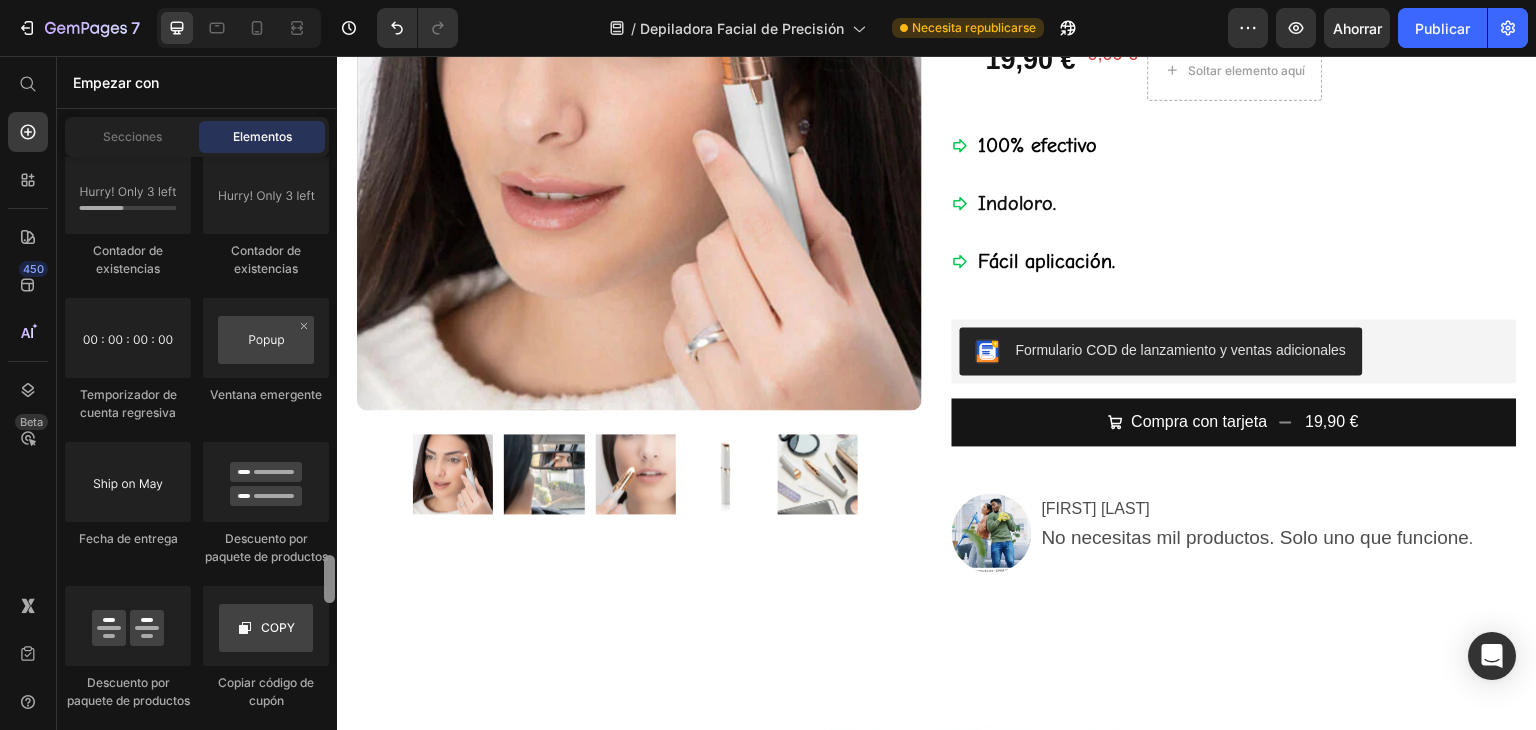 scroll, scrollTop: 4460, scrollLeft: 0, axis: vertical 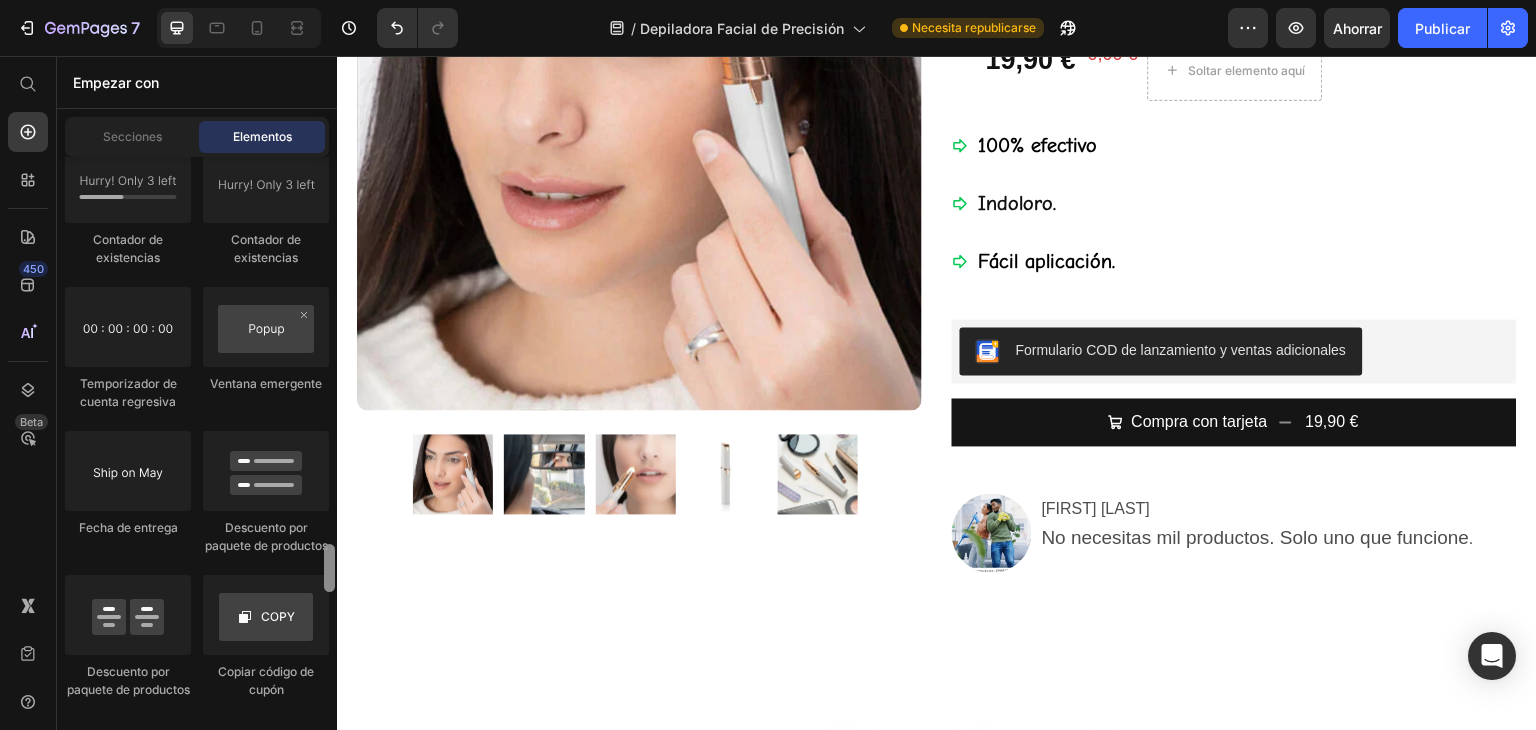 drag, startPoint x: 328, startPoint y: 575, endPoint x: 330, endPoint y: 598, distance: 23.086792 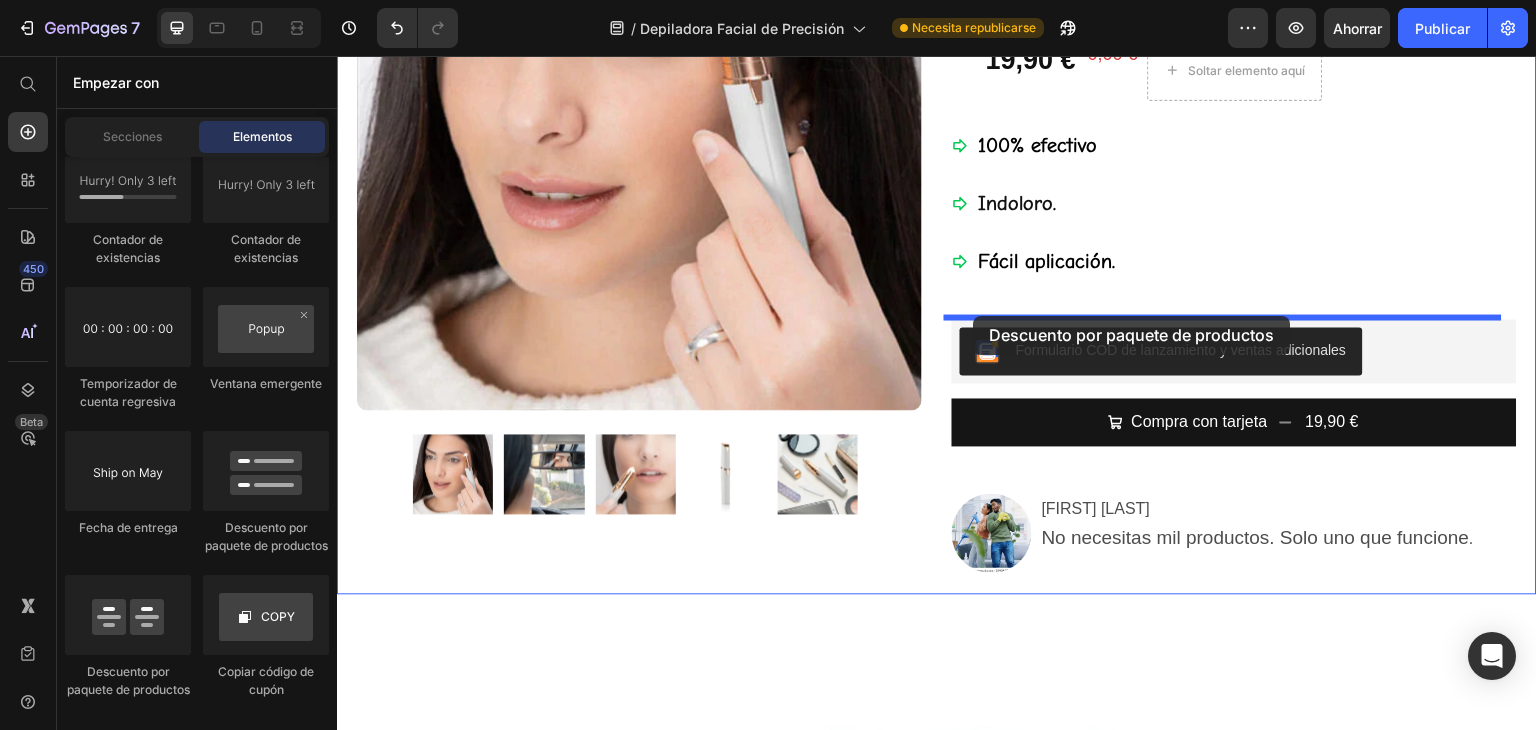 drag, startPoint x: 625, startPoint y: 553, endPoint x: 974, endPoint y: 316, distance: 421.8649 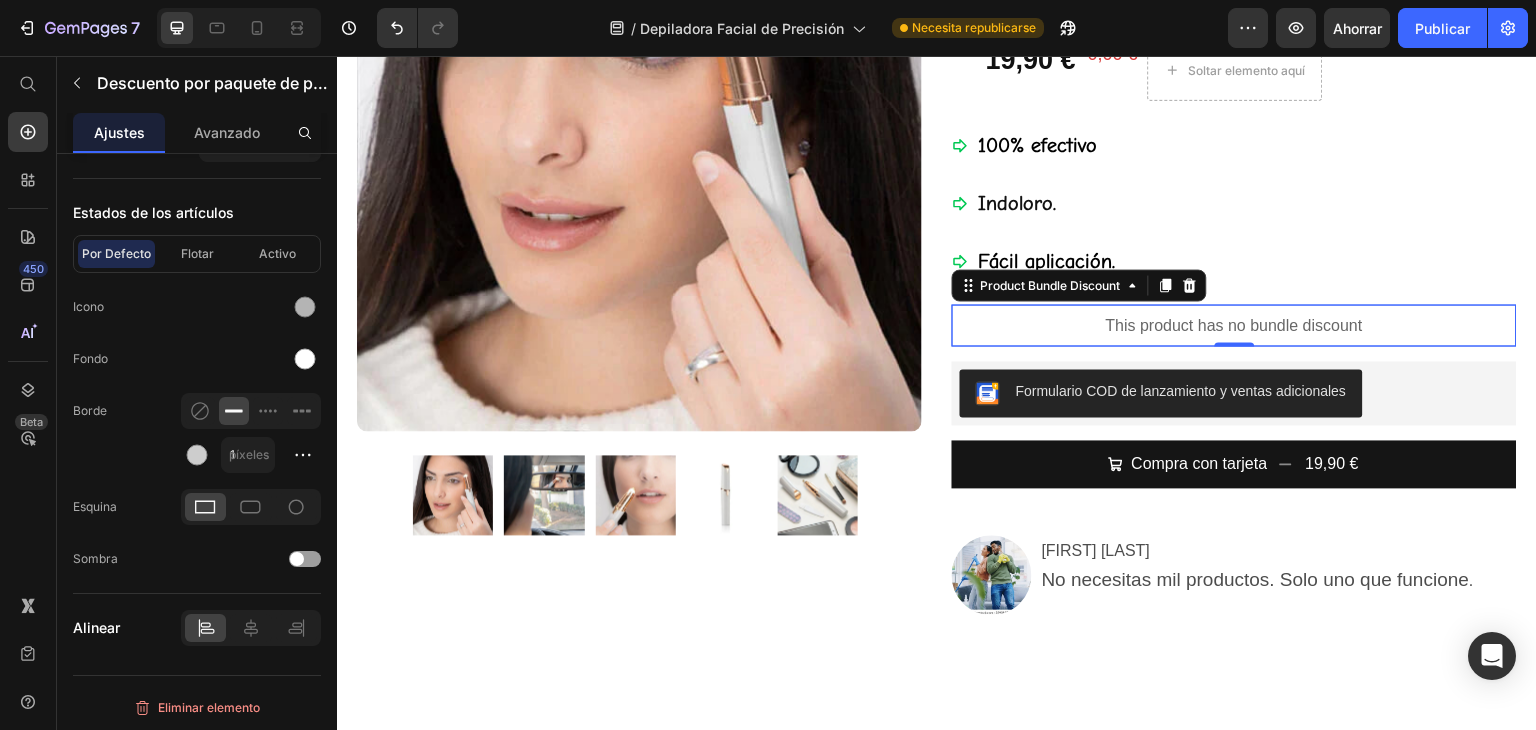 click on "This product has no bundle discount" at bounding box center [1234, 325] 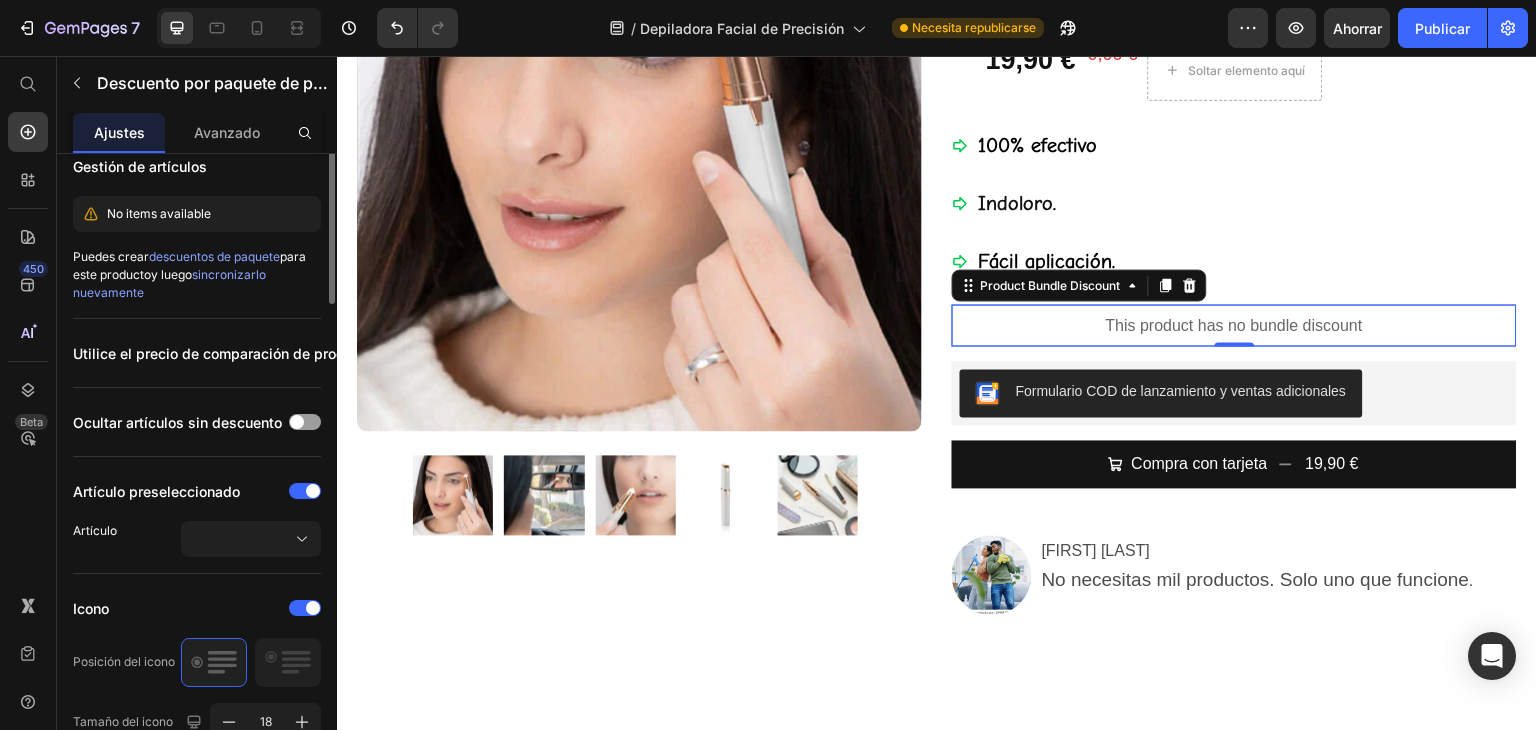 scroll, scrollTop: 0, scrollLeft: 0, axis: both 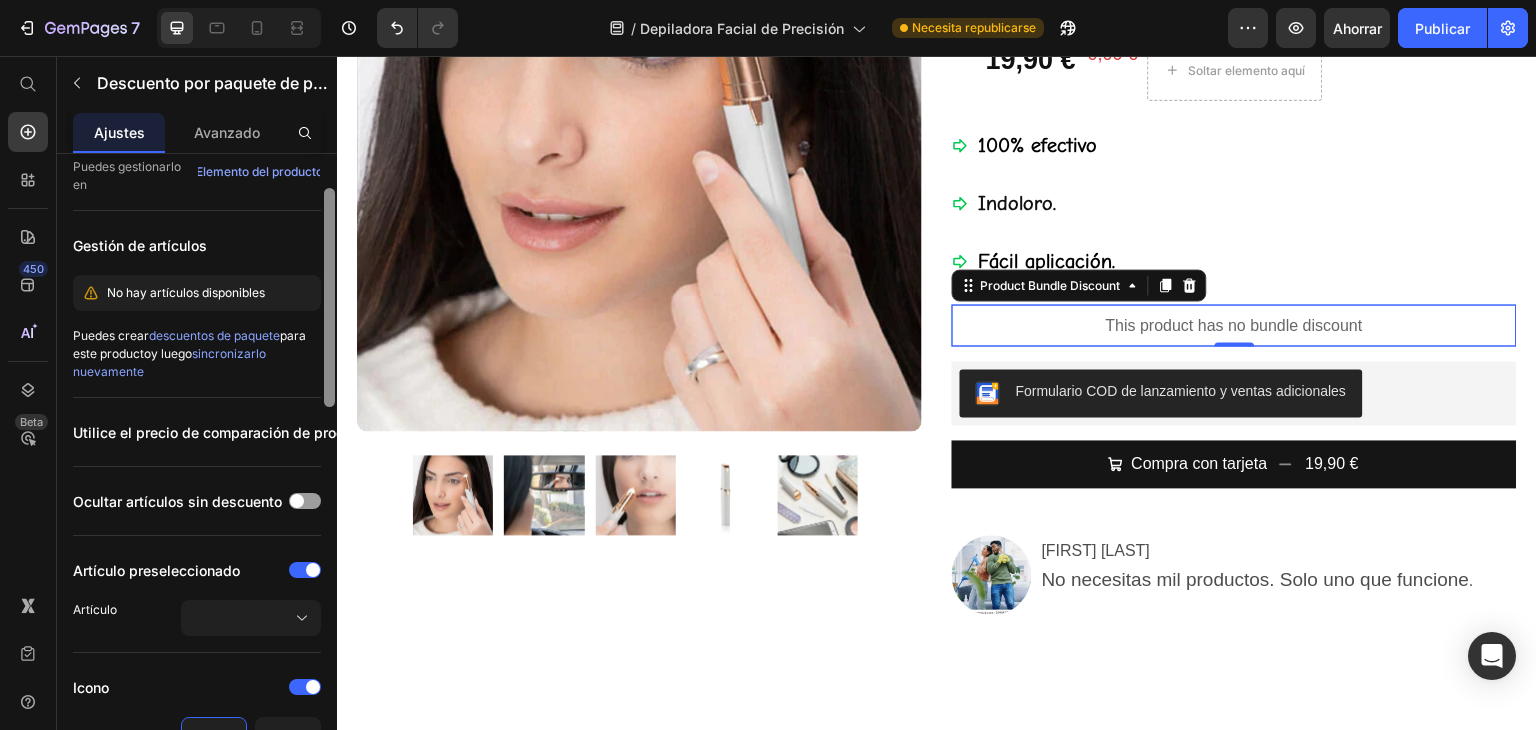 drag, startPoint x: 331, startPoint y: 344, endPoint x: 325, endPoint y: 383, distance: 39.45884 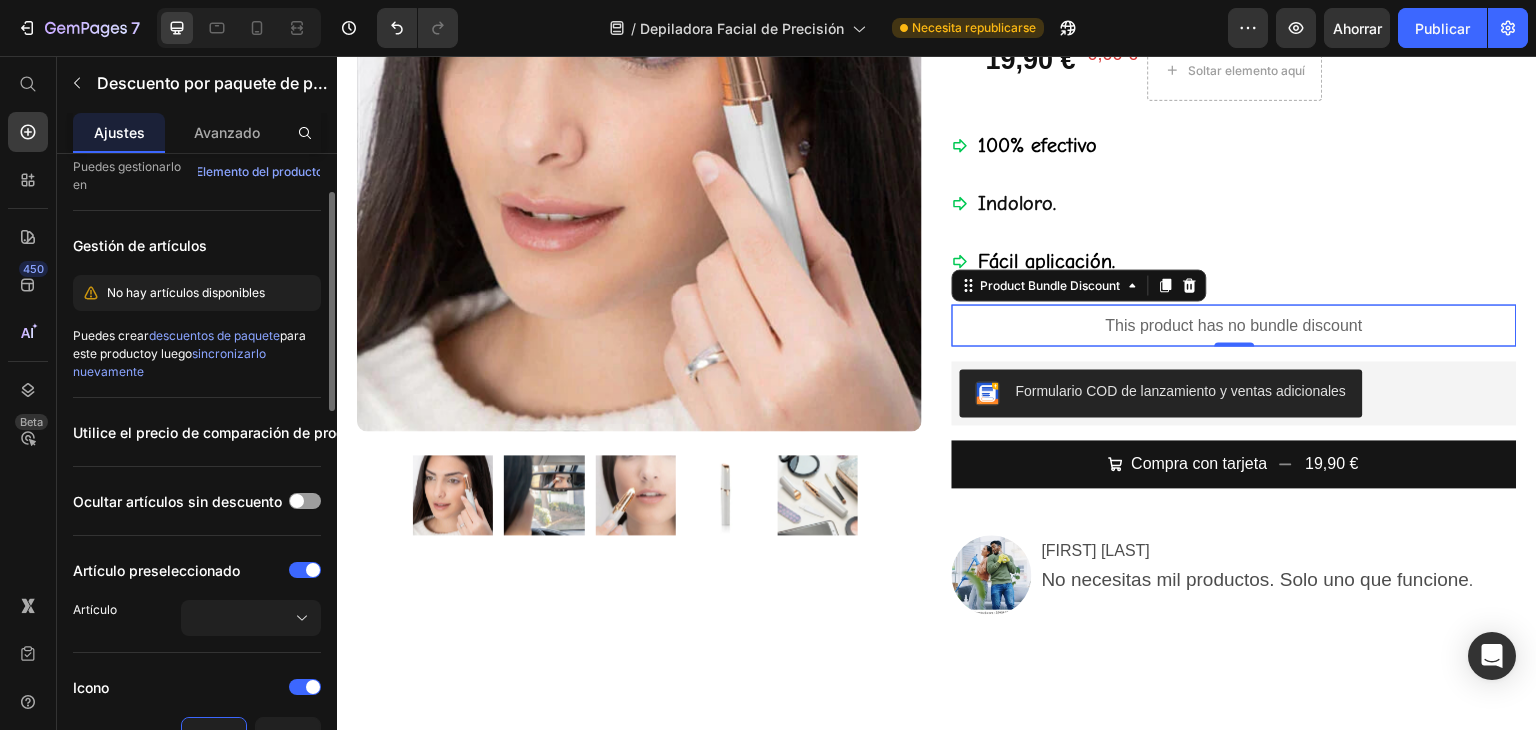 click on "No hay artículos disponibles" at bounding box center (186, 292) 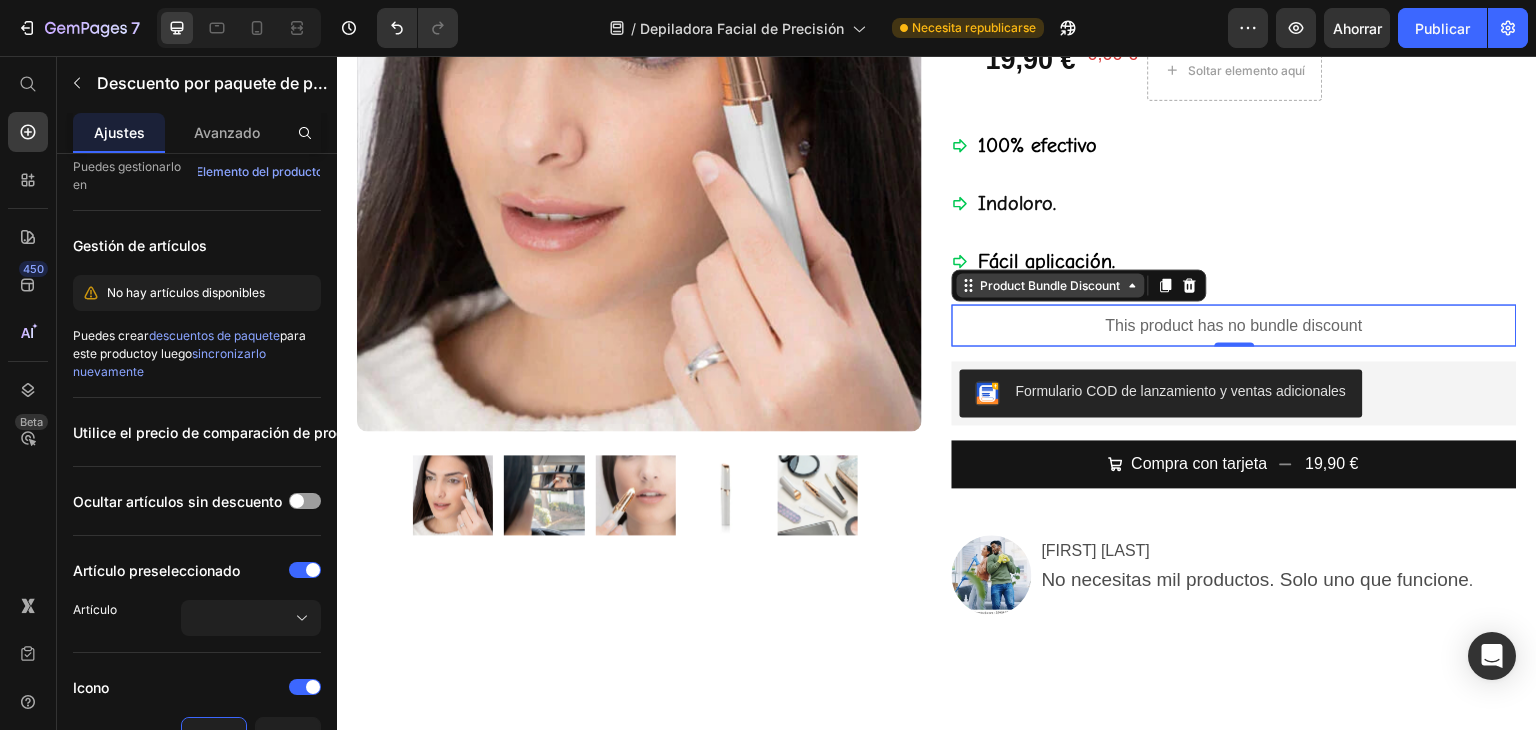 click 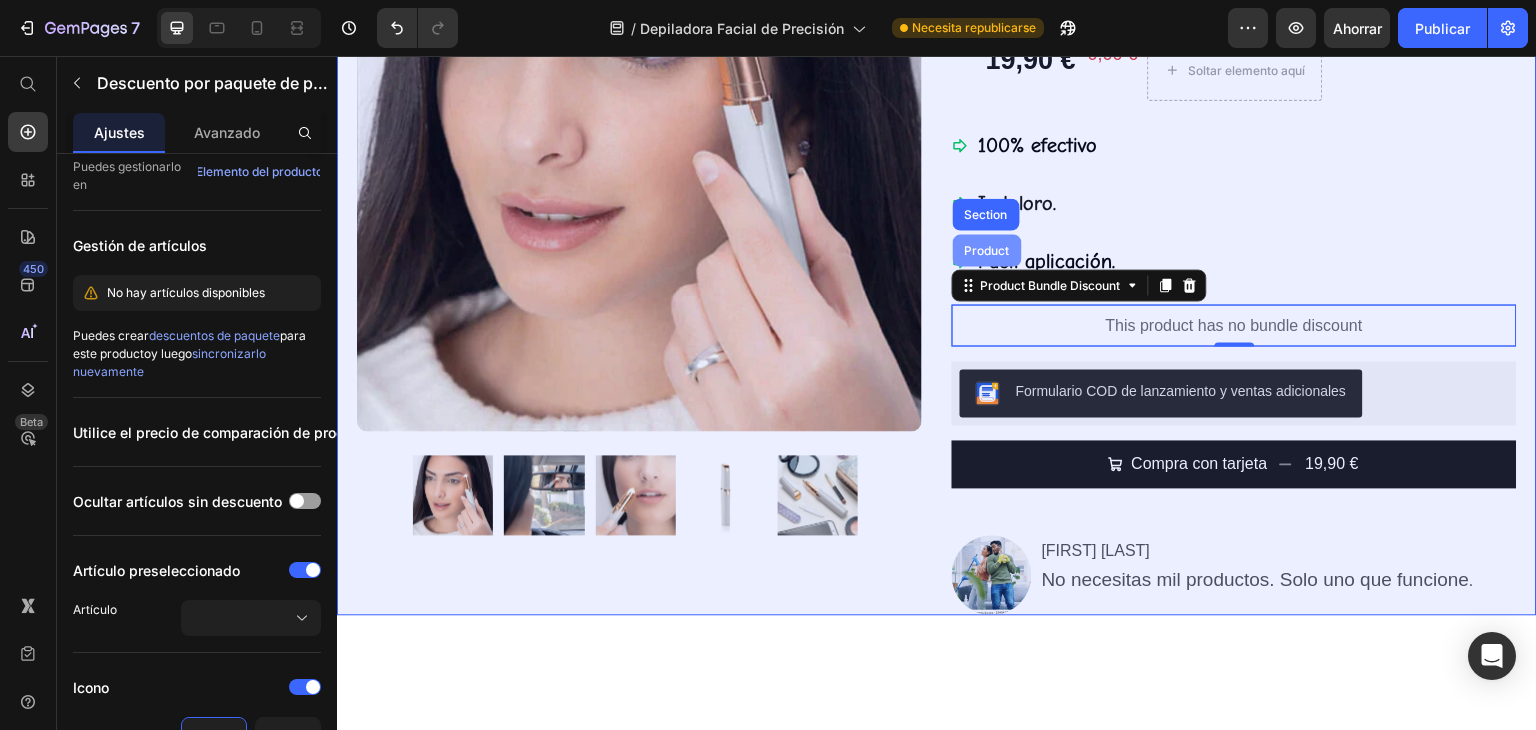 click on "Product" at bounding box center (987, 250) 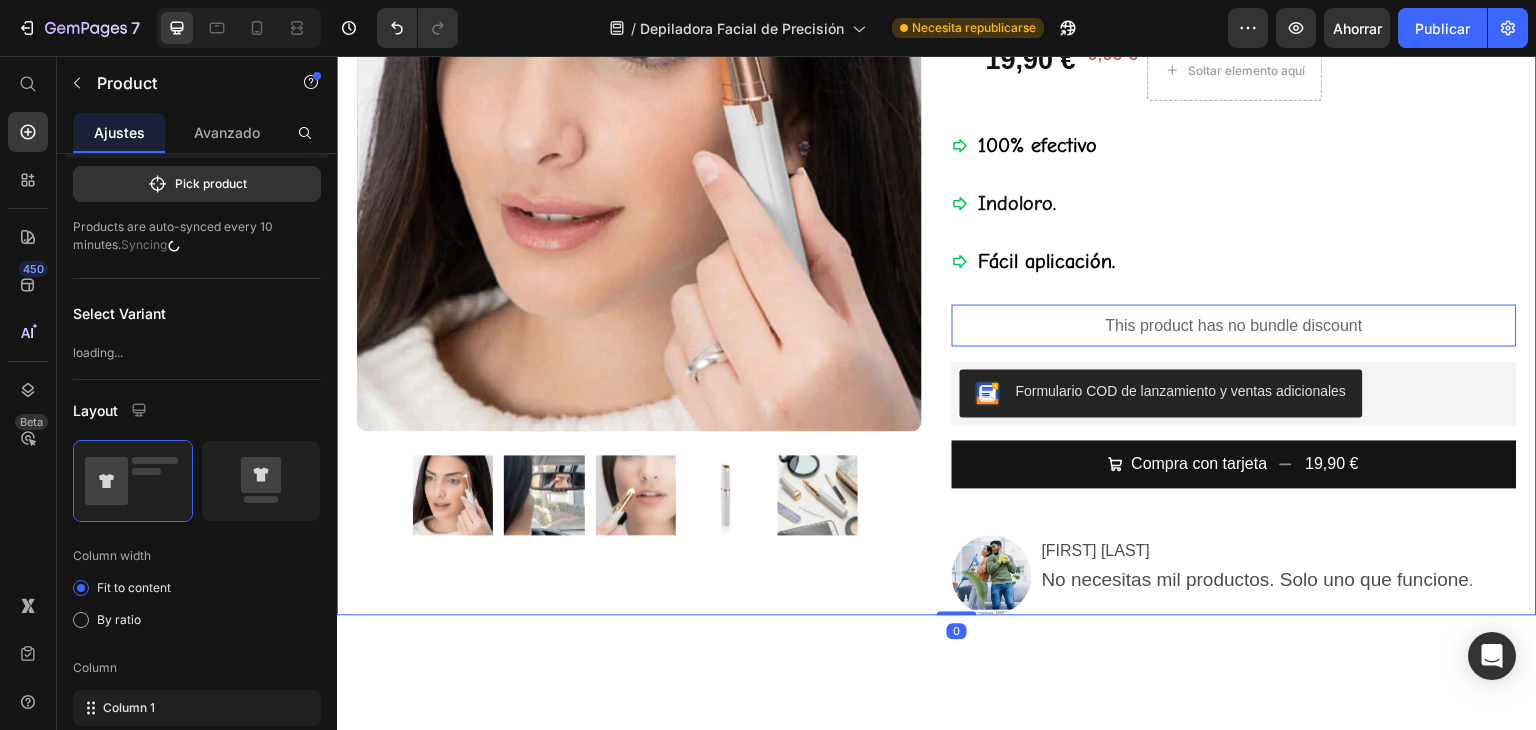 scroll, scrollTop: 0, scrollLeft: 0, axis: both 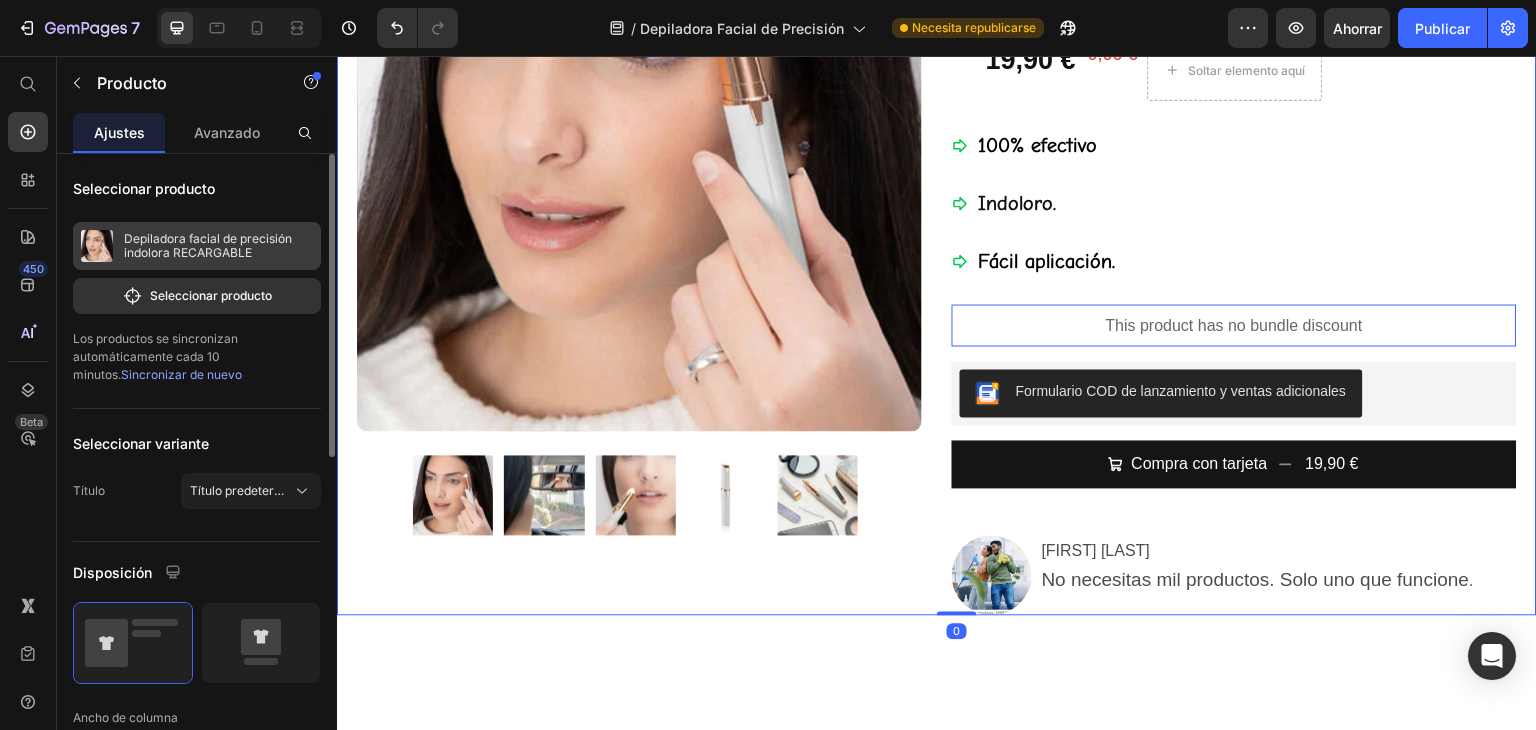 click on "Depiladora facial de precisión indolora RECARGABLE" at bounding box center (208, 245) 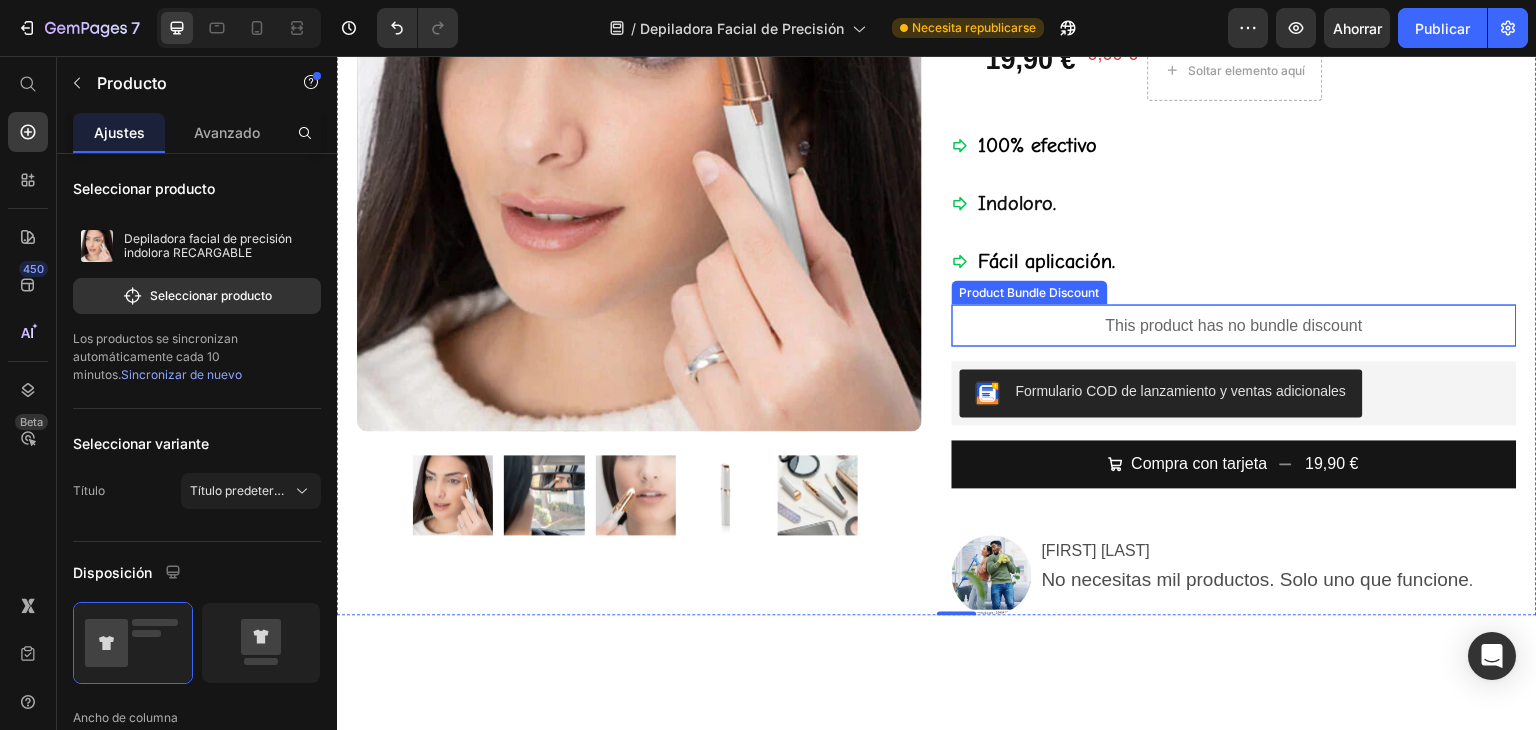 click on "This product has no bundle discount" at bounding box center (1234, 325) 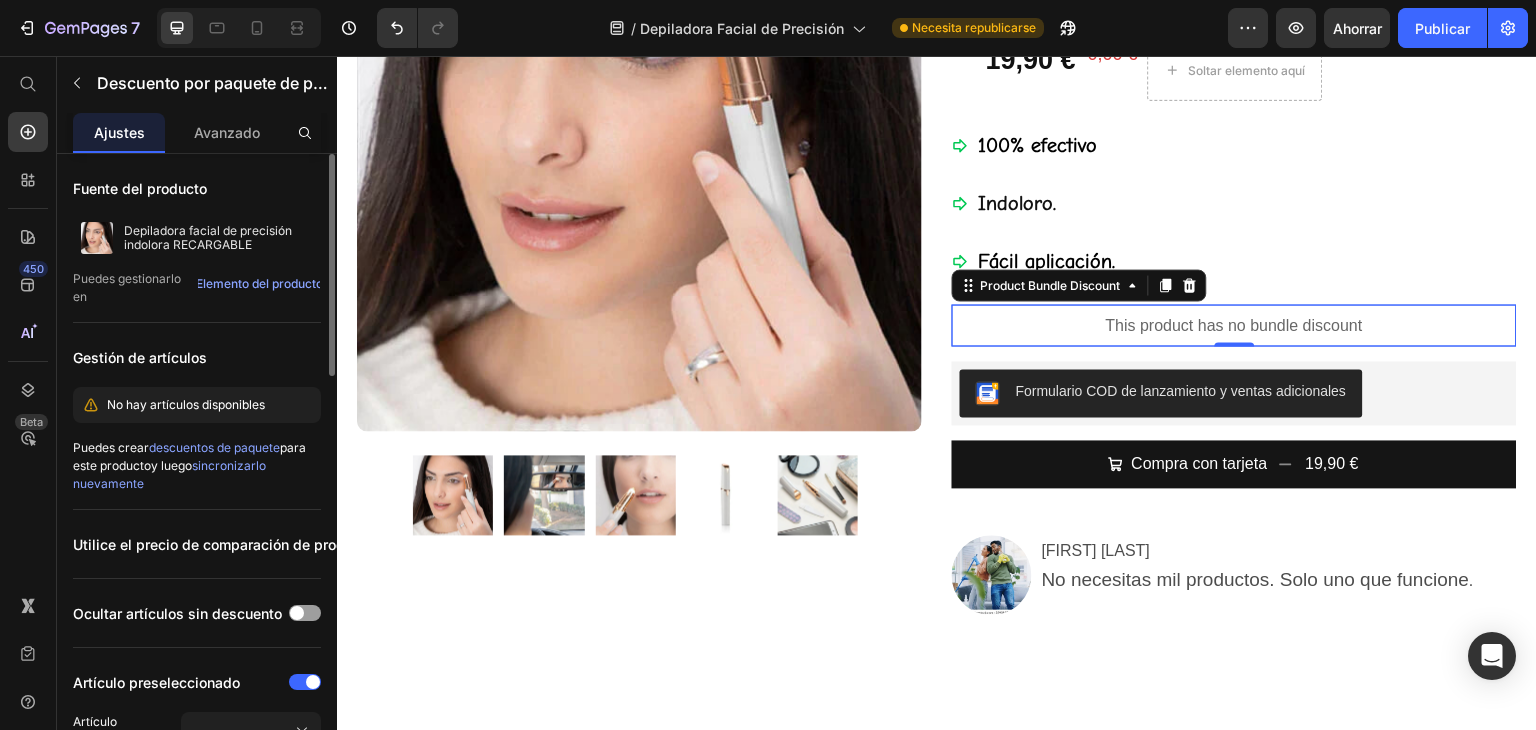 click on "descuentos de paquete" at bounding box center (214, 447) 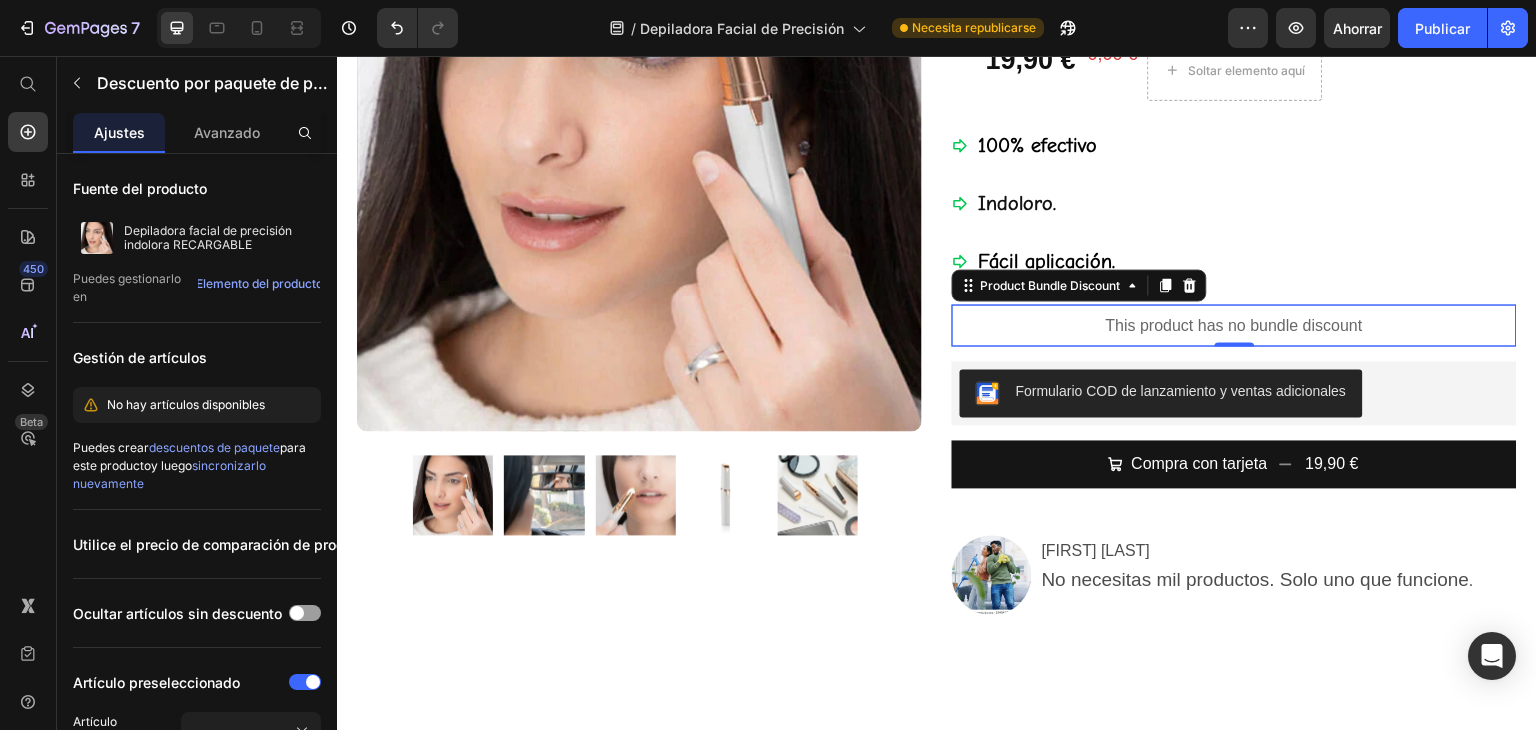 click on "This product has no bundle discount" at bounding box center [1234, 325] 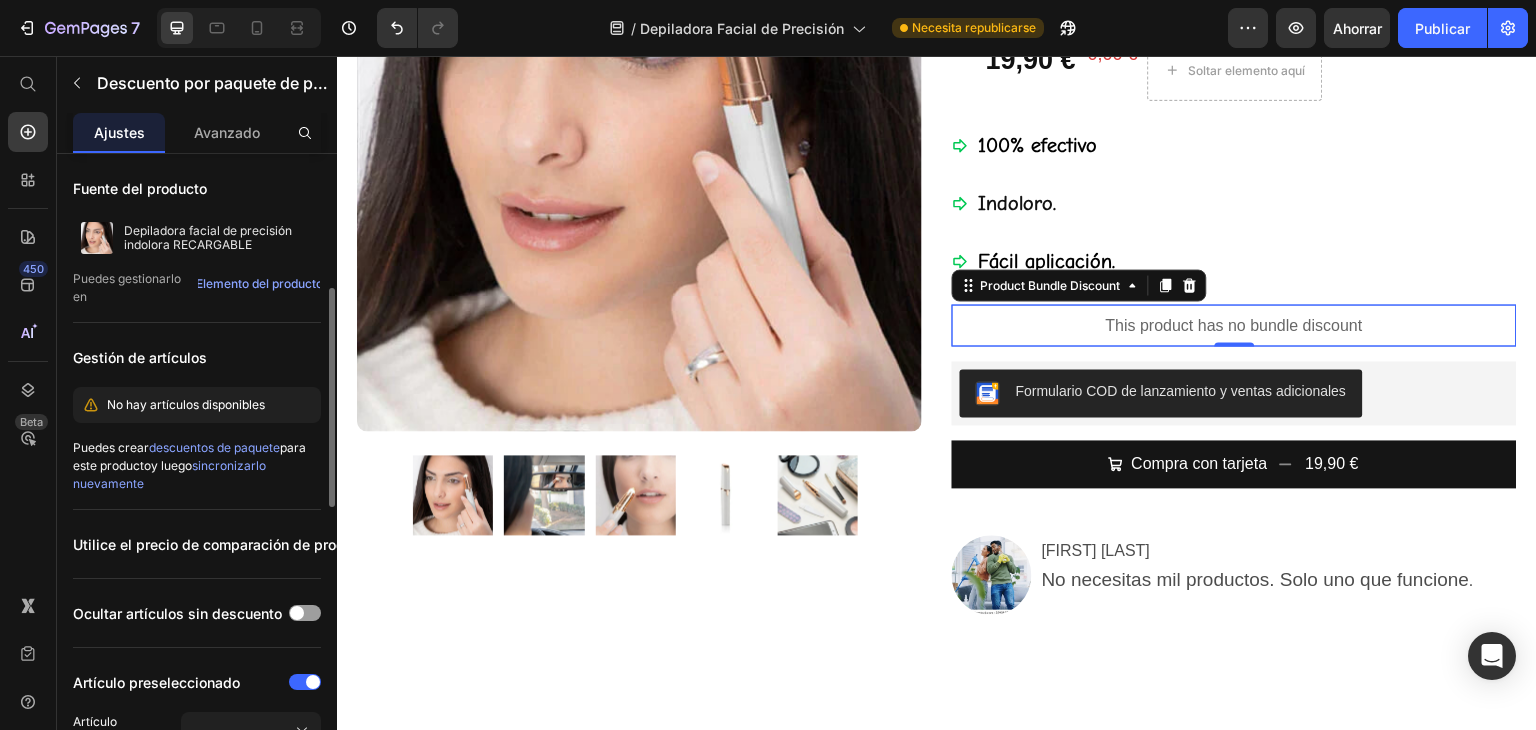 scroll, scrollTop: 100, scrollLeft: 0, axis: vertical 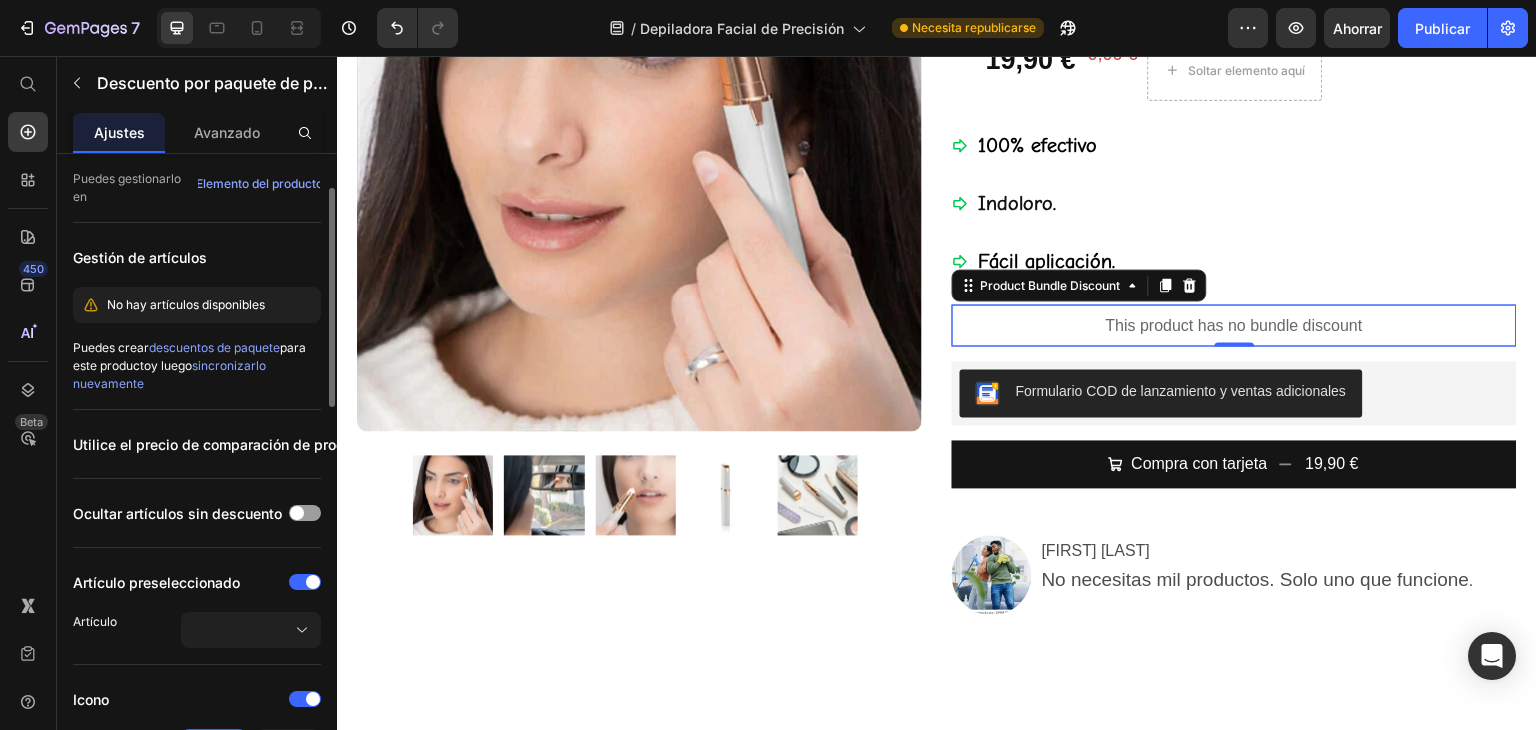 click on "sincronizarlo nuevamente" at bounding box center (169, 374) 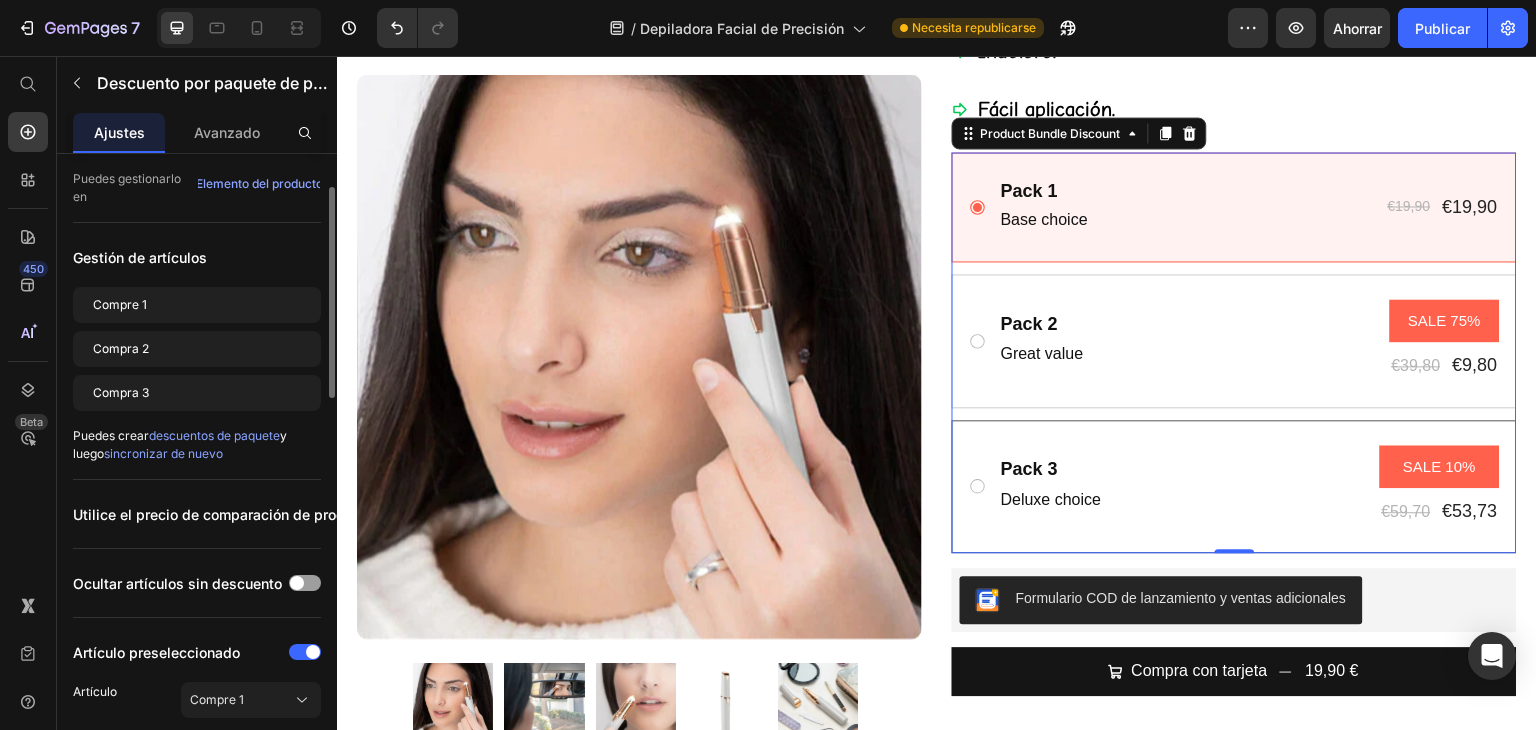 scroll, scrollTop: 500, scrollLeft: 0, axis: vertical 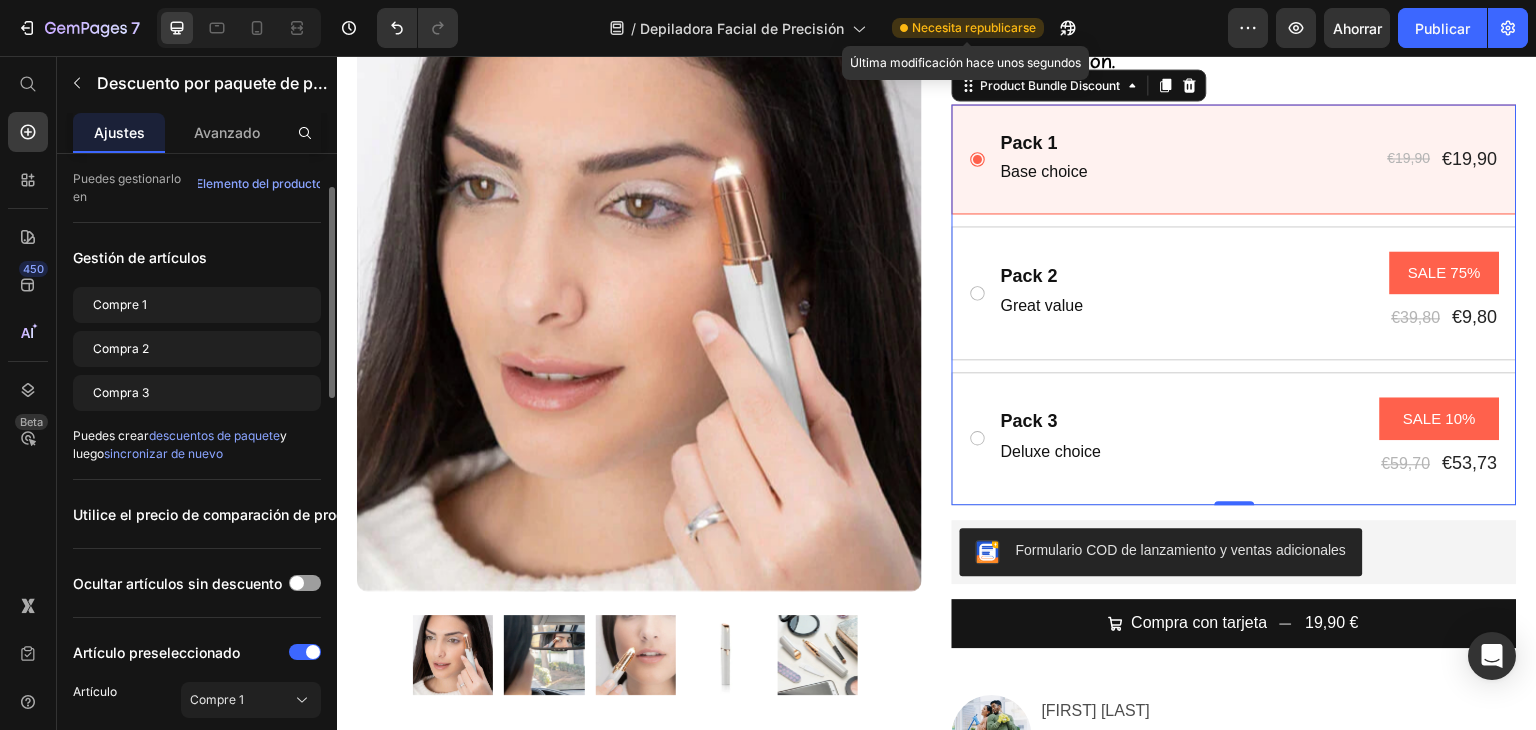 click on "Necesita republicarse" at bounding box center (974, 27) 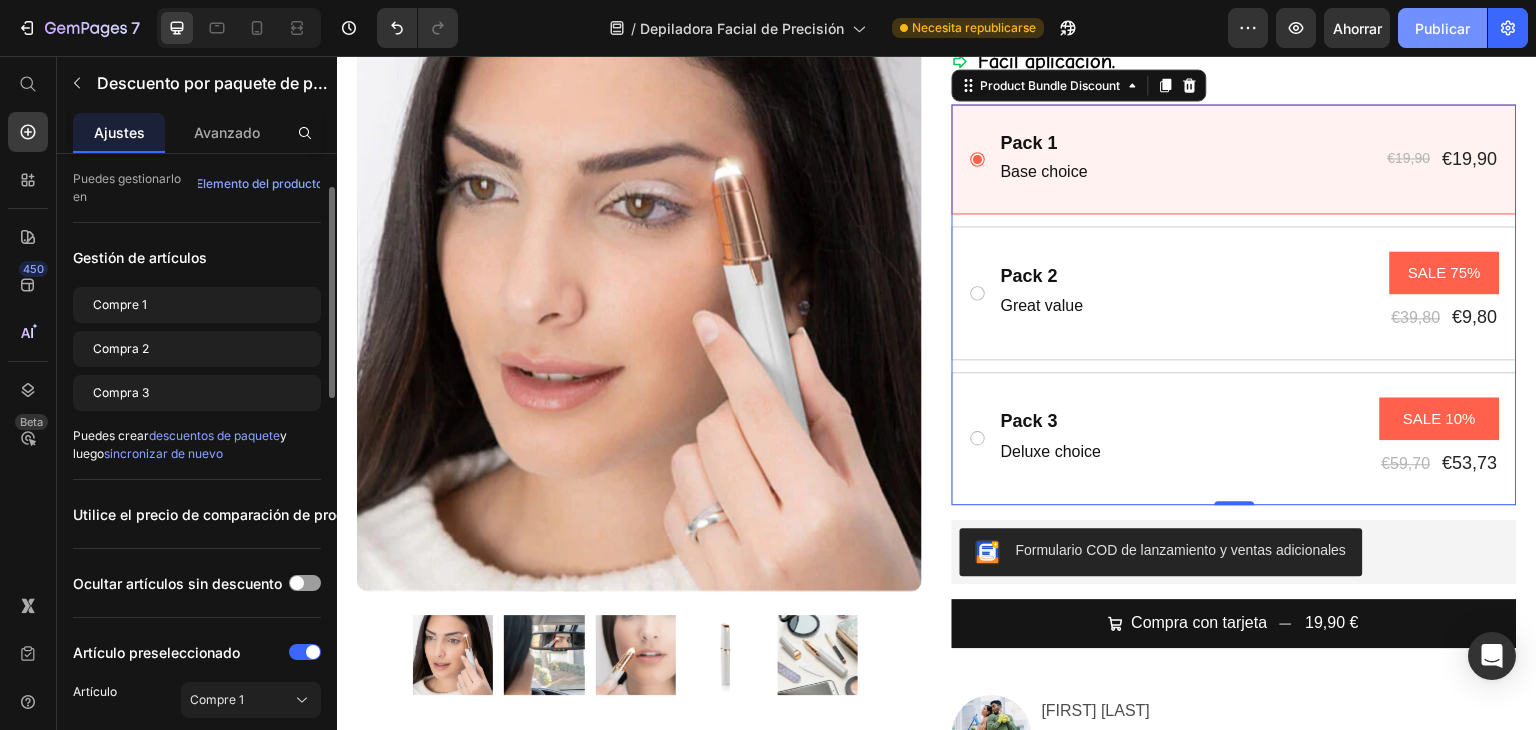 click on "Publicar" 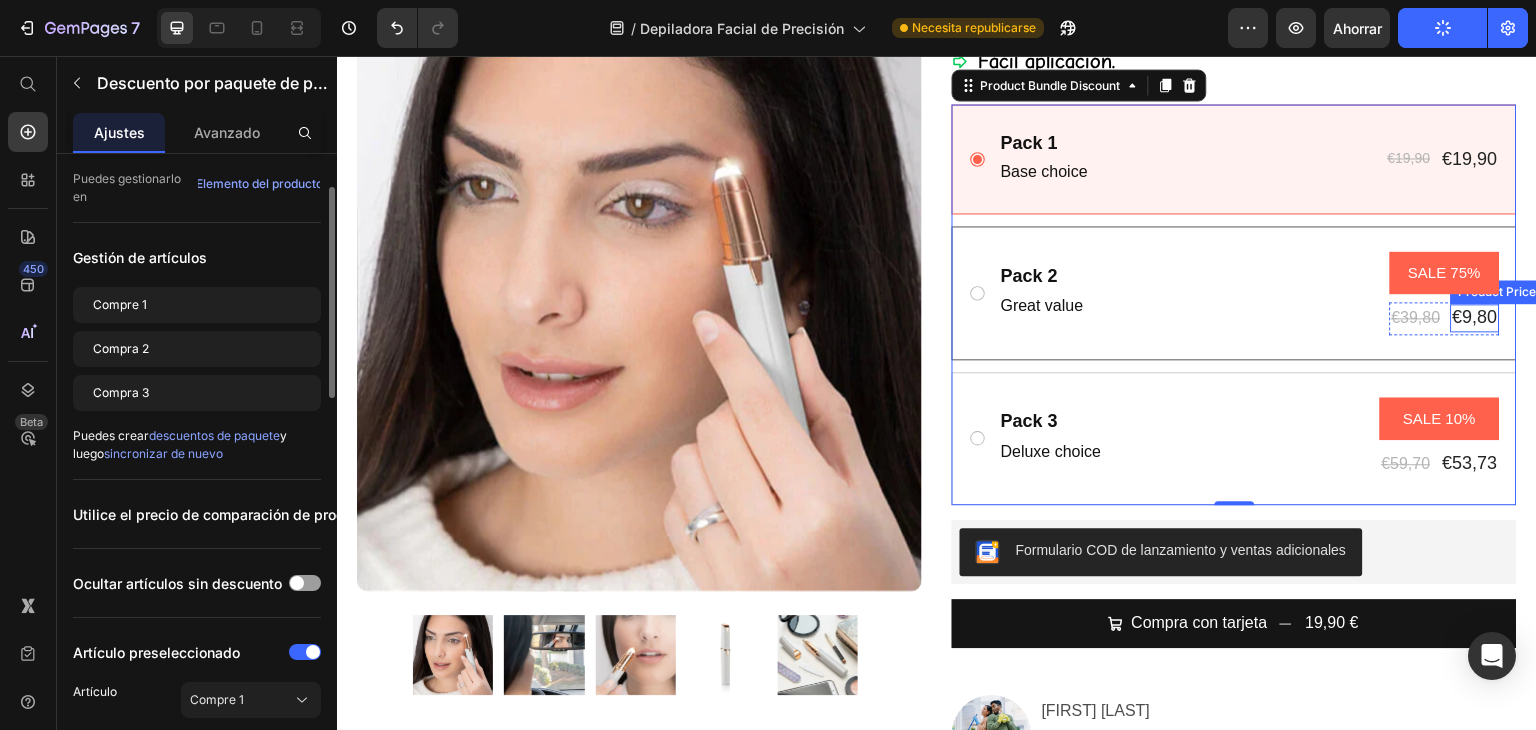 click on "€9,80" at bounding box center (1475, 317) 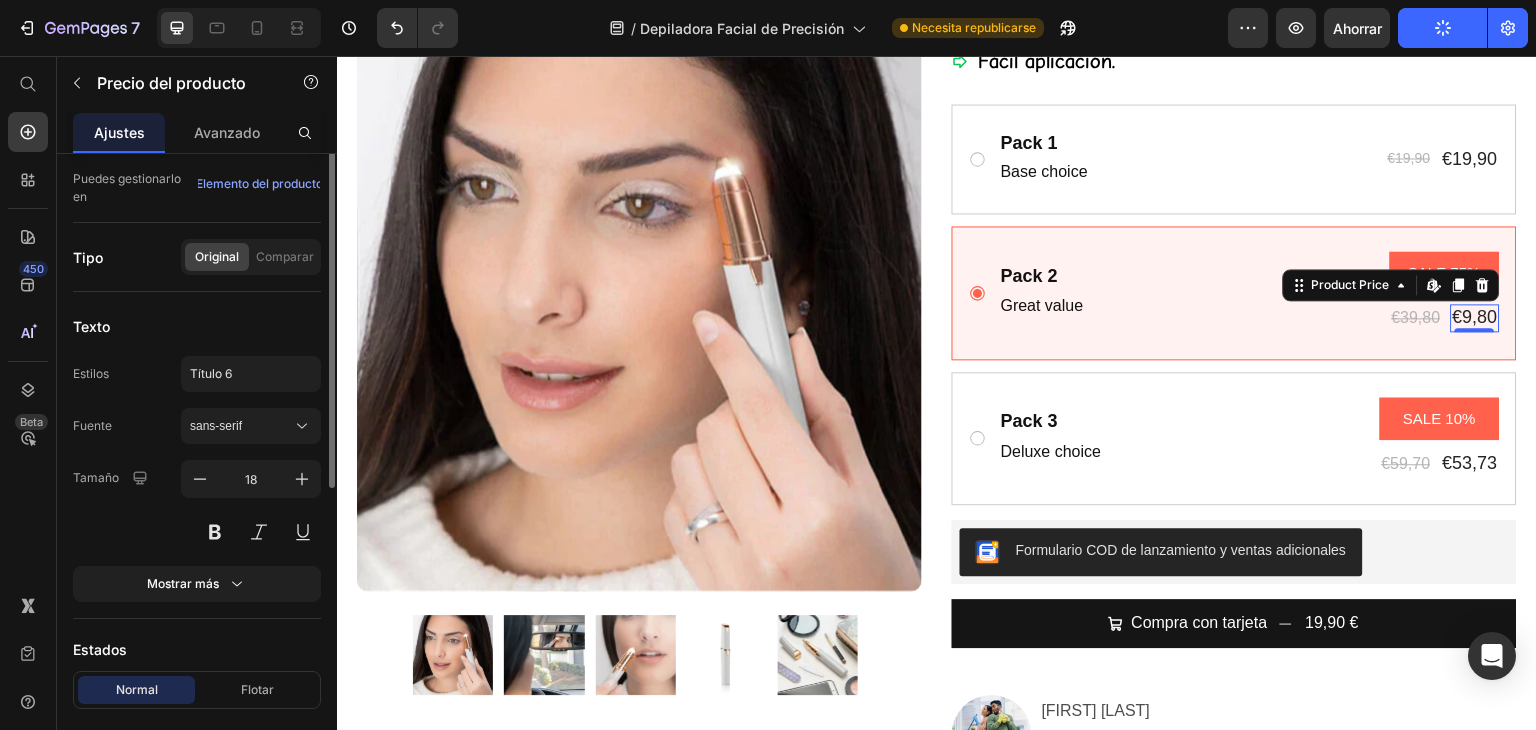 scroll, scrollTop: 0, scrollLeft: 0, axis: both 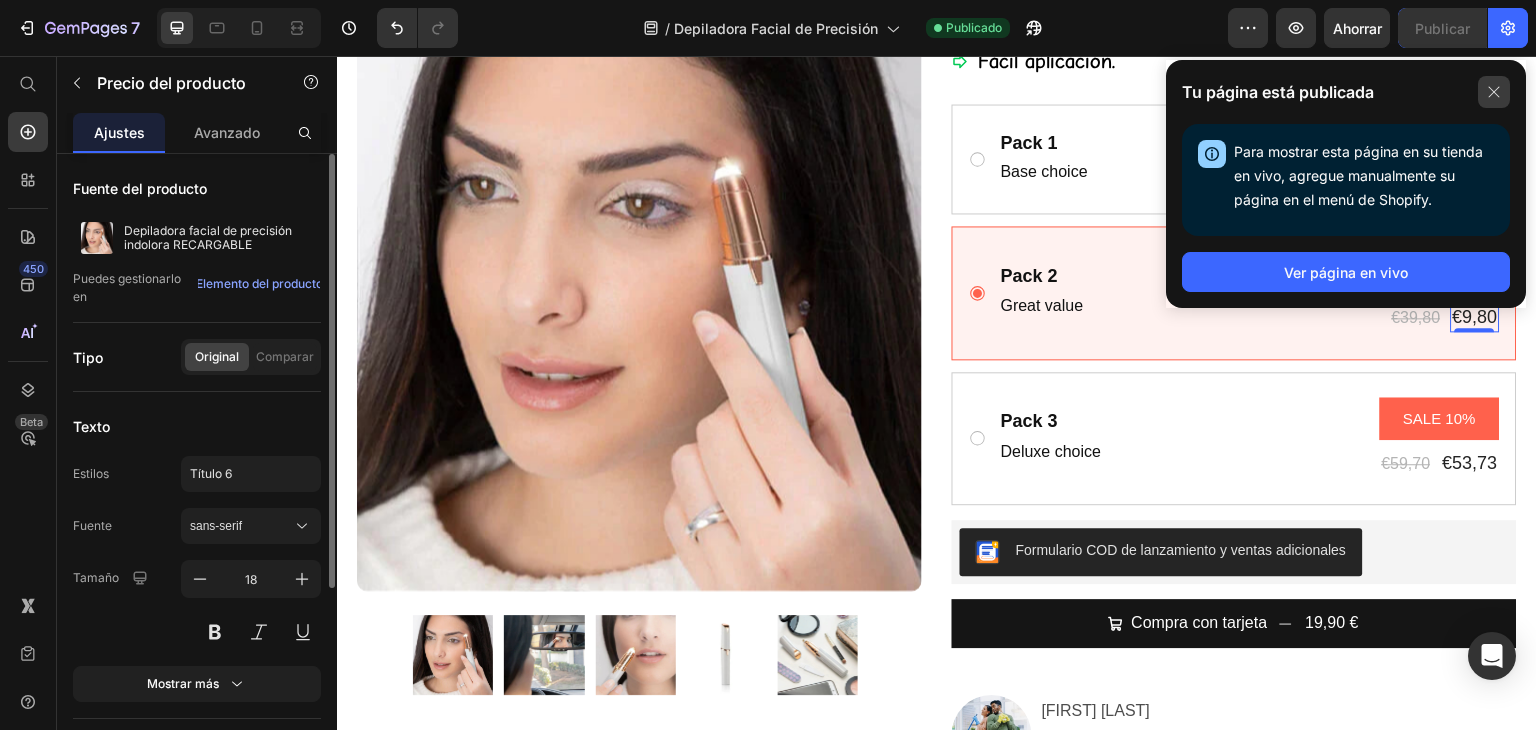 click 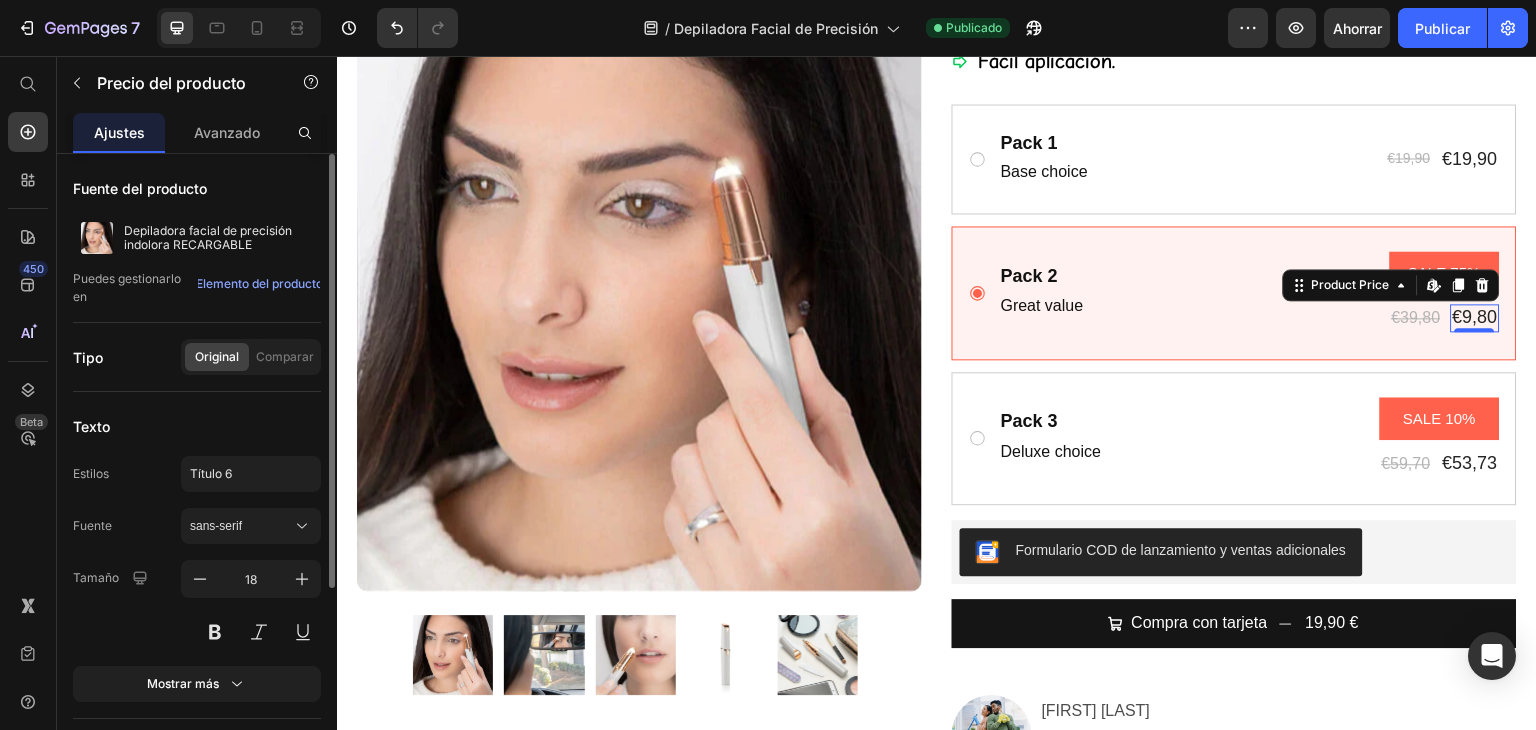 click on "€9,80" at bounding box center (1475, 317) 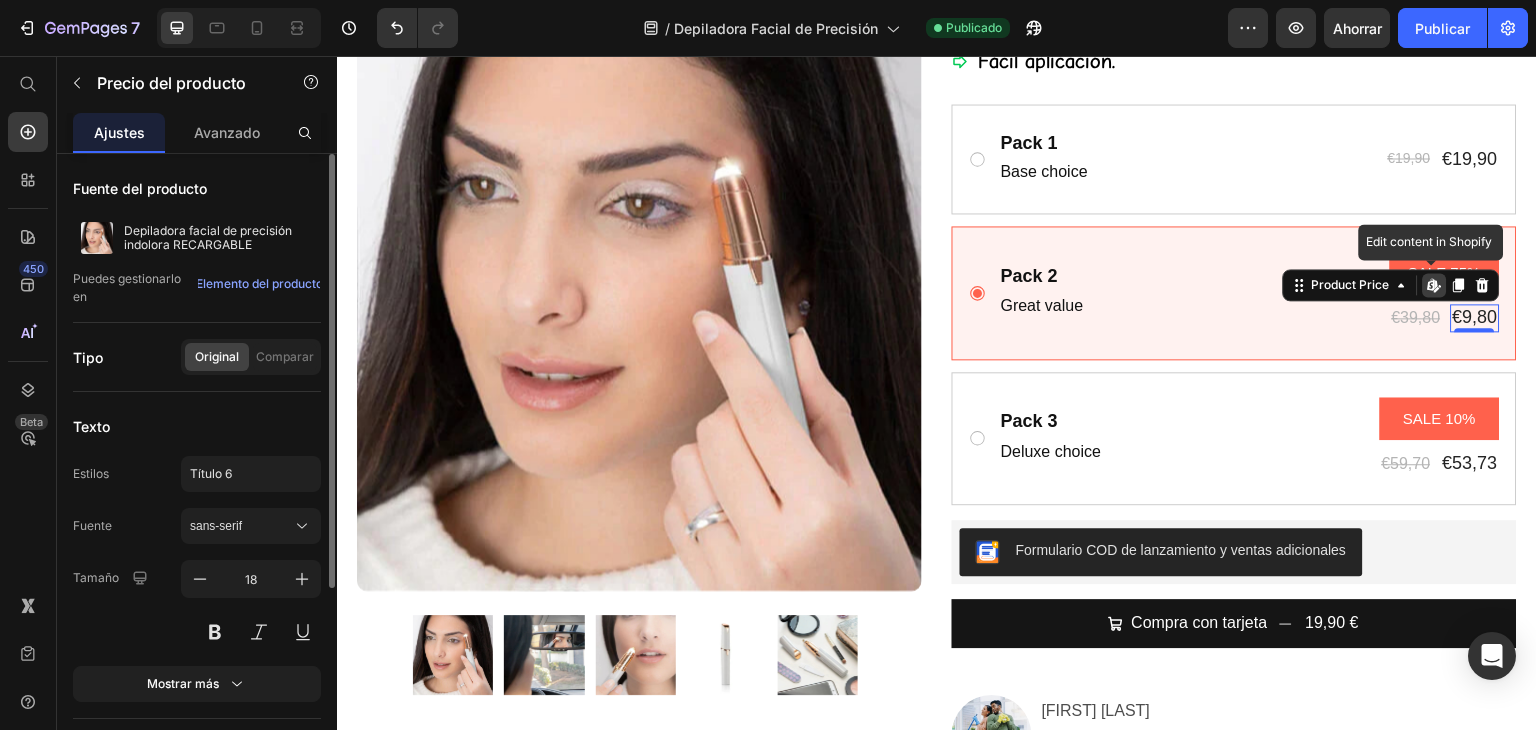 click 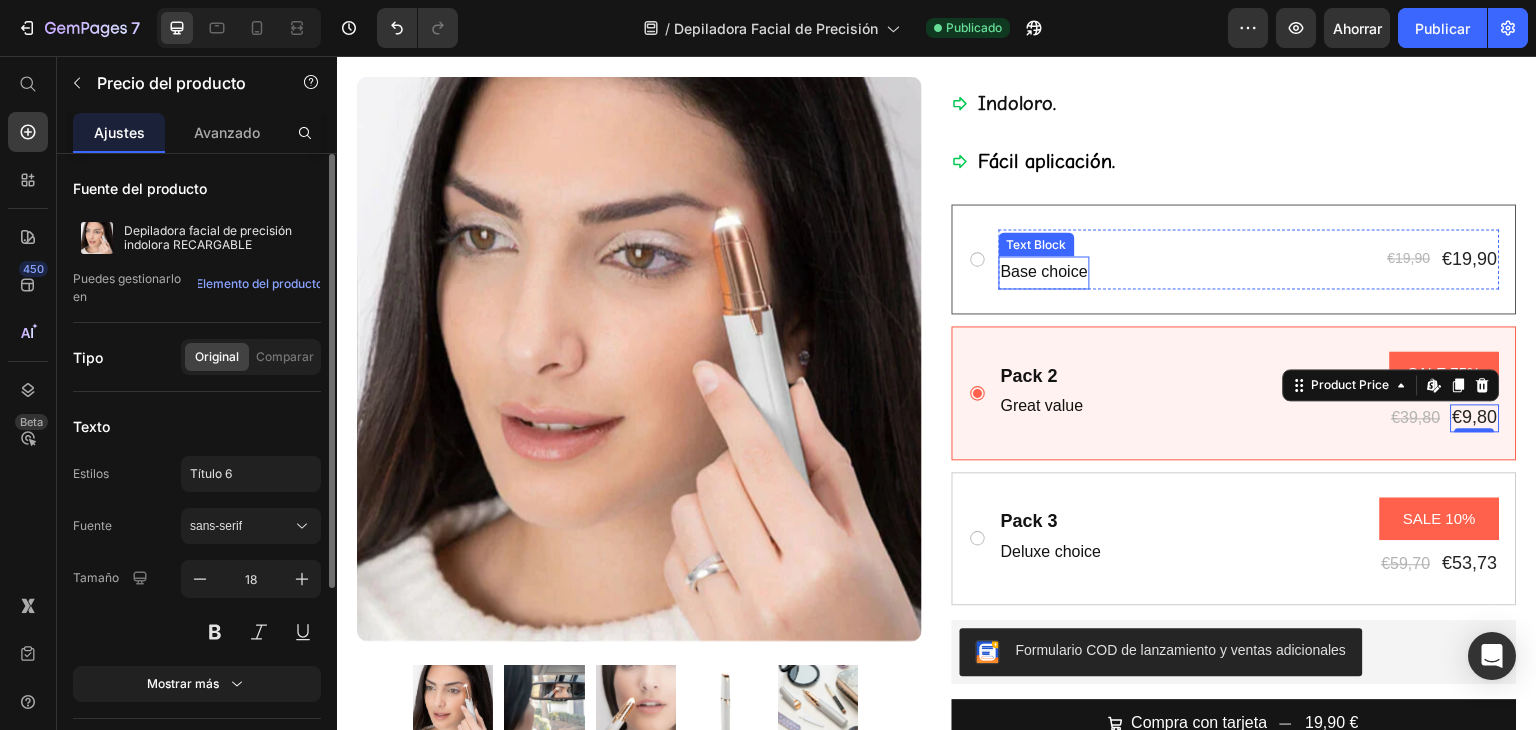 scroll, scrollTop: 400, scrollLeft: 0, axis: vertical 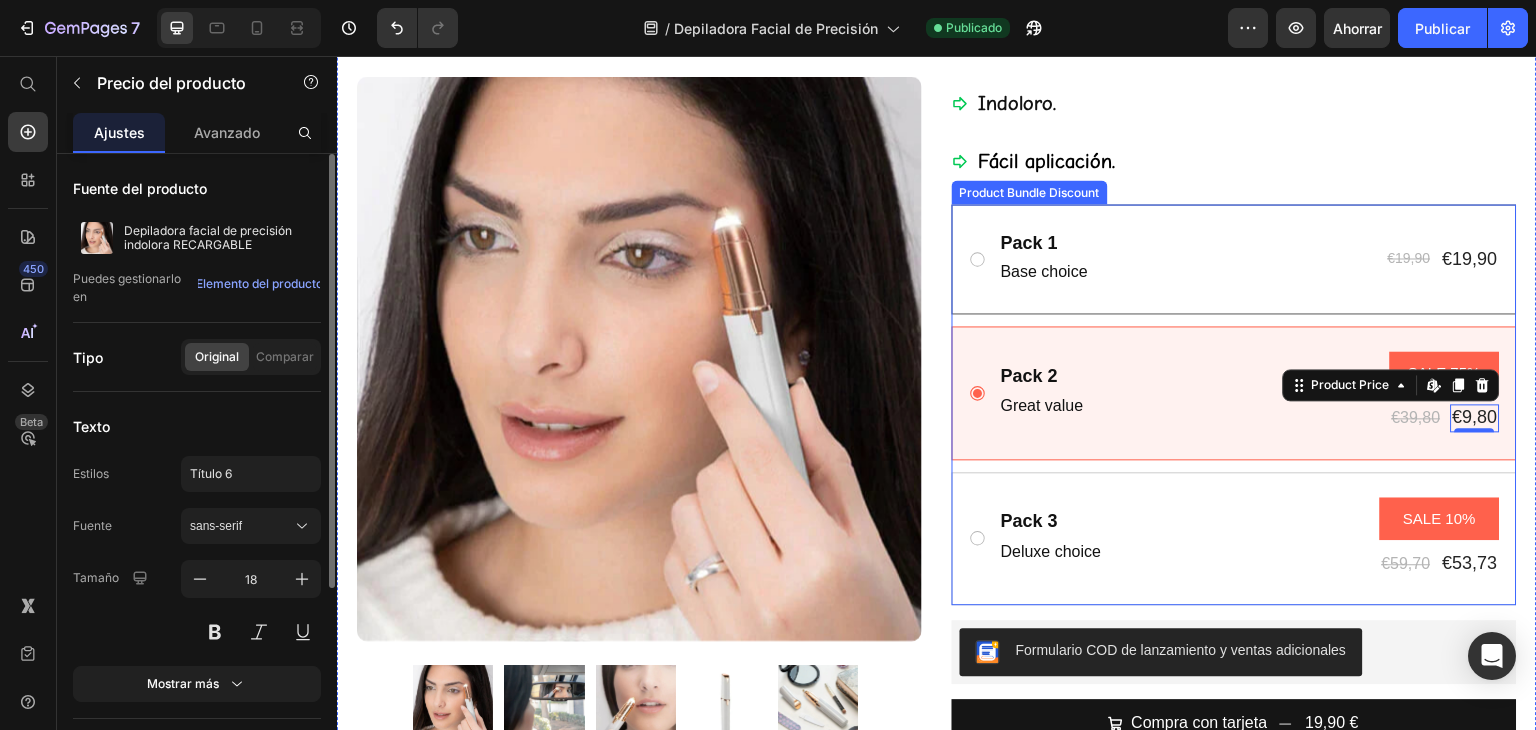 click on "Pack 1 Text Block Base choice Text Block €19,90 Product Price €19,90 Product Price Row Row" at bounding box center [1234, 259] 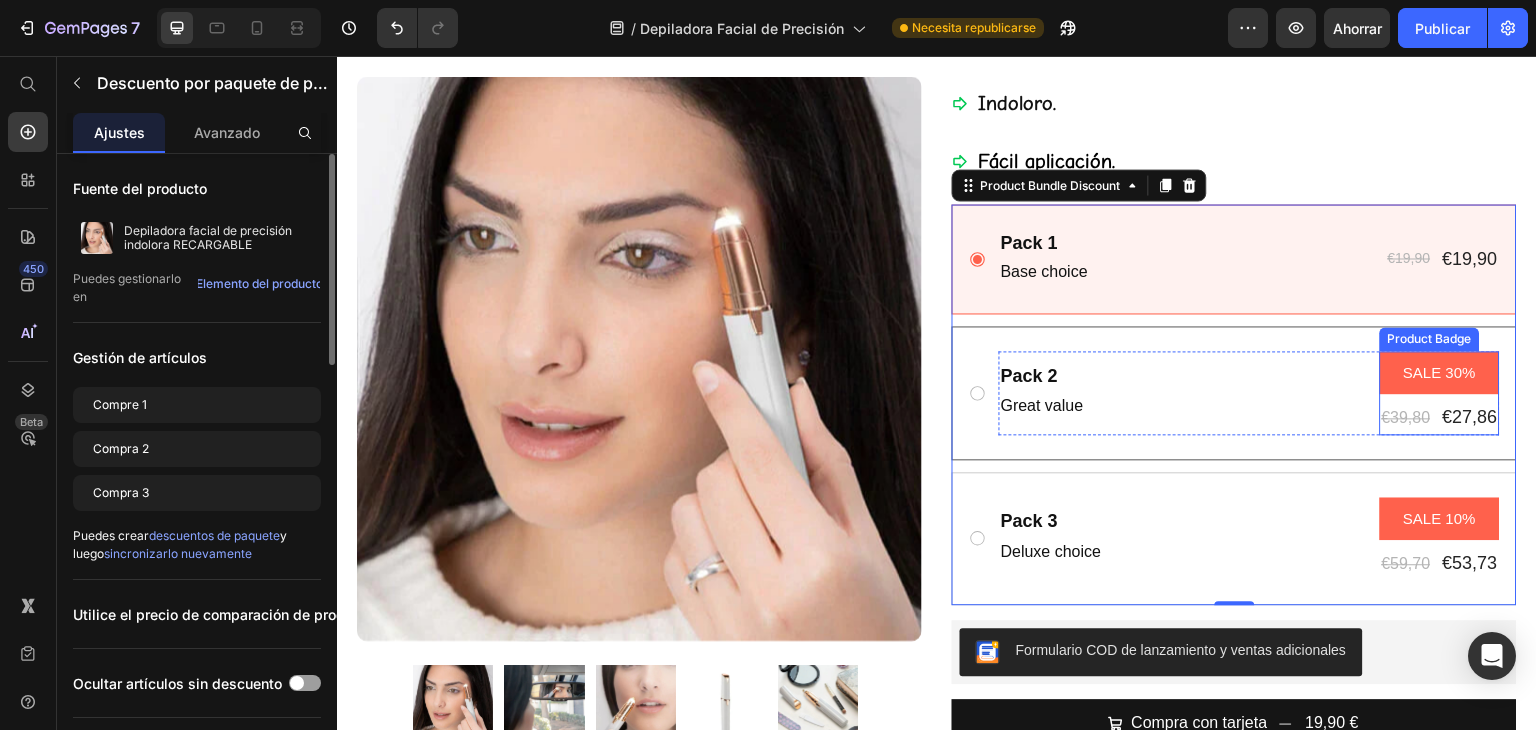 click on "Product Badge" at bounding box center [1430, 339] 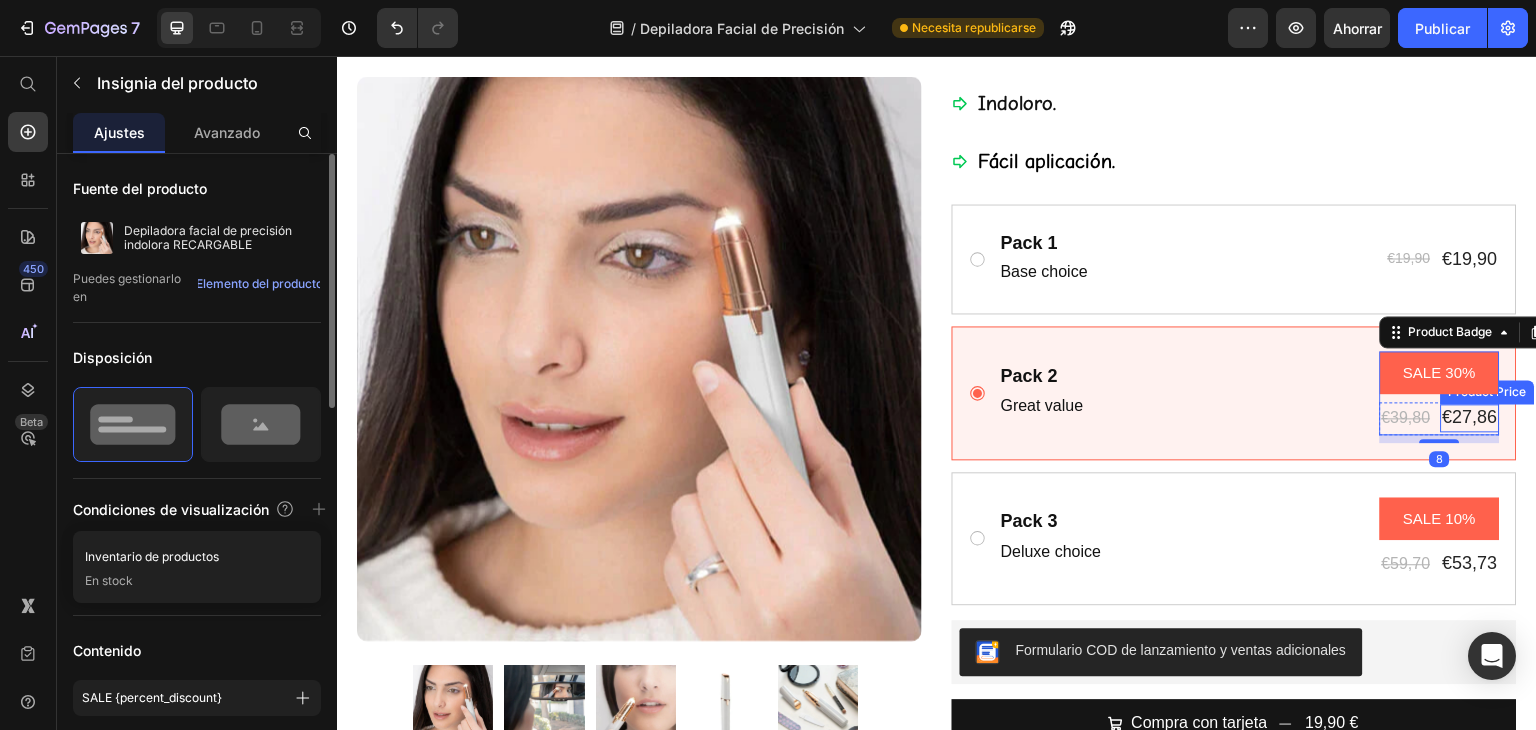 click on "€27,86" at bounding box center [1470, 417] 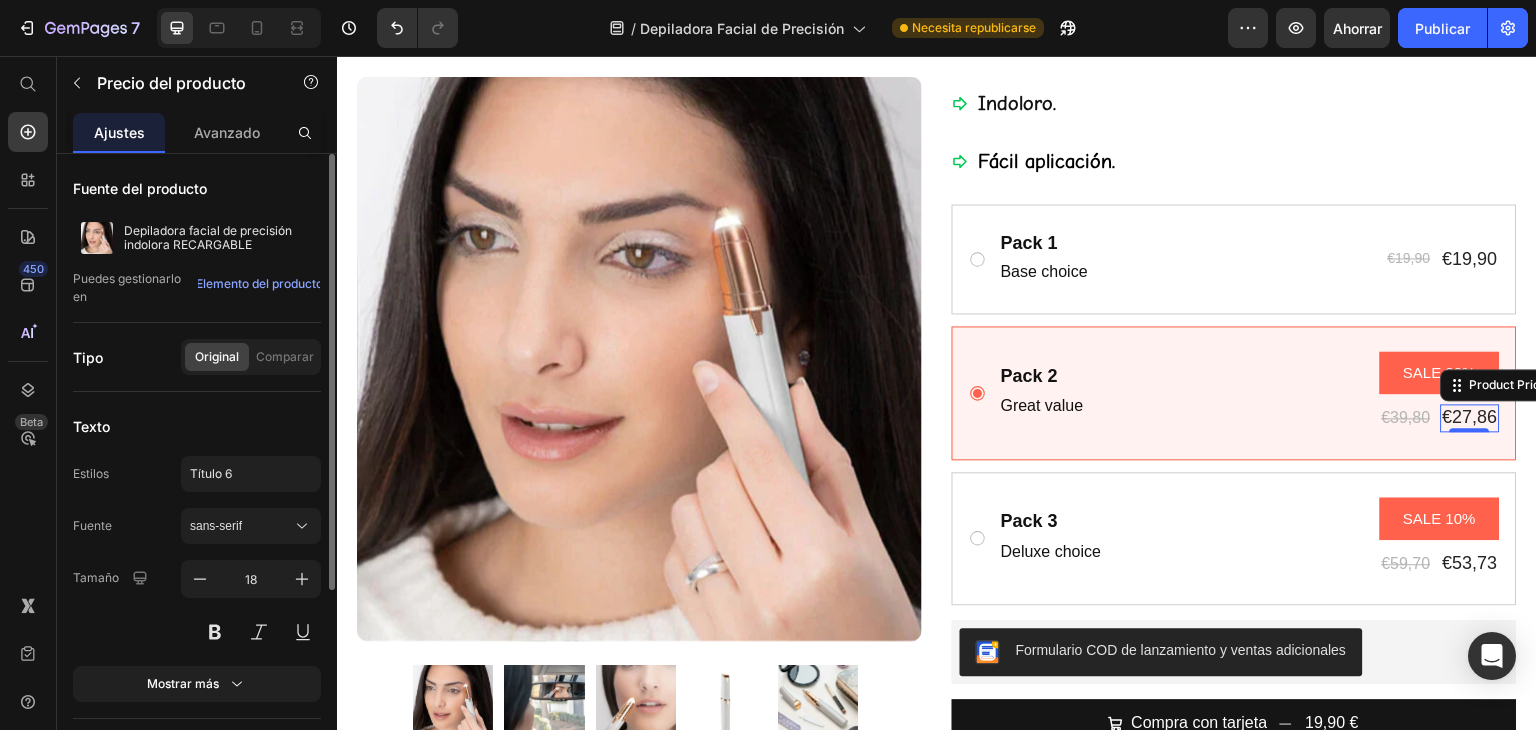 click on "€27,86" at bounding box center [1470, 417] 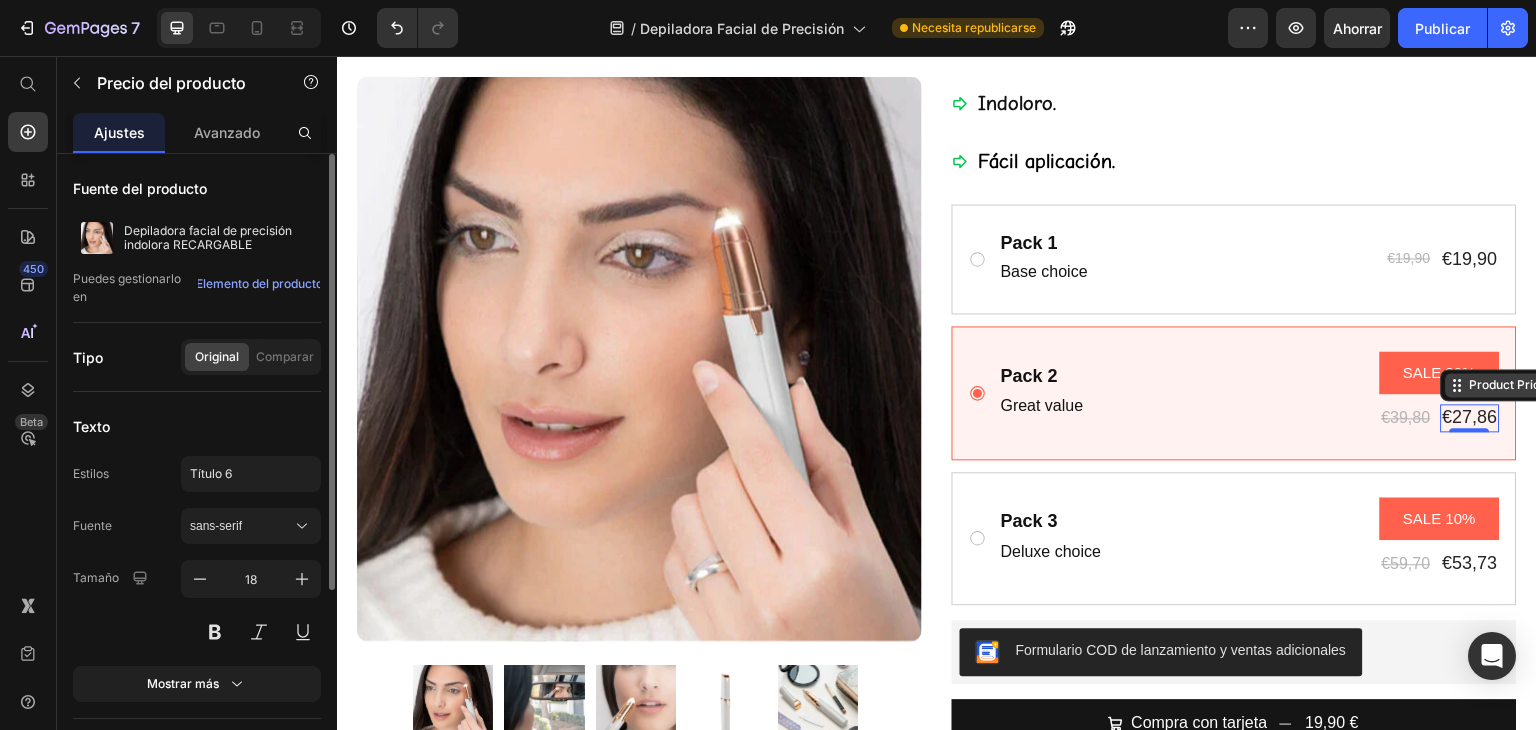 click on "Product Price" at bounding box center (1509, 385) 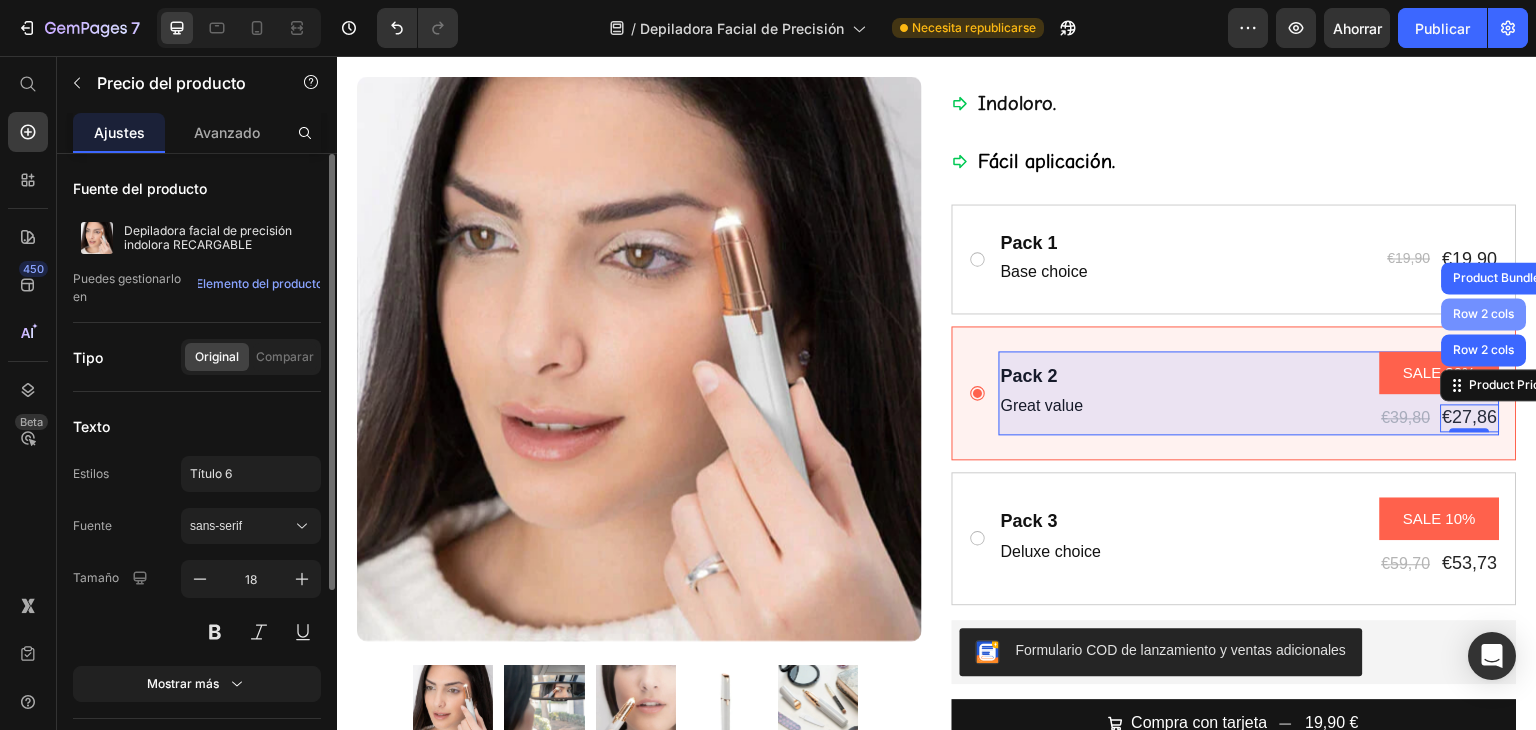 click on "Row 2 cols" at bounding box center (1484, 314) 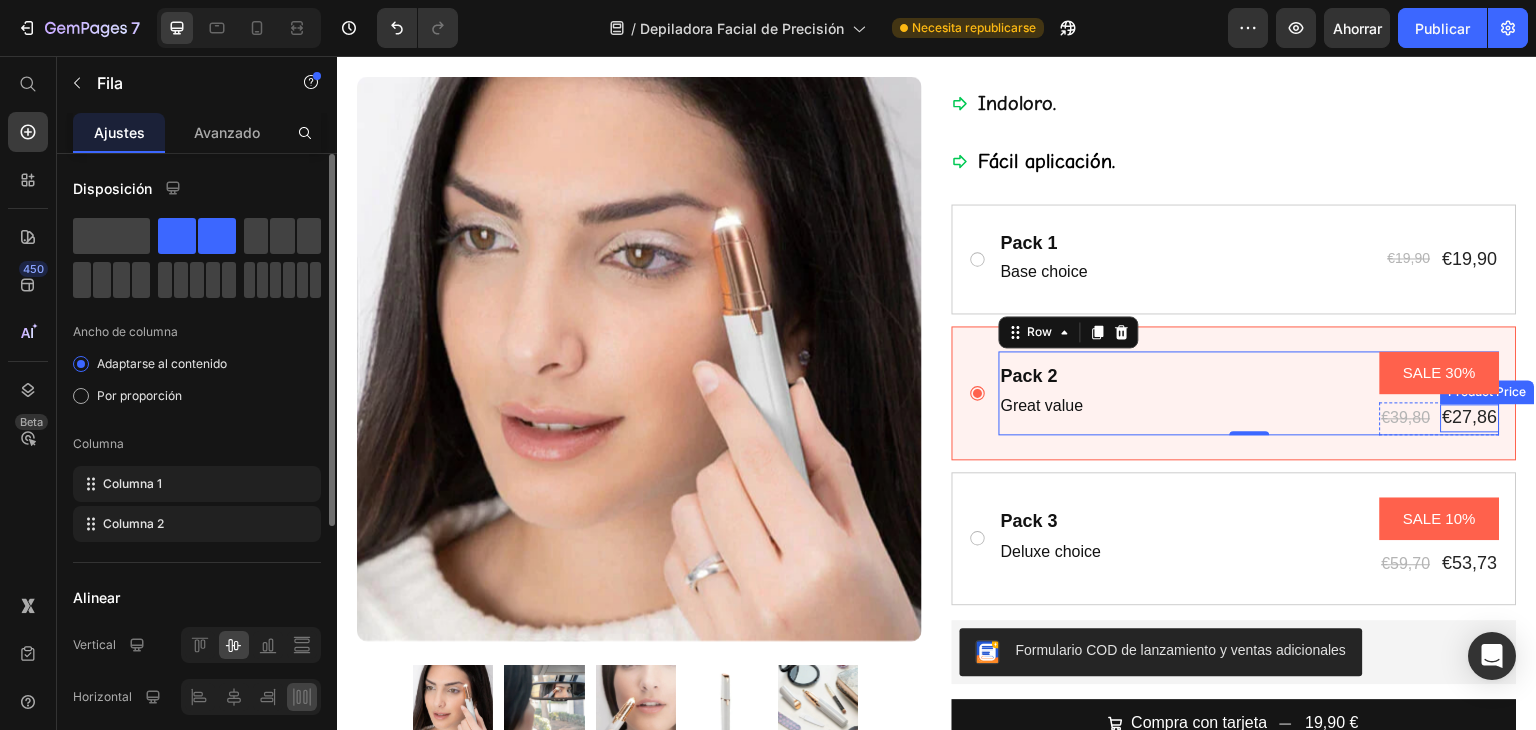 click on "€27,86" at bounding box center [1470, 417] 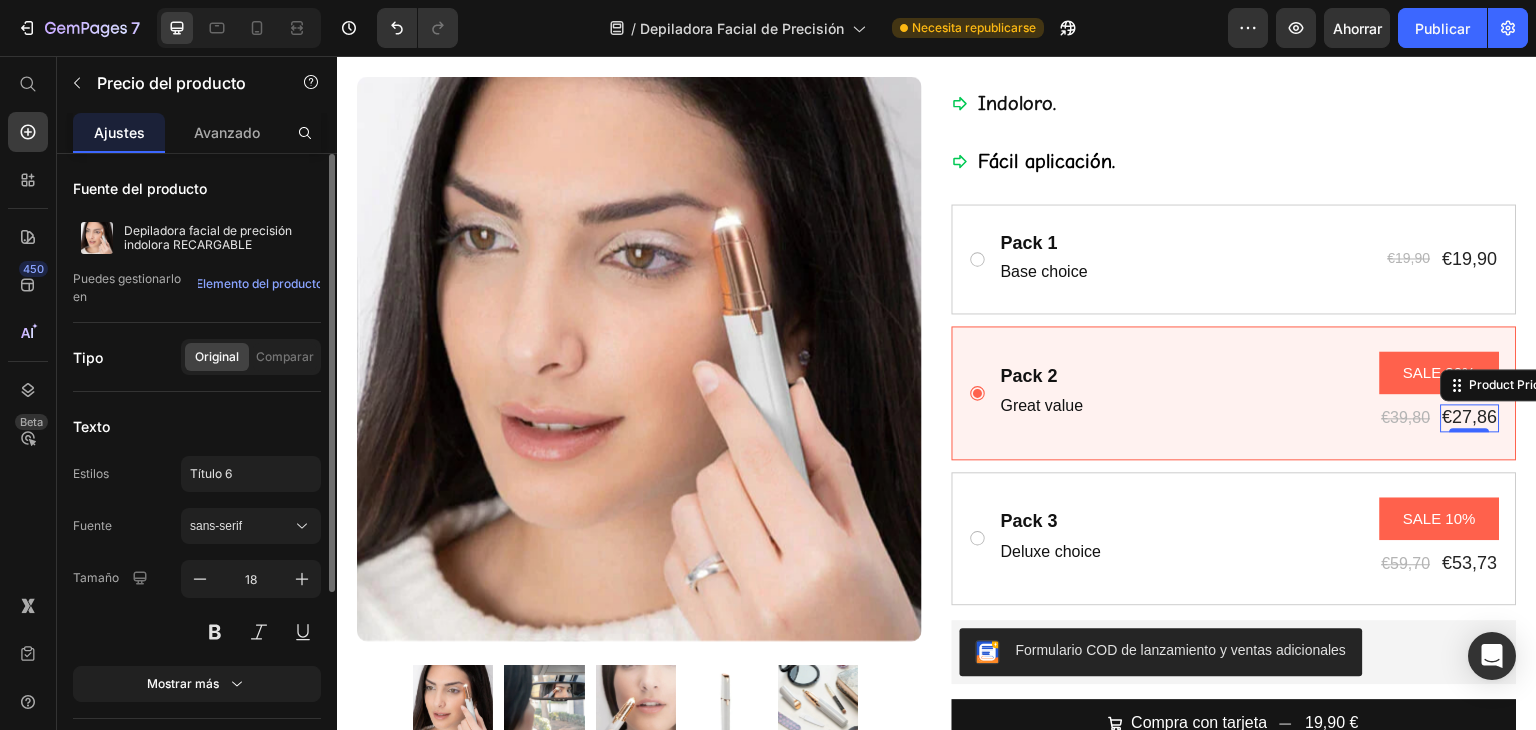 click on "€27,86" at bounding box center (1470, 417) 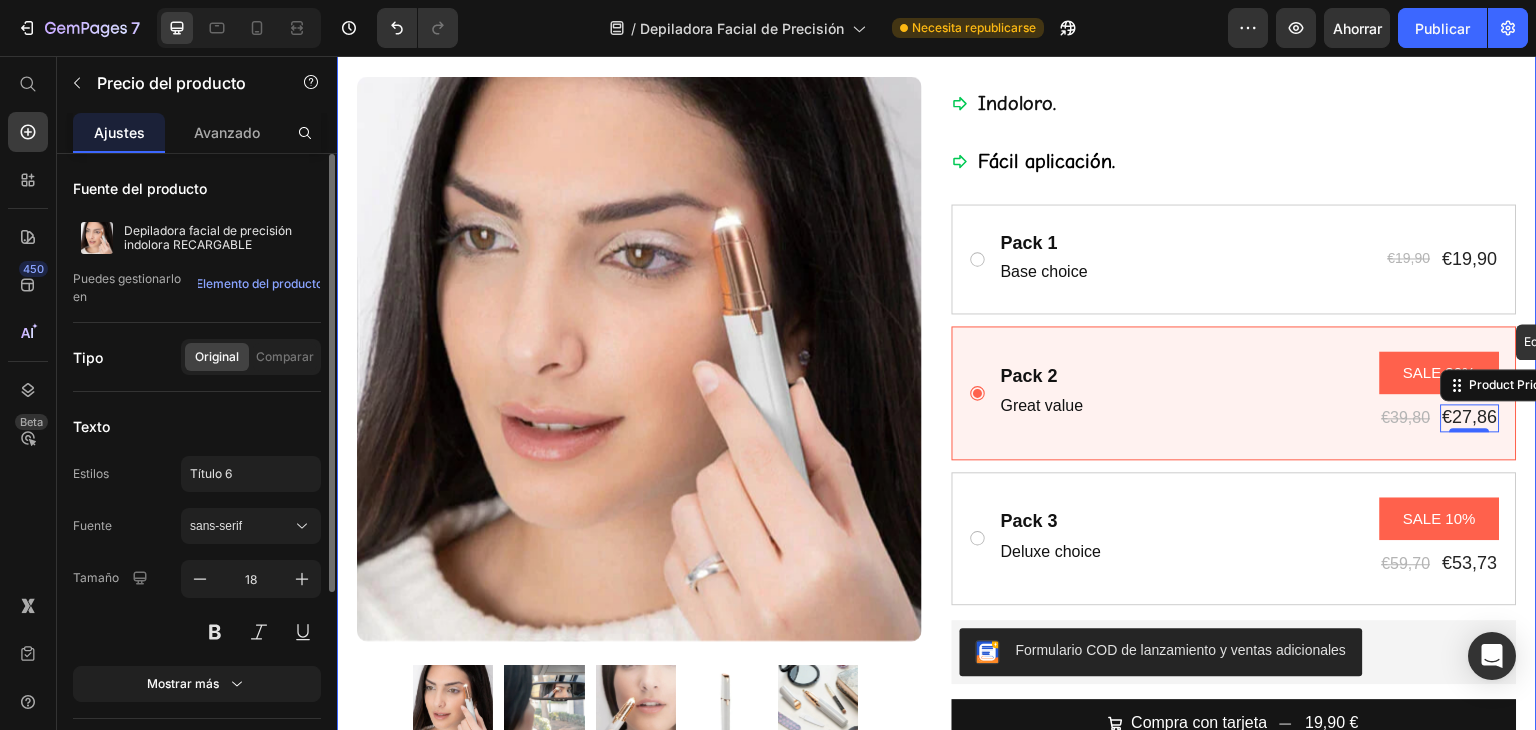 click on "Imágenes del producto Fila Icono Icono Icono Icono
Icono Lista de iconos 4,7    200 Reseñas Bloque de texto Fila Depiladora Facial de Precisión "Recargable" Título Producto de Limpieza Multiusos Inteligente Bloque de texto 19,90 € Precio del producto 0,00 € Precio del producto
Soltar elemento aquí Fila Fila Fila Fila
100% efectivo
Indoloro.
Fácil aplicación  . Lista de artículos Fila Pack 1 Text Block Base choice Text Block €19,90 Product Price €19,90 Product Price Row Row Pack 2 Text Block Great value Text Block SALE 30% Product Badge €39,80 Product Price €27,86 Product Price   Edit content in Shopify 0 Row Row Pack 3 Text Block Deluxe choice Text Block SALE 10% Product Badge €59,70 Product Price €53,73 Product Price Row Row Product Bundle Discount Formulario COD de lanzamiento y ventas adicionales Formulario COD de lanzamiento y ventas adicionales
." at bounding box center (937, 286) 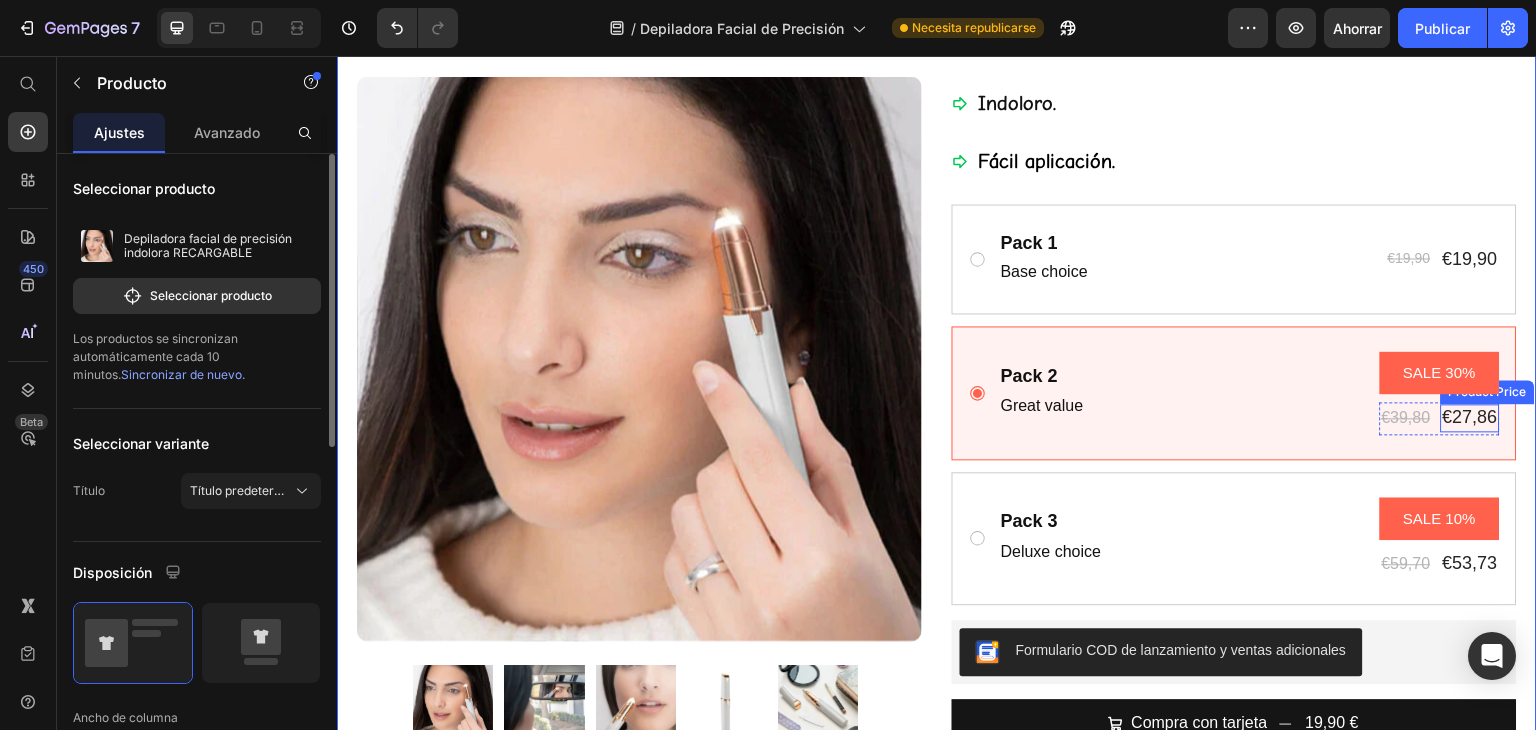 click on "€27,86" at bounding box center [1470, 417] 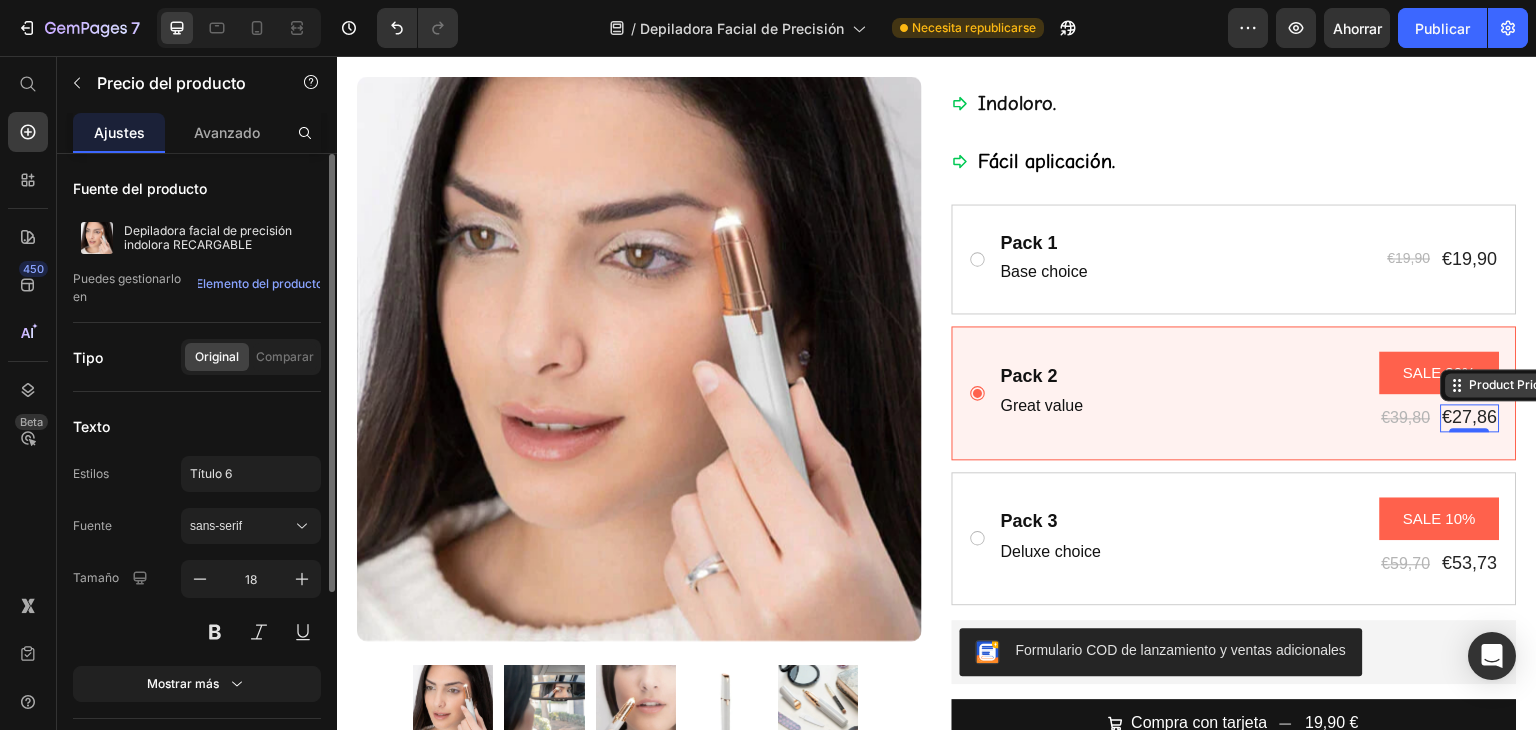 click on "Product Price" at bounding box center (1509, 385) 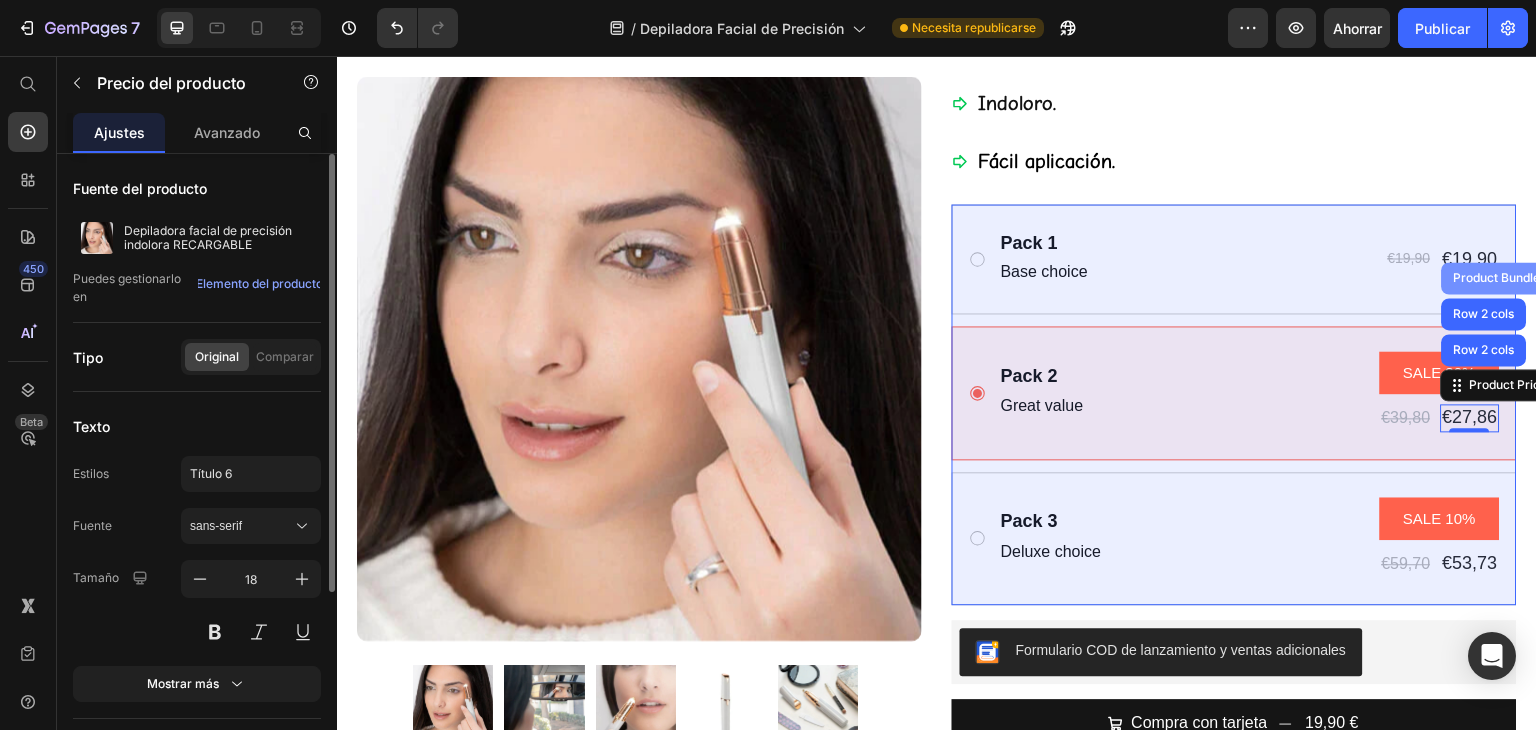 click on "Product Bundle Discount" at bounding box center [1524, 278] 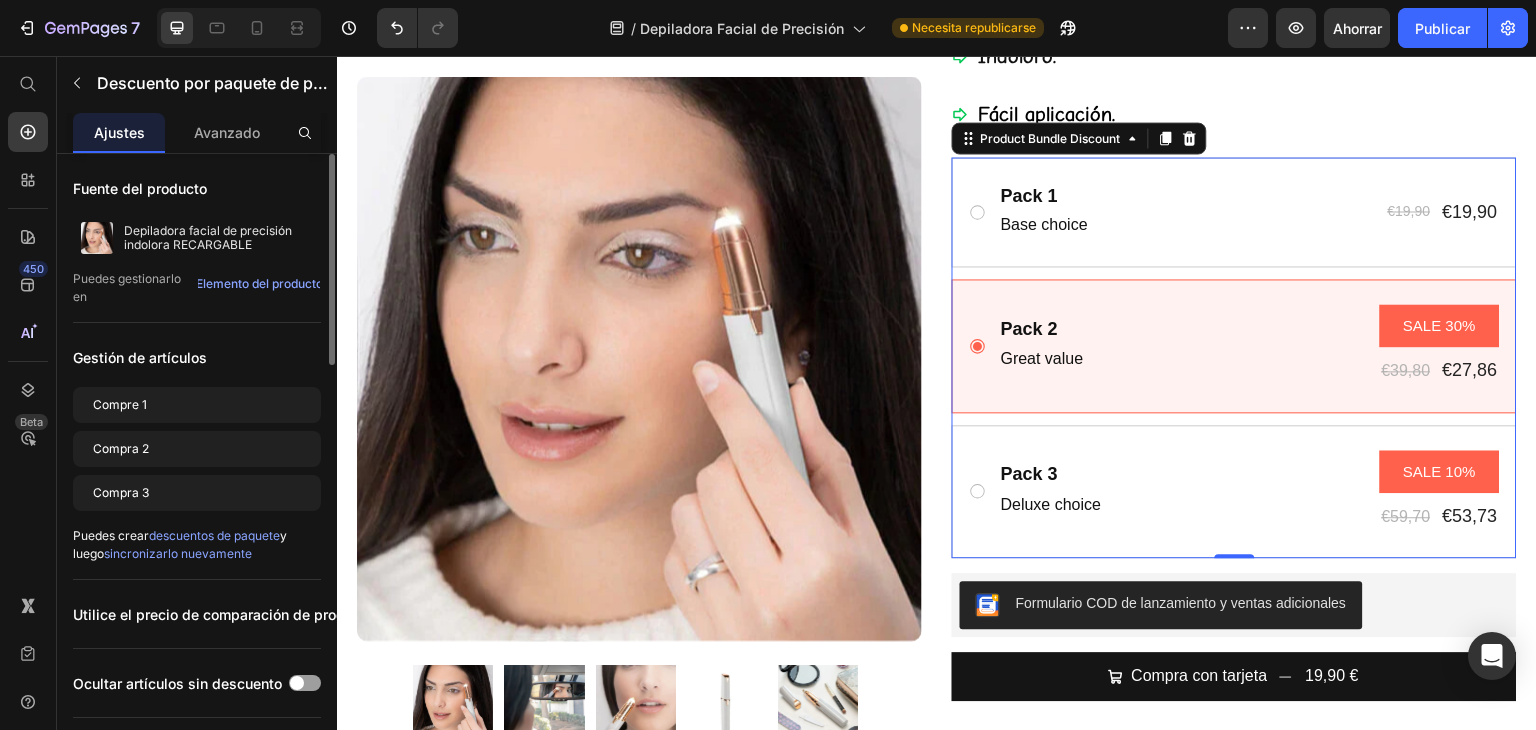 scroll, scrollTop: 400, scrollLeft: 0, axis: vertical 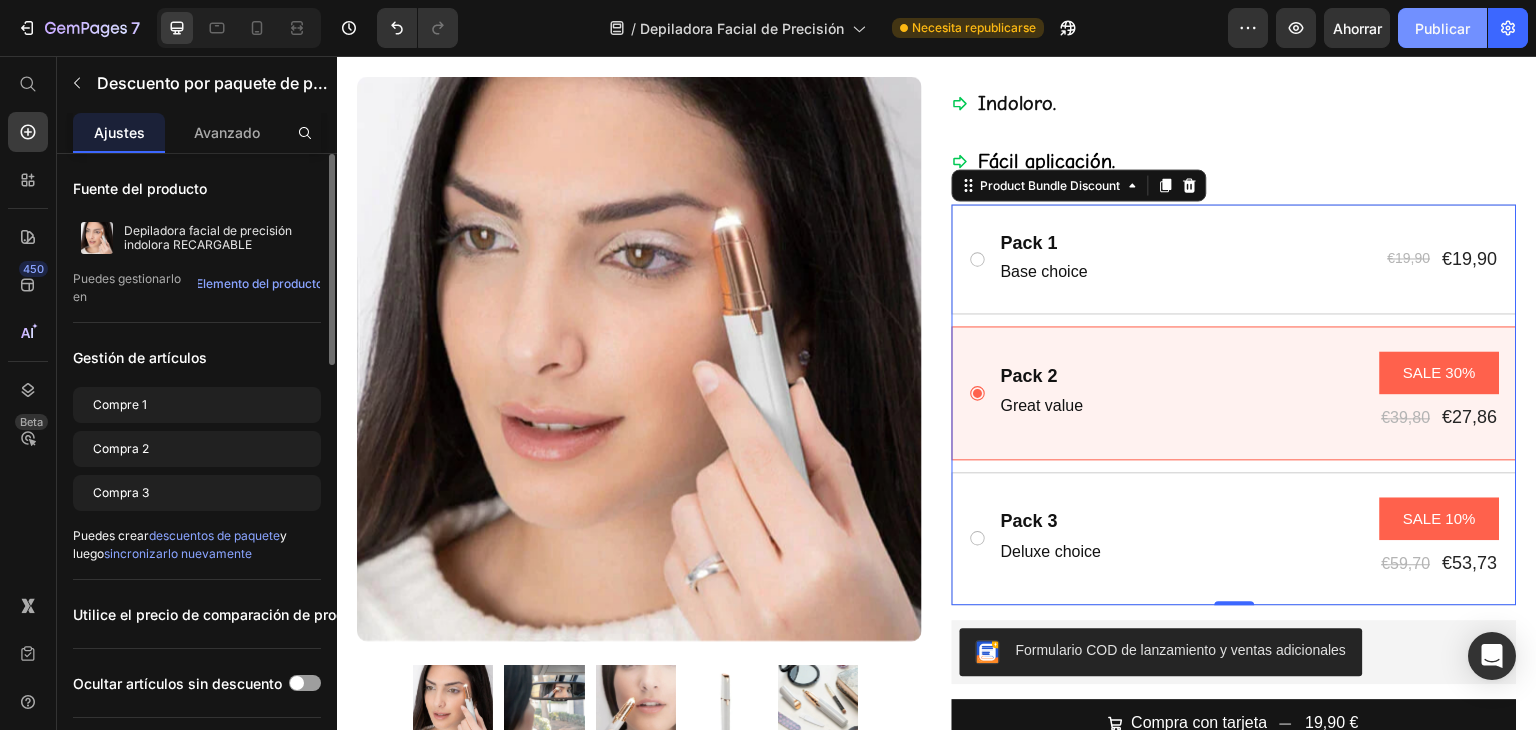click on "Publicar" at bounding box center (1442, 28) 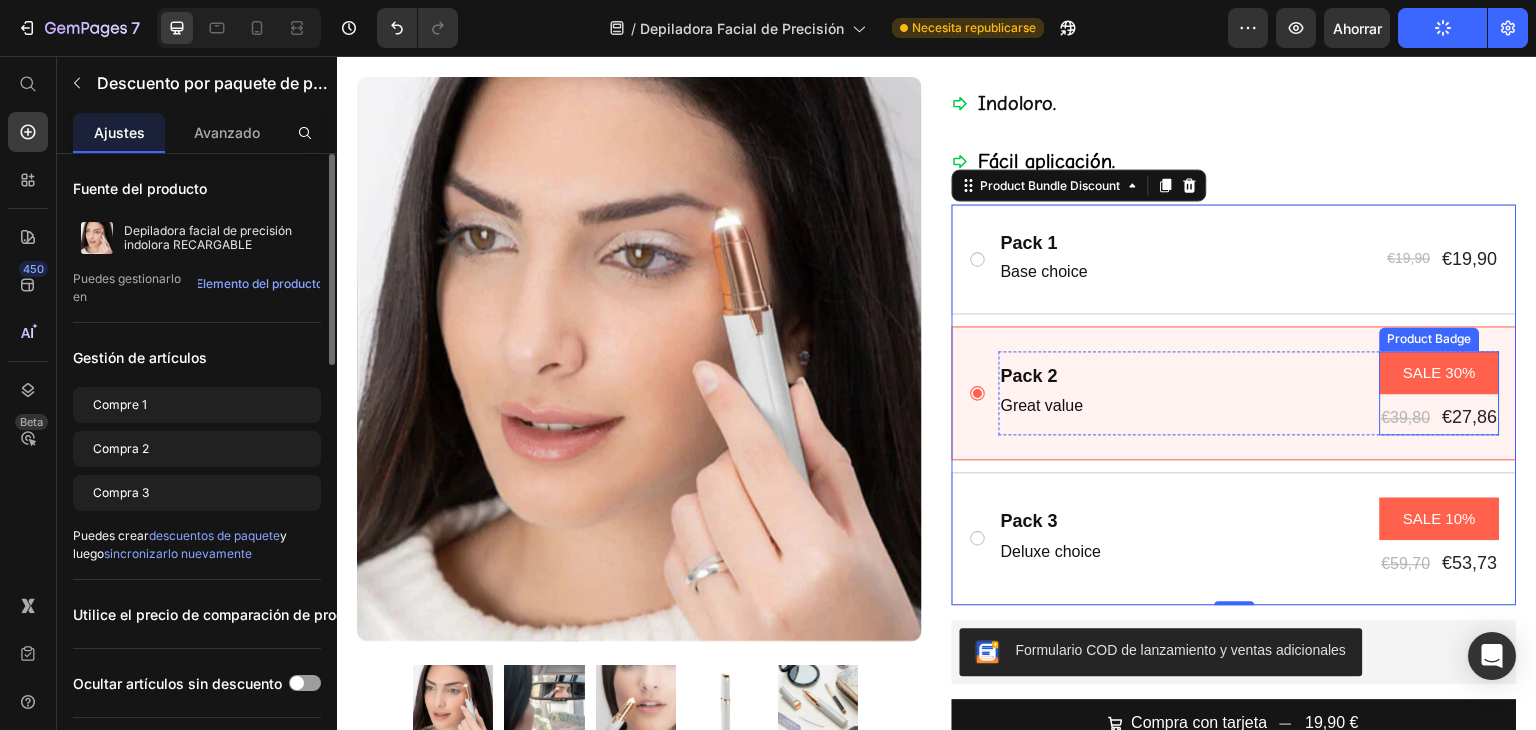 click on "SALE 30%" at bounding box center (1440, 372) 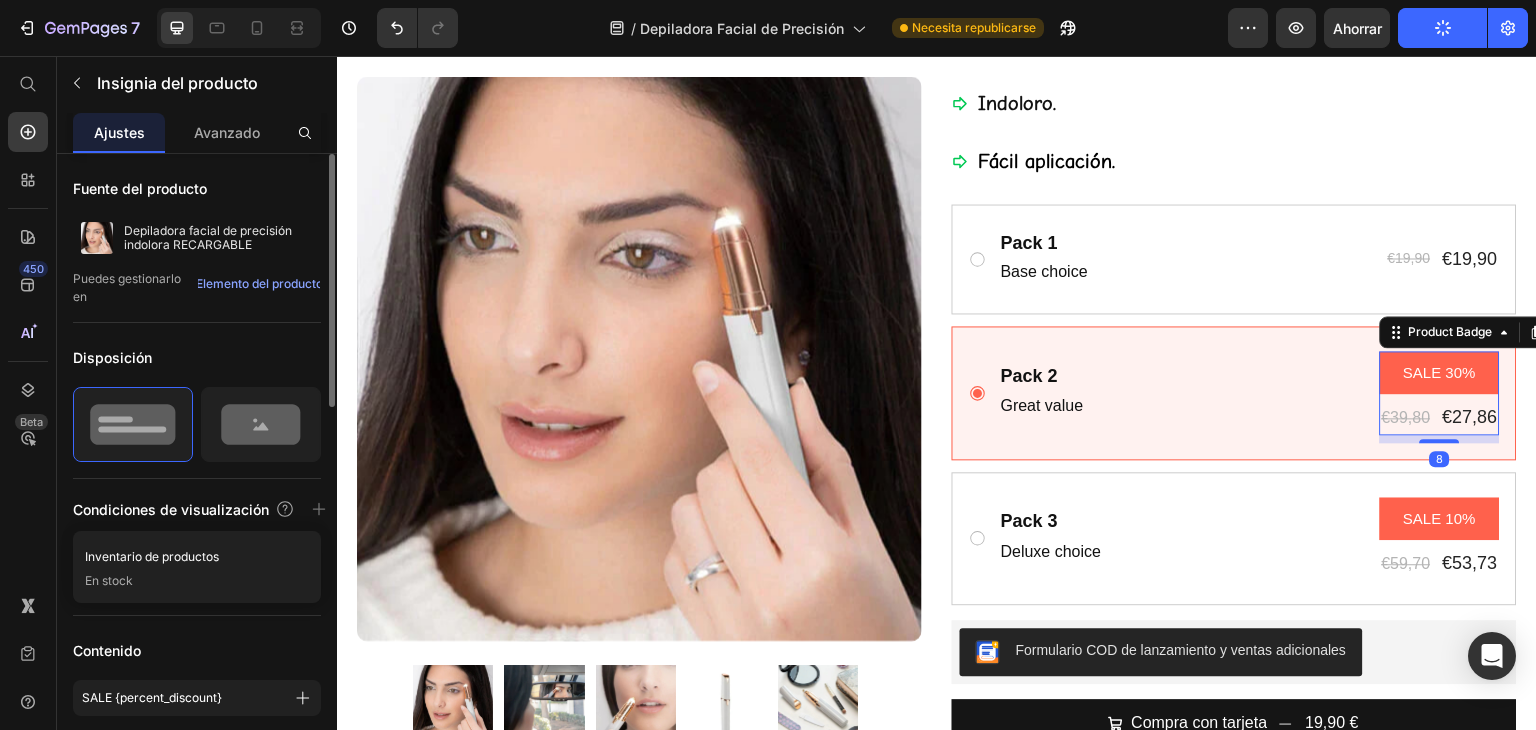 click on "SALE 30%" at bounding box center [1440, 372] 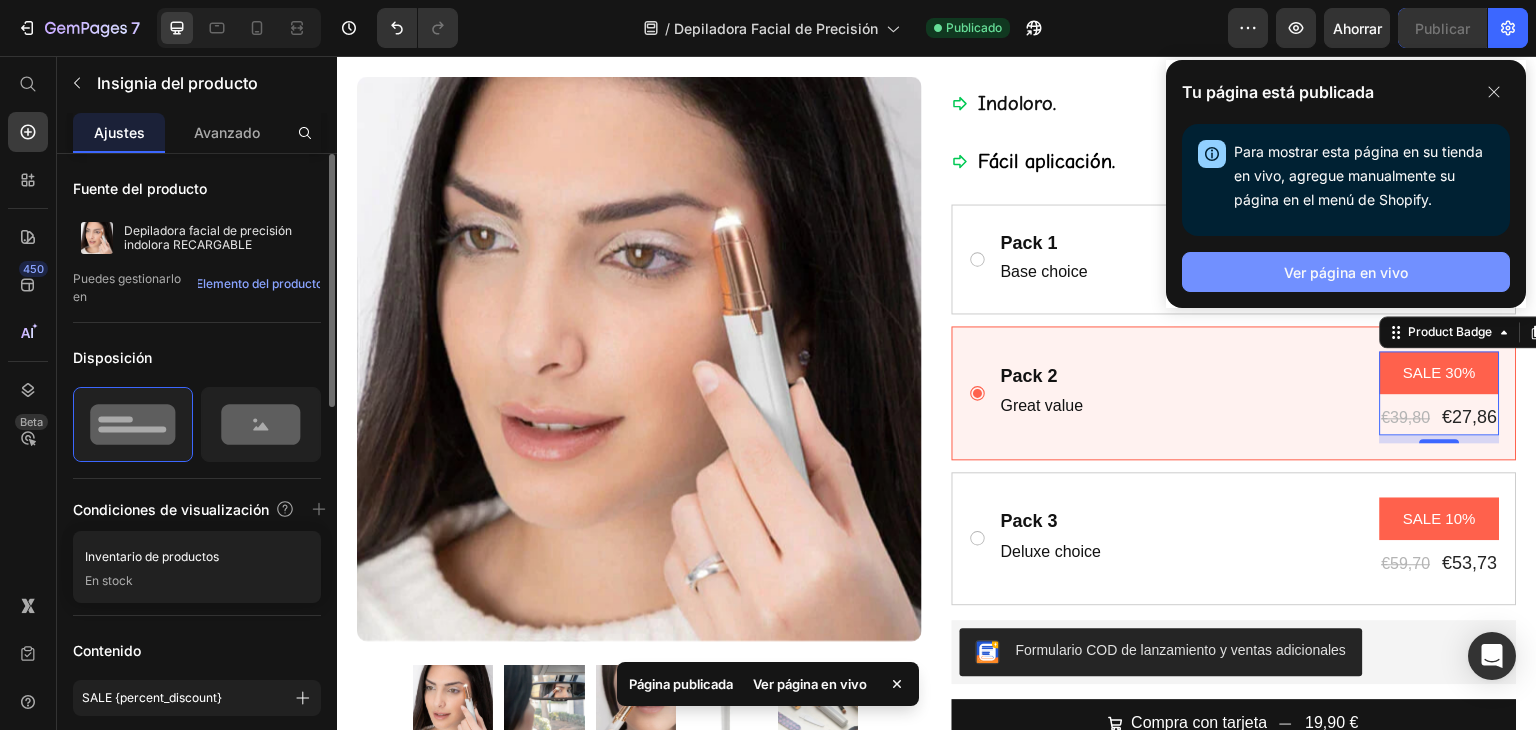 click on "Ver página en vivo" at bounding box center (1346, 272) 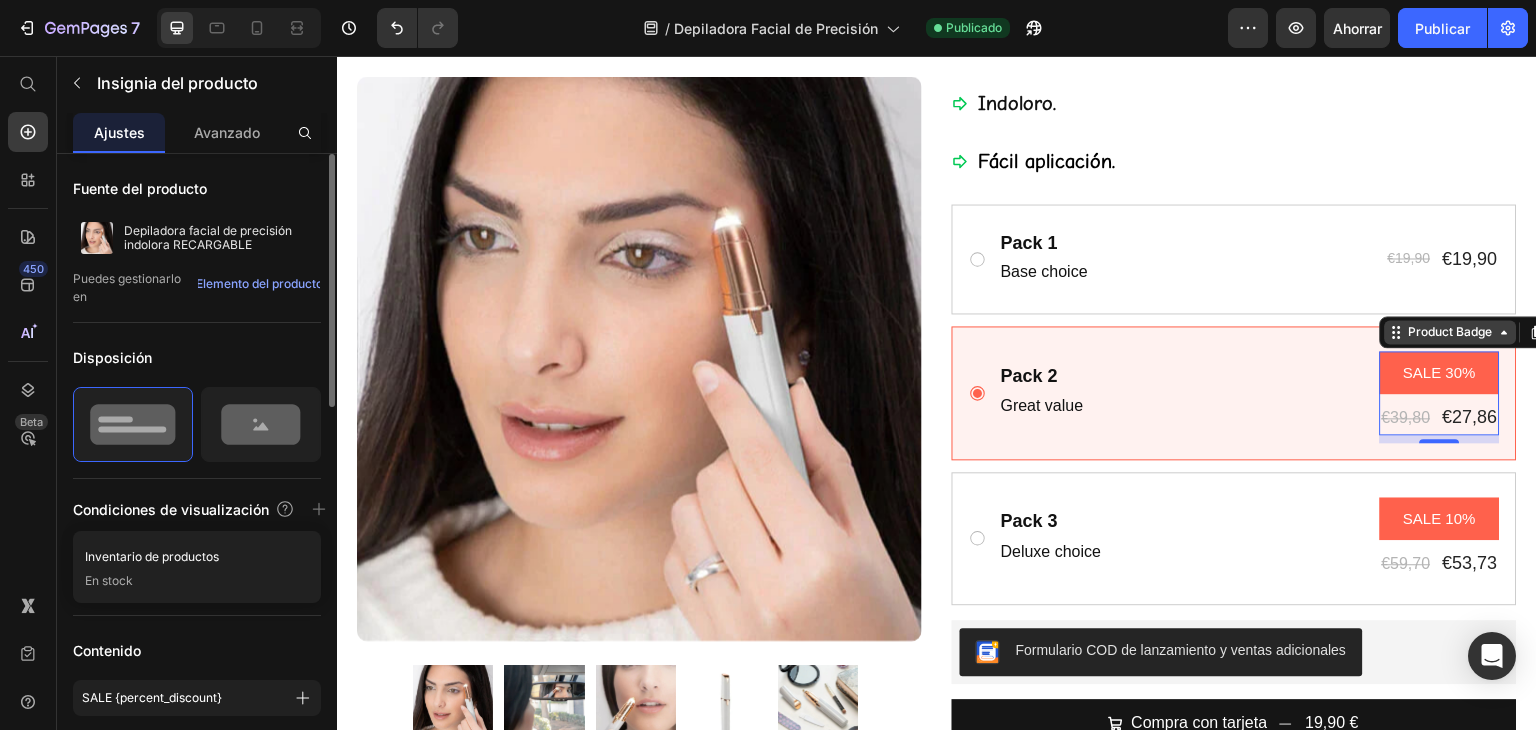 click on "Product Badge" at bounding box center [1451, 332] 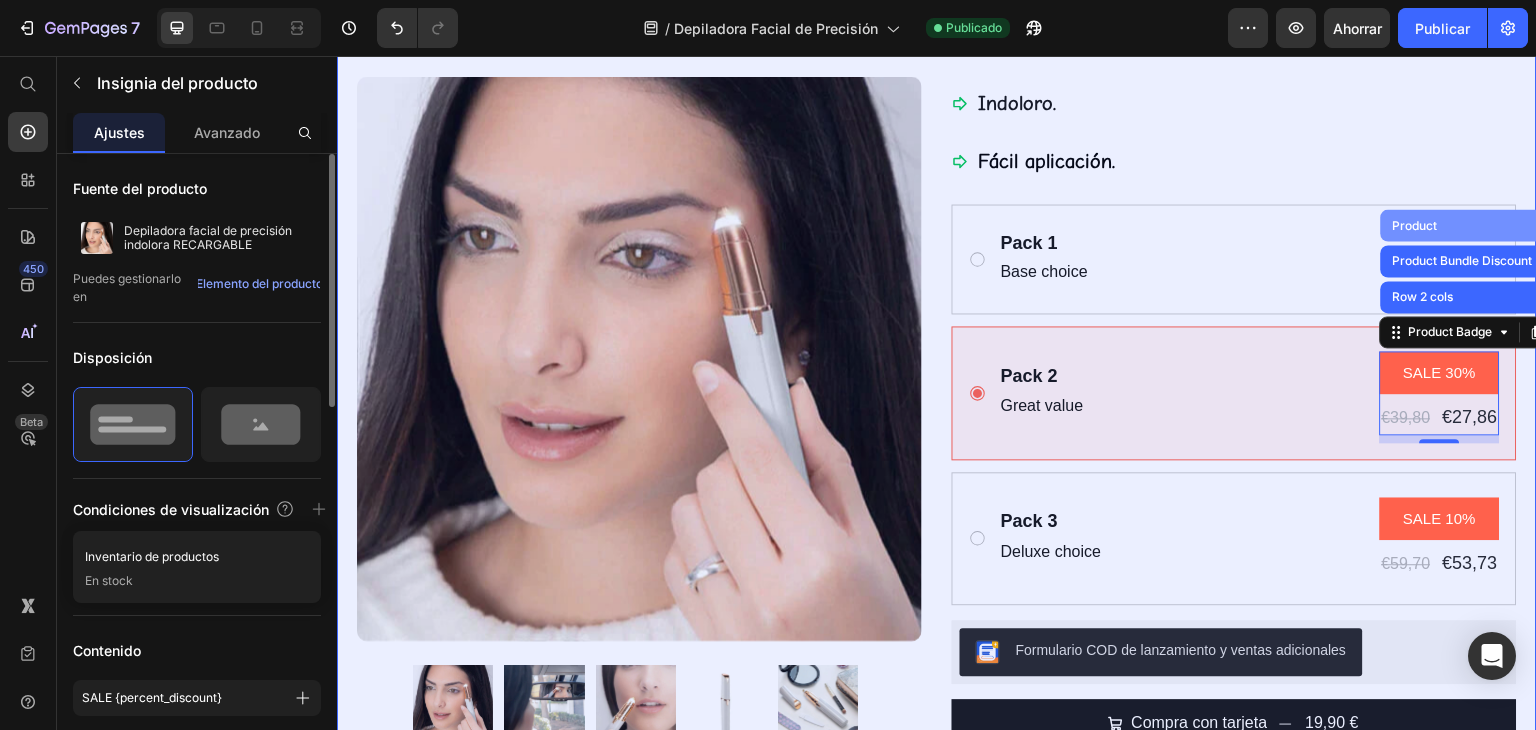 click on "Product" at bounding box center (1415, 225) 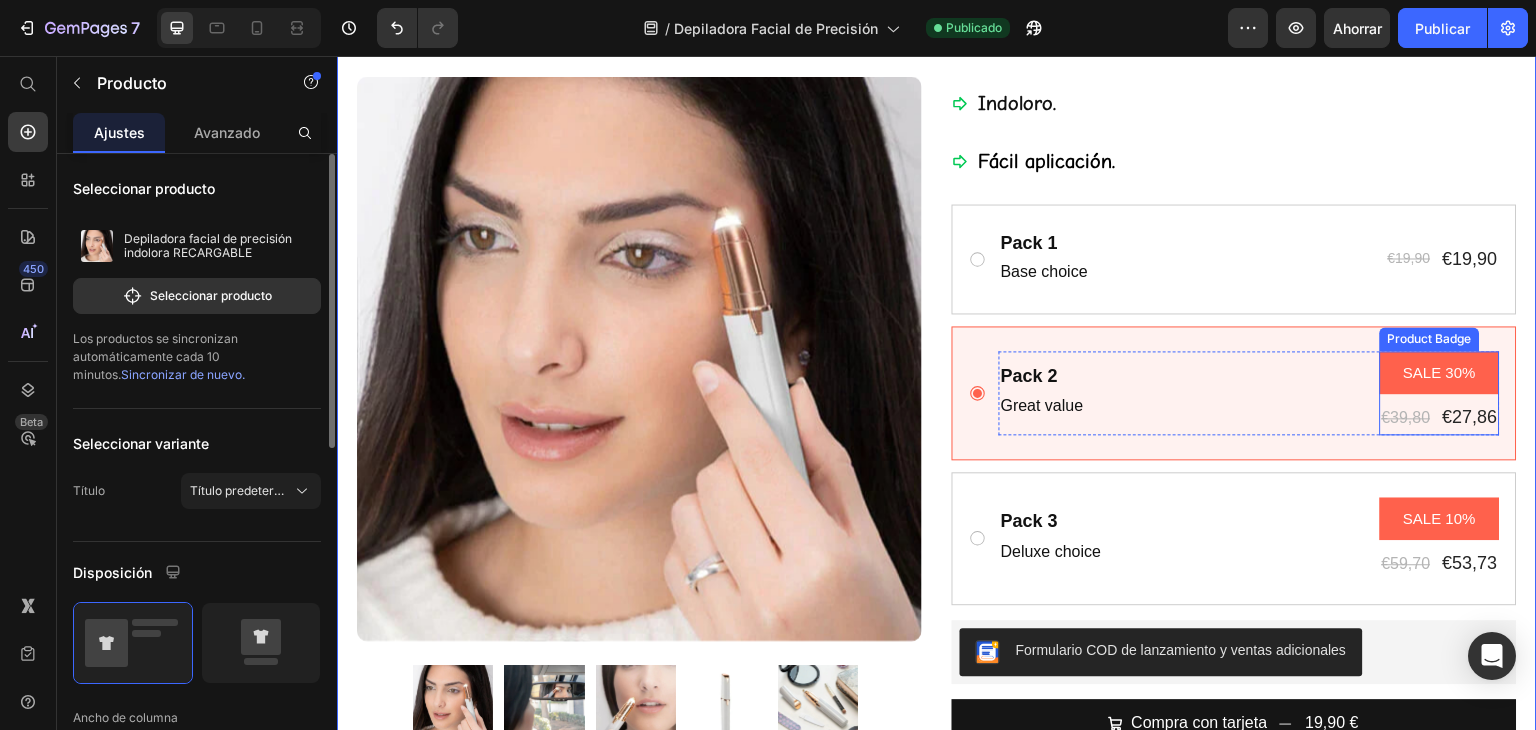click on "SALE 30%" at bounding box center [1440, 372] 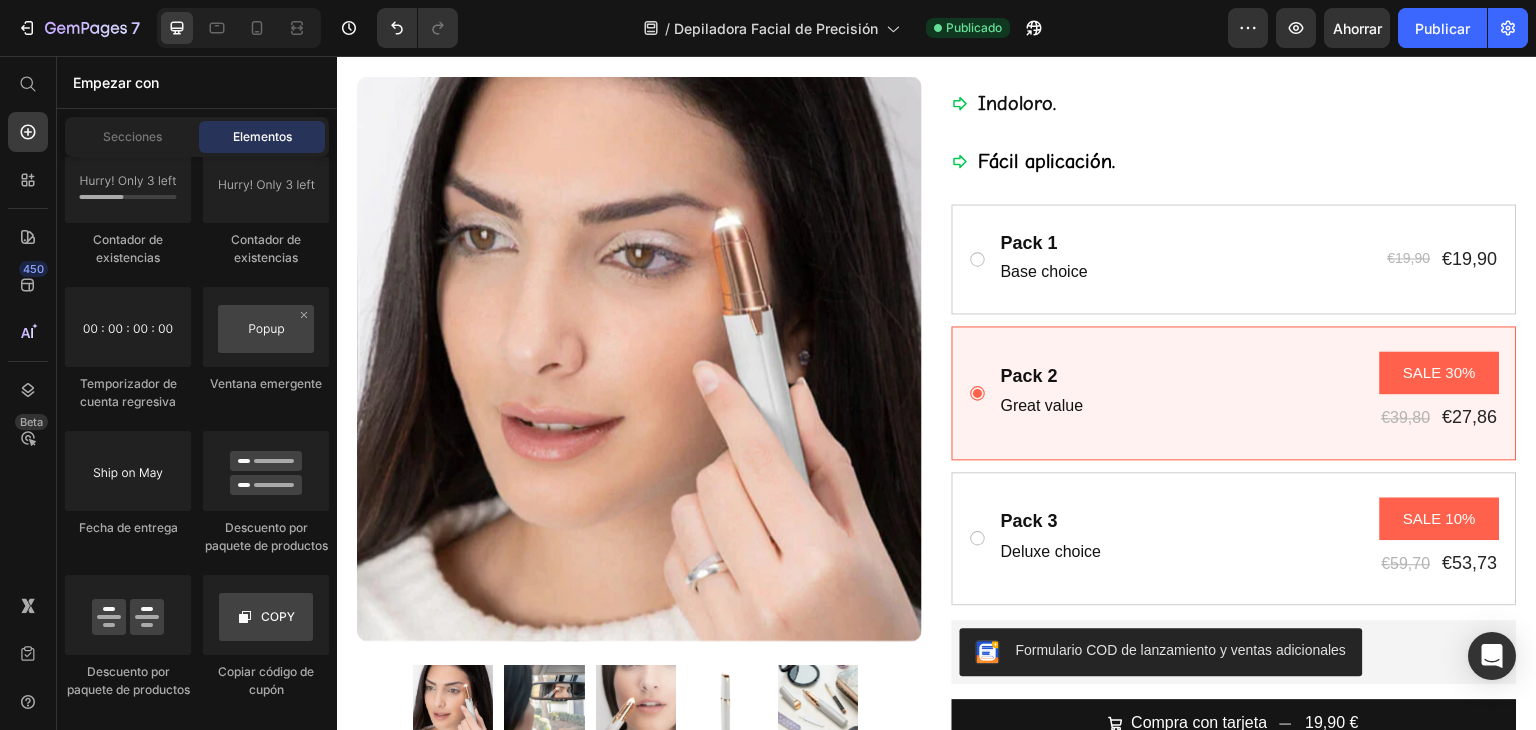 drag, startPoint x: 1534, startPoint y: 337, endPoint x: 1133, endPoint y: 164, distance: 436.72647 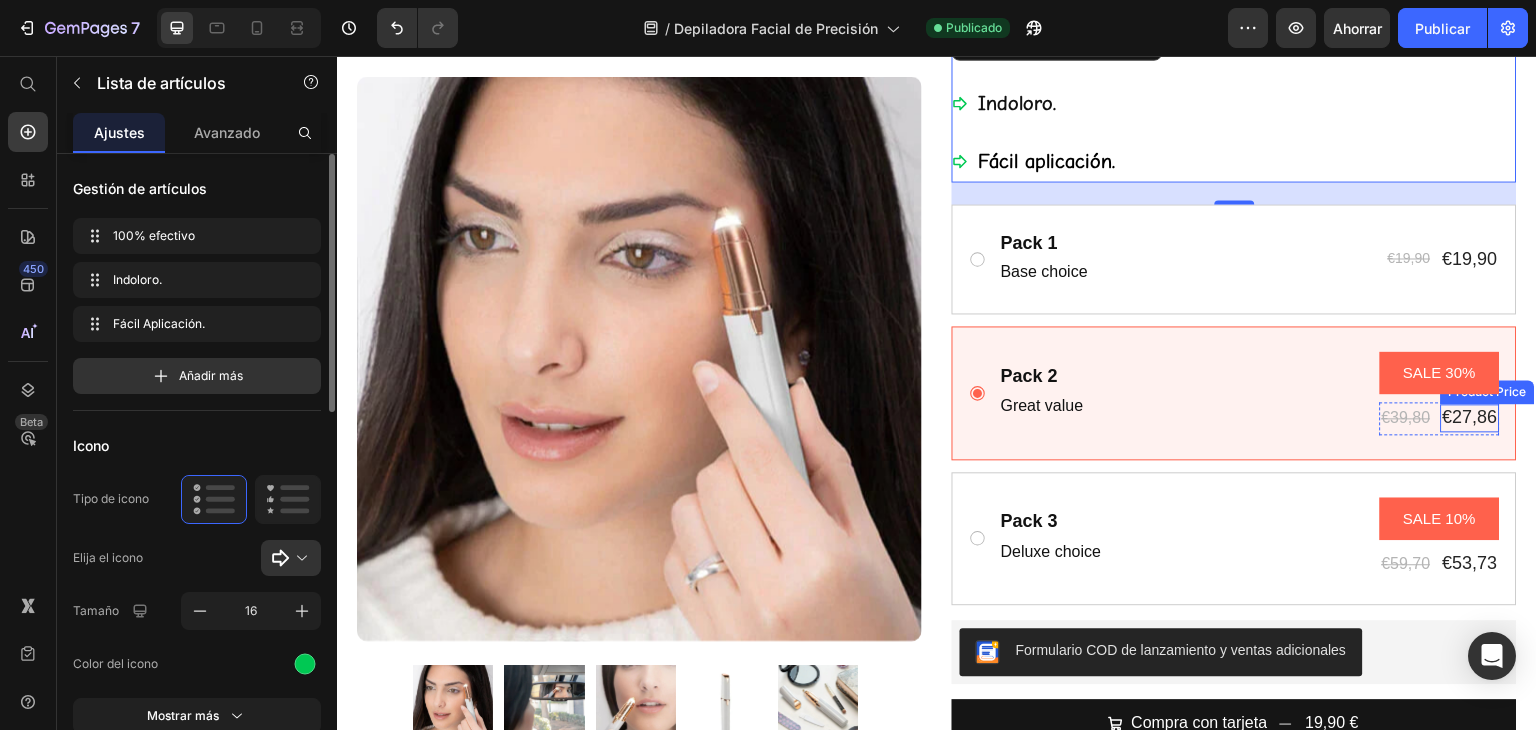 click on "€27,86" at bounding box center [1470, 417] 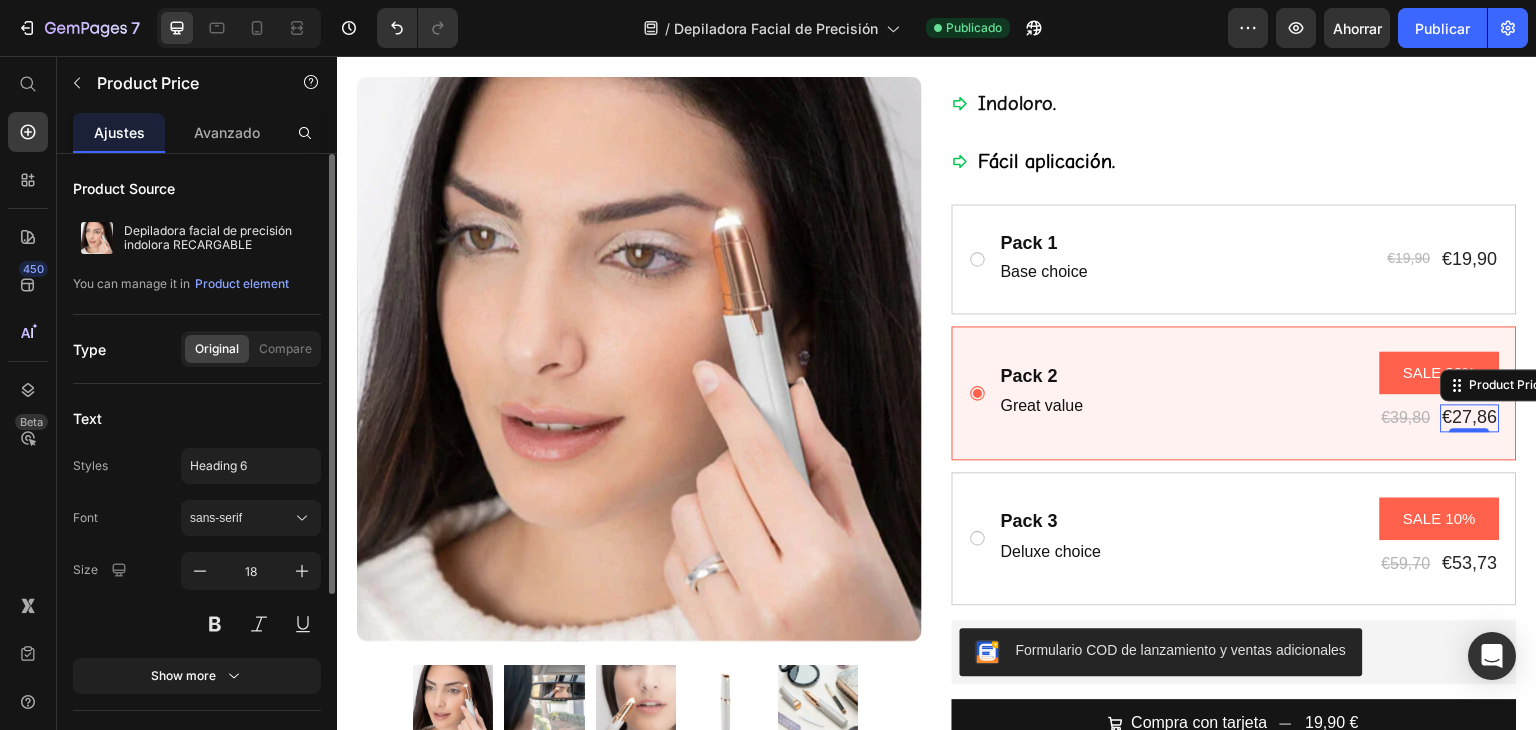 click on "€27,86" at bounding box center (1470, 417) 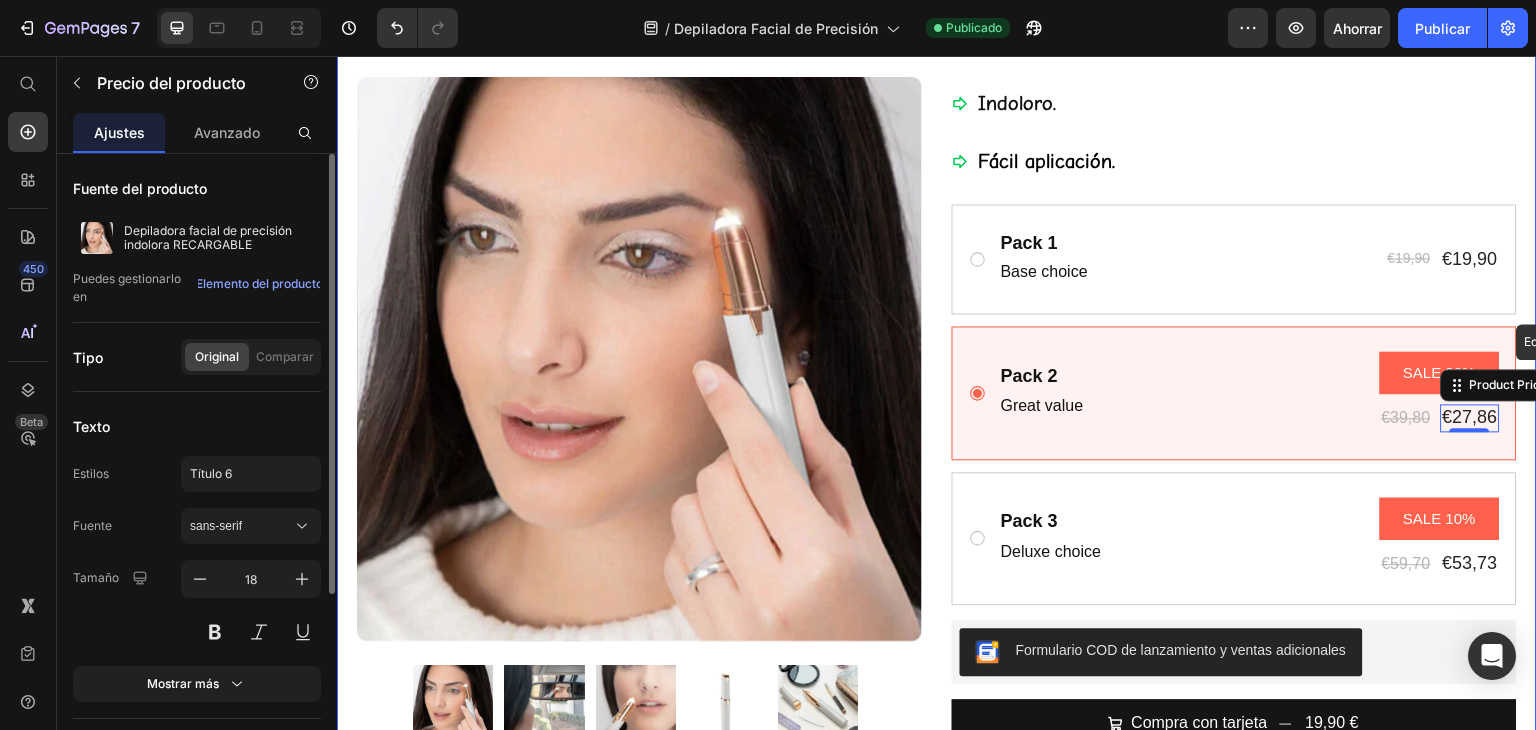 click on "Imágenes del producto Fila Icono Icono Icono Icono
Icono Lista de iconos 4,7    200 Reseñas Bloque de texto Fila Depiladora Facial de Precisión "Recargable" Título Producto de Limpieza Multiusos Inteligente Bloque de texto 19,90 € Precio del producto 0,00 € Precio del producto
Soltar elemento aquí Fila Fila Fila Fila
100% efectivo
Indoloro.
Fácil aplicación  . Lista de artículos Fila Pack 1 Text Block Base choice Text Block €19,90 Product Price €19,90 Product Price Row Row Pack 2 Text Block Great value Text Block SALE 30% Product Badge €39,80 Product Price €27,86 Product Price   Edit content in Shopify 0 Row Row Pack 3 Text Block Deluxe choice Text Block SALE 10% Product Badge €59,70 Product Price €53,73 Product Price Row Row Product Bundle Discount Formulario COD de lanzamiento y ventas adicionales Formulario COD de lanzamiento y ventas adicionales
." at bounding box center [937, 286] 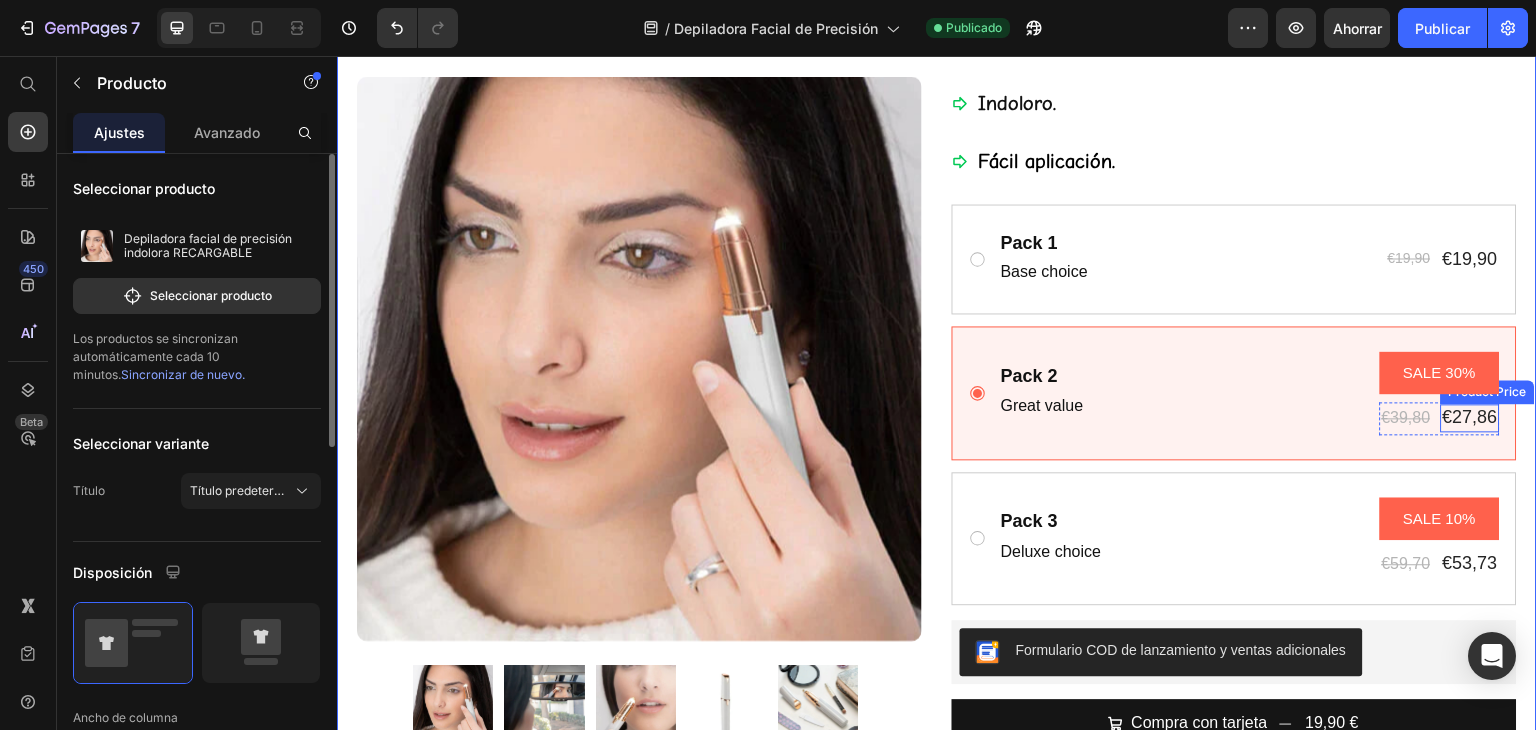 click on "€27,86" at bounding box center [1470, 417] 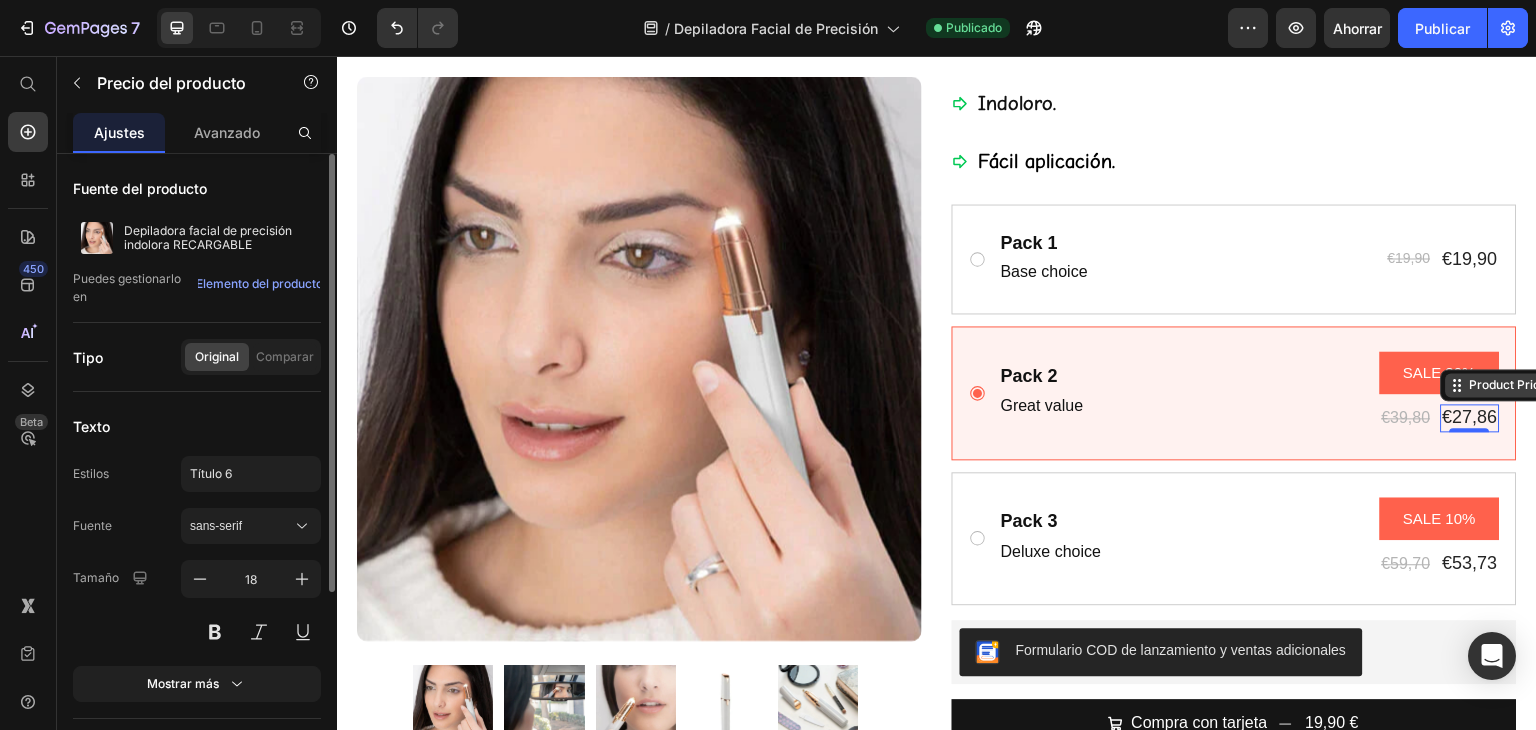 click on "Product Price" at bounding box center [1509, 385] 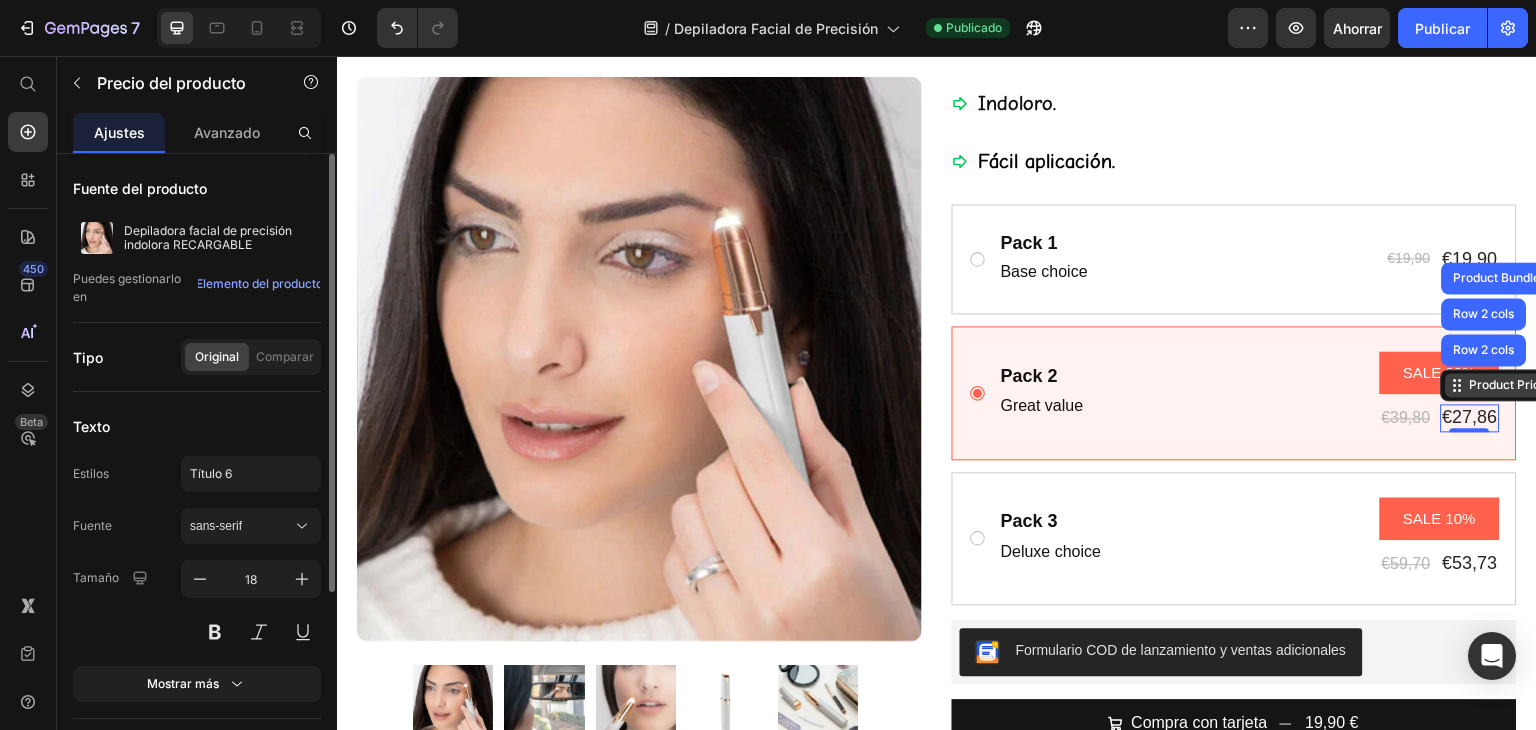 click on "Product Price" at bounding box center (1509, 385) 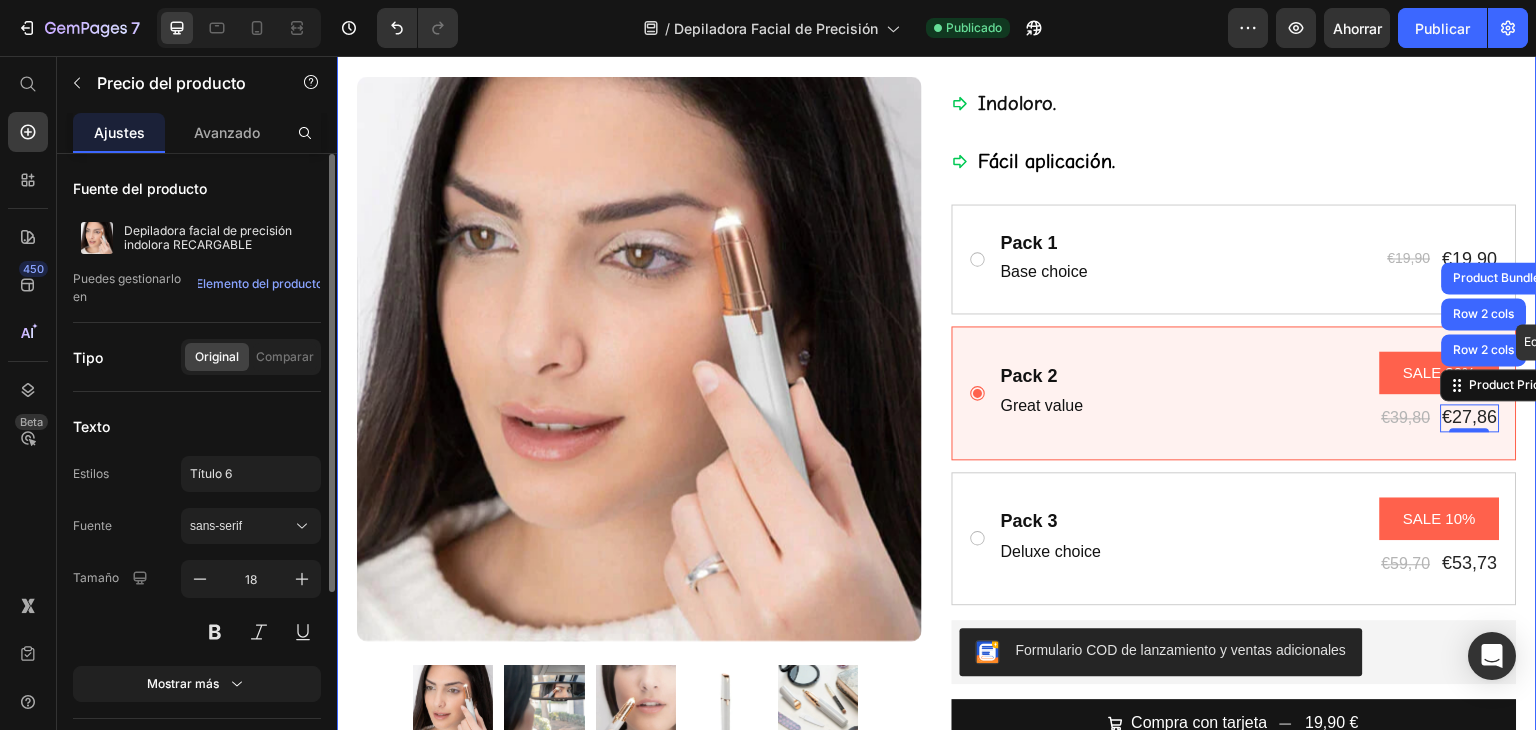 click on "Imágenes del producto Fila Icono Icono Icono Icono
Icono Lista de iconos 4,7    200 Reseñas Bloque de texto Fila Depiladora Facial de Precisión "Recargable" Título Producto de Limpieza Multiusos Inteligente Bloque de texto 19,90 € Precio del producto 0,00 € Precio del producto
Soltar elemento aquí Fila Fila Fila Fila
100% efectivo
Indoloro.
Fácil aplicación  . Lista de artículos Fila Pack 1 Text Block Base choice Text Block €19,90 Product Price €19,90 Product Price Row Row Pack 2 Text Block Great value Text Block SALE 30% Product Badge €39,80 Product Price €27,86 Product Price Row 2 cols Row 2 cols Product Bundle Discount   Edit content in Shopify 0 Row Row Pack 3 Text Block Deluxe choice Text Block SALE 10% Product Badge €59,70 Product Price €53,73 Product Price Row Row Product Bundle Discount Formulario COD de lanzamiento y ventas adicionales
Imagen" at bounding box center [937, 286] 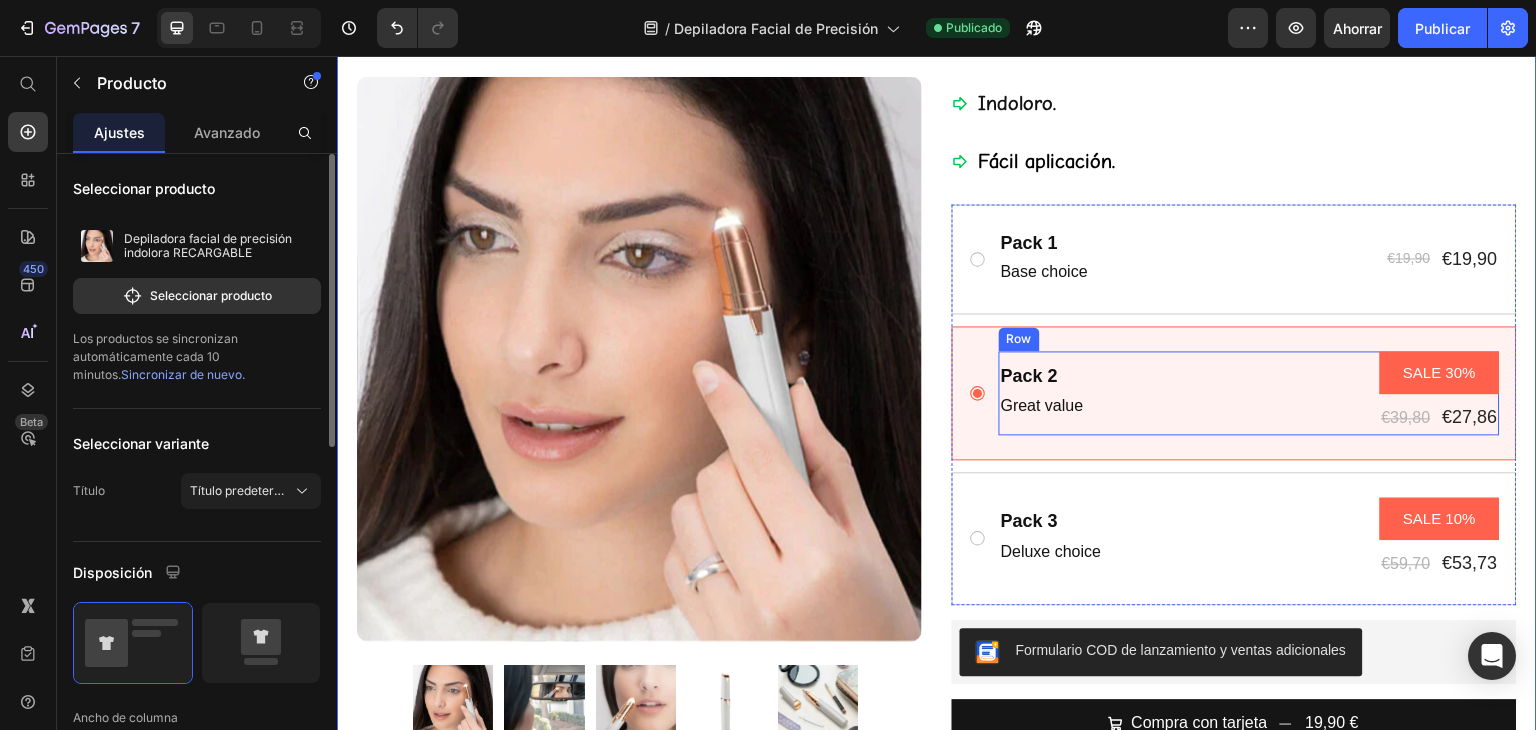 click on "Pack 2 Text Block Great value Text Block SALE 30% Product Badge €39,80 Product Price €27,86 Product Price Row Row" at bounding box center [1249, 393] 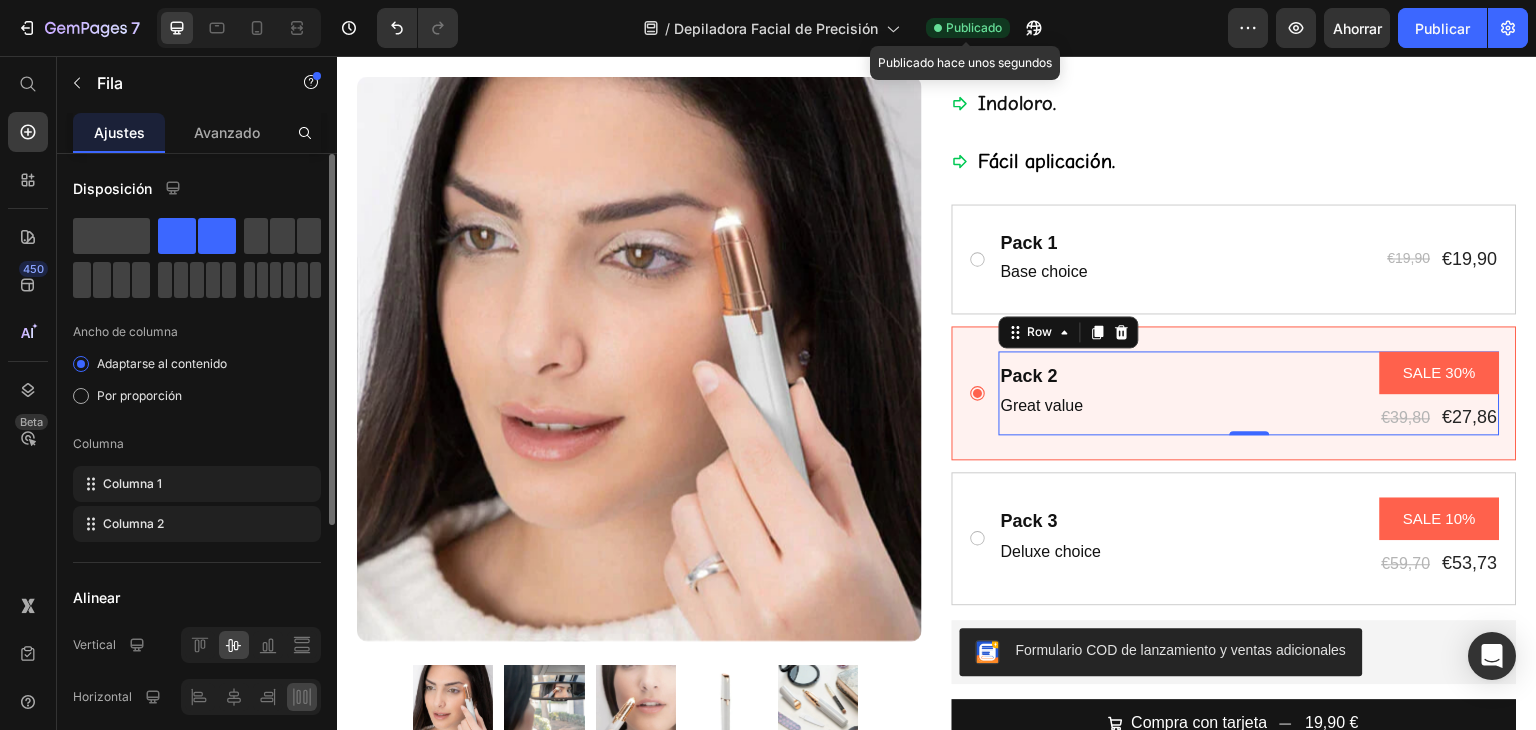 click on "Publicado" at bounding box center (974, 27) 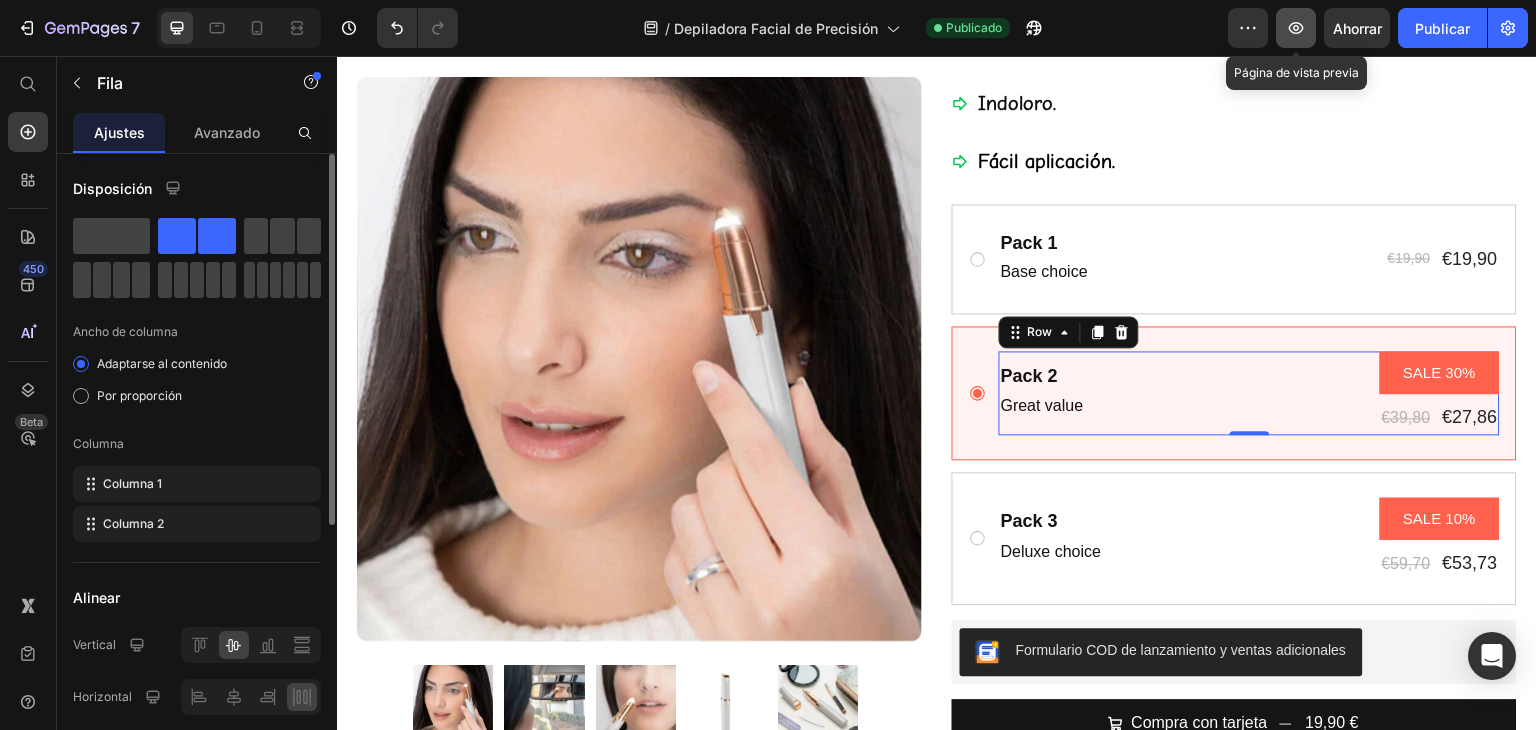click 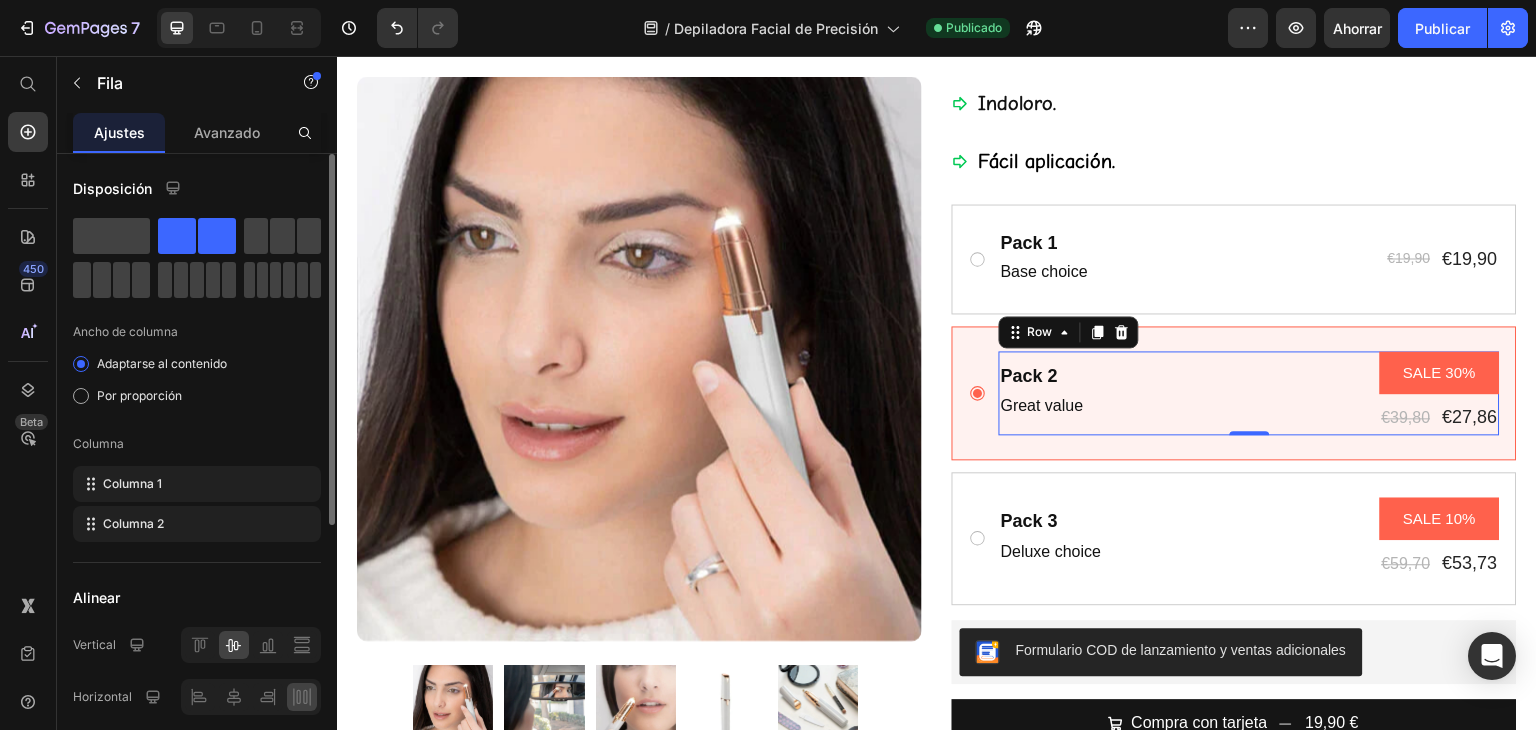 click on "/ Depiladora Facial de Precisión Publicado" 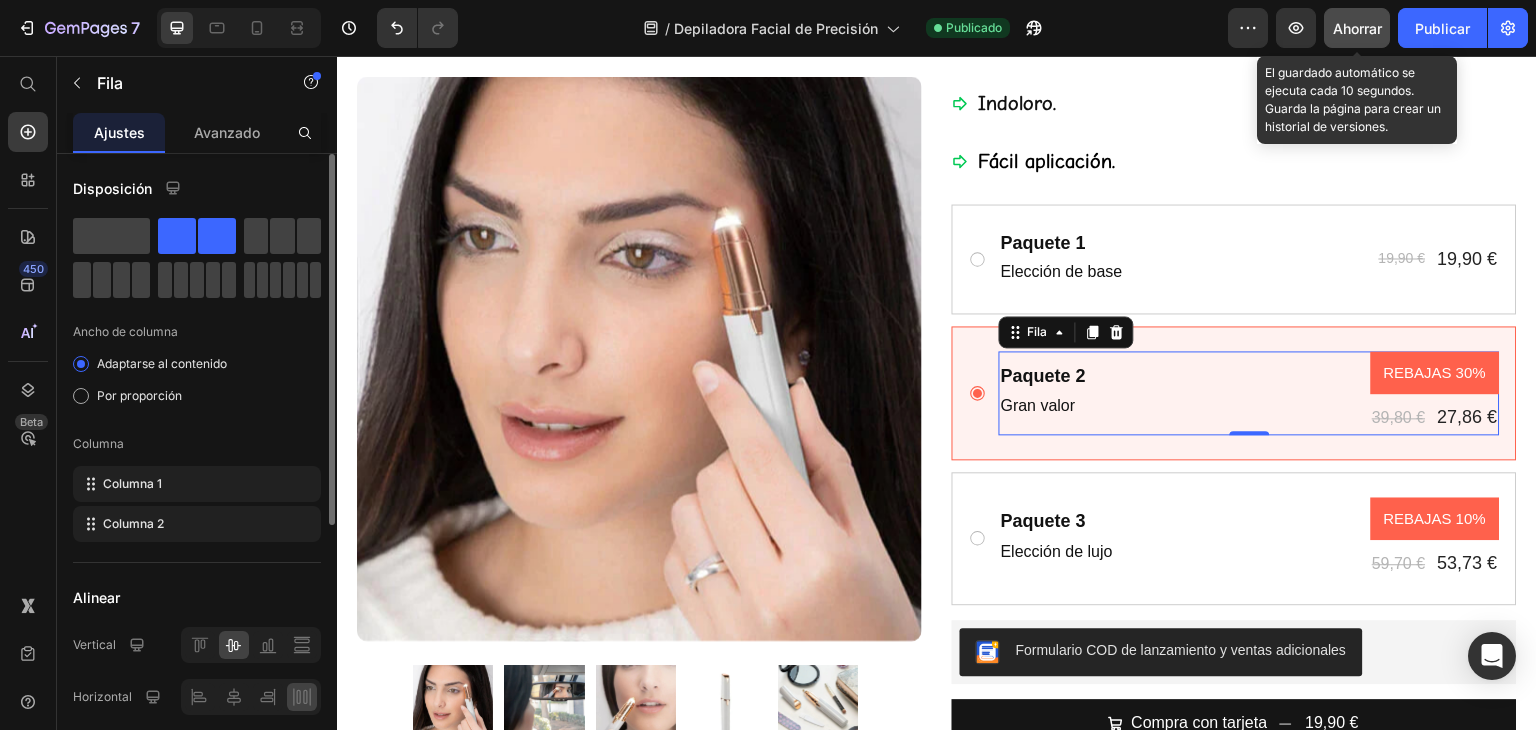 click on "Ahorrar" at bounding box center [1357, 28] 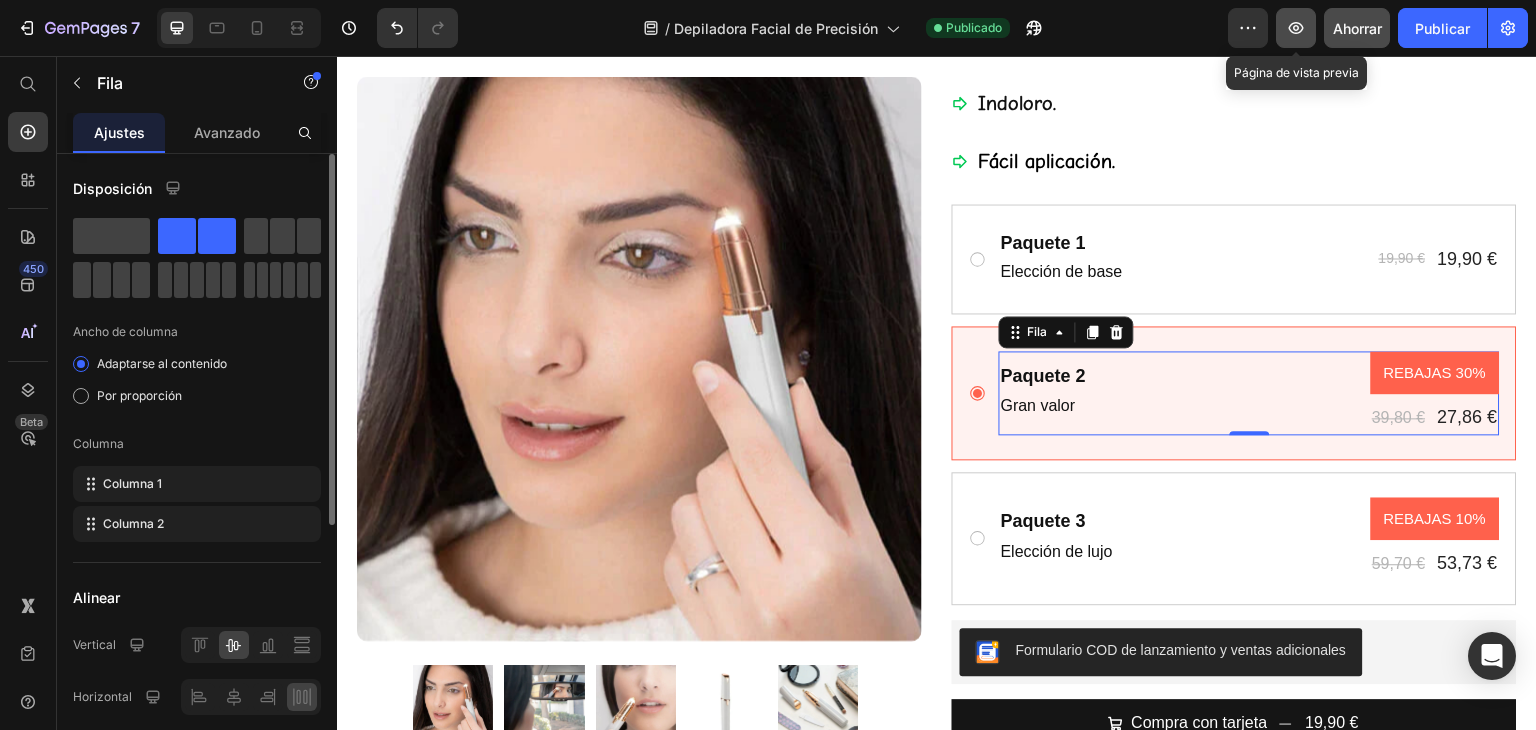 click 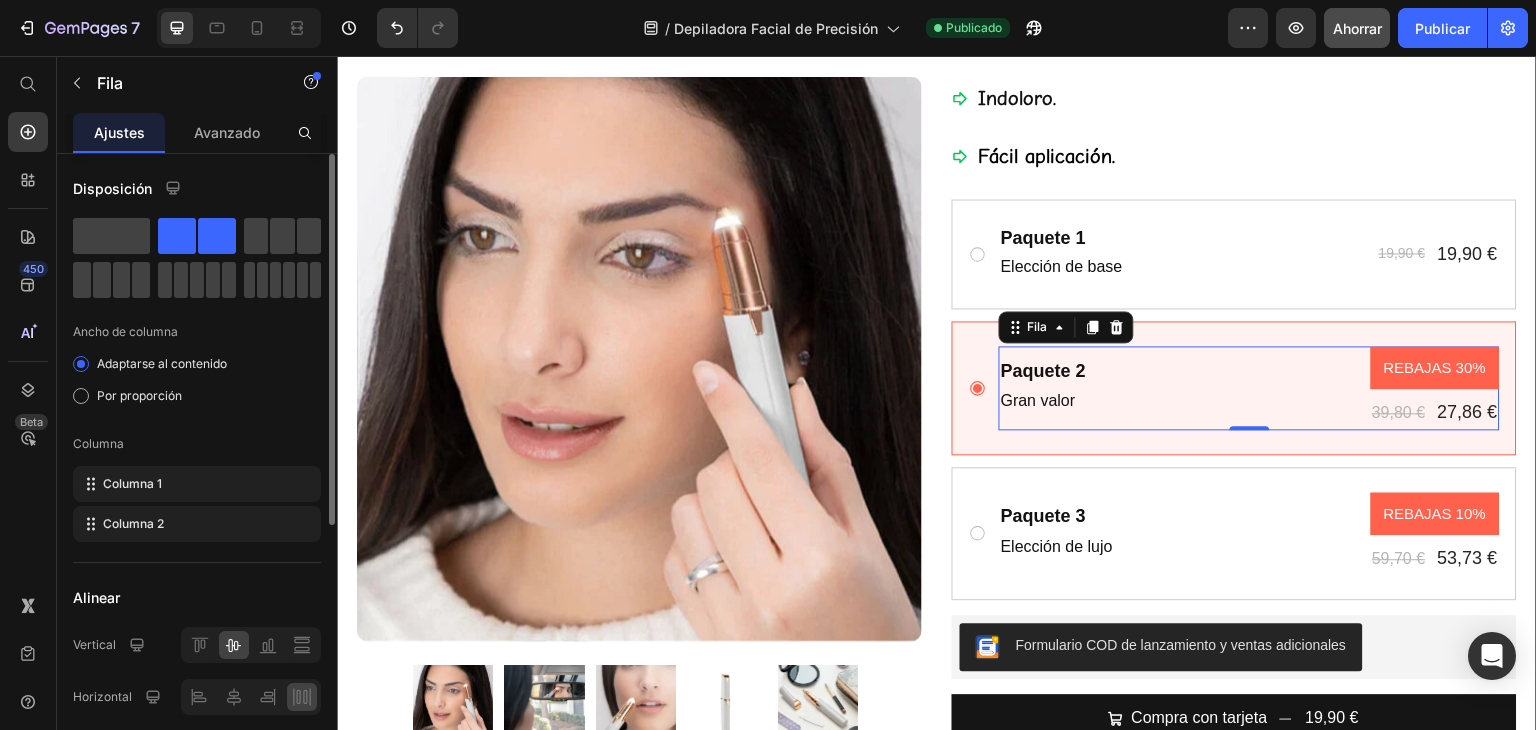 scroll, scrollTop: 400, scrollLeft: 0, axis: vertical 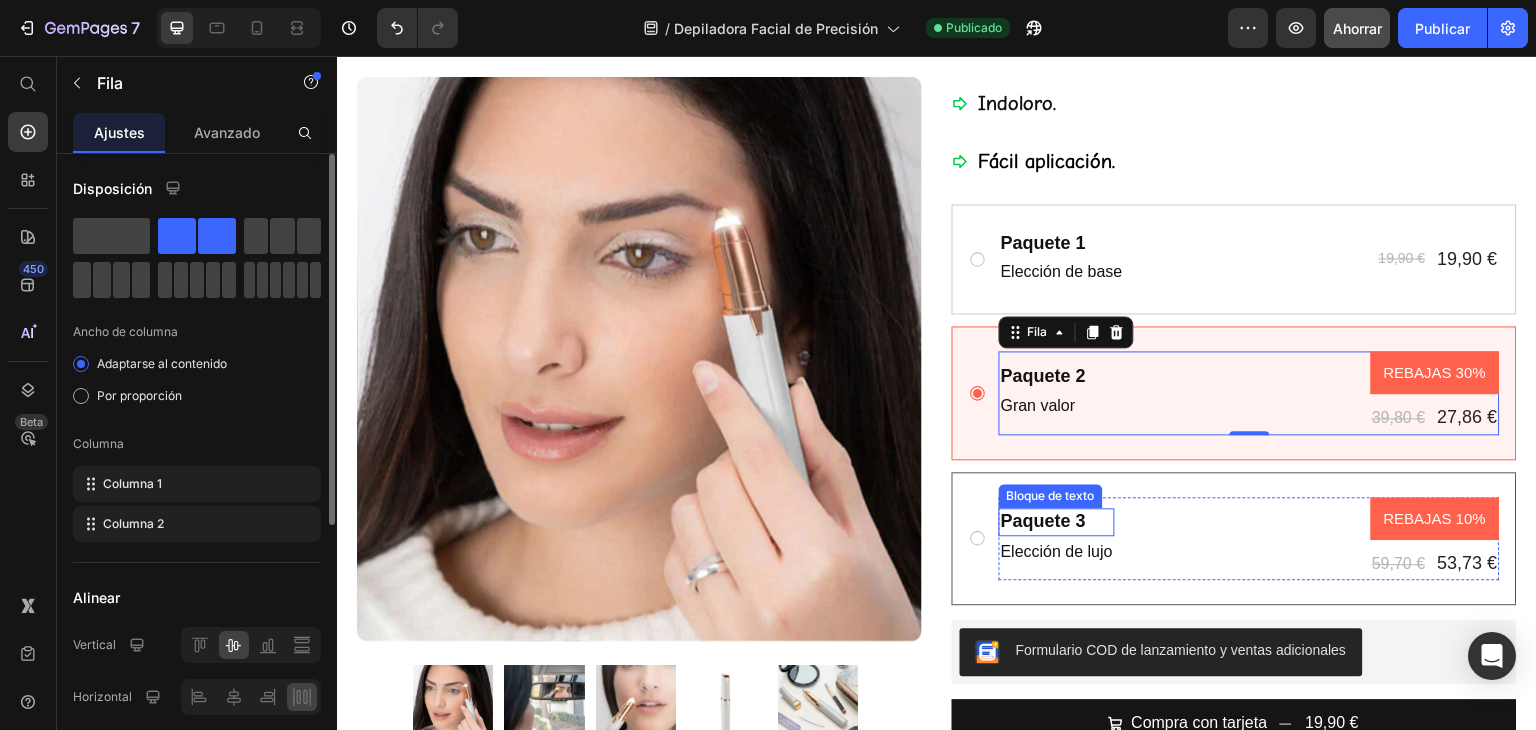 click on "Bloque de texto" at bounding box center [1051, 496] 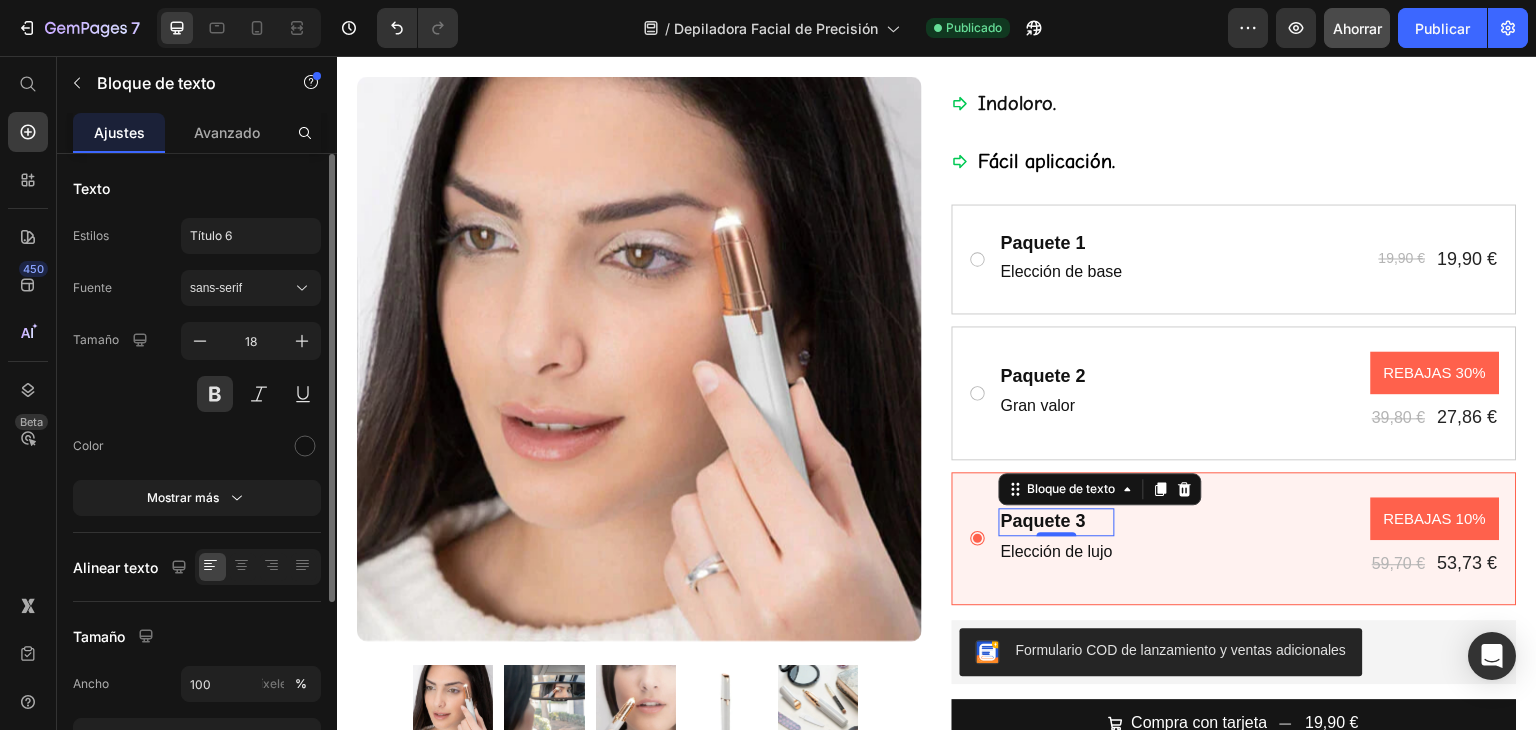 click 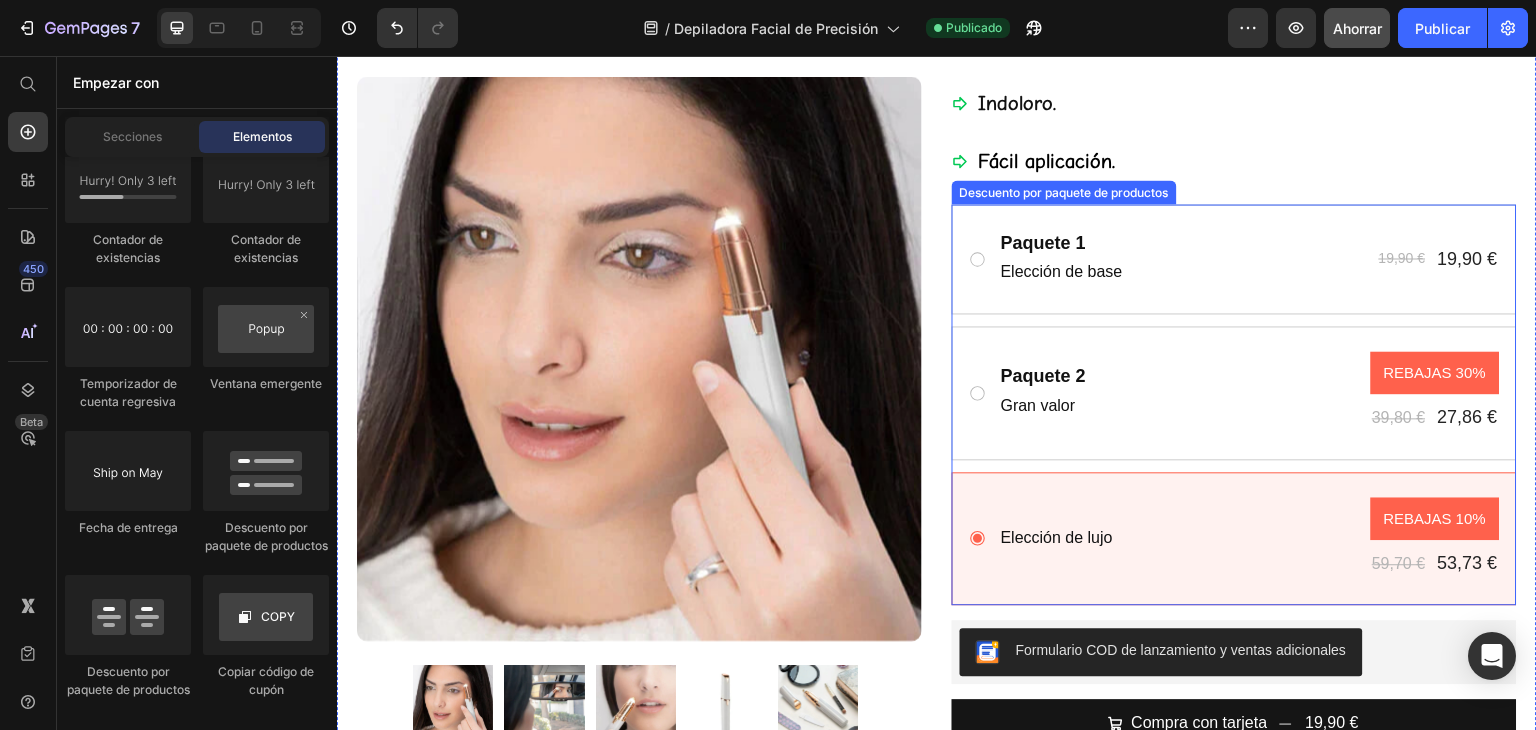 click on "Elección de lujo Bloque de texto REBAJAS 10% Insignia del producto 59,70 € Precio del producto 53,73 € Precio del producto Fila Fila" at bounding box center [1234, 539] 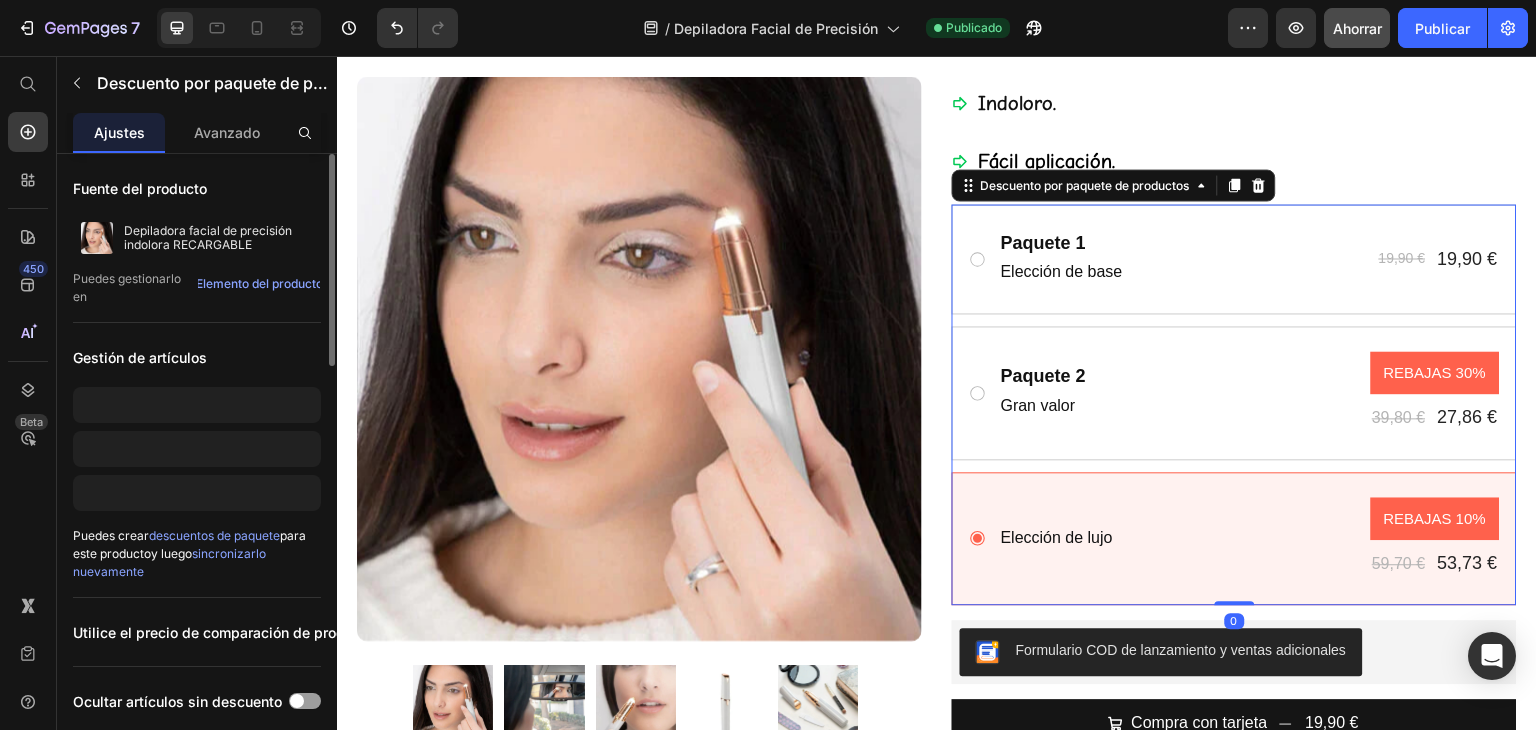 click on "Icono Icono Icono Icono
Icono Lista de iconos 4,7    200 Reseñas Bloque de texto Fila Depiladora Facial de Precisión "Recargable" Título Producto de Limpieza Multiusos Inteligente Bloque de texto 19,90 € Precio del producto 0,00 € Precio del producto
Soltar elemento aquí Fila Fila Fila Fila
100% efectivo
Indoloro.
Fácil aplicación  . Lista de artículos Fila Paquete 1 Bloque de texto Elección de base Bloque de texto 19,90 € Precio del producto 19,90 € Precio del producto Fila Fila Paquete 2 Bloque de texto Gran valor Bloque de texto REBAJAS 30% Insignia del producto 39,80 € Precio del producto 27,86 € Precio del producto Fila Fila Elección de lujo Bloque de texto REBAJAS 10% Insignia del producto 59,70 € Precio del producto 53,73 € Precio del producto Fila Fila Descuento por paquete de productos   0 Formulario COD de lanzamiento y ventas adicionales Formulario COD de lanzamiento y ventas adicionales" at bounding box center (1234, 310) 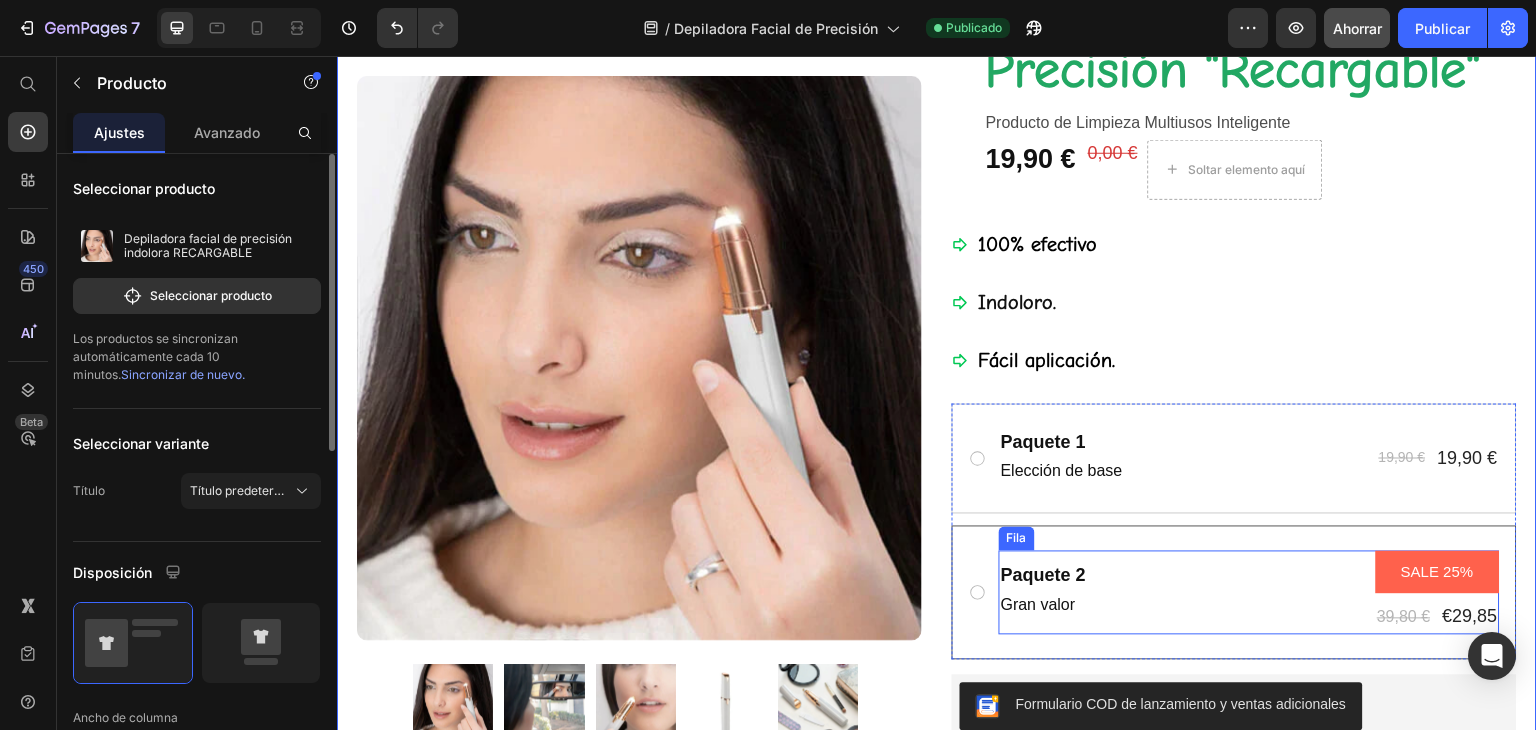 scroll, scrollTop: 300, scrollLeft: 0, axis: vertical 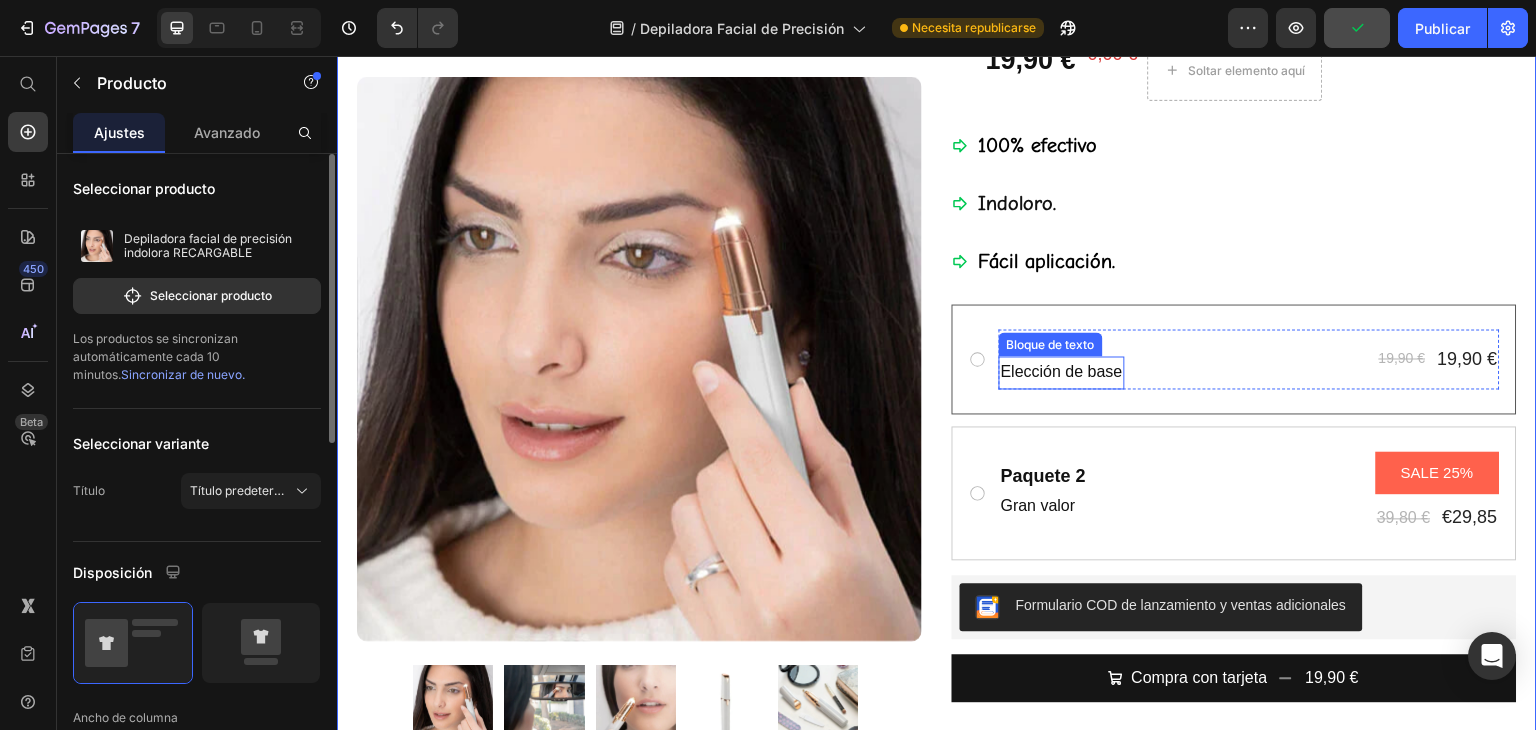 click on "Elección de base" at bounding box center (1062, 371) 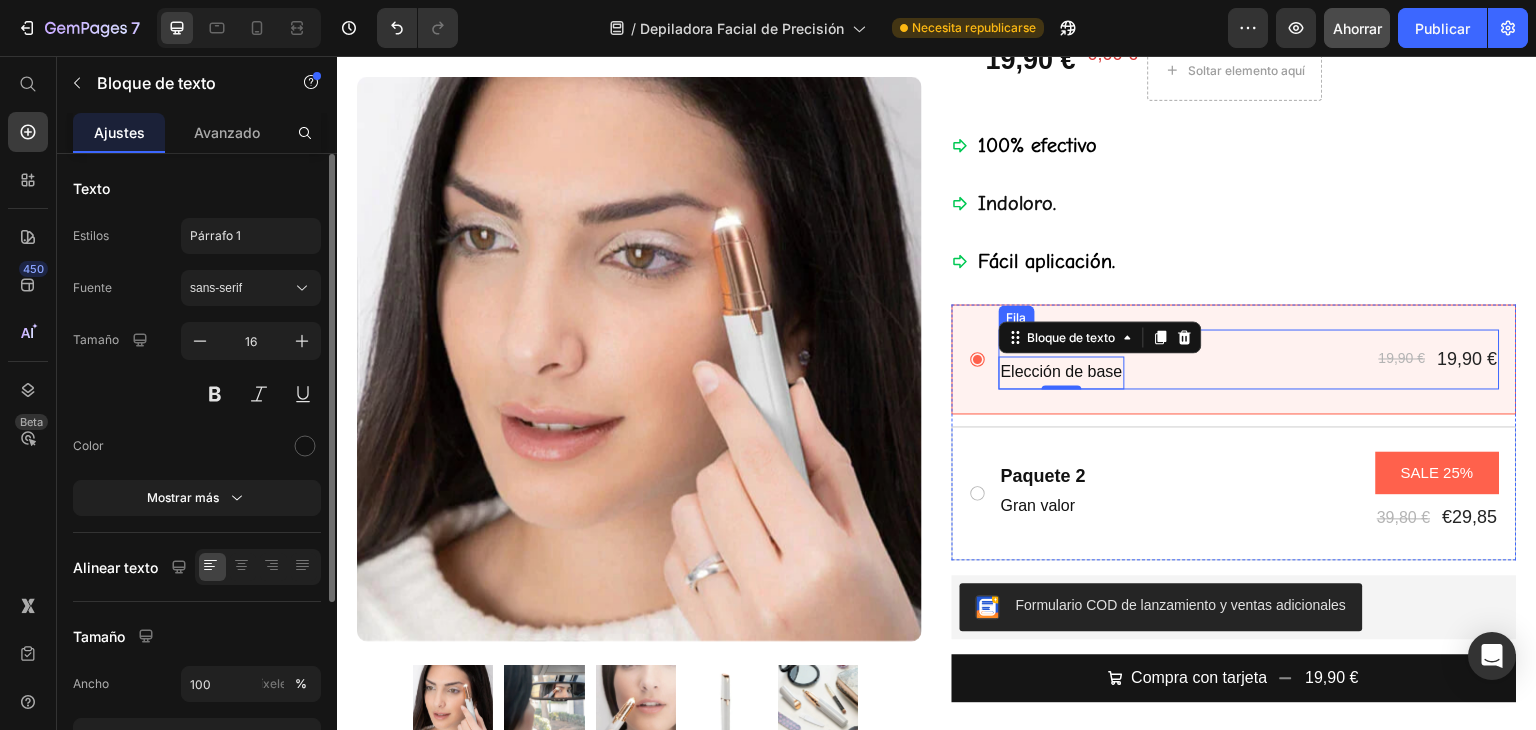 click on "Paquete 1 Bloque de texto Elección de base Bloque de texto   0 19,90 € Precio del producto 19,90 € Precio del producto Fila Fila" at bounding box center [1249, 359] 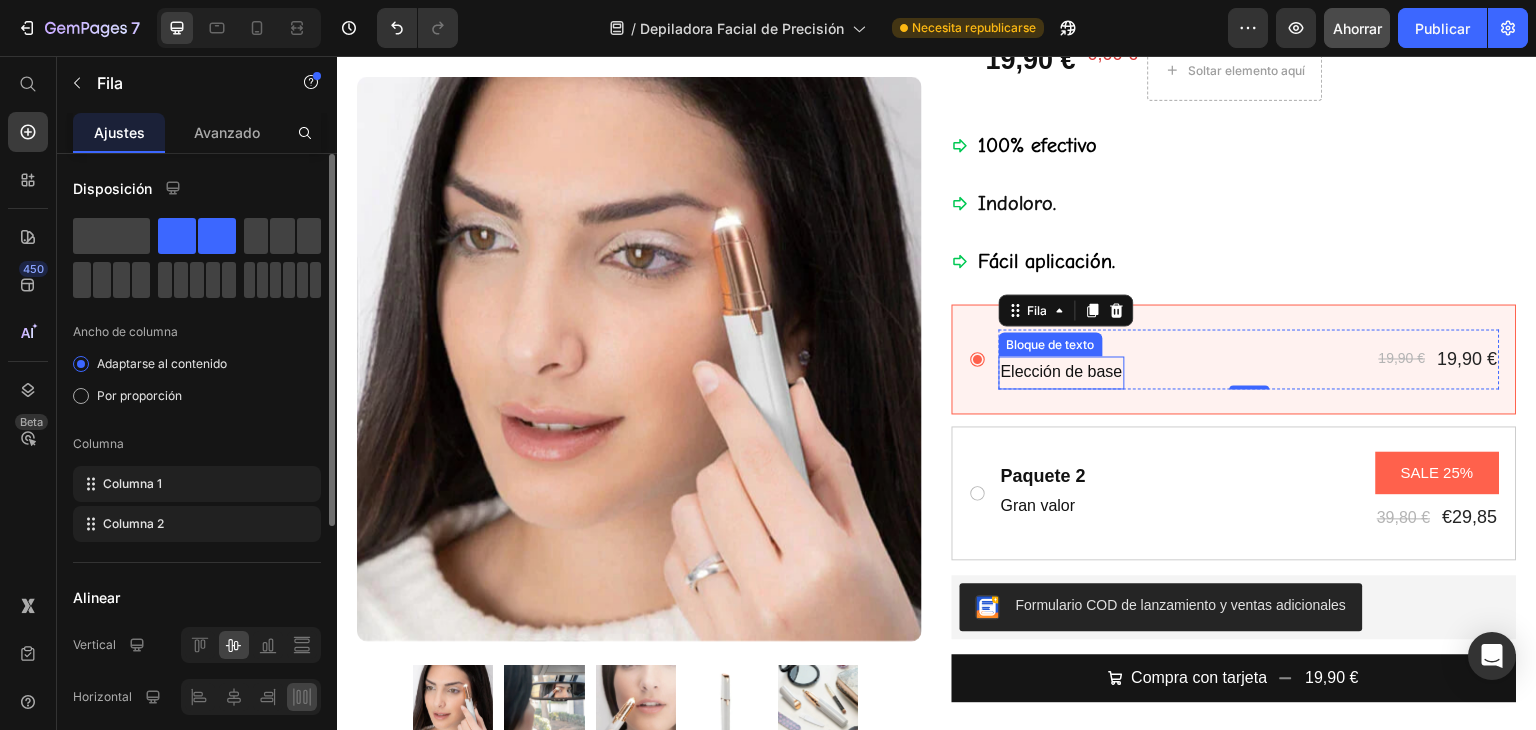 click on "Elección de base" at bounding box center (1062, 371) 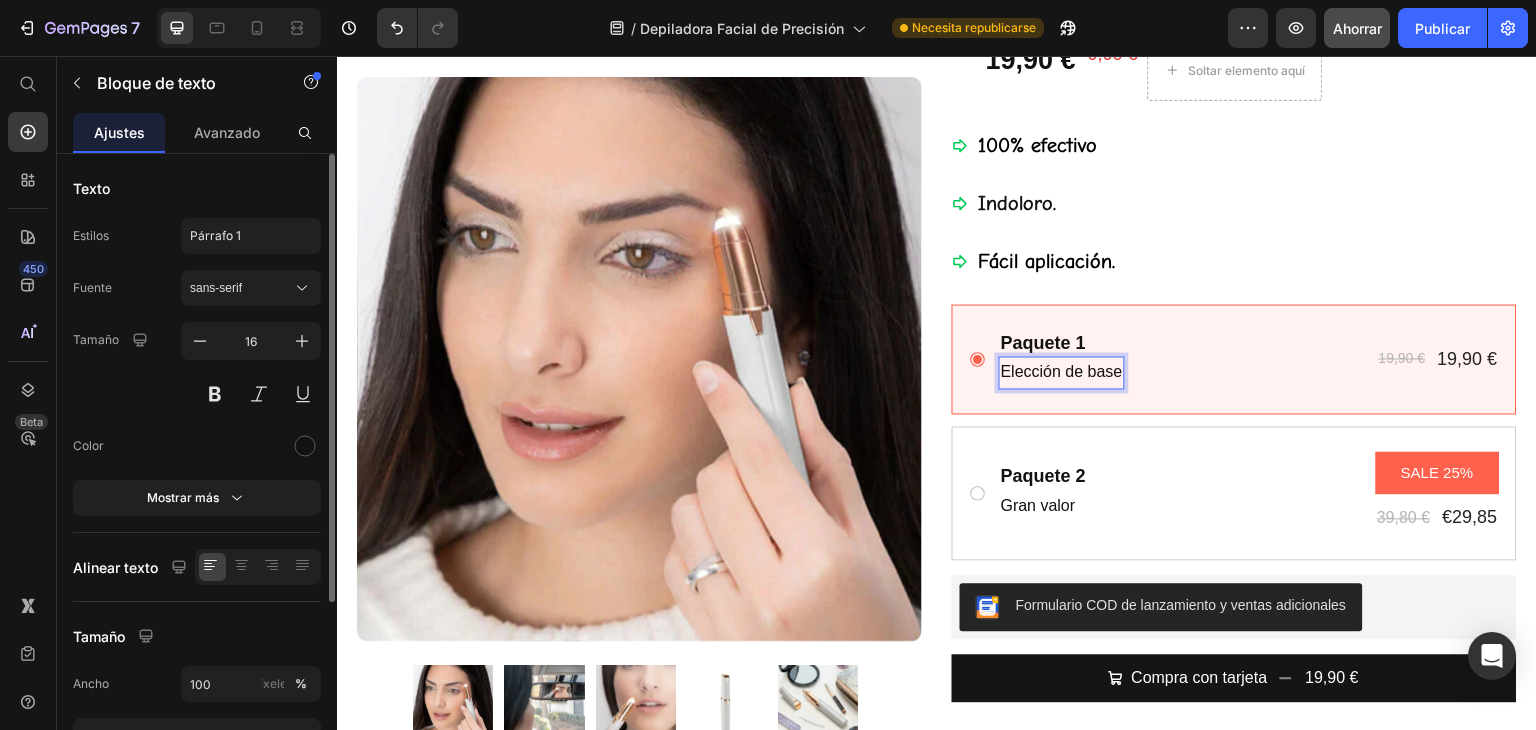 click on "Elección de base" at bounding box center (1062, 372) 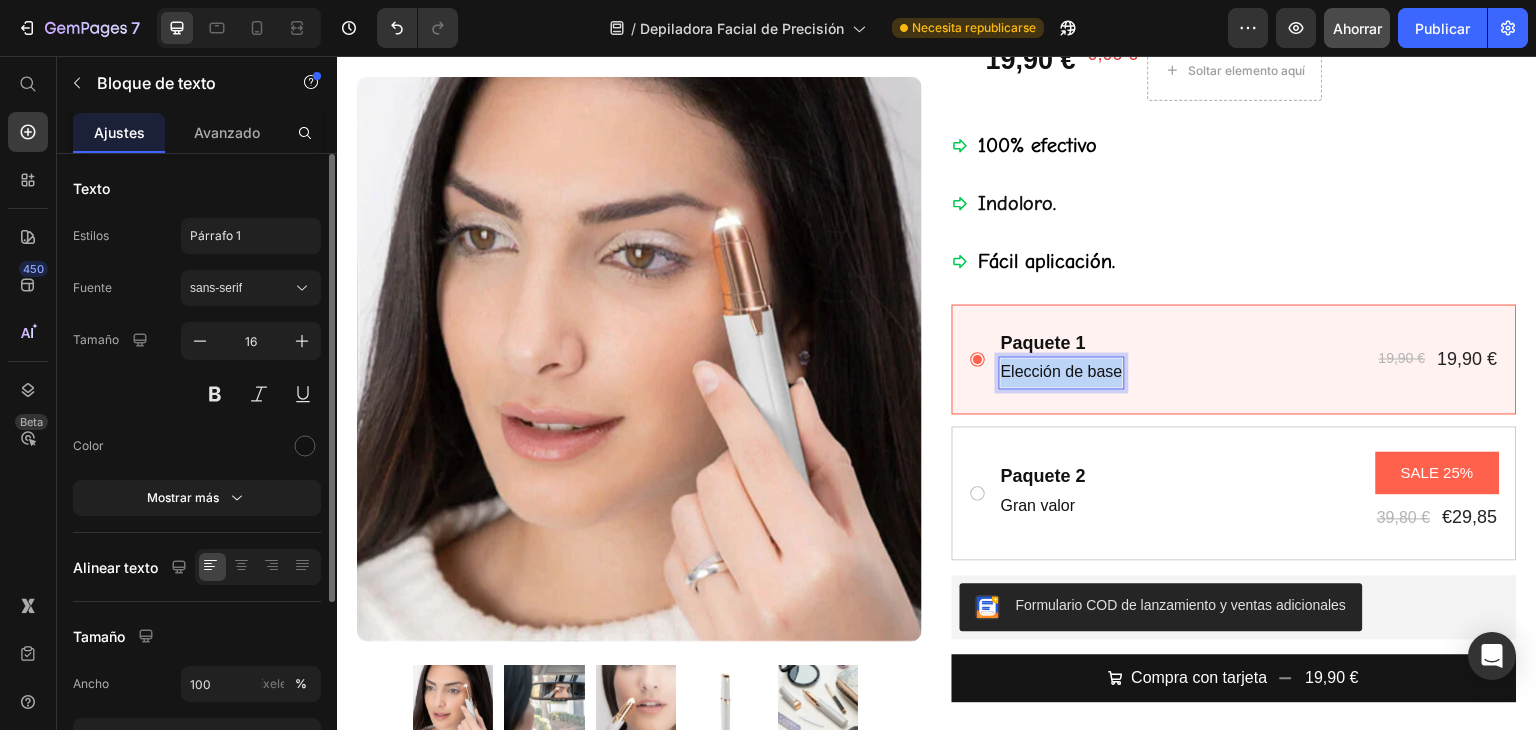 drag, startPoint x: 1112, startPoint y: 373, endPoint x: 990, endPoint y: 379, distance: 122.14745 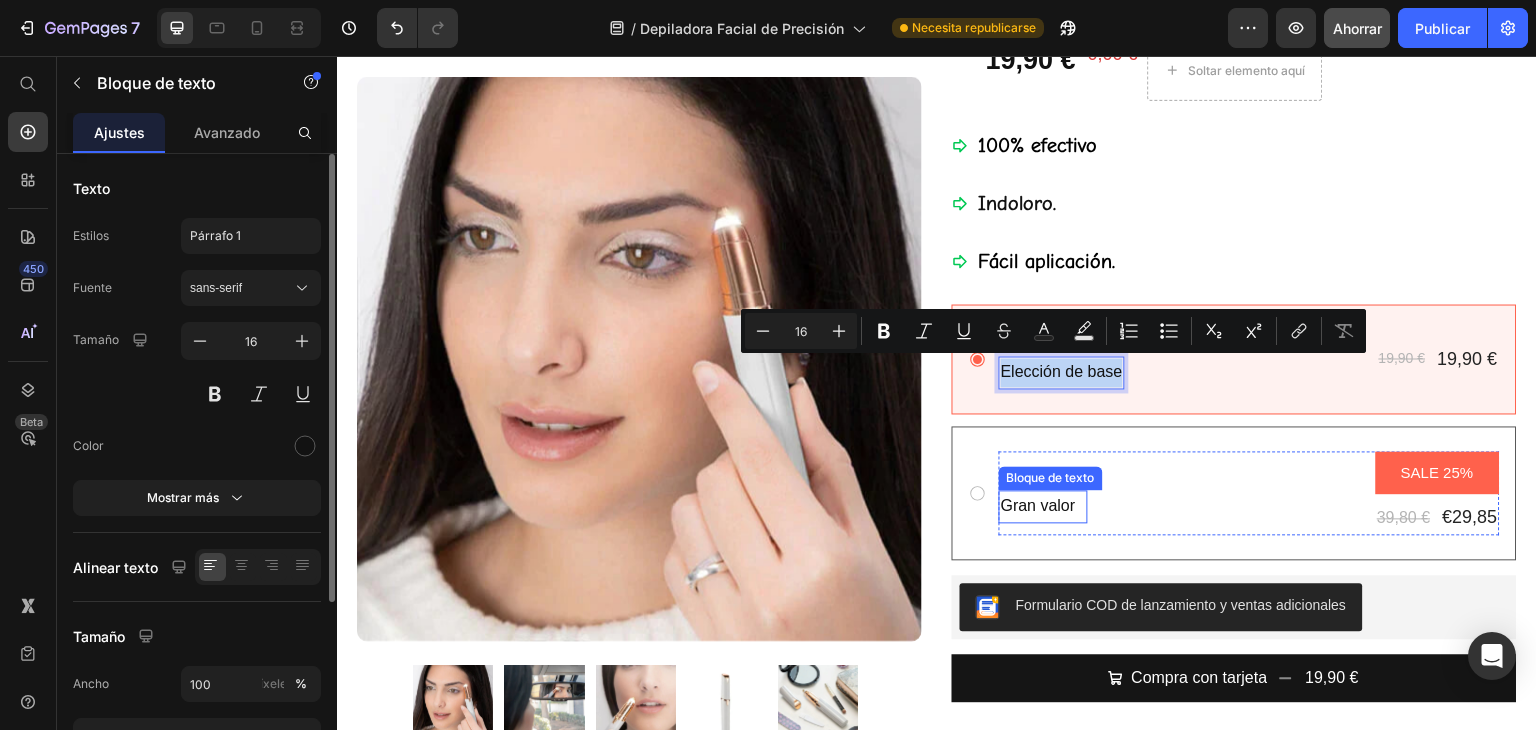 click on "Gran valor" at bounding box center [1038, 505] 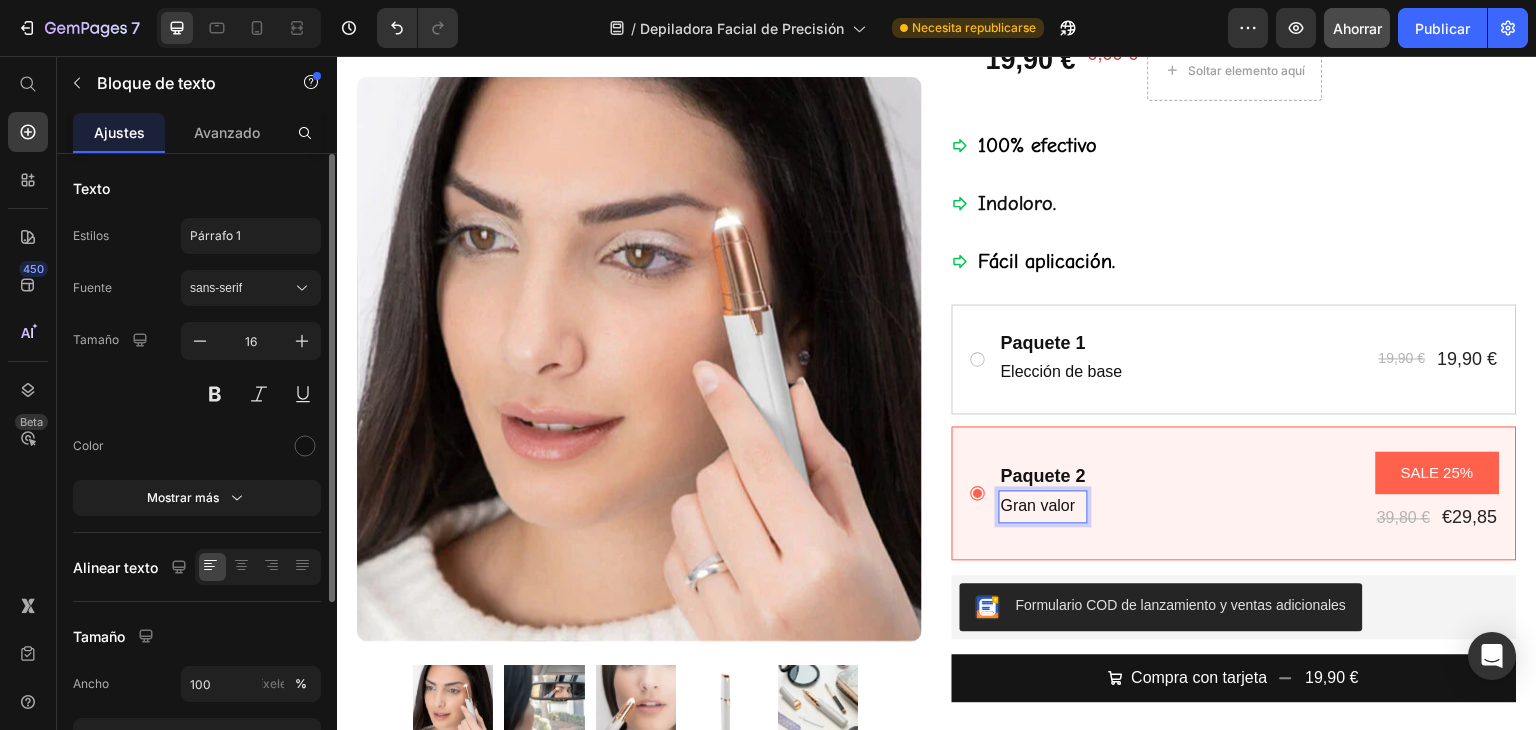 click on "Gran valor" at bounding box center [1043, 506] 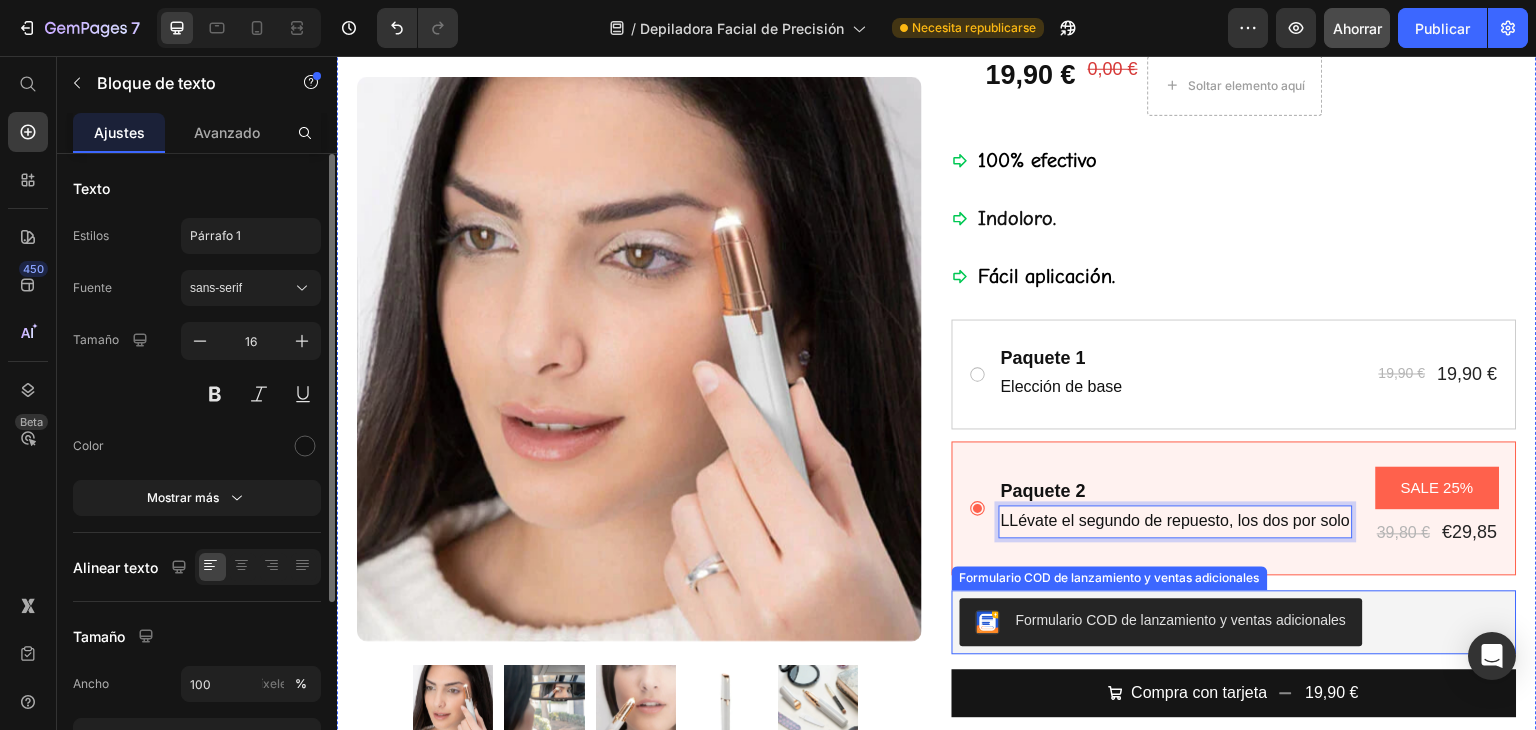 scroll, scrollTop: 273, scrollLeft: 0, axis: vertical 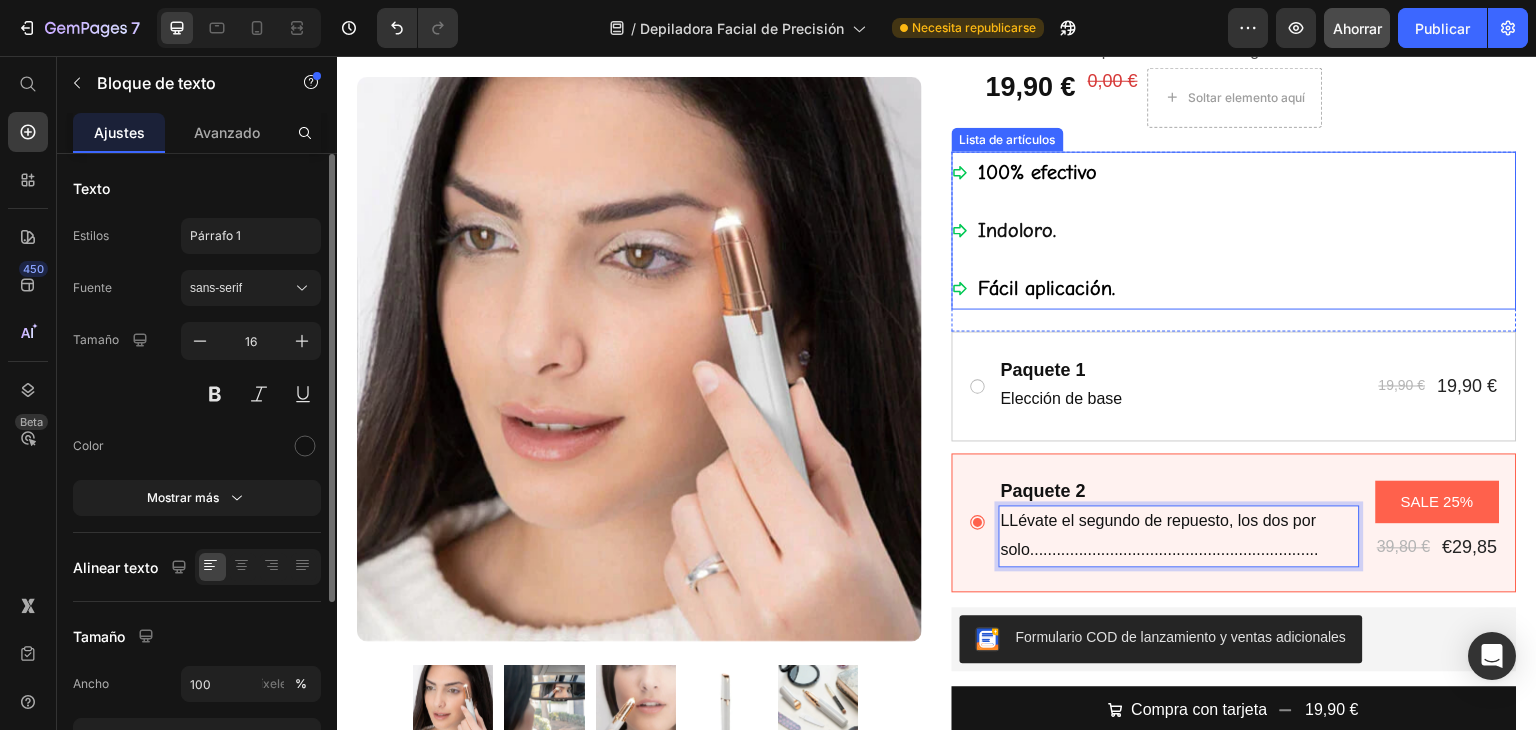 click on "100% efectivo
Indoloro.
Fácil aplicación  ." at bounding box center [1234, 230] 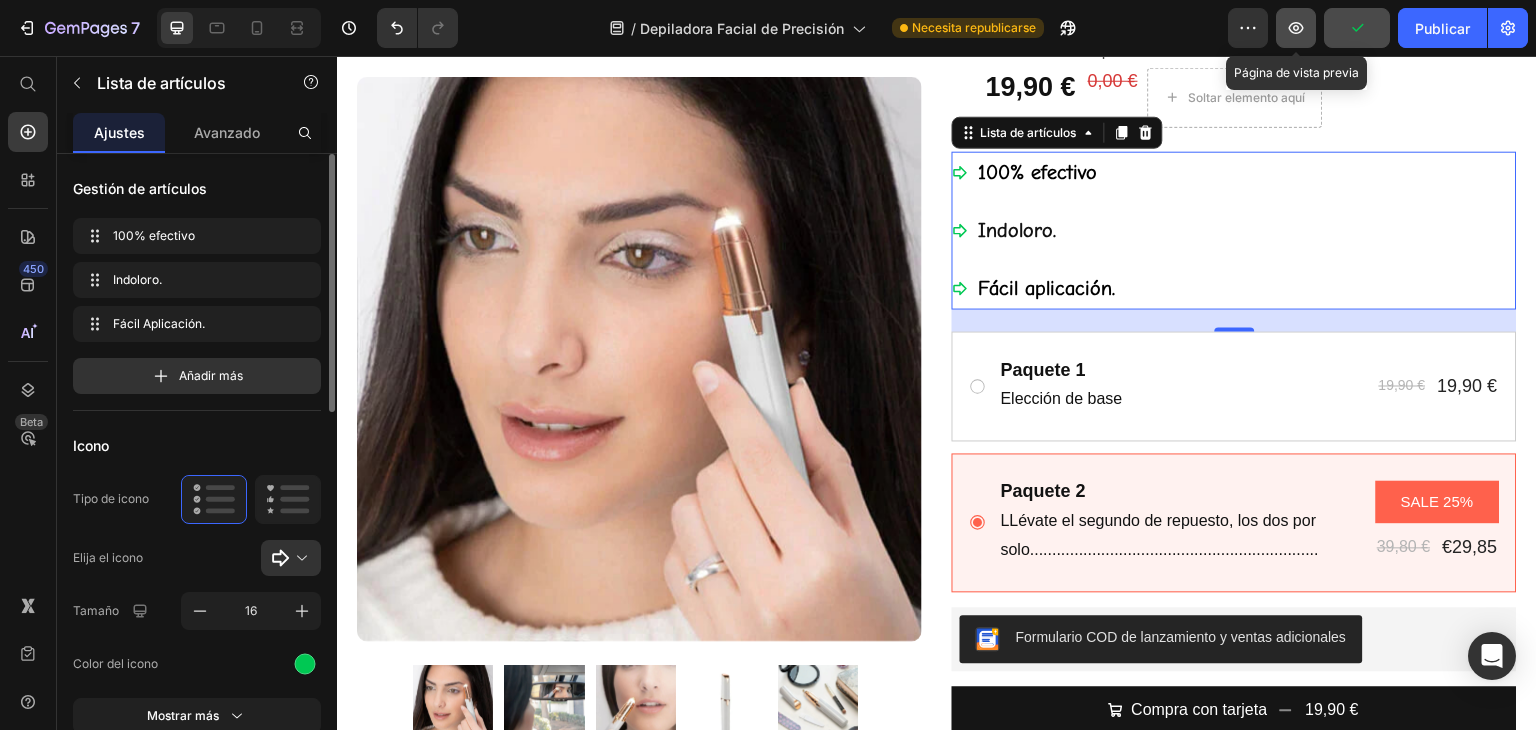 click 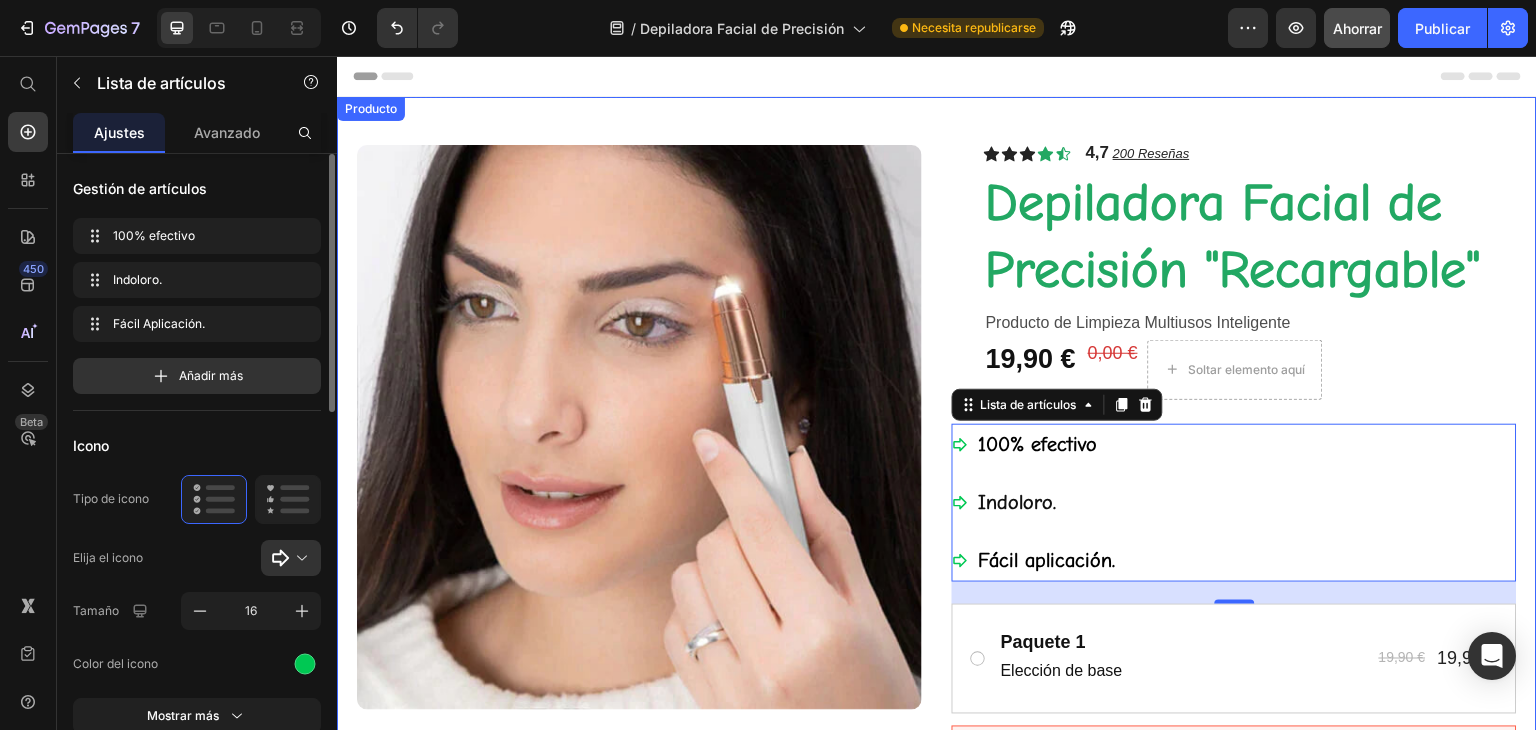 scroll, scrollTop: 0, scrollLeft: 0, axis: both 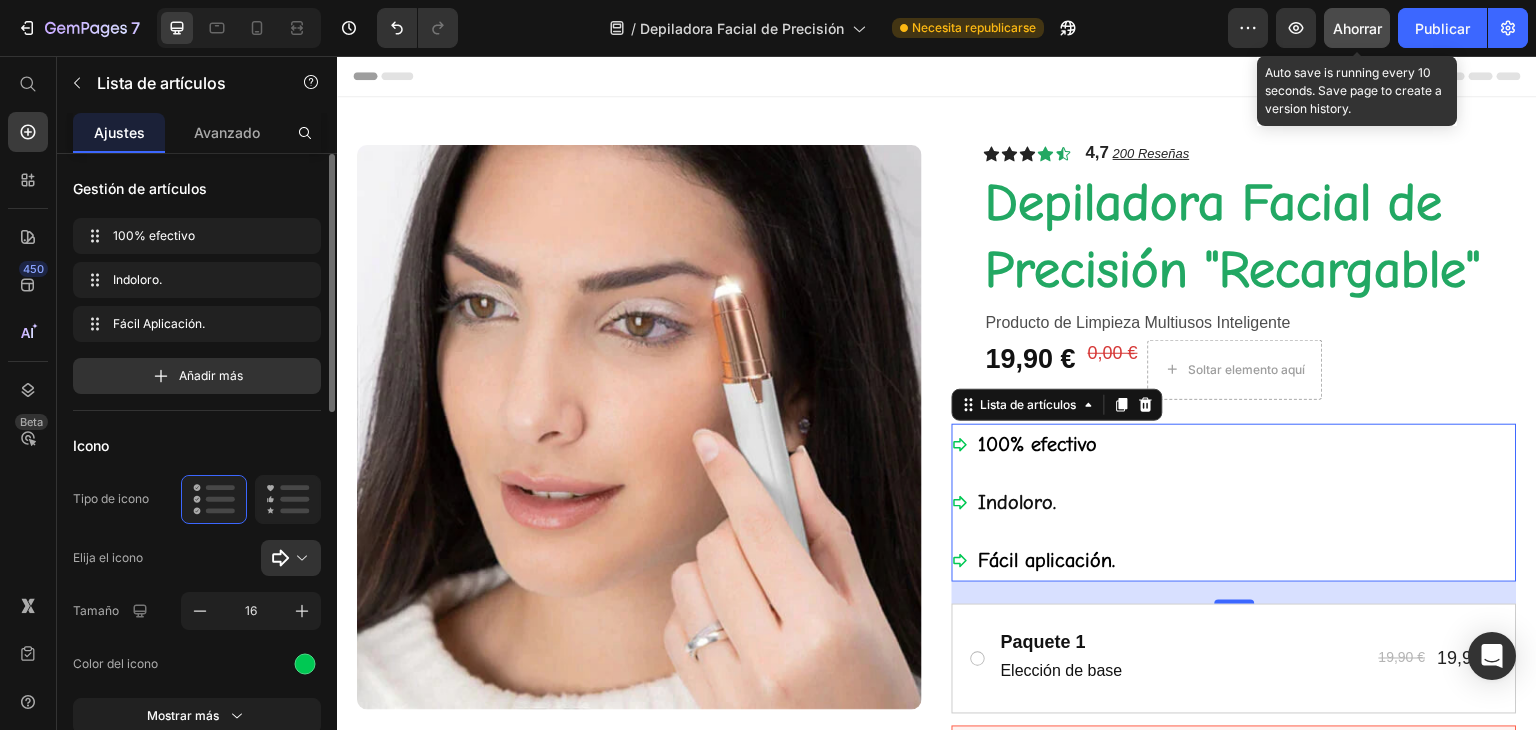 click on "Ahorrar" at bounding box center [1357, 28] 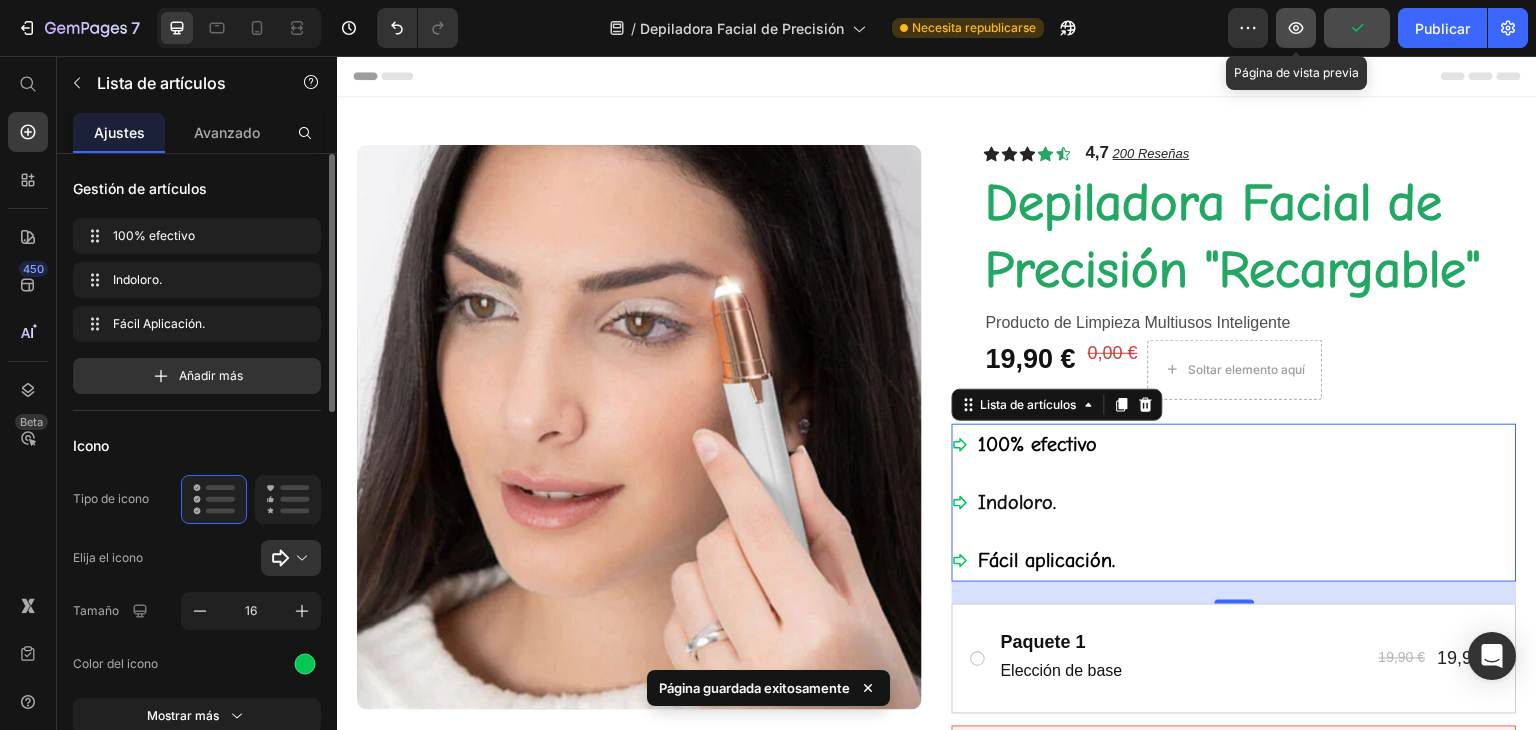 click 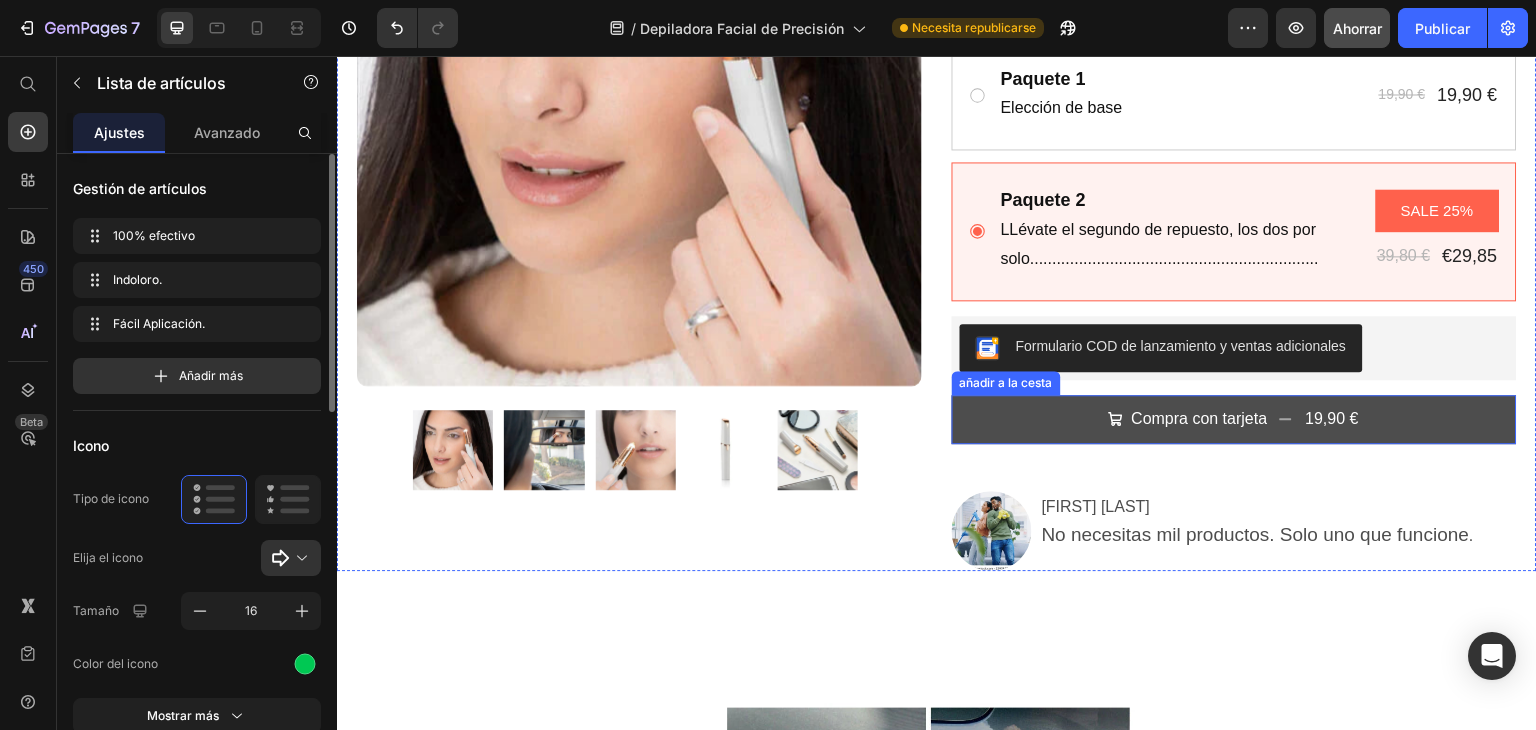scroll, scrollTop: 600, scrollLeft: 0, axis: vertical 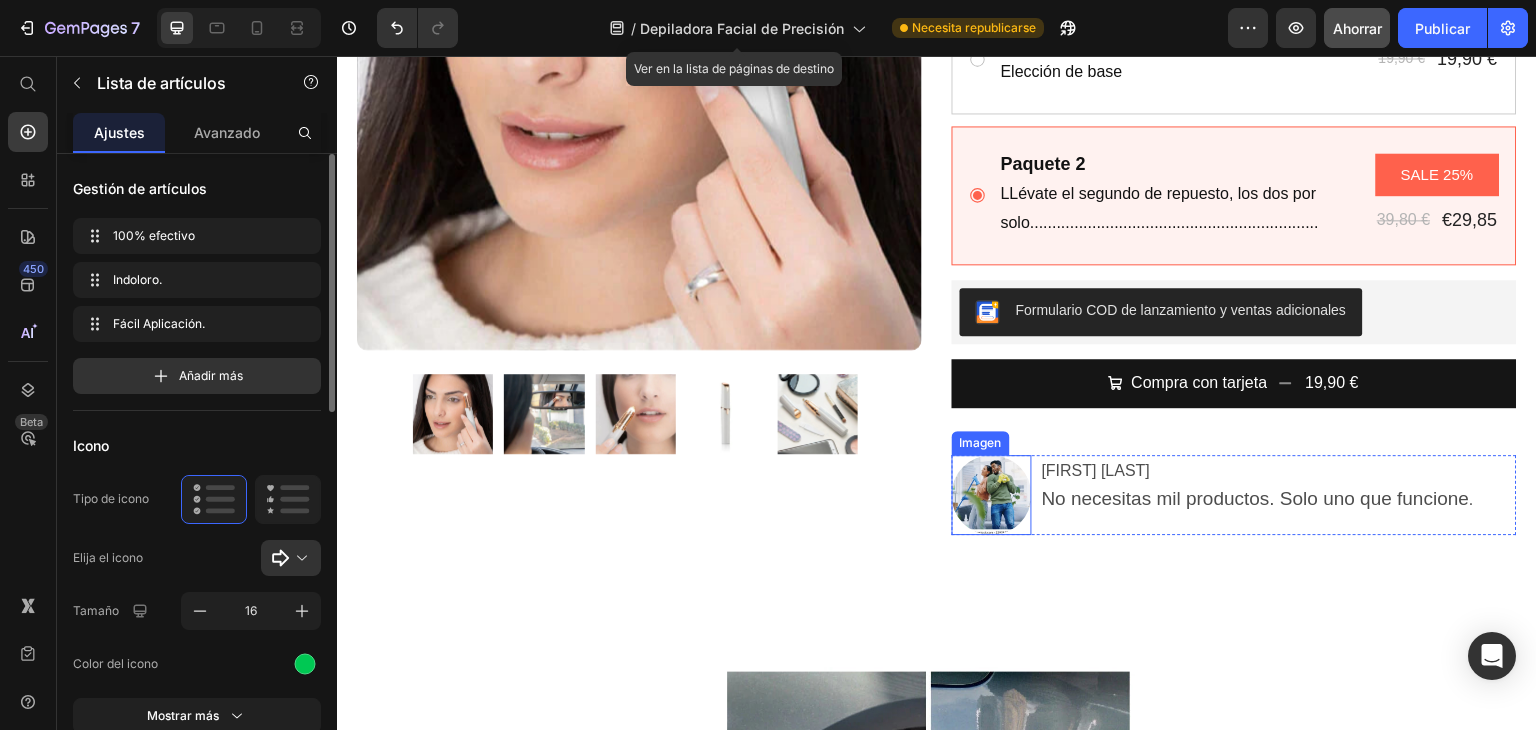 click at bounding box center [992, 495] 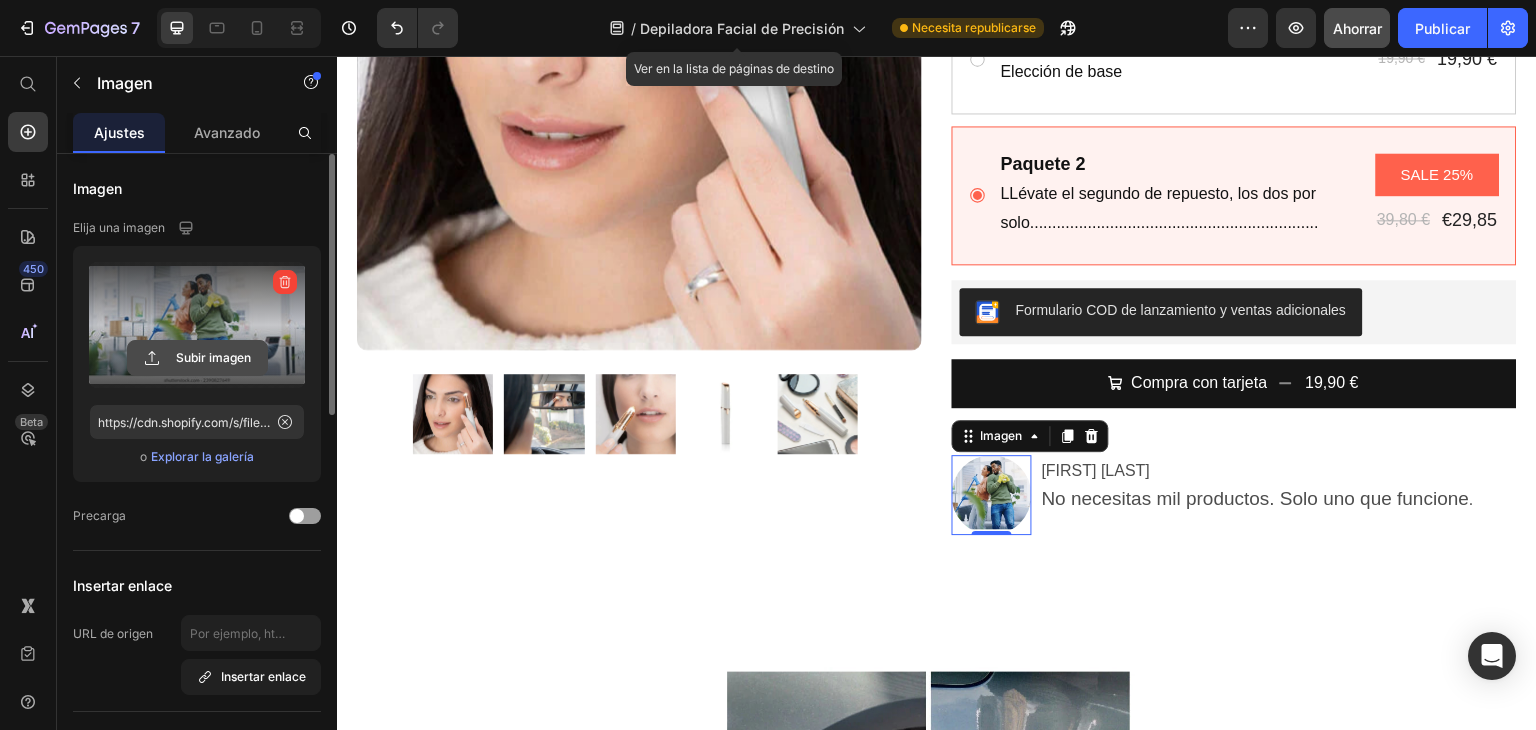 click 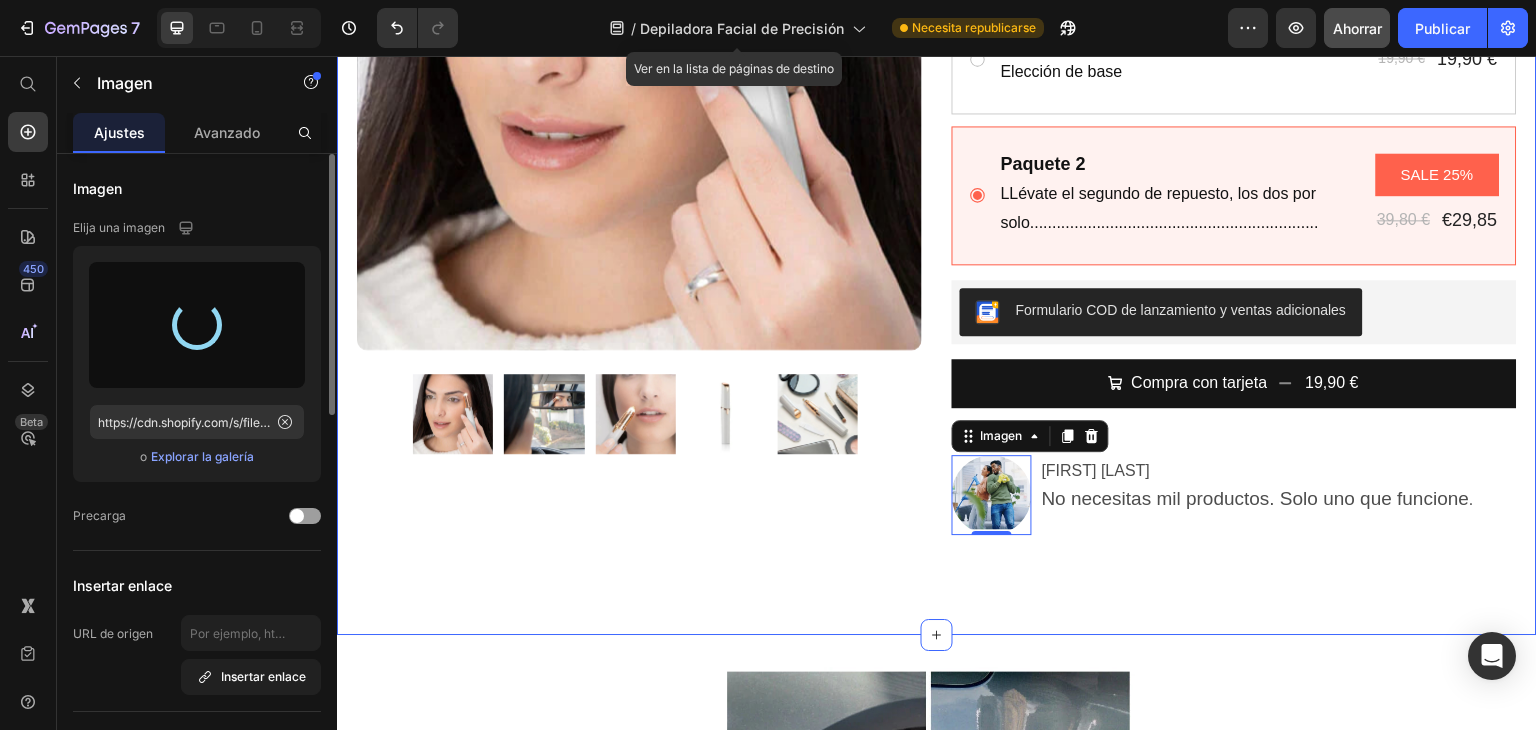 type on "https://cdn.shopify.com/s/files/1/0913/2130/3420/files/gempages_563801447045530386-5c4667bb-dab4-4bca-9f30-8d549512dbb4.jpg" 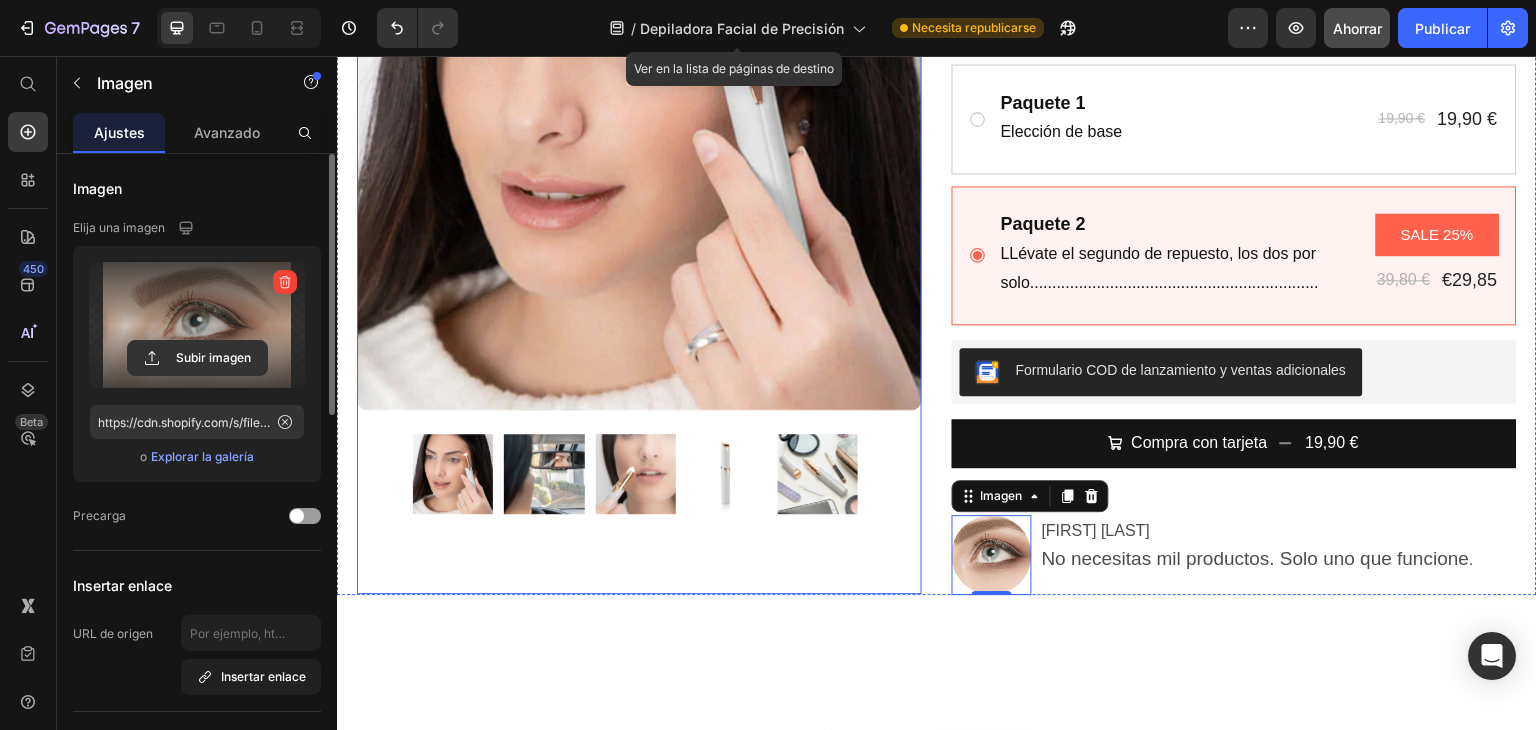 scroll, scrollTop: 600, scrollLeft: 0, axis: vertical 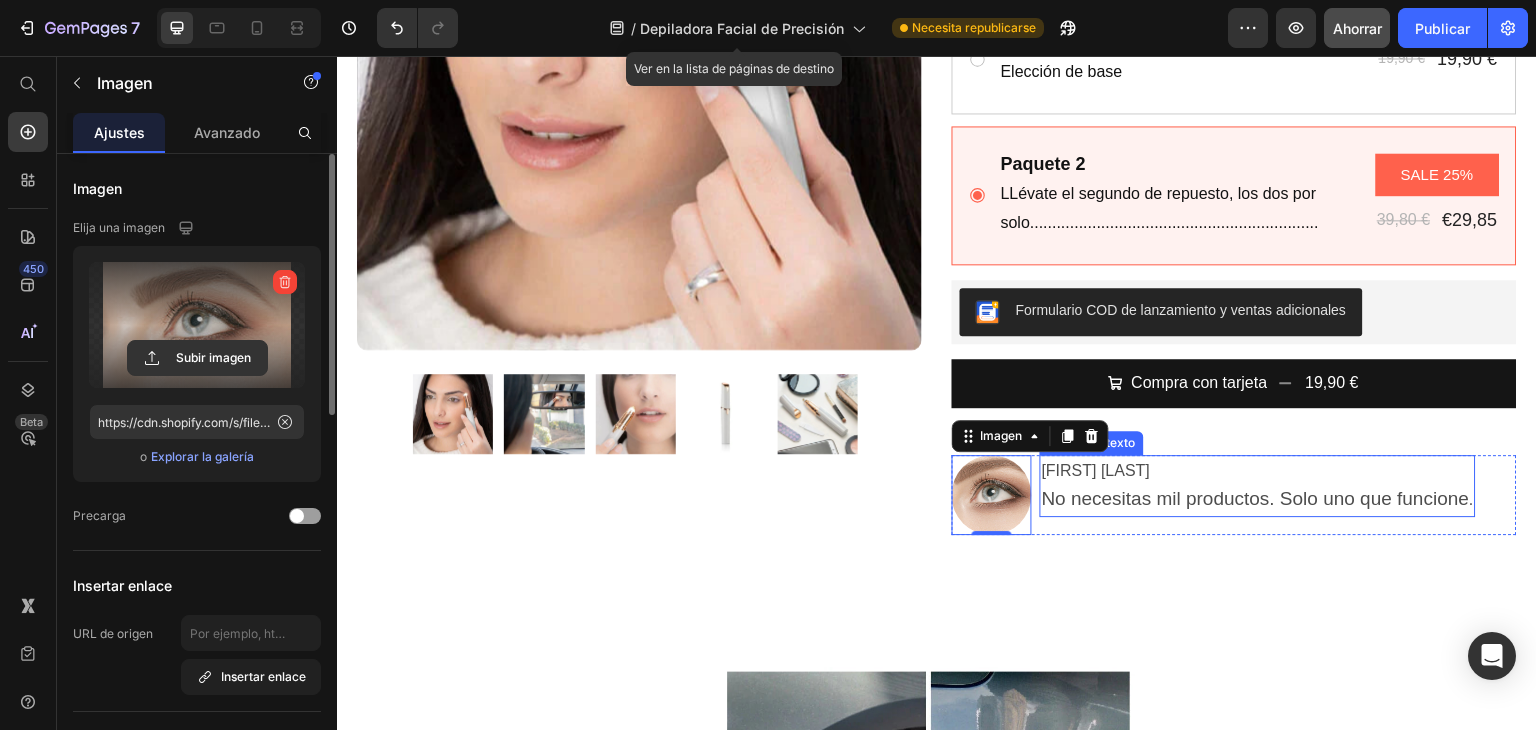 drag, startPoint x: 1087, startPoint y: 460, endPoint x: 1087, endPoint y: 475, distance: 15 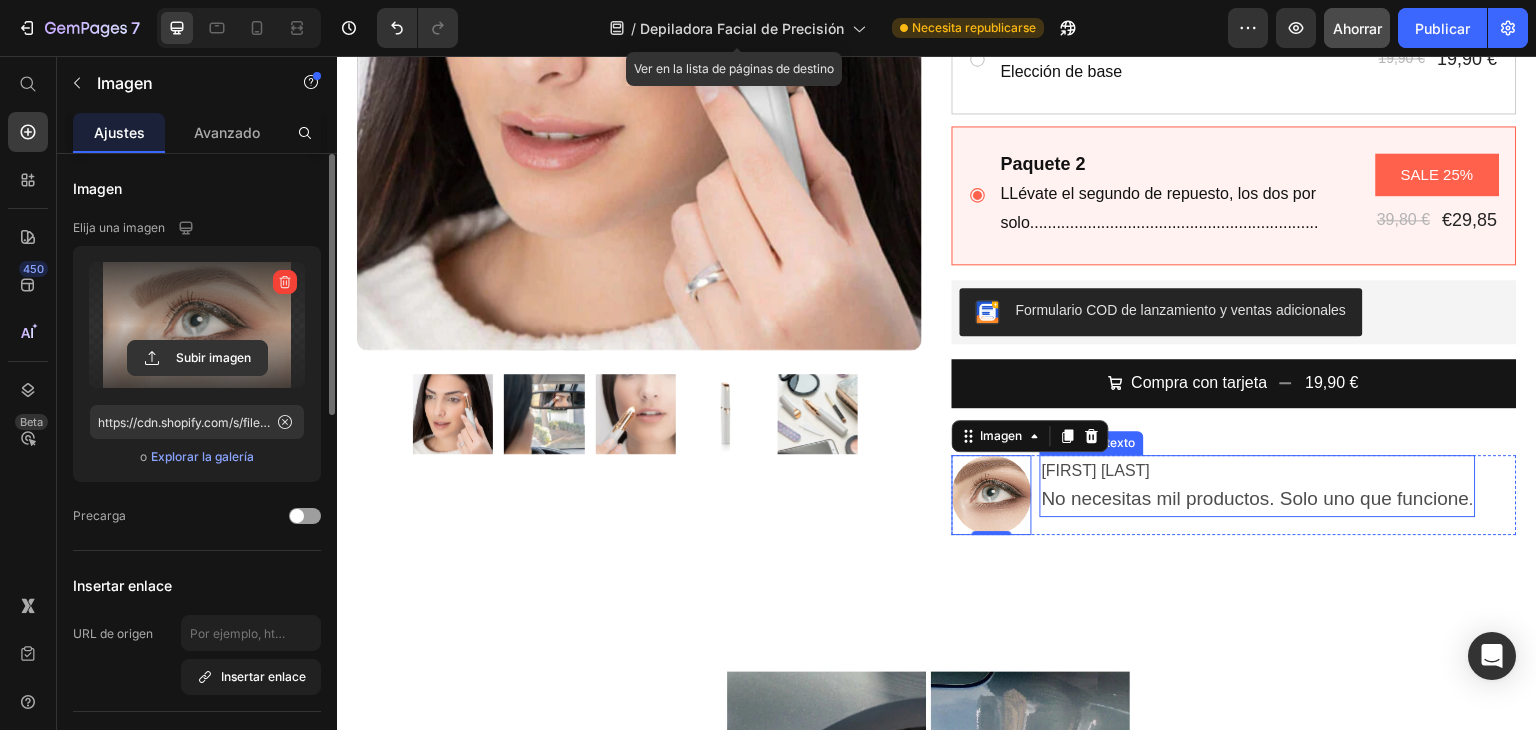 click on "[FIRST] [LAST]" at bounding box center [1096, 470] 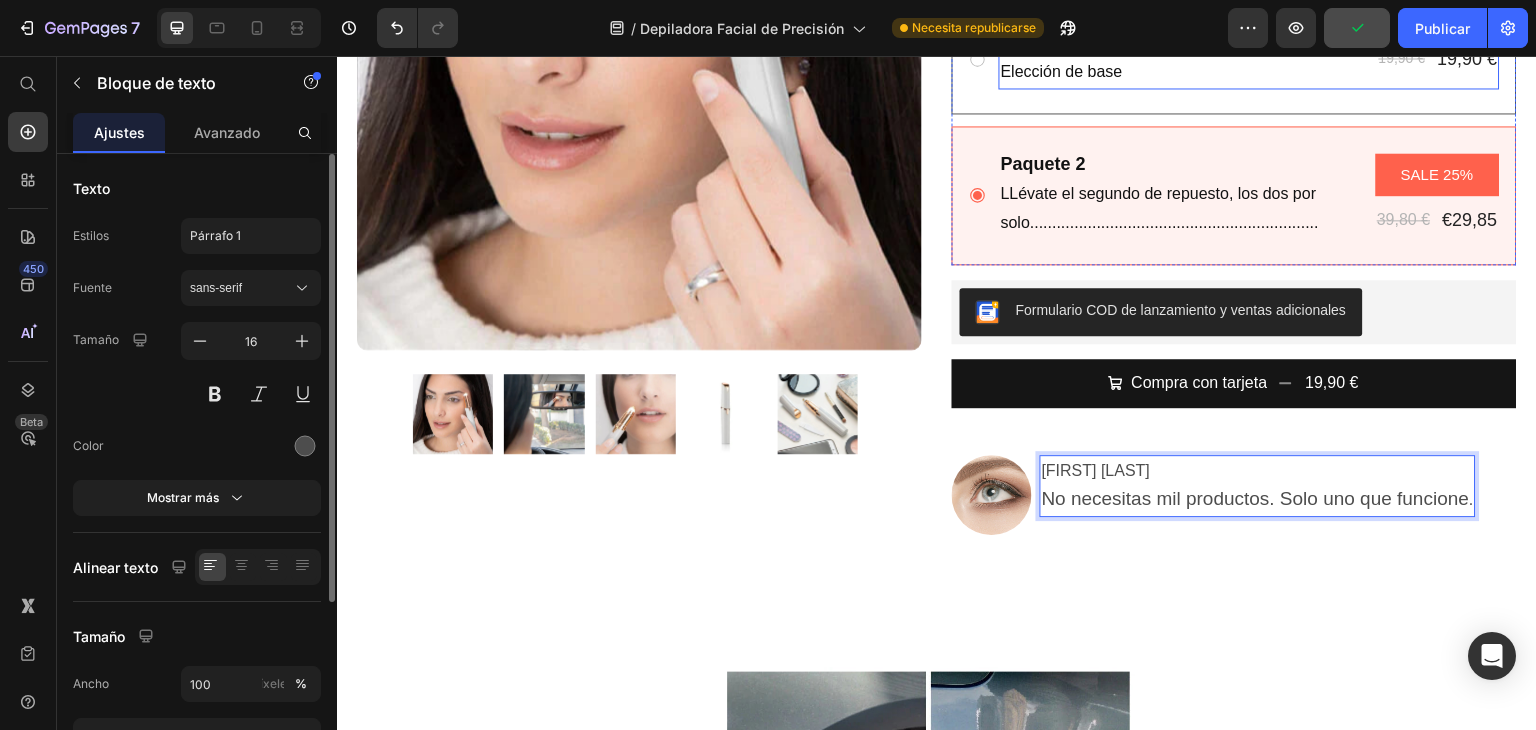 scroll, scrollTop: 400, scrollLeft: 0, axis: vertical 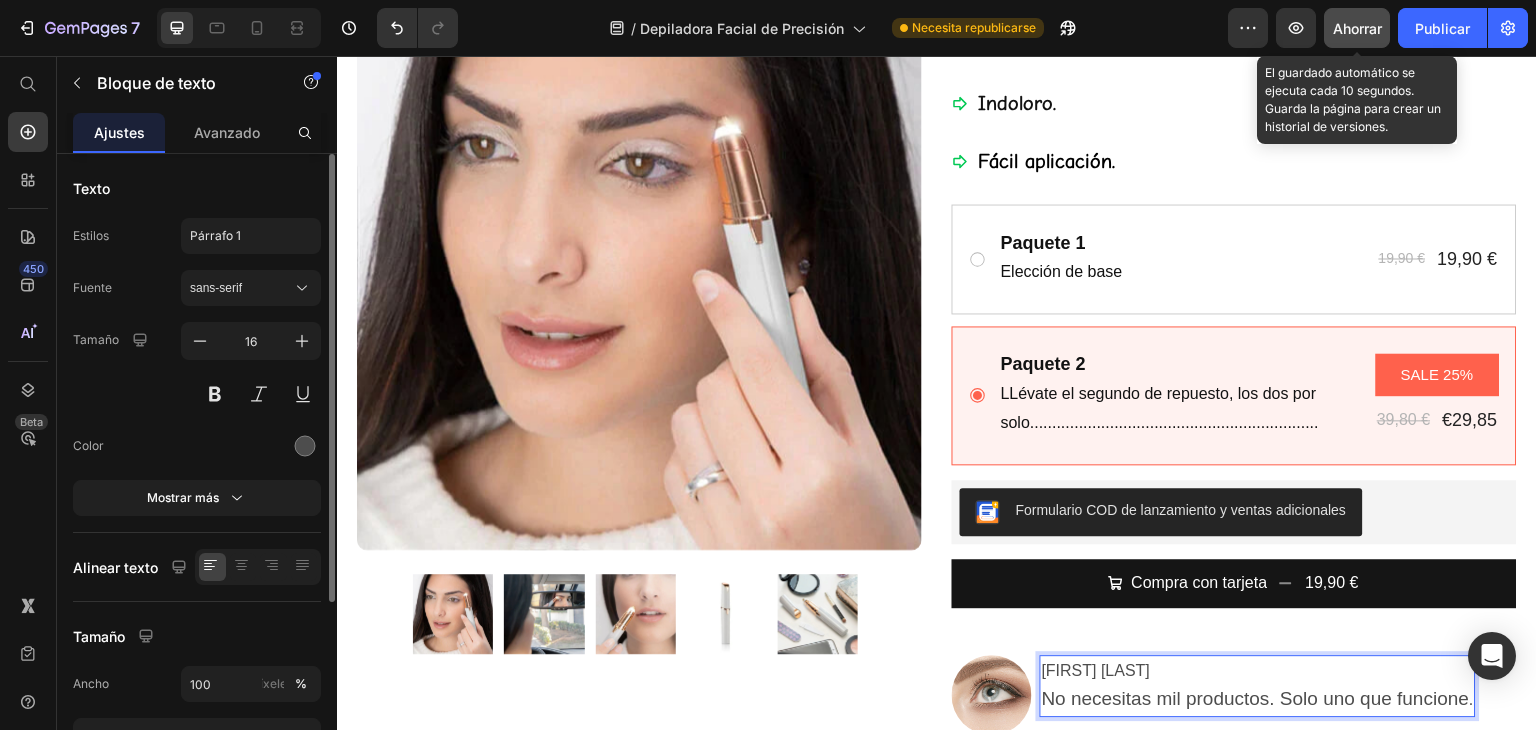 click on "Ahorrar" at bounding box center [1357, 28] 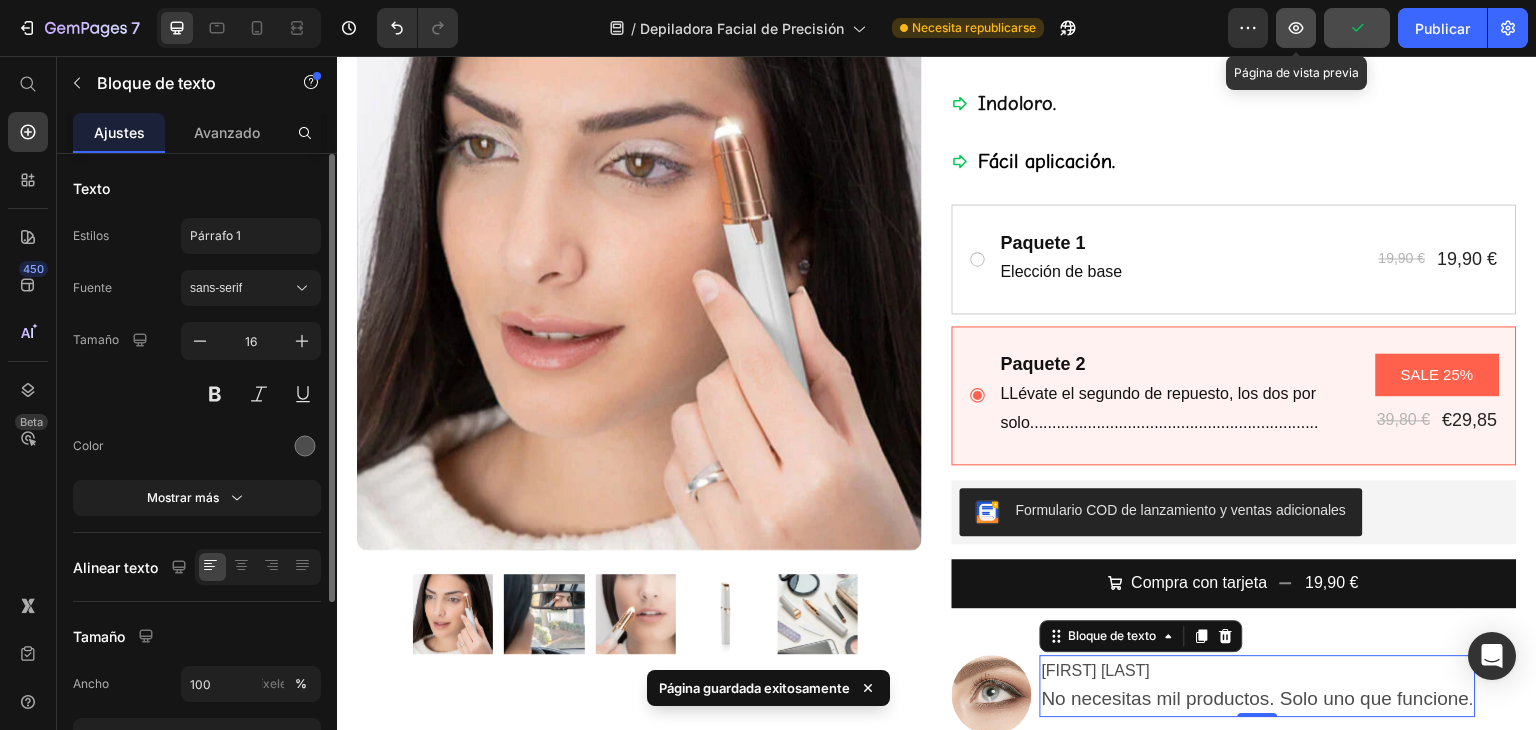 click 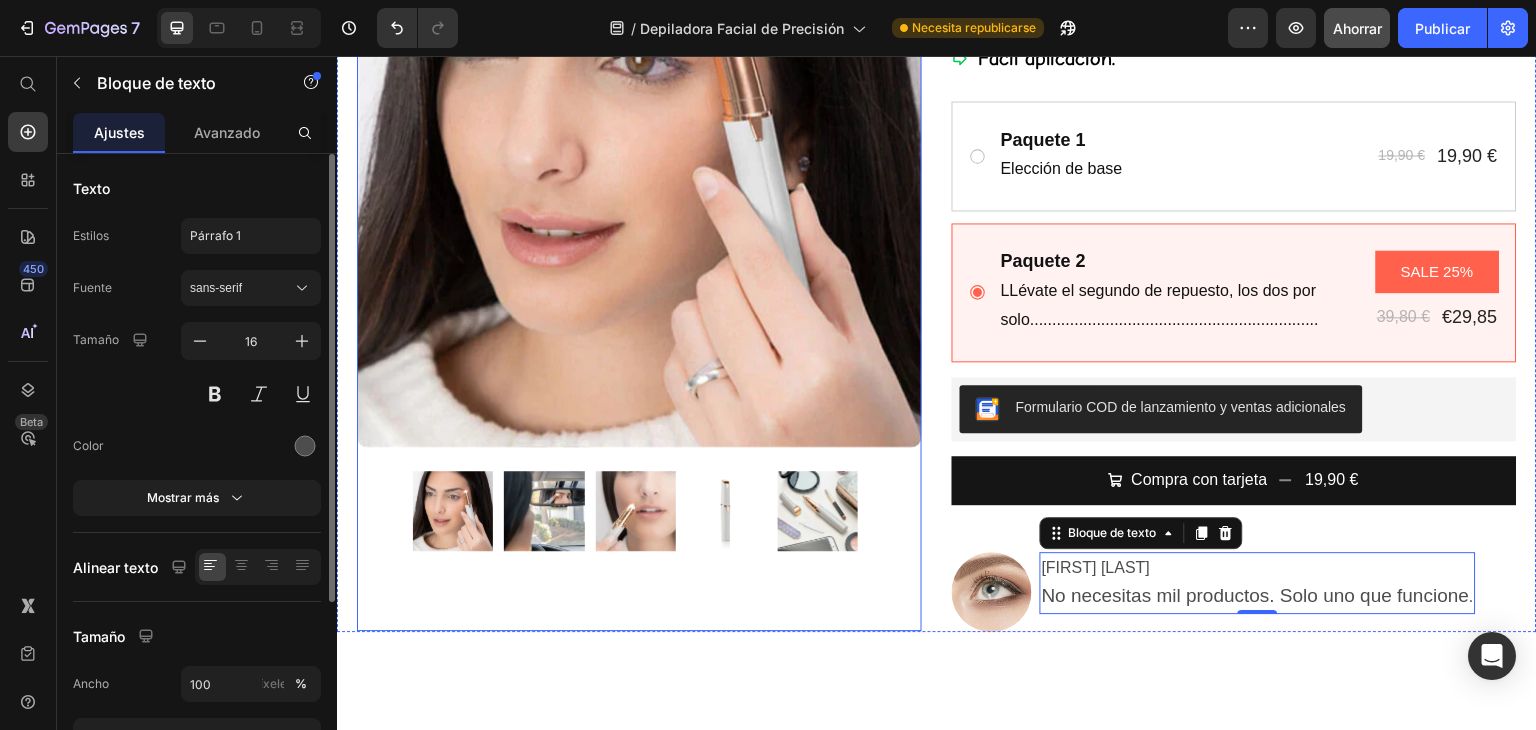 scroll, scrollTop: 600, scrollLeft: 0, axis: vertical 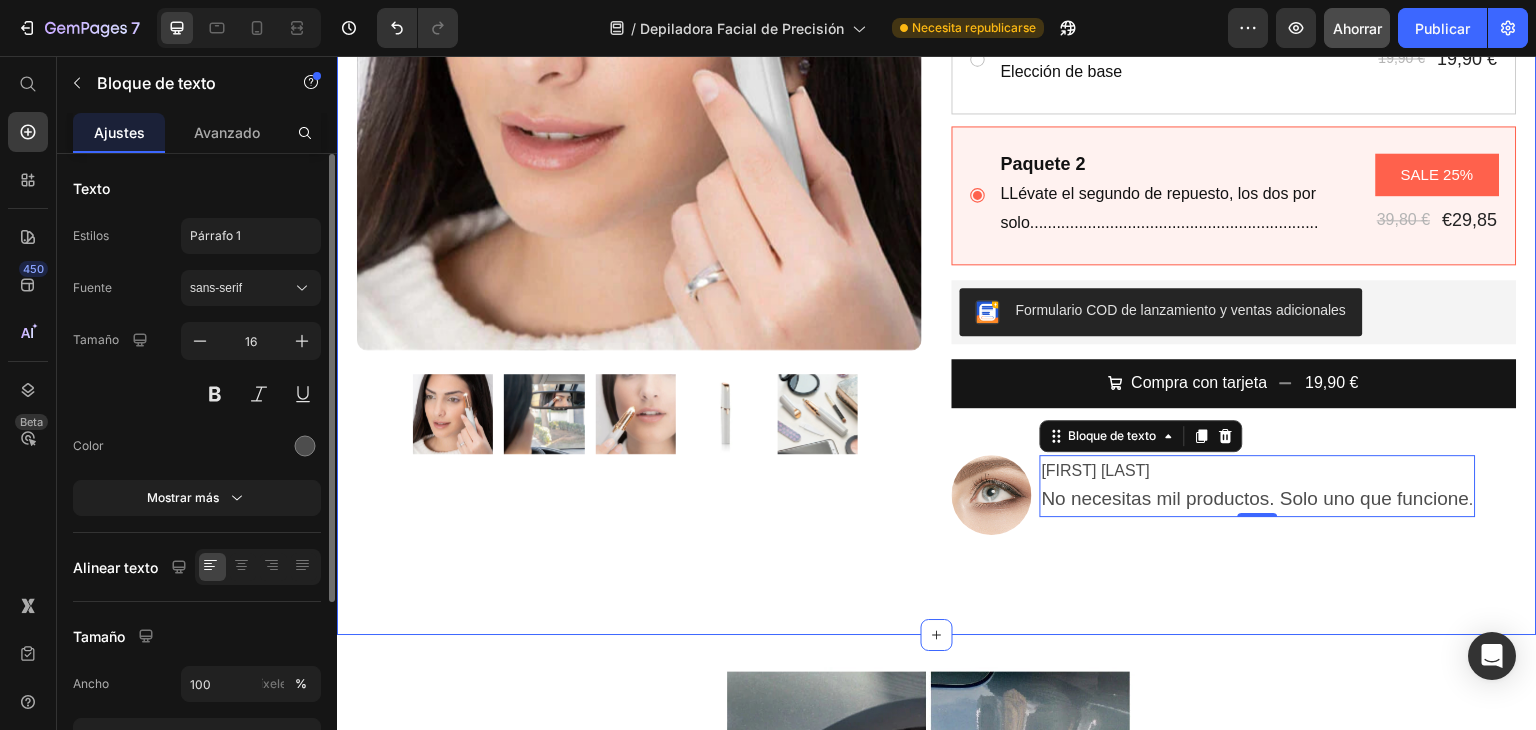 click on "Imágenes del producto Fila Icono Icono Icono Icono
Icono Lista de iconos 4,7    200 Reseñas Bloque de texto Fila Depiladora Facial de Precisión "Recargable" Título Producto de Limpieza Multiusos Inteligente Bloque de texto 19,90 € Precio del producto 0,00 € Precio del producto
Soltar elemento aquí Fila Fila Fila Fila
100% efectivo
Indoloro.
Fácil aplicación  . Lista de artículos Fila Paquete 1 Bloque de texto Elección de base Bloque de texto 19,90 € Precio del producto 19,90 € Precio del producto Fila Fila Paquete 2 Bloque de texto LLévate el segundo de repuesto, los dos por solo................................................................. Bloque de texto SALE 25% Insignia del producto 39,80 € Precio del producto €29,85 Precio del producto Fila Fila Descuento por paquete de productos Formulario COD de lanzamiento y ventas adicionales
Compra con tarjeta" at bounding box center (937, 66) 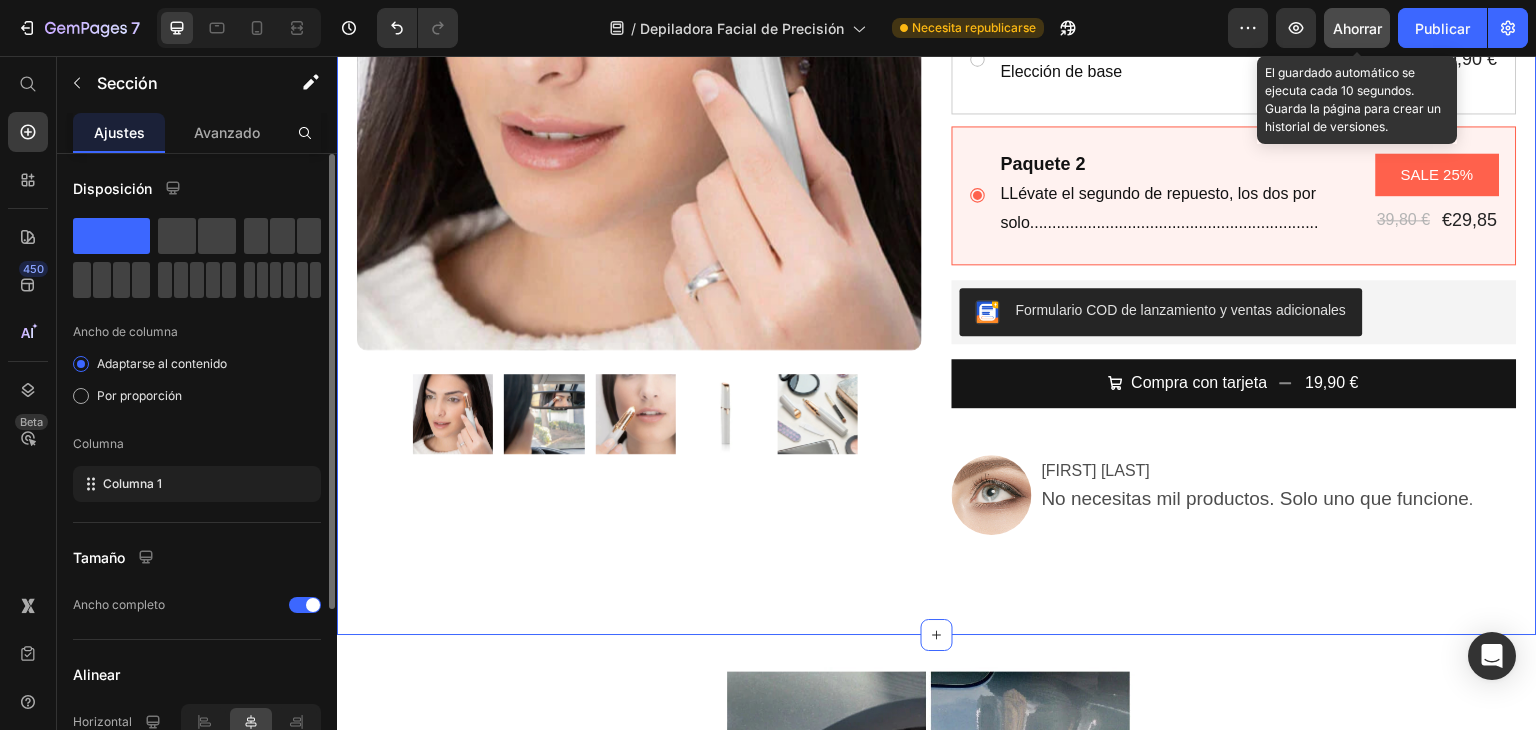 click on "Ahorrar" at bounding box center (1357, 28) 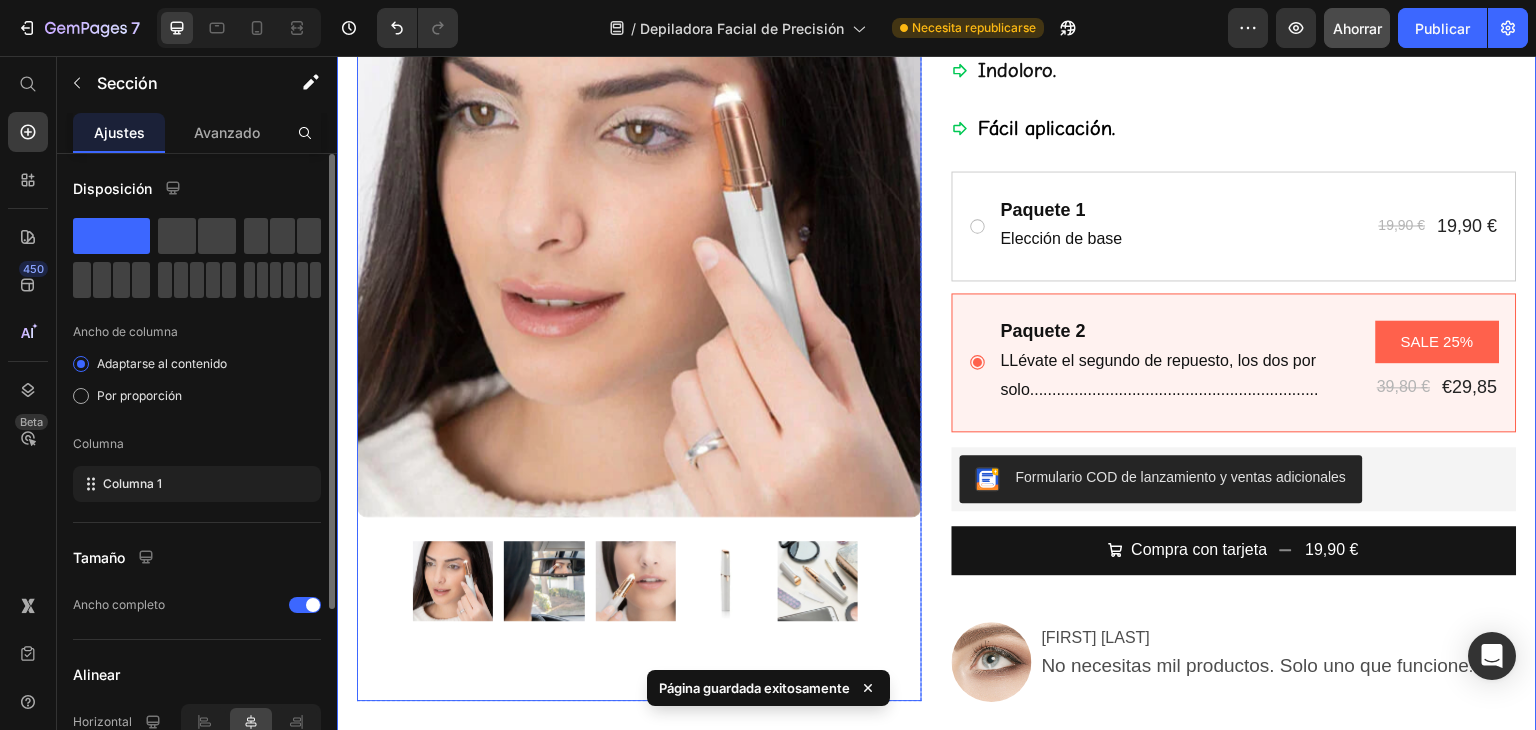 scroll, scrollTop: 100, scrollLeft: 0, axis: vertical 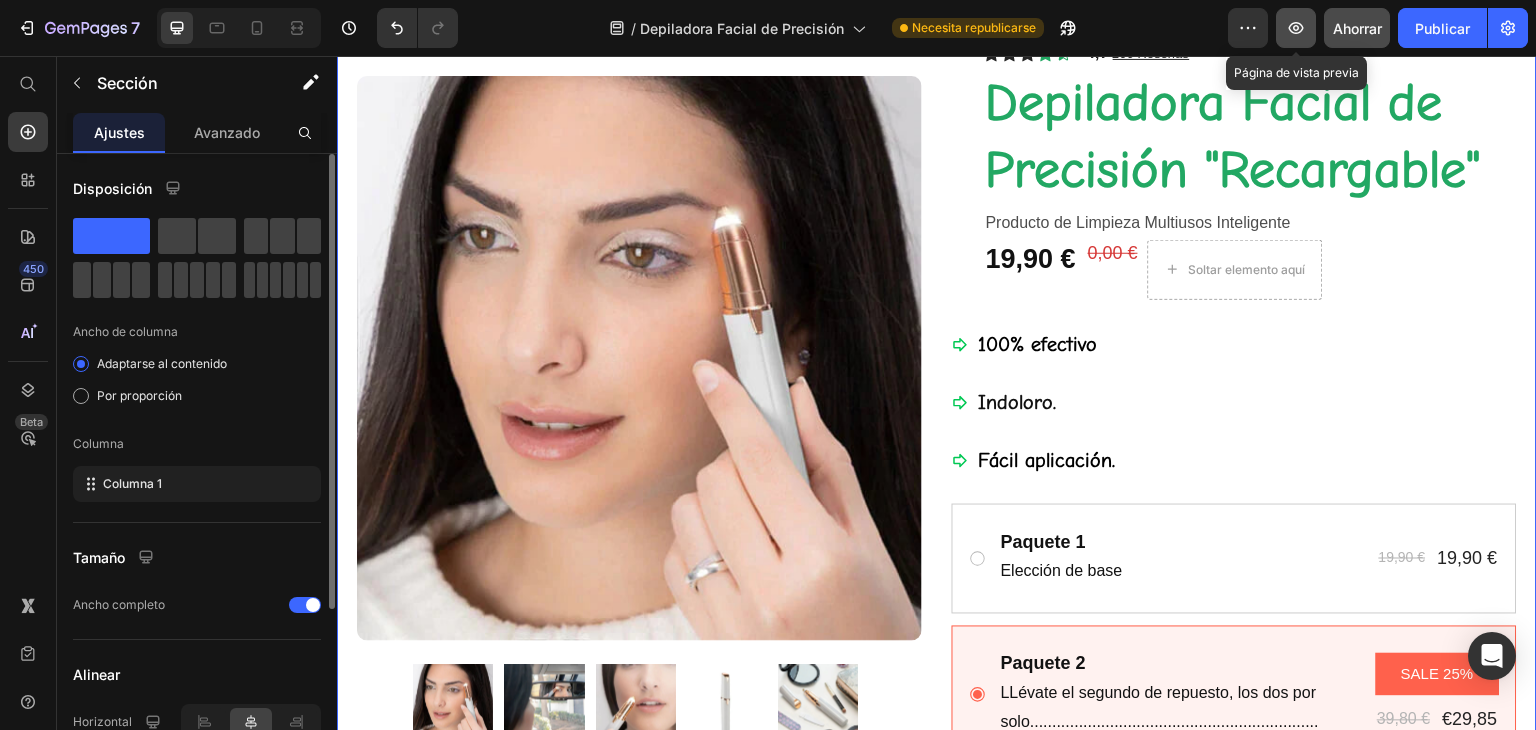 click 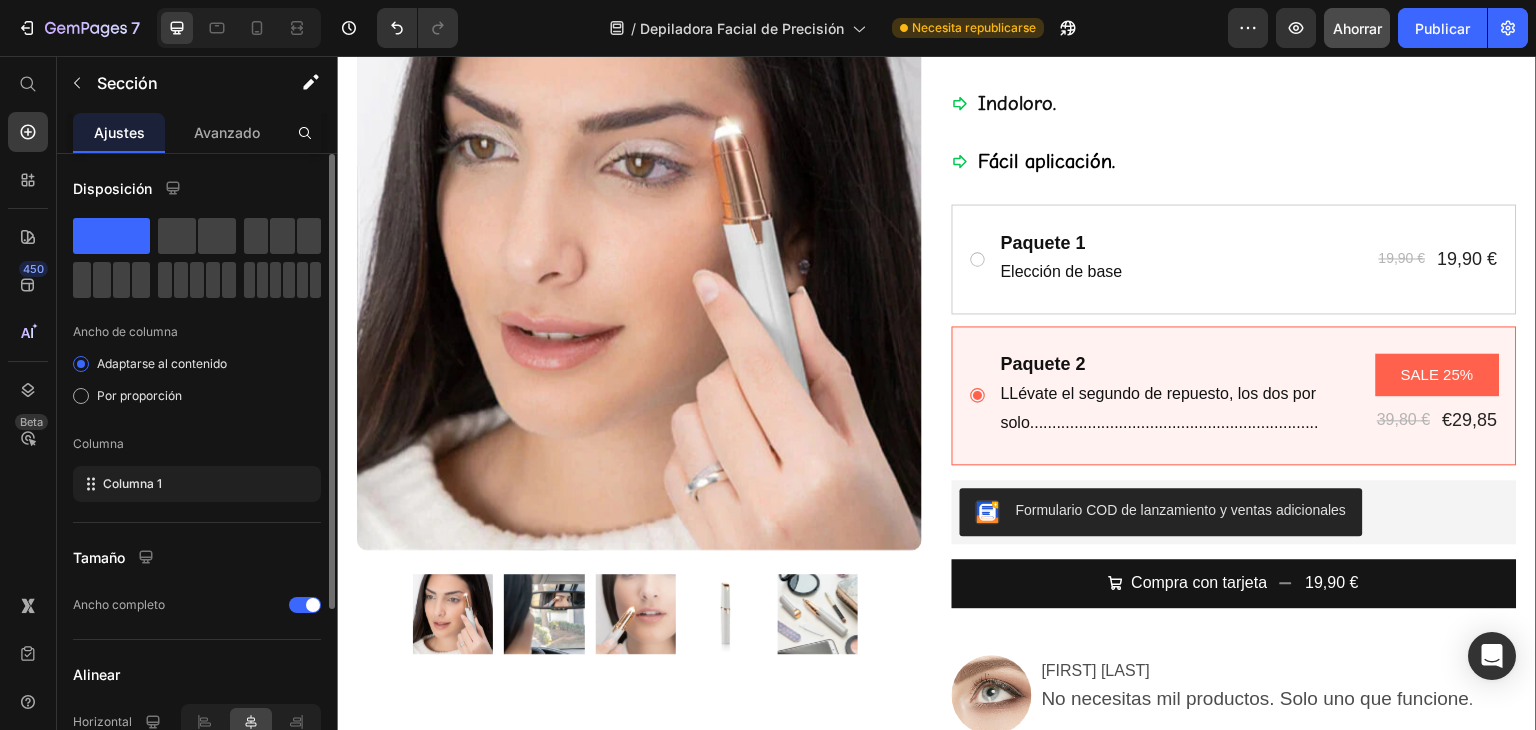 scroll, scrollTop: 600, scrollLeft: 0, axis: vertical 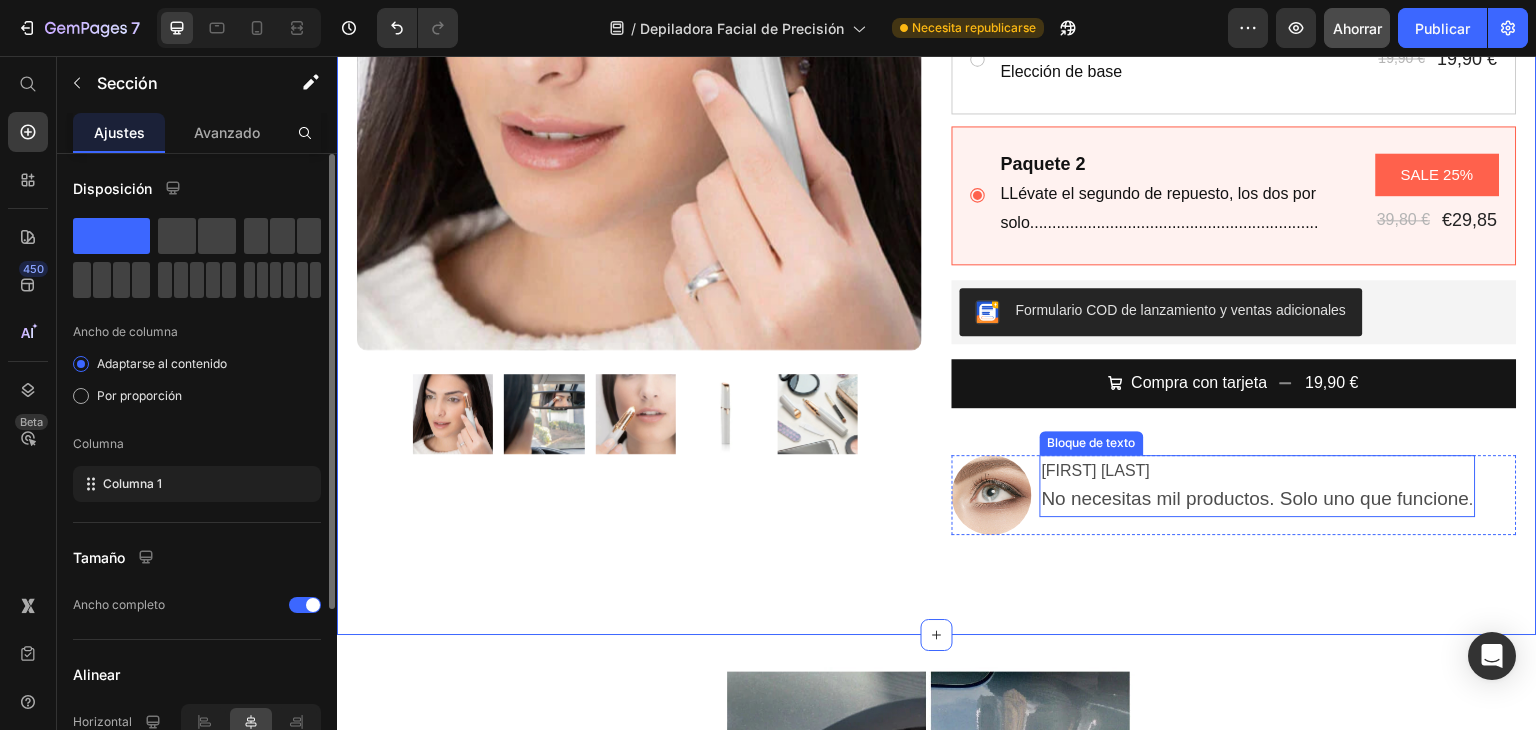 click on "[FIRST] [LAST]" at bounding box center [1258, 471] 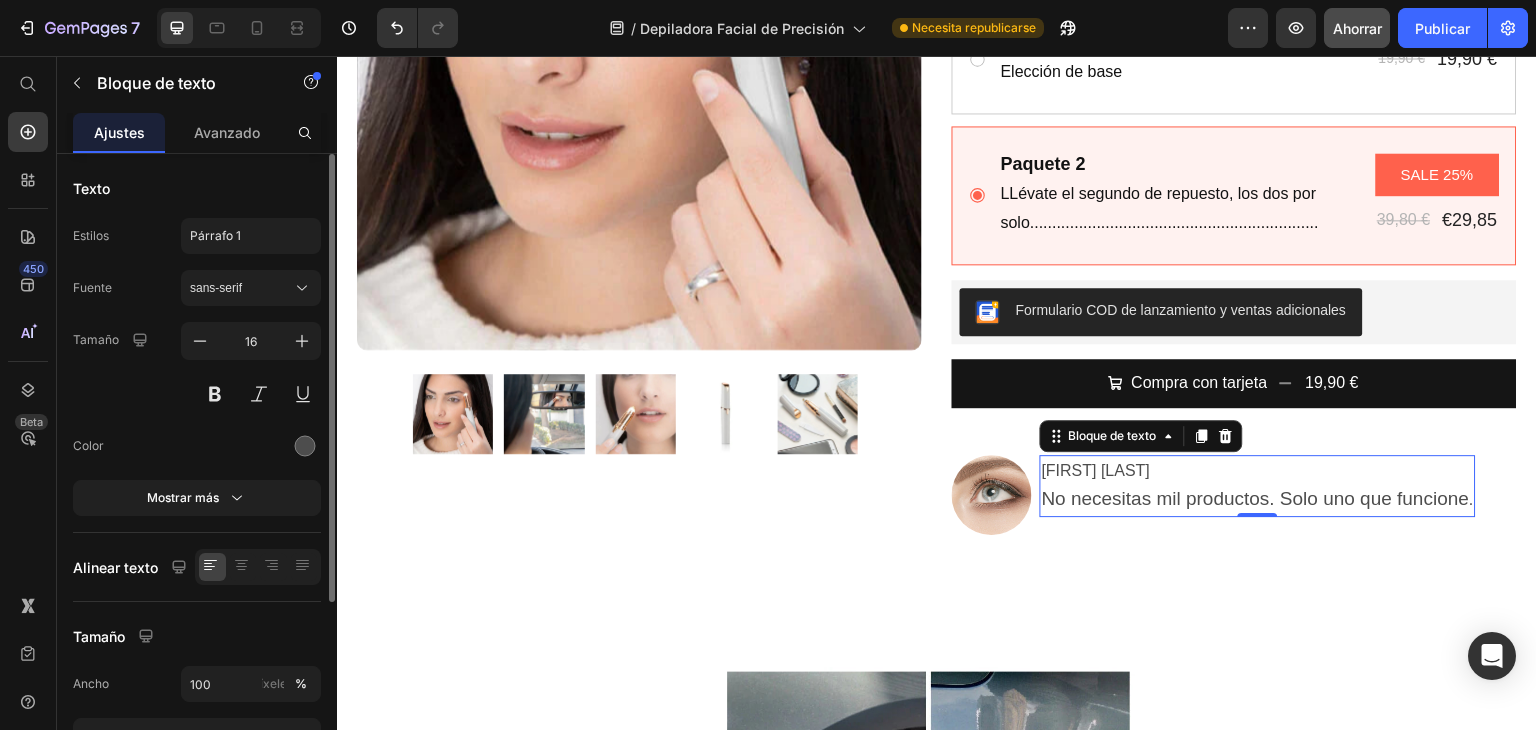click on "[FIRST] [LAST]" at bounding box center [1258, 471] 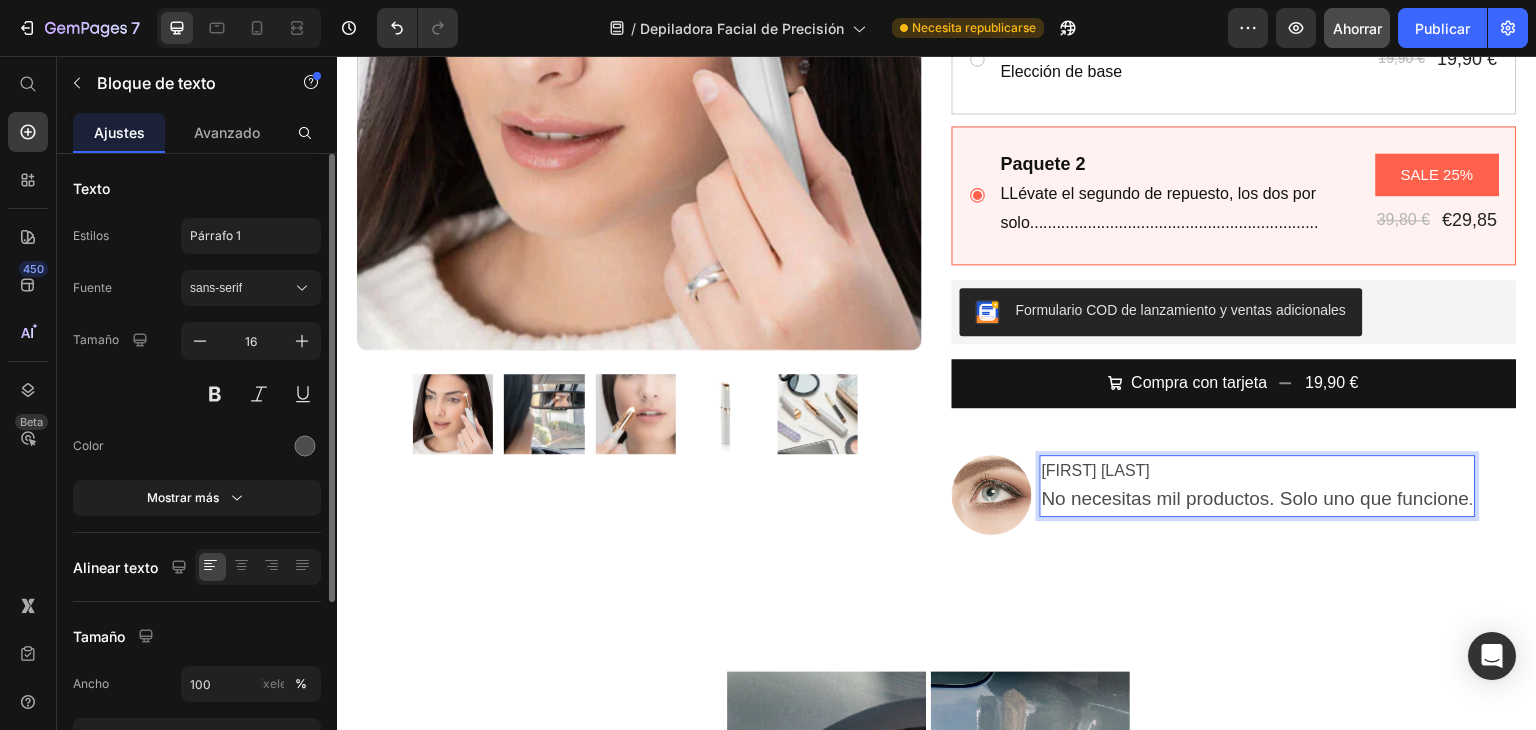click on "[FIRST] [LAST]" at bounding box center [1258, 471] 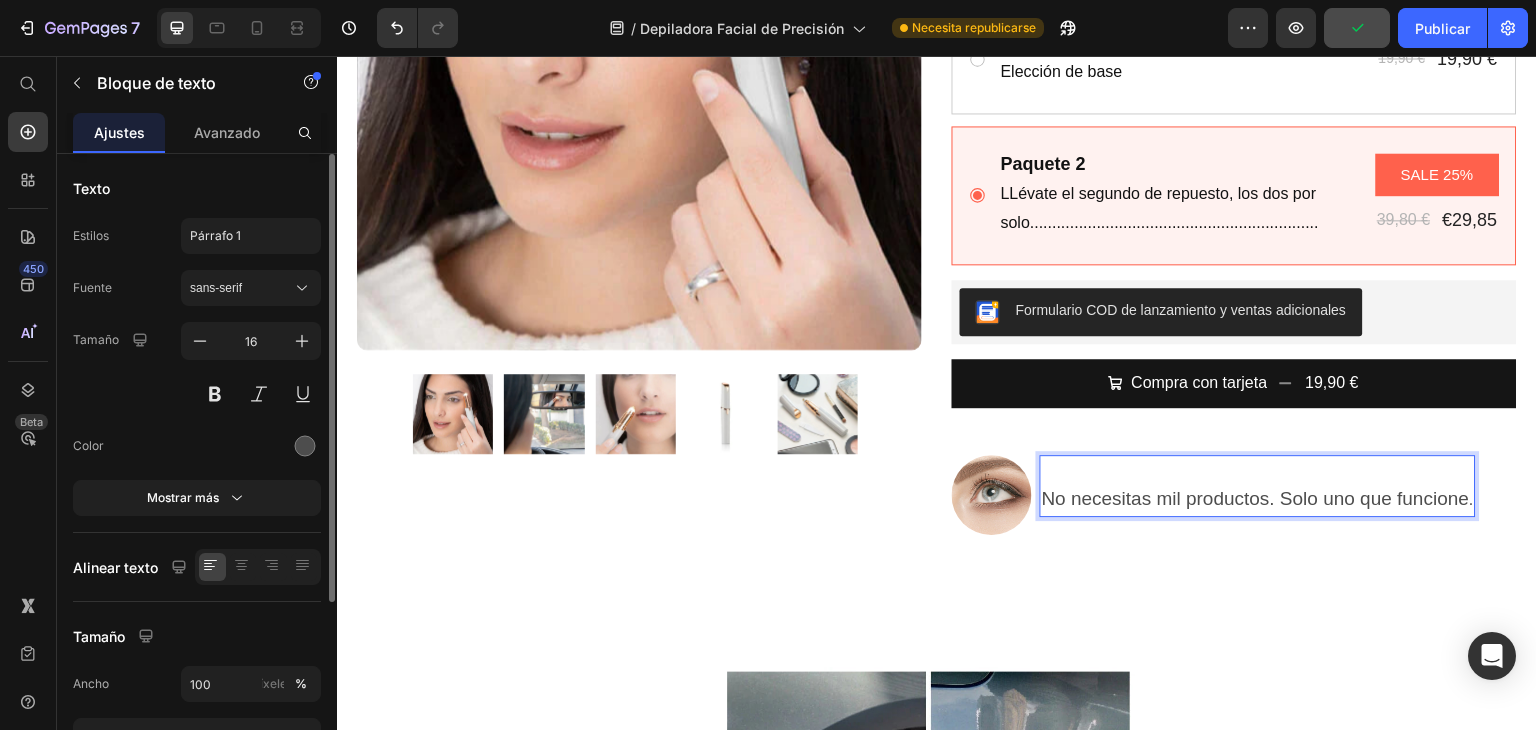 click on "No necesitas mil productos. Solo uno que funcione" at bounding box center (1256, 498) 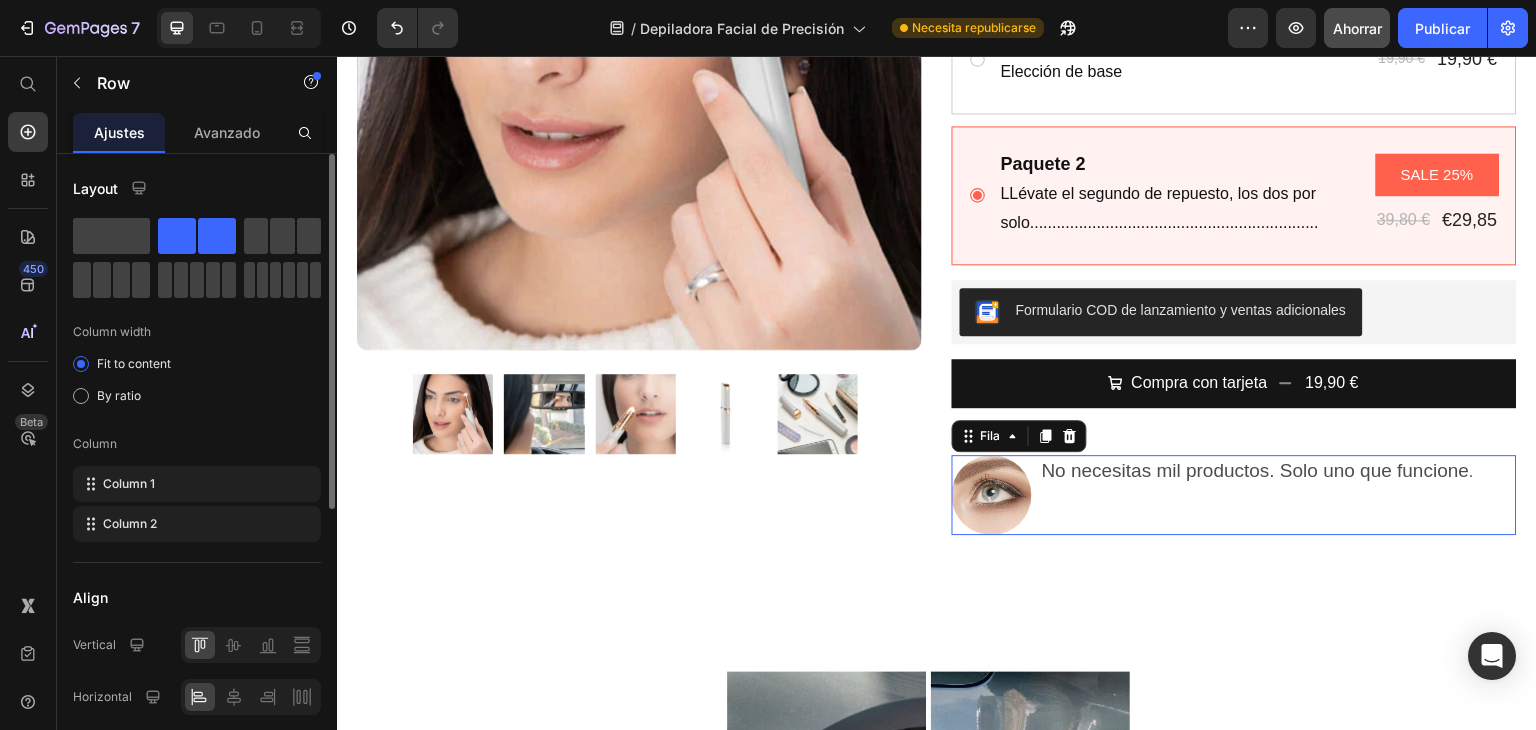 click on "No necesitas mil productos. Solo uno que funcione  . Bloque de texto" at bounding box center [1258, 495] 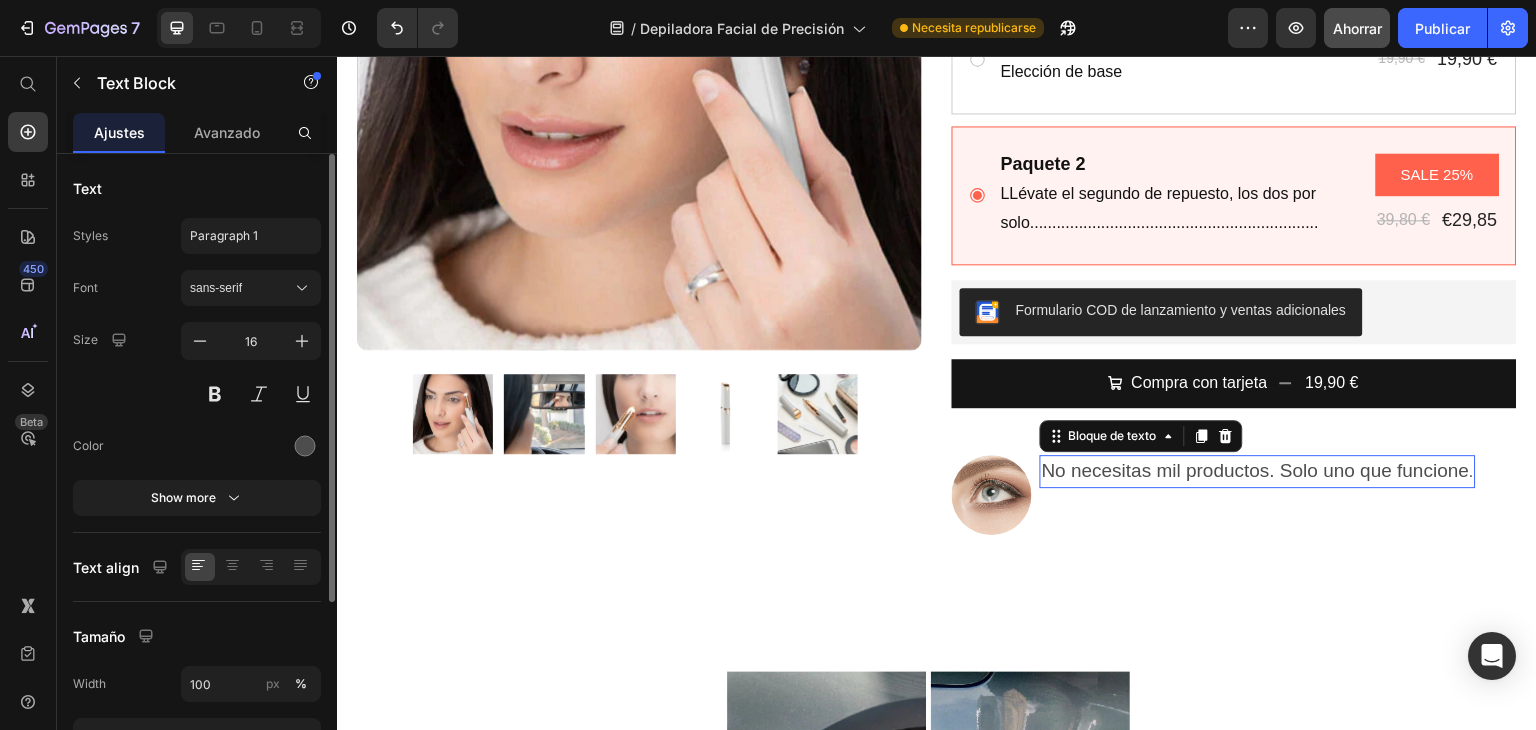 click on "No necesitas mil productos. Solo uno que funcione" at bounding box center (1256, 470) 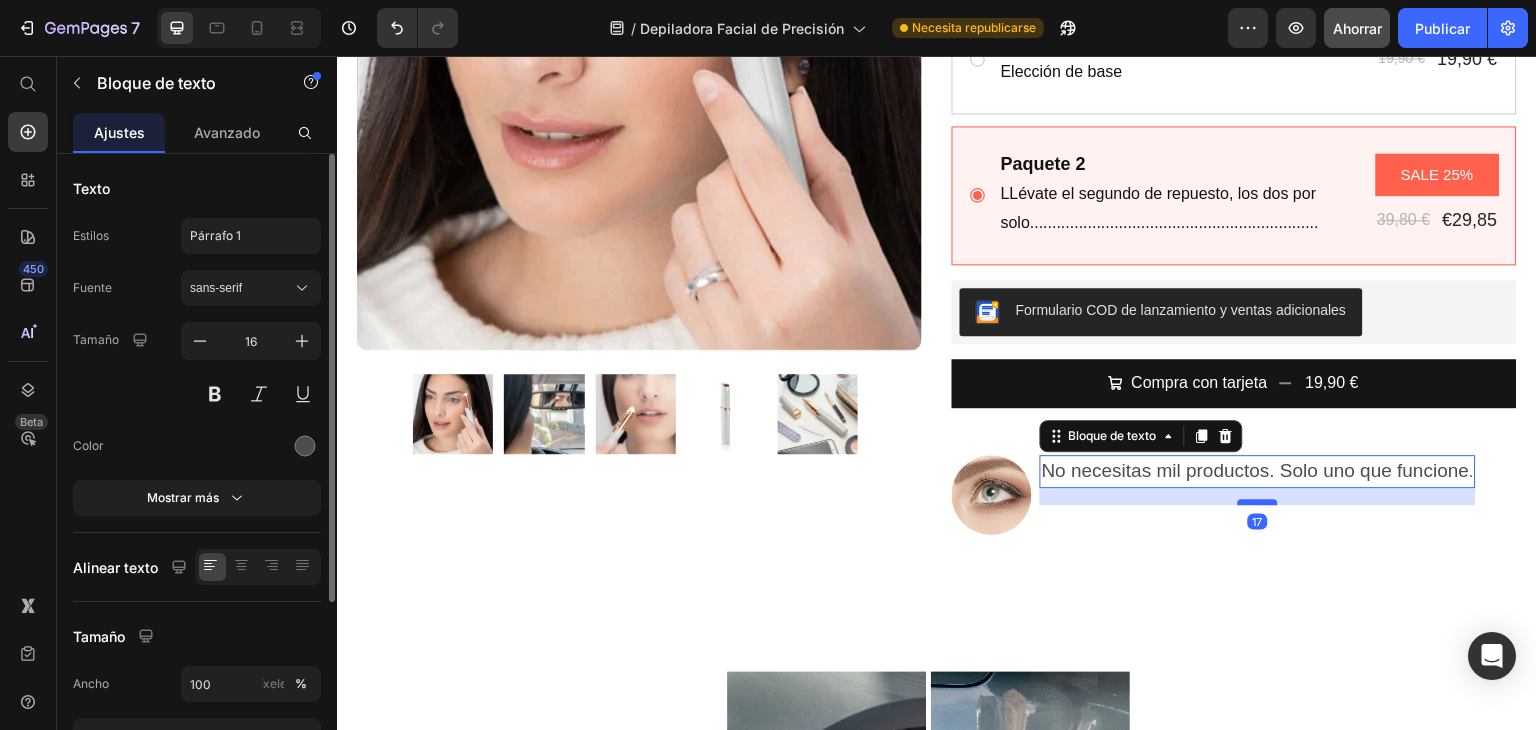 drag, startPoint x: 1258, startPoint y: 483, endPoint x: 1262, endPoint y: 500, distance: 17.464249 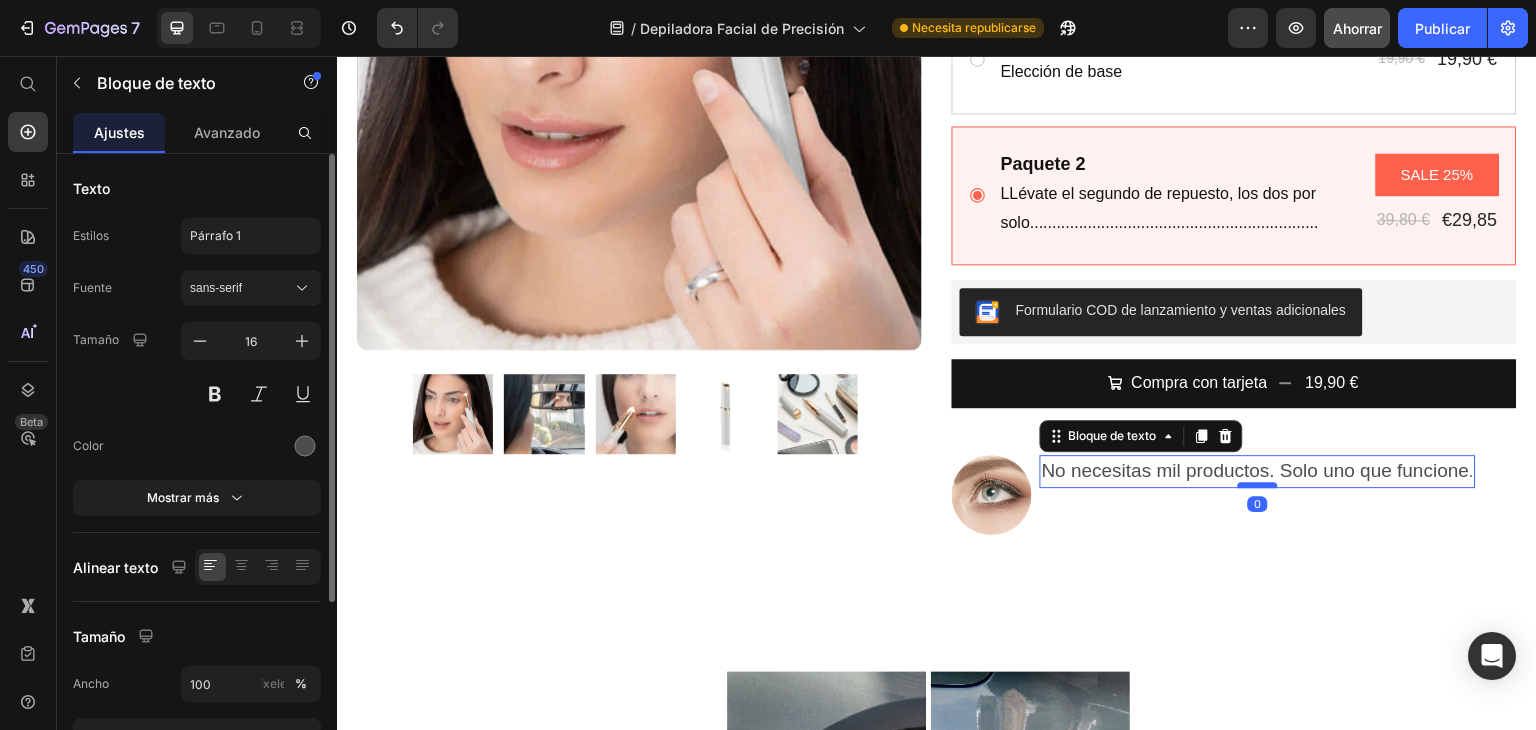 drag, startPoint x: 1252, startPoint y: 501, endPoint x: 1256, endPoint y: 484, distance: 17.464249 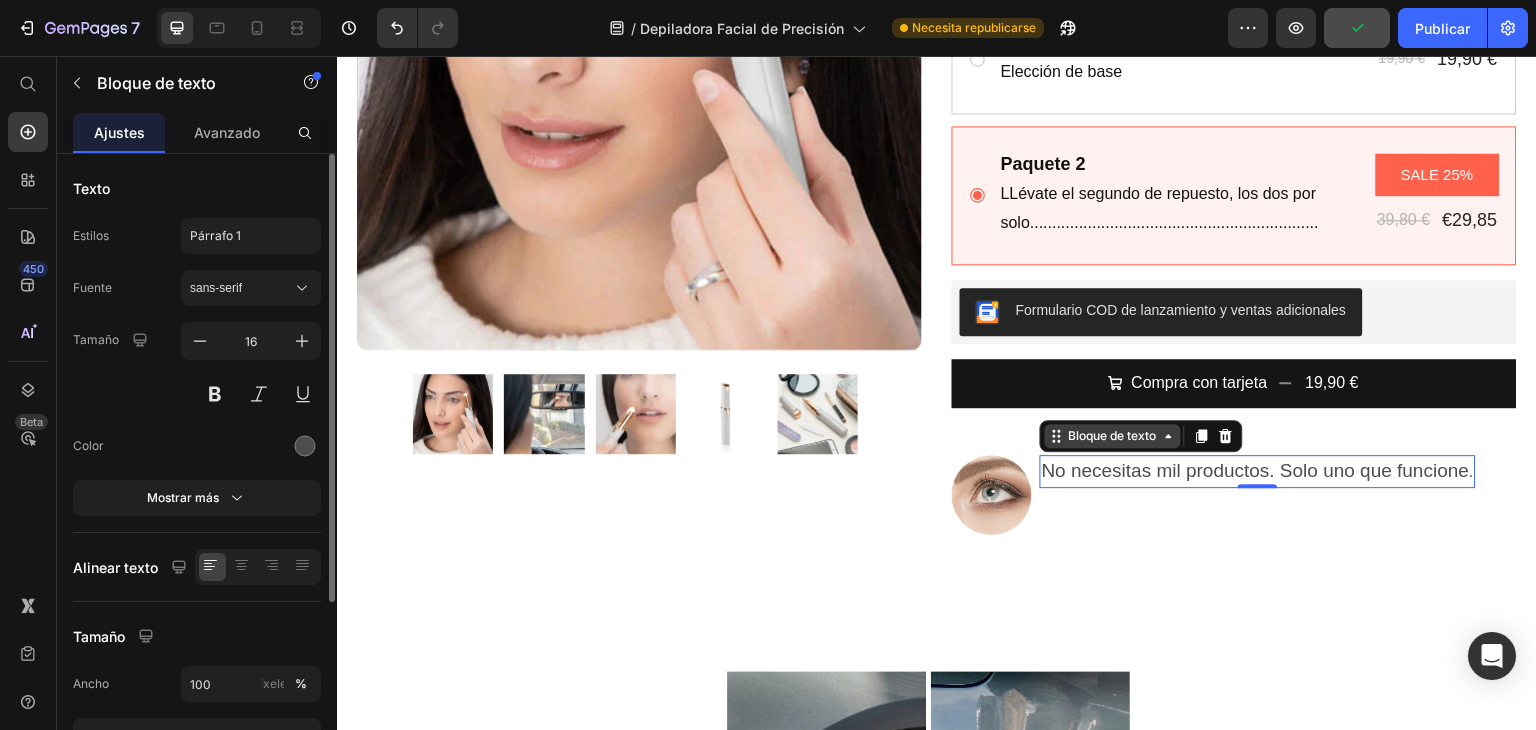 click 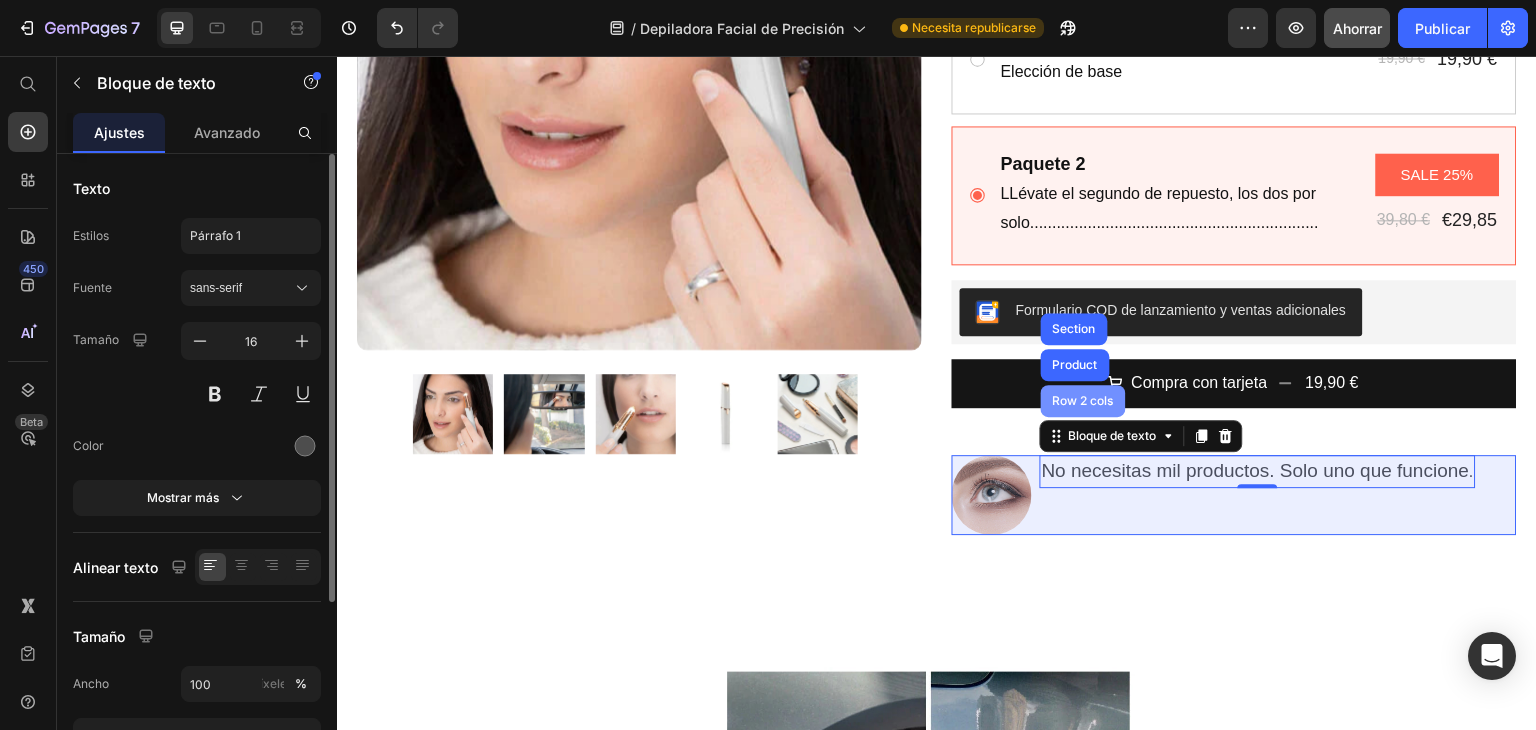 click on "Row 2 cols" at bounding box center (1083, 401) 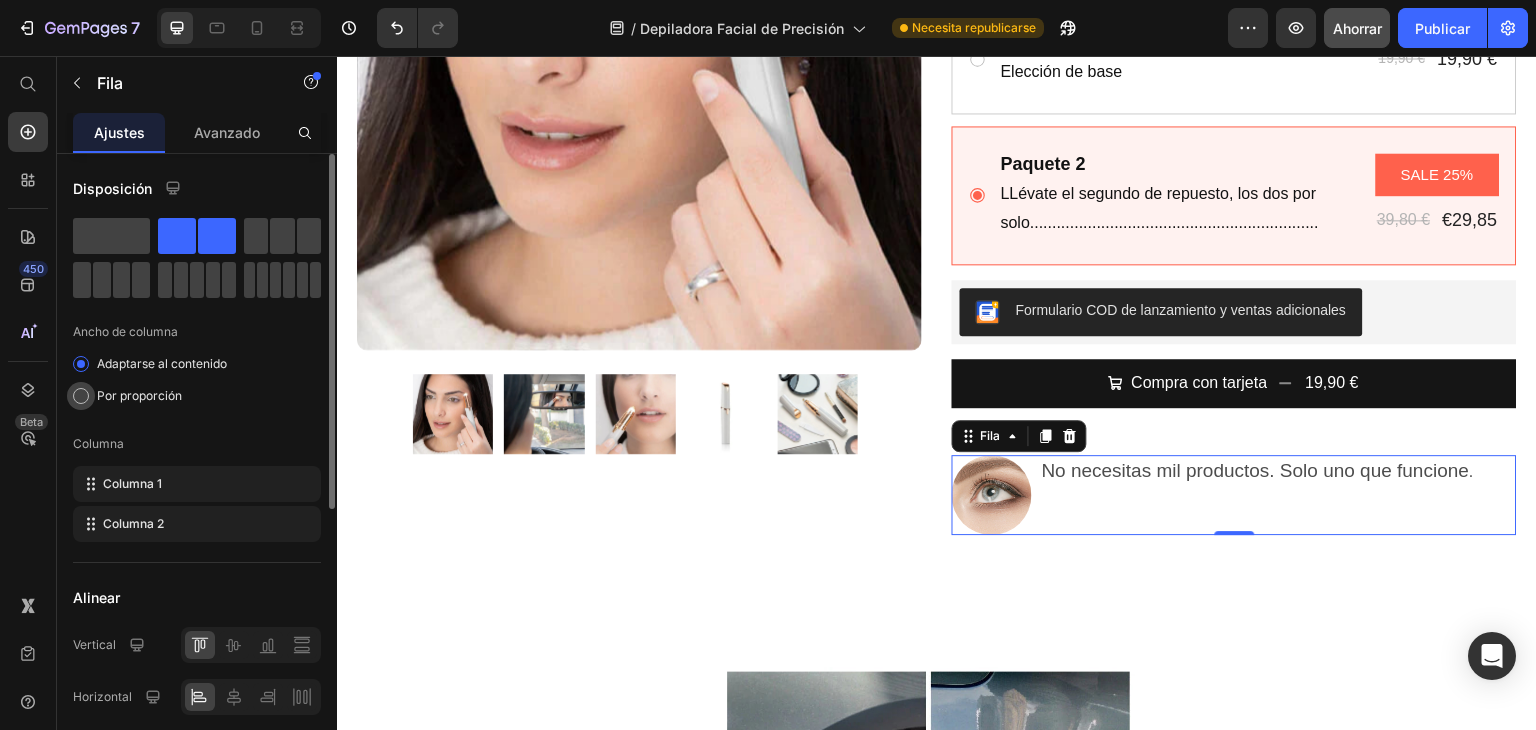 click at bounding box center [81, 396] 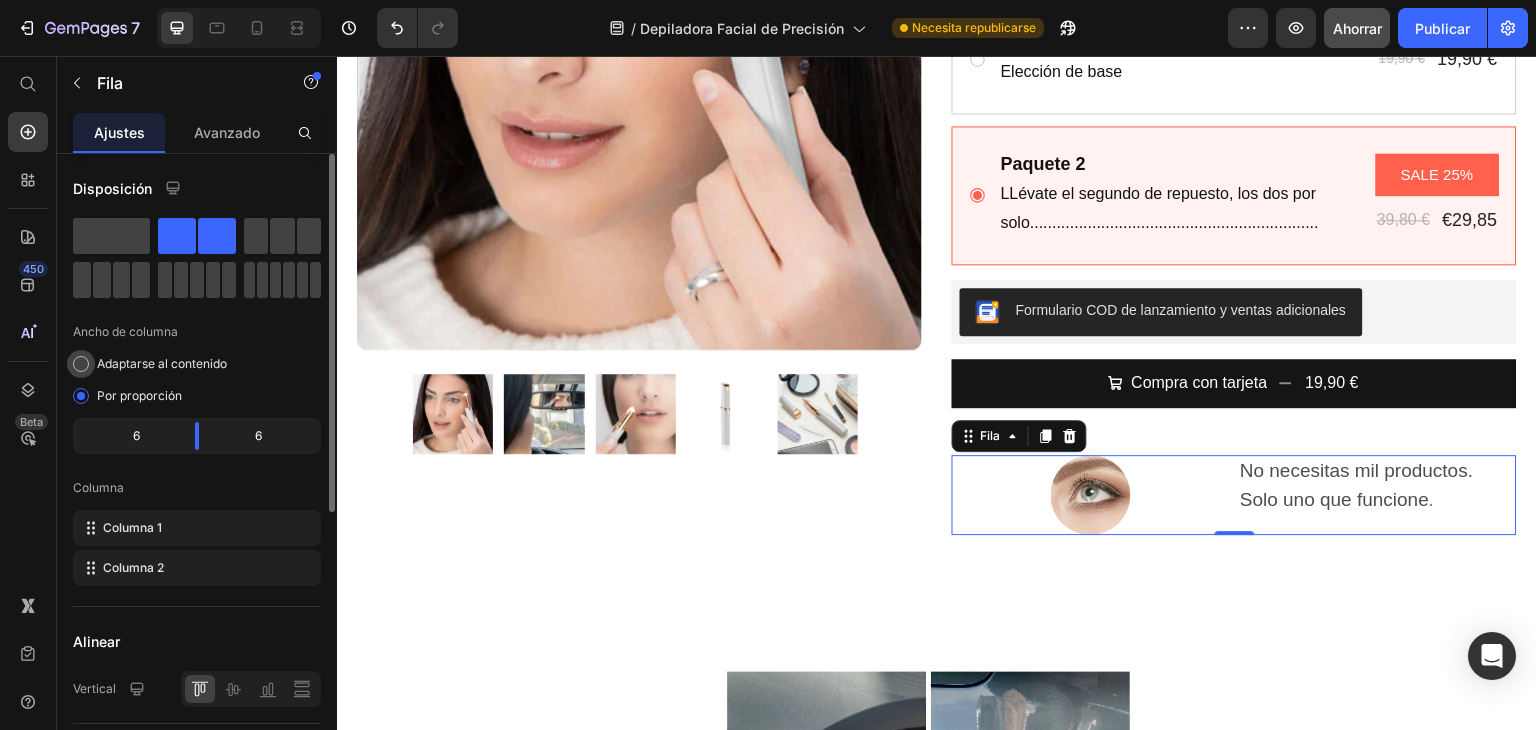 click at bounding box center [81, 364] 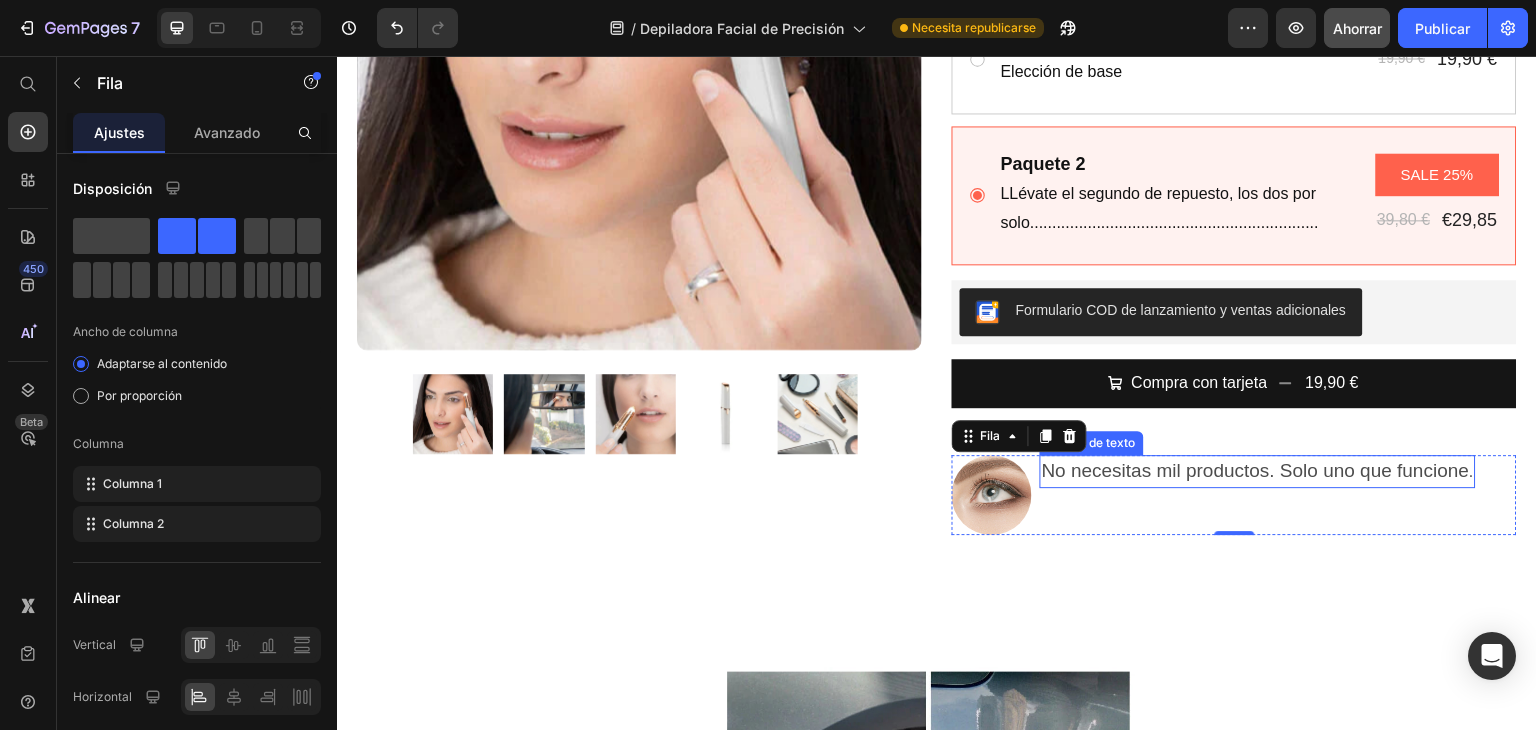 click on "No necesitas mil productos. Solo uno que funcione  ." at bounding box center (1258, 472) 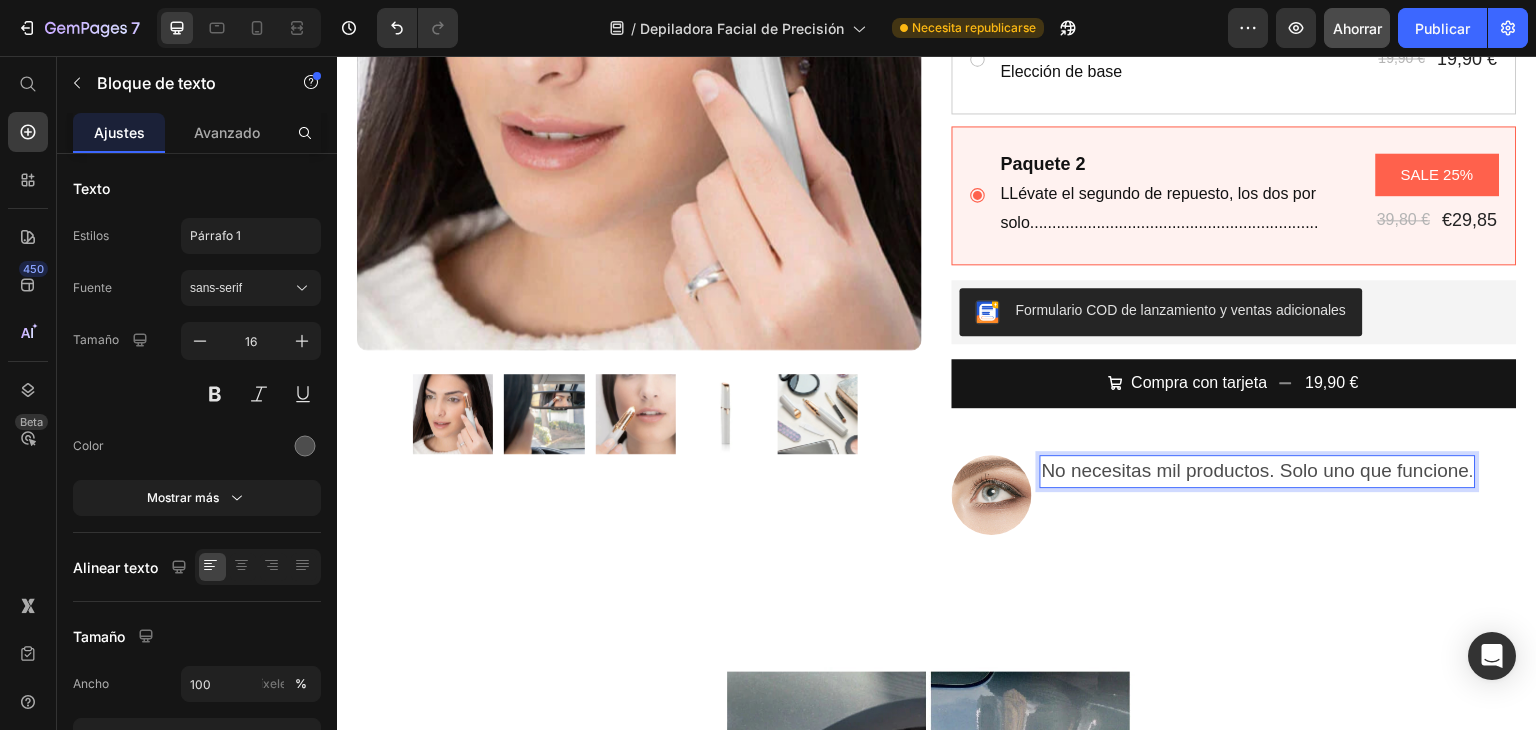 click on "No necesitas mil productos. Solo uno que funcione" at bounding box center [1256, 470] 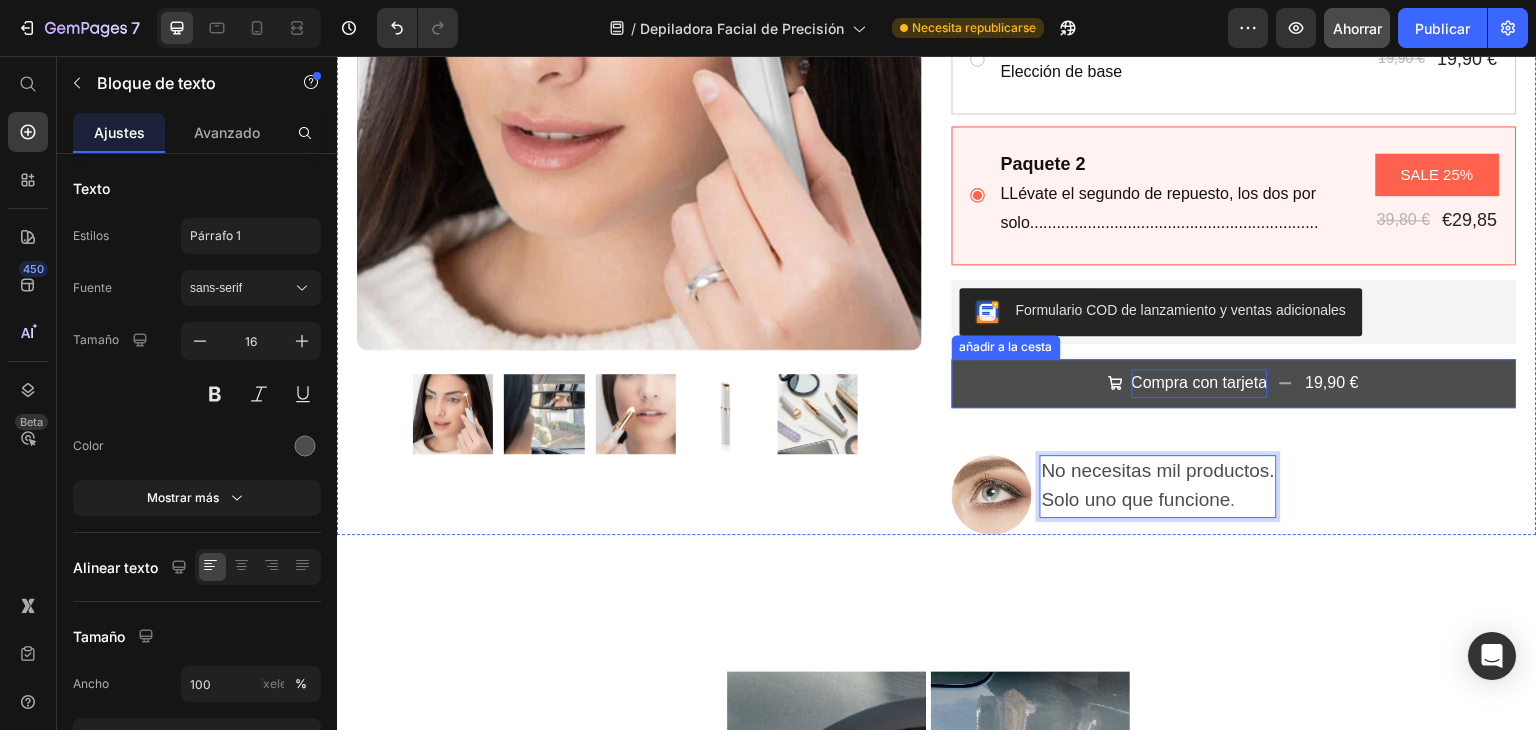 scroll, scrollTop: 700, scrollLeft: 0, axis: vertical 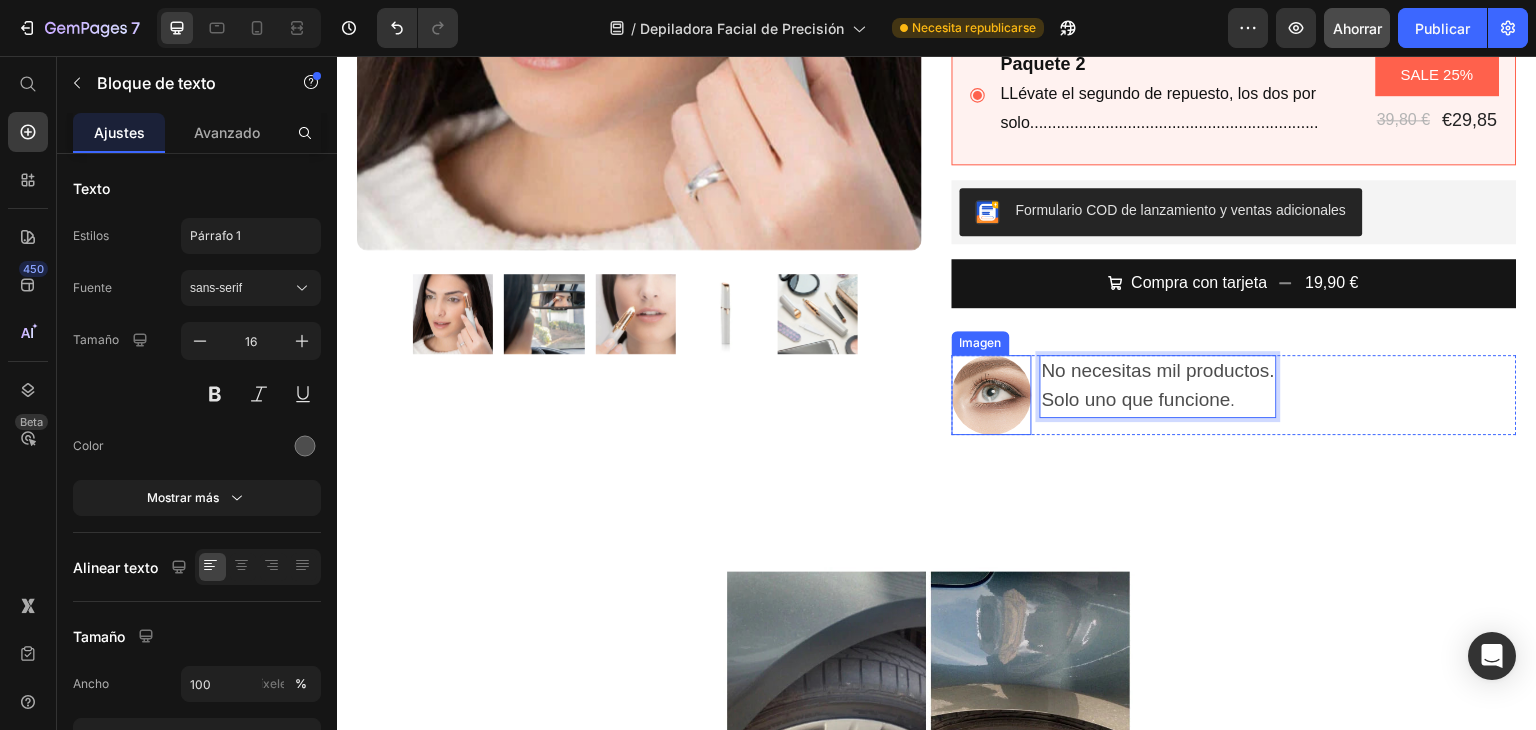 click at bounding box center [992, 395] 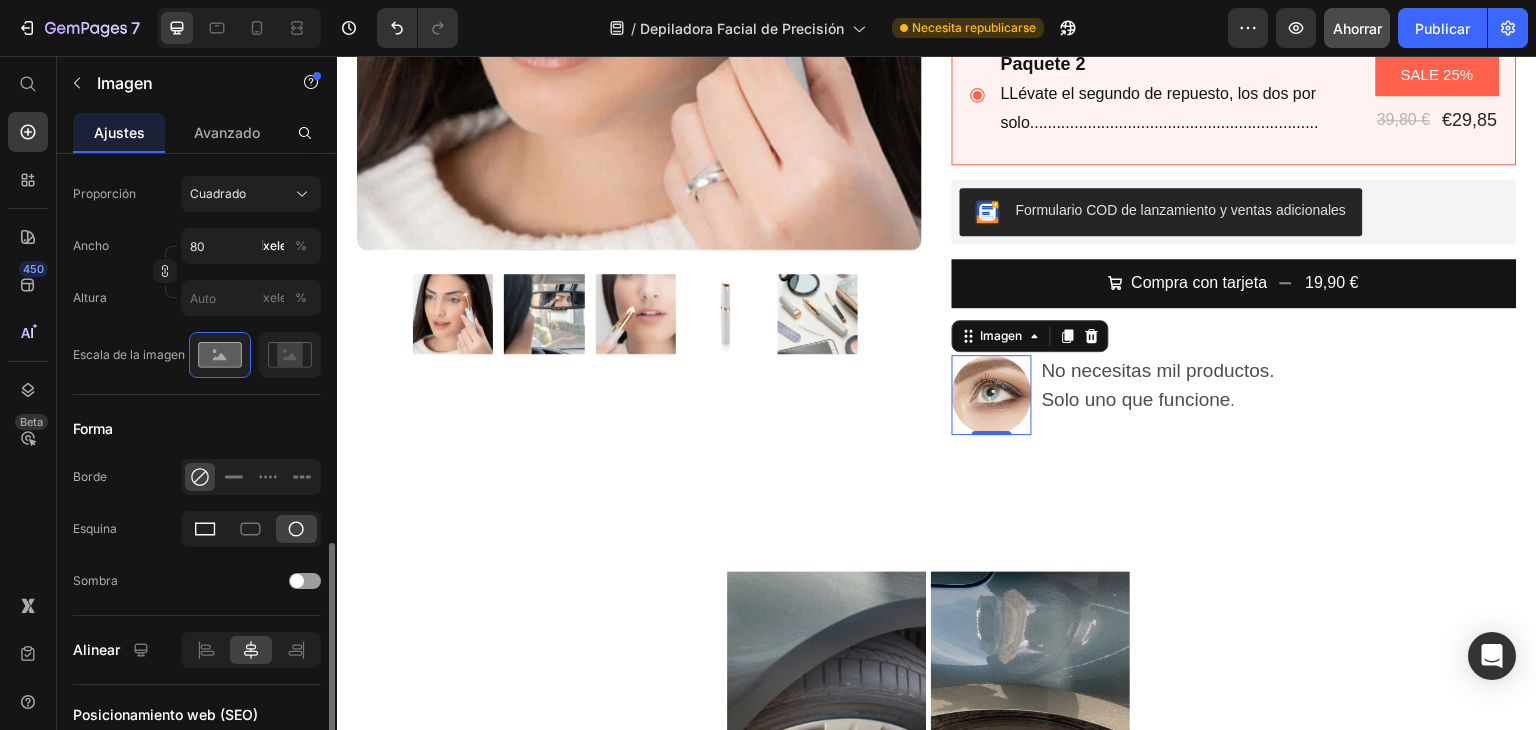 scroll, scrollTop: 700, scrollLeft: 0, axis: vertical 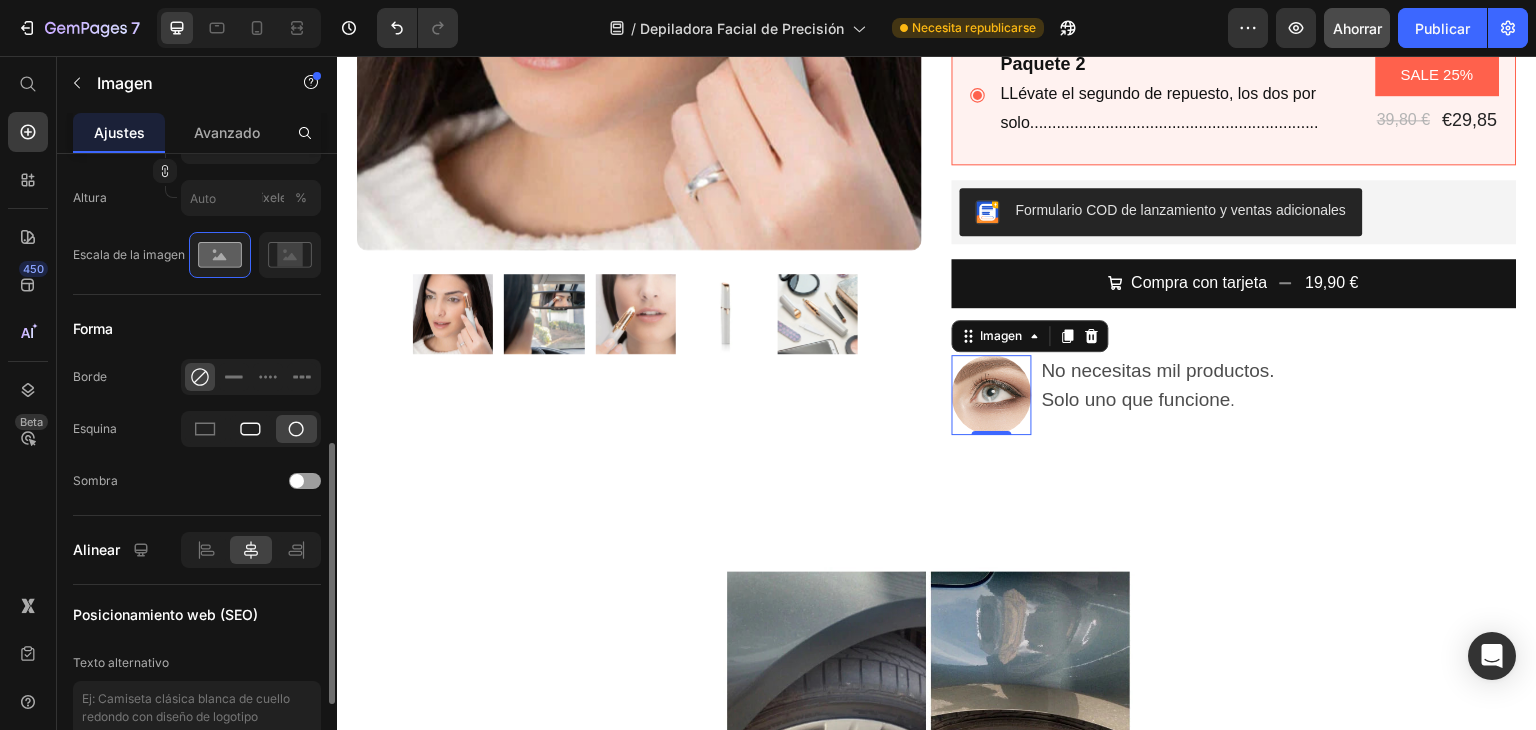 click 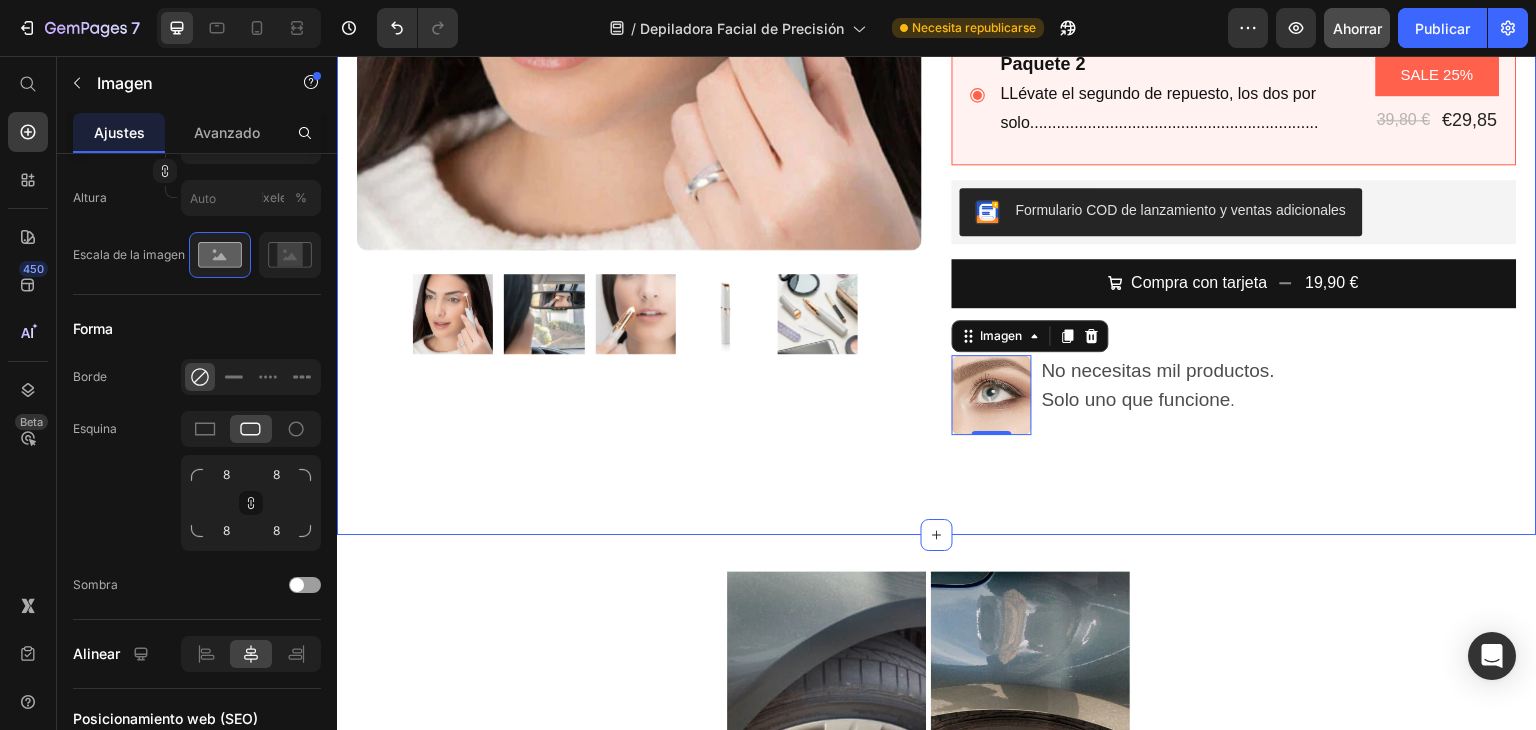 click on "Imágenes del producto Fila Icono Icono Icono Icono
Icono Lista de iconos 4,7    200 Reseñas Bloque de texto Fila Depiladora Facial de Precisión "Recargable" Título Producto de Limpieza Multiusos Inteligente Bloque de texto 19,90 € Precio del producto 0,00 € Precio del producto
Soltar elemento aquí Fila Fila Fila Fila
100% efectivo
Indoloro.
Fácil aplicación  . Lista de artículos Fila Paquete 1 Bloque de texto Elección de base Bloque de texto 19,90 € Precio del producto 19,90 € Precio del producto Fila Fila Paquete 2 Bloque de texto LLévate el segundo de repuesto, los dos por solo................................................................. Bloque de texto SALE 25% Insignia del producto 39,80 € Precio del producto €29,85 Precio del producto Fila Fila Descuento por paquete de productos Formulario COD de lanzamiento y ventas adicionales
Compra con tarjeta" at bounding box center (937, -34) 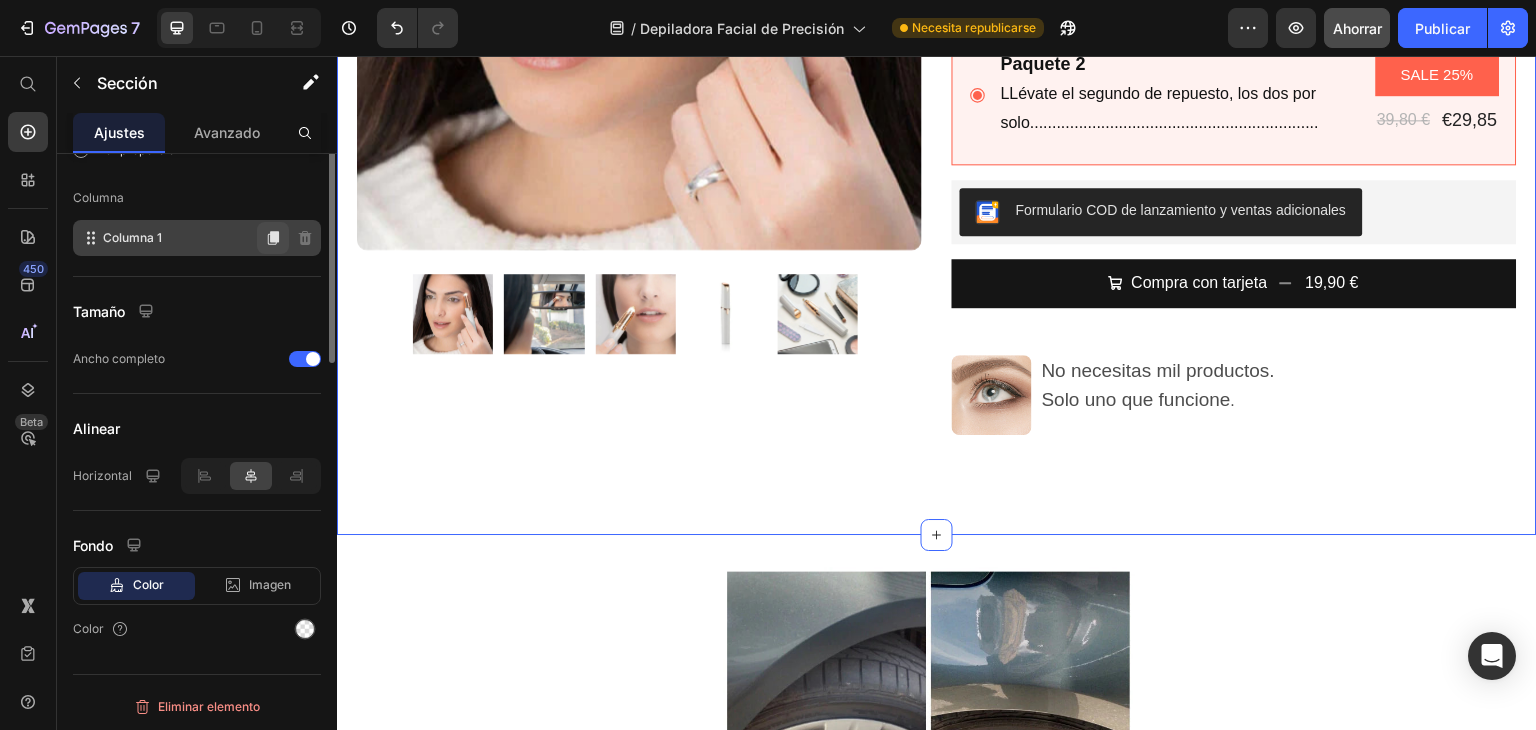 scroll, scrollTop: 0, scrollLeft: 0, axis: both 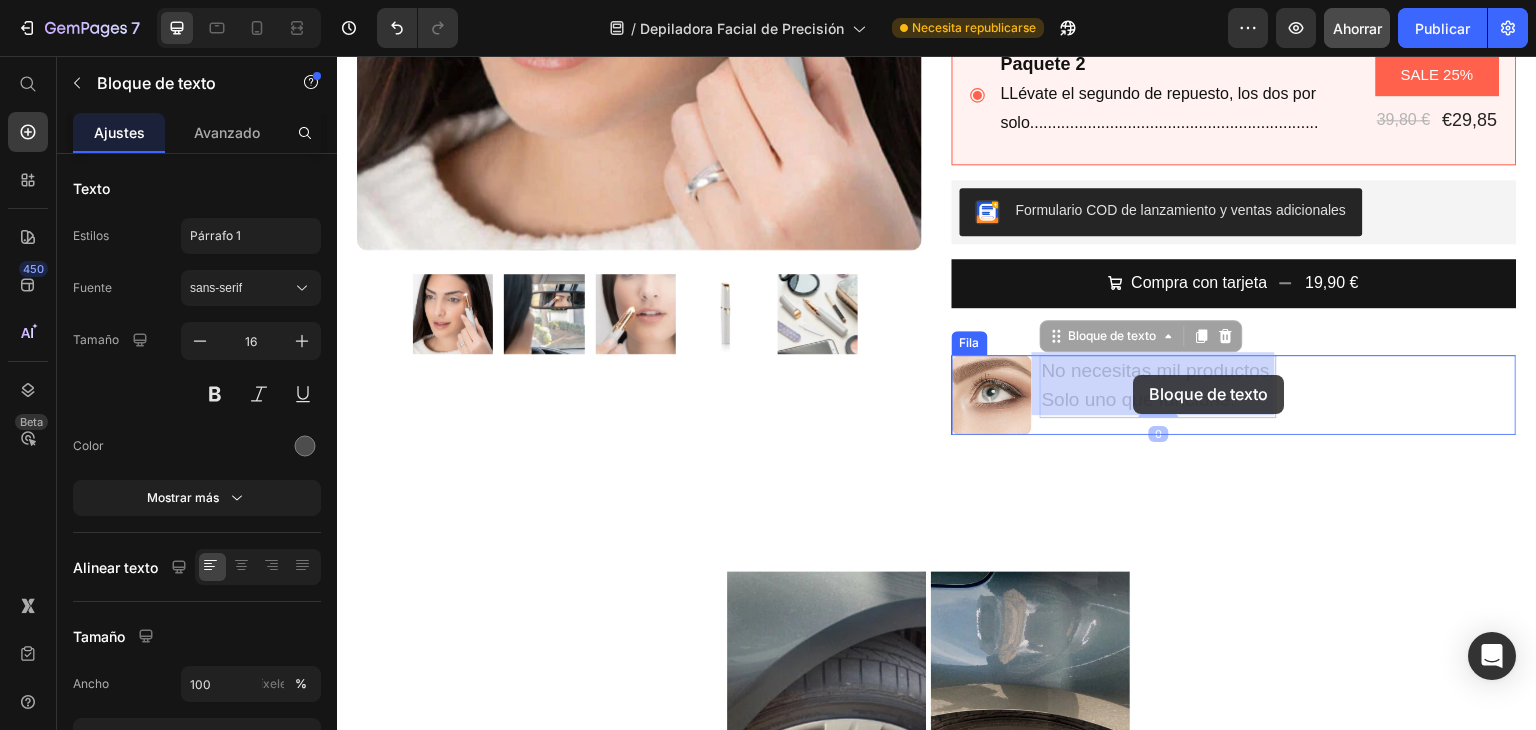 drag, startPoint x: 1239, startPoint y: 402, endPoint x: 1134, endPoint y: 375, distance: 108.41586 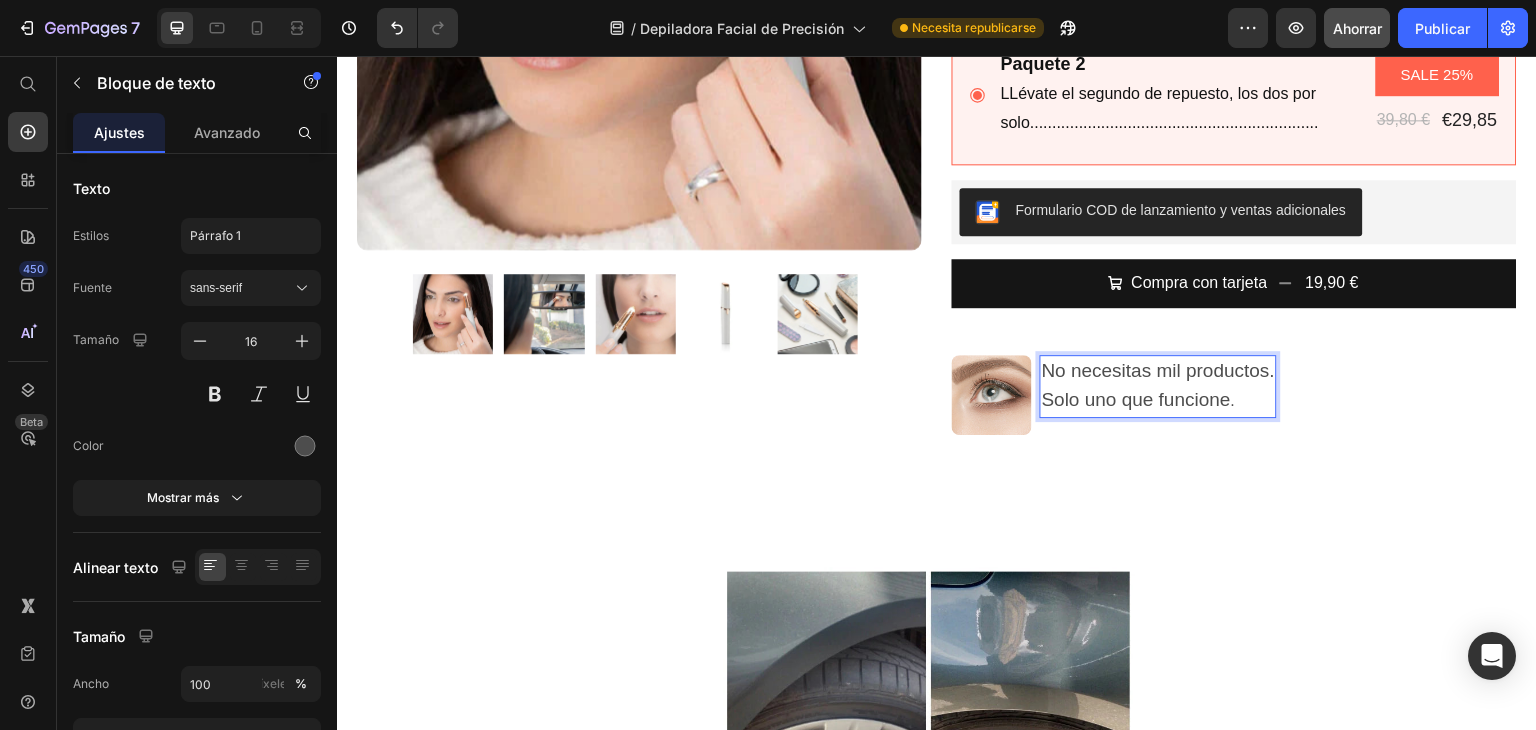 click on "Solo uno que funcione  ." at bounding box center (1158, 401) 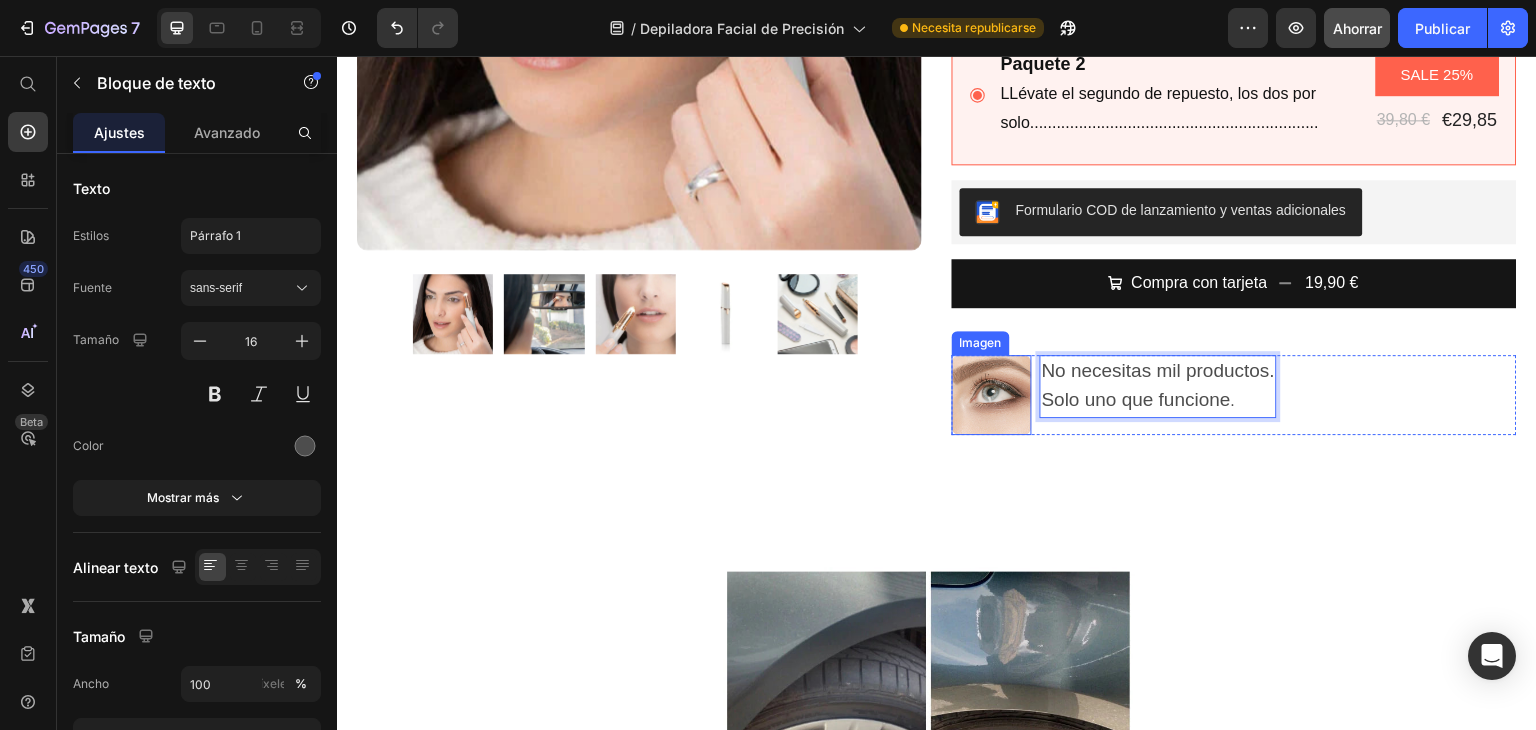drag, startPoint x: 1231, startPoint y: 400, endPoint x: 1006, endPoint y: 359, distance: 228.70505 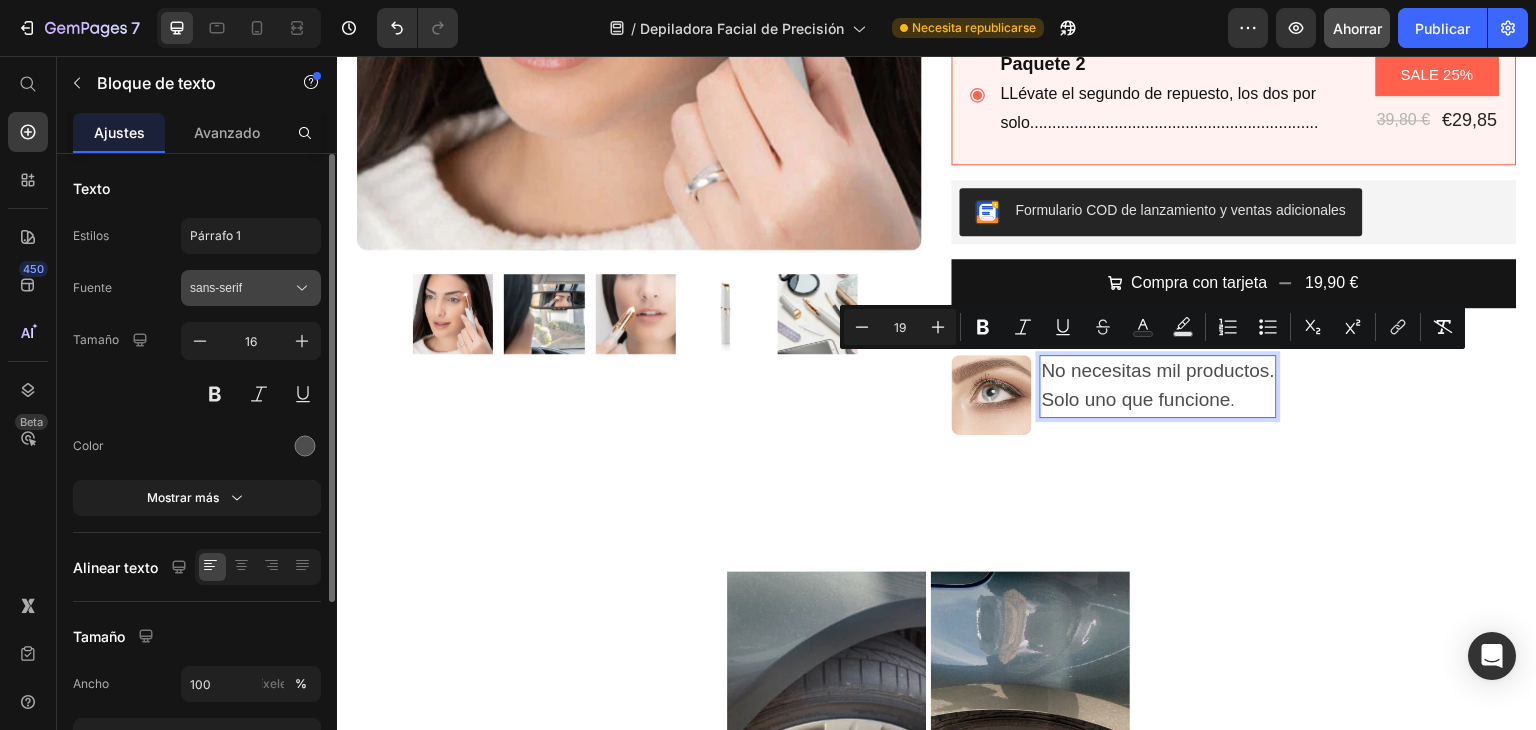 click 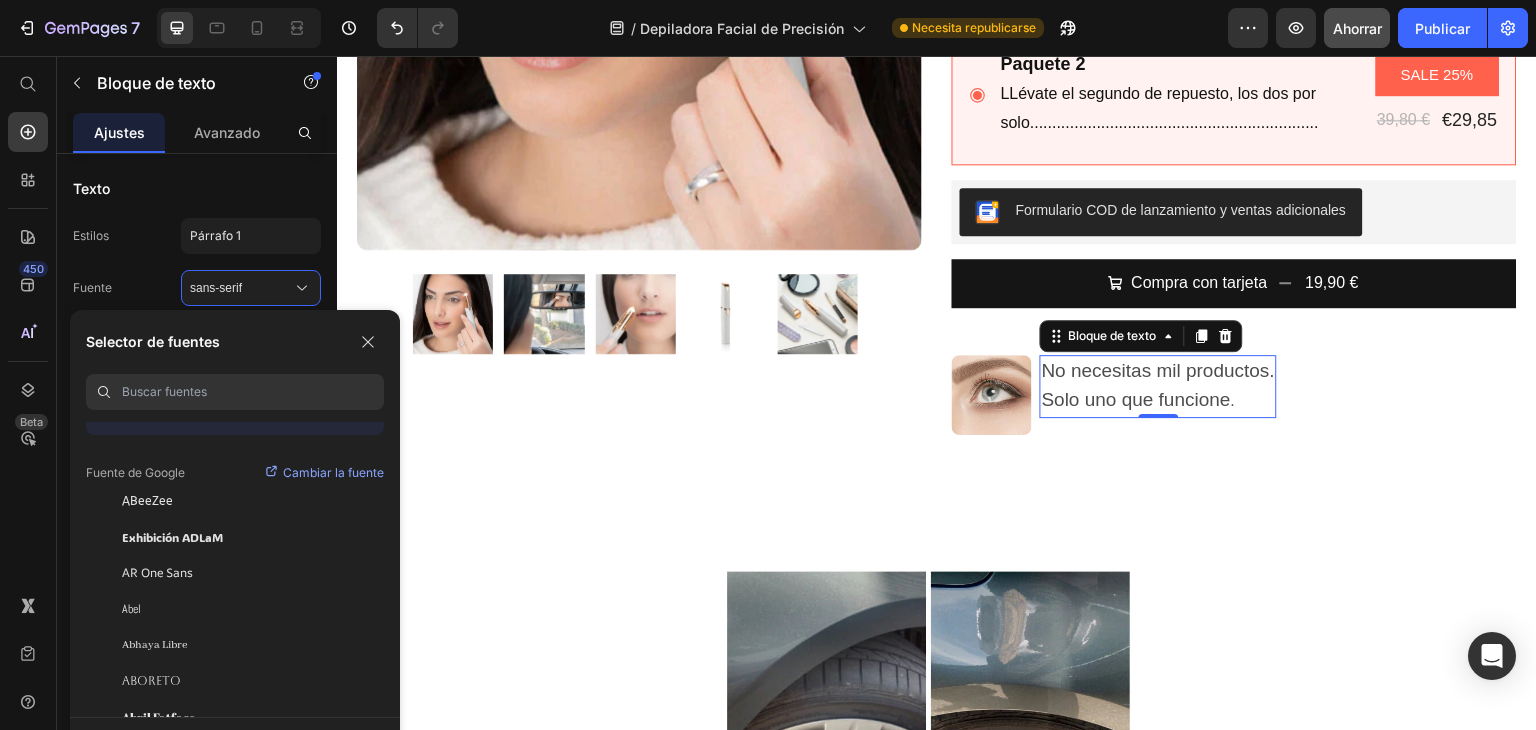 scroll, scrollTop: 0, scrollLeft: 0, axis: both 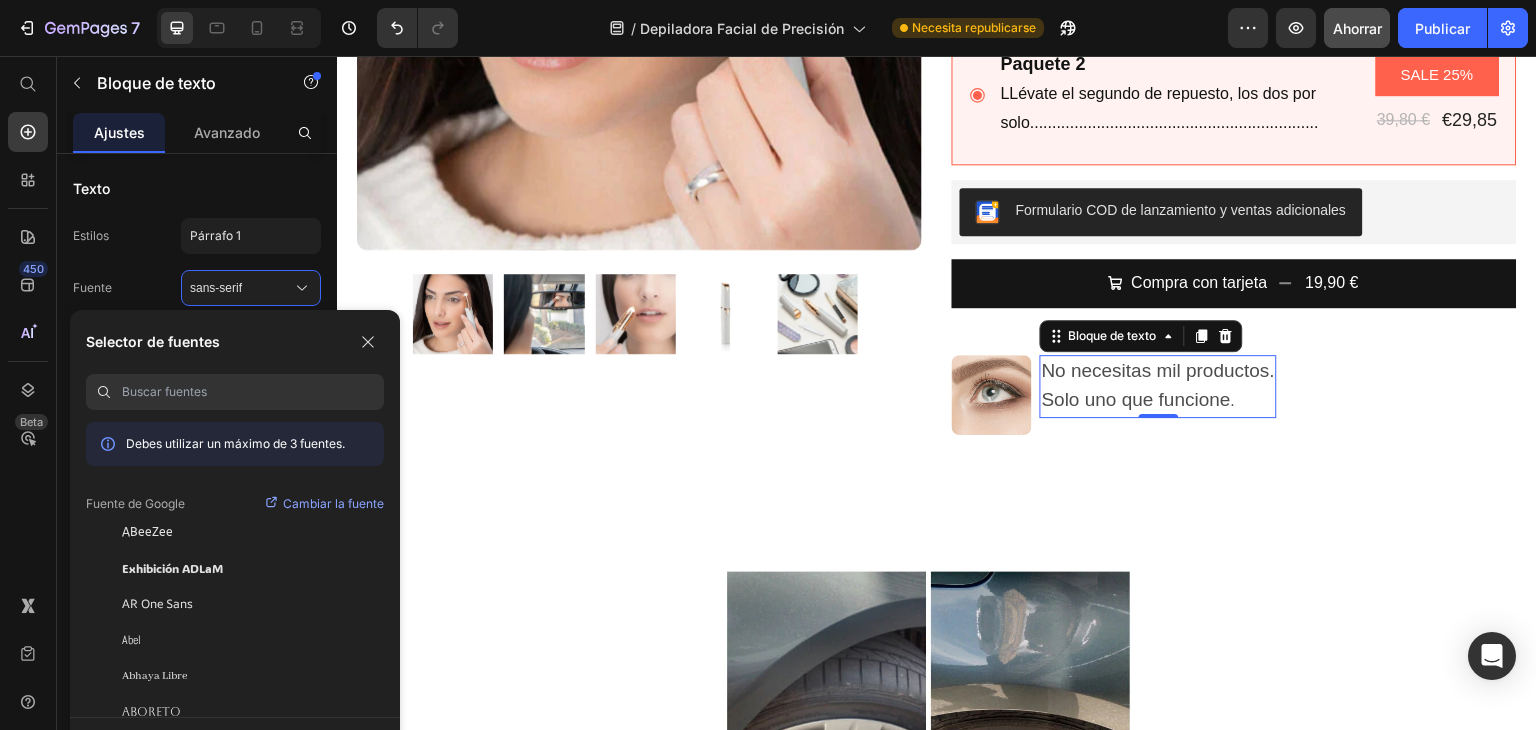 drag, startPoint x: 226, startPoint y: 396, endPoint x: 214, endPoint y: 408, distance: 16.970562 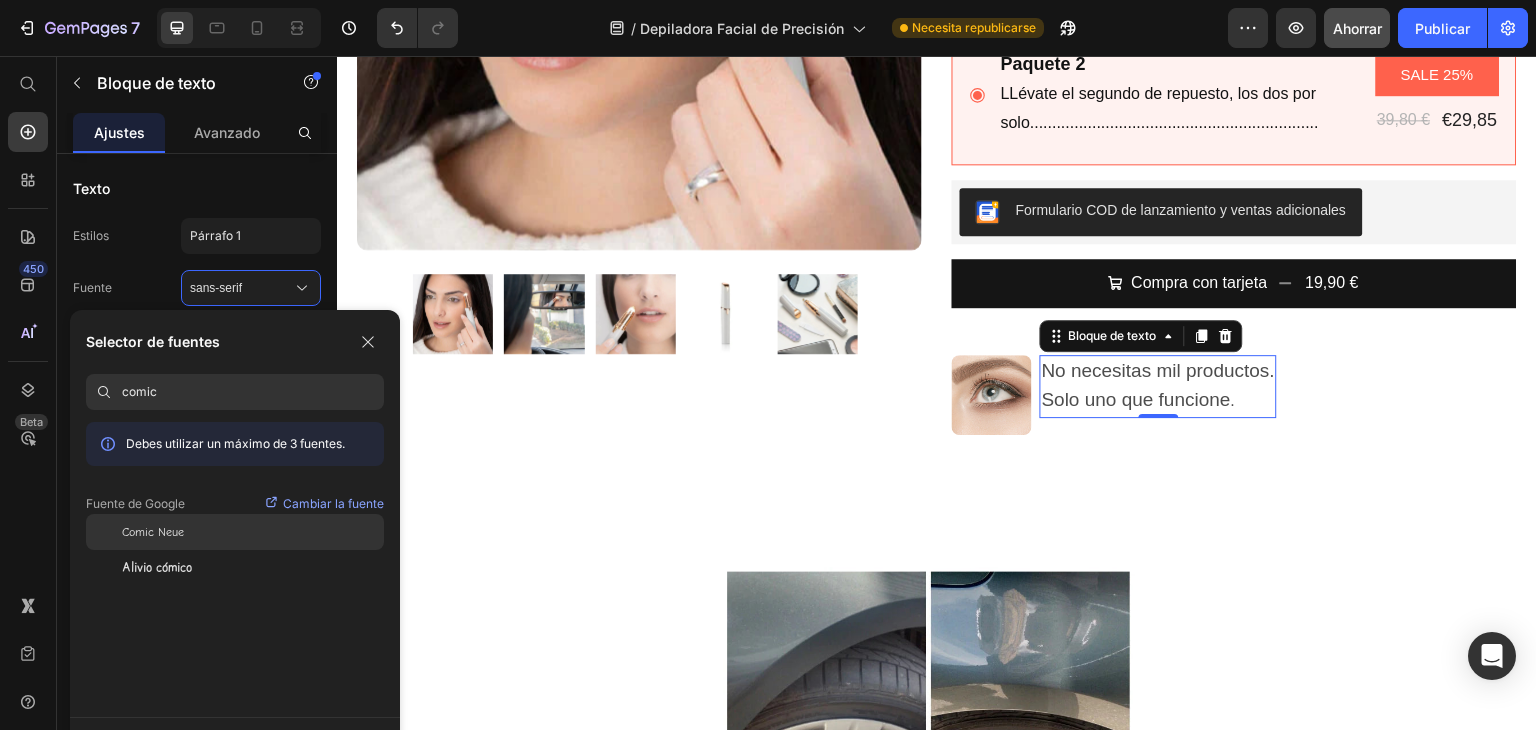 type on "comic" 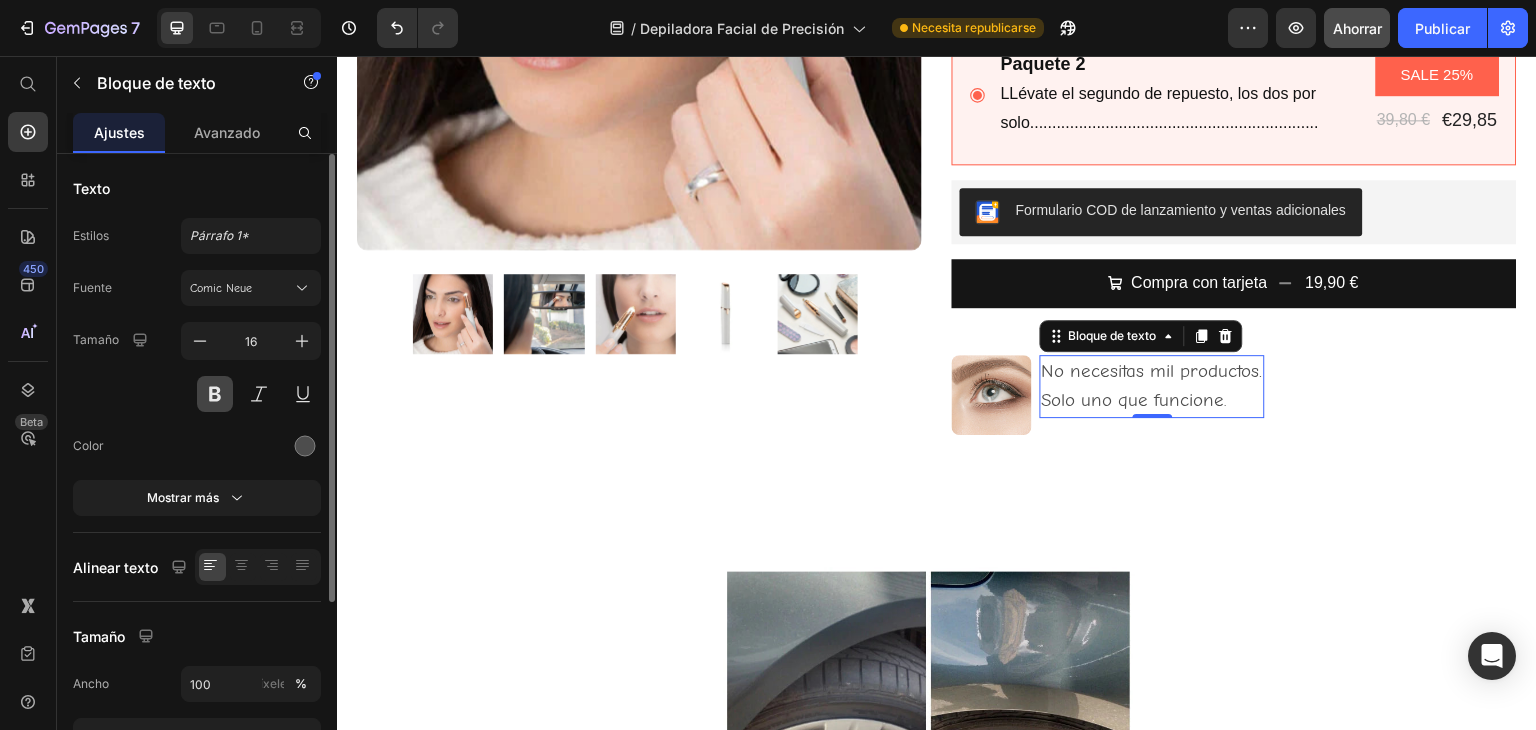 click at bounding box center [215, 394] 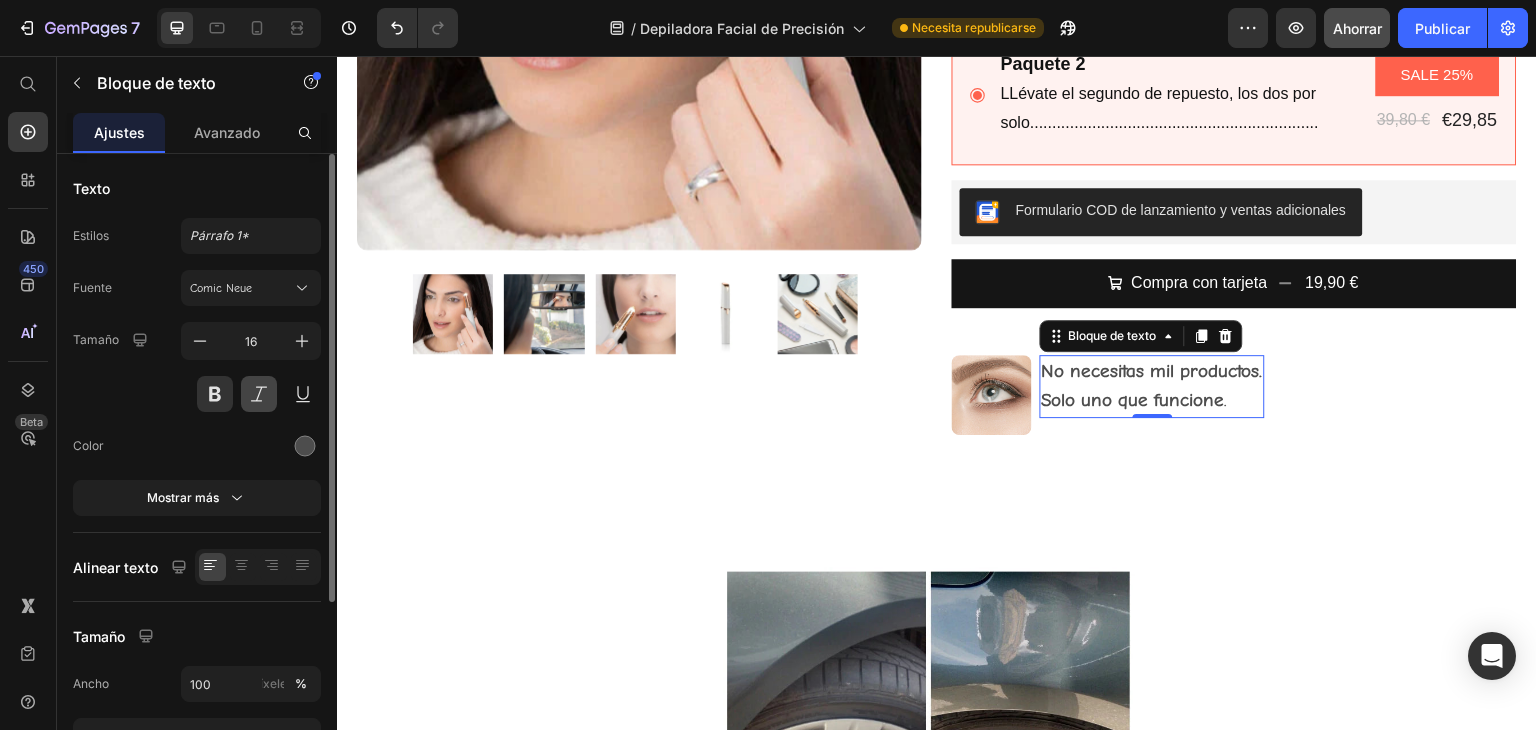 click at bounding box center [259, 394] 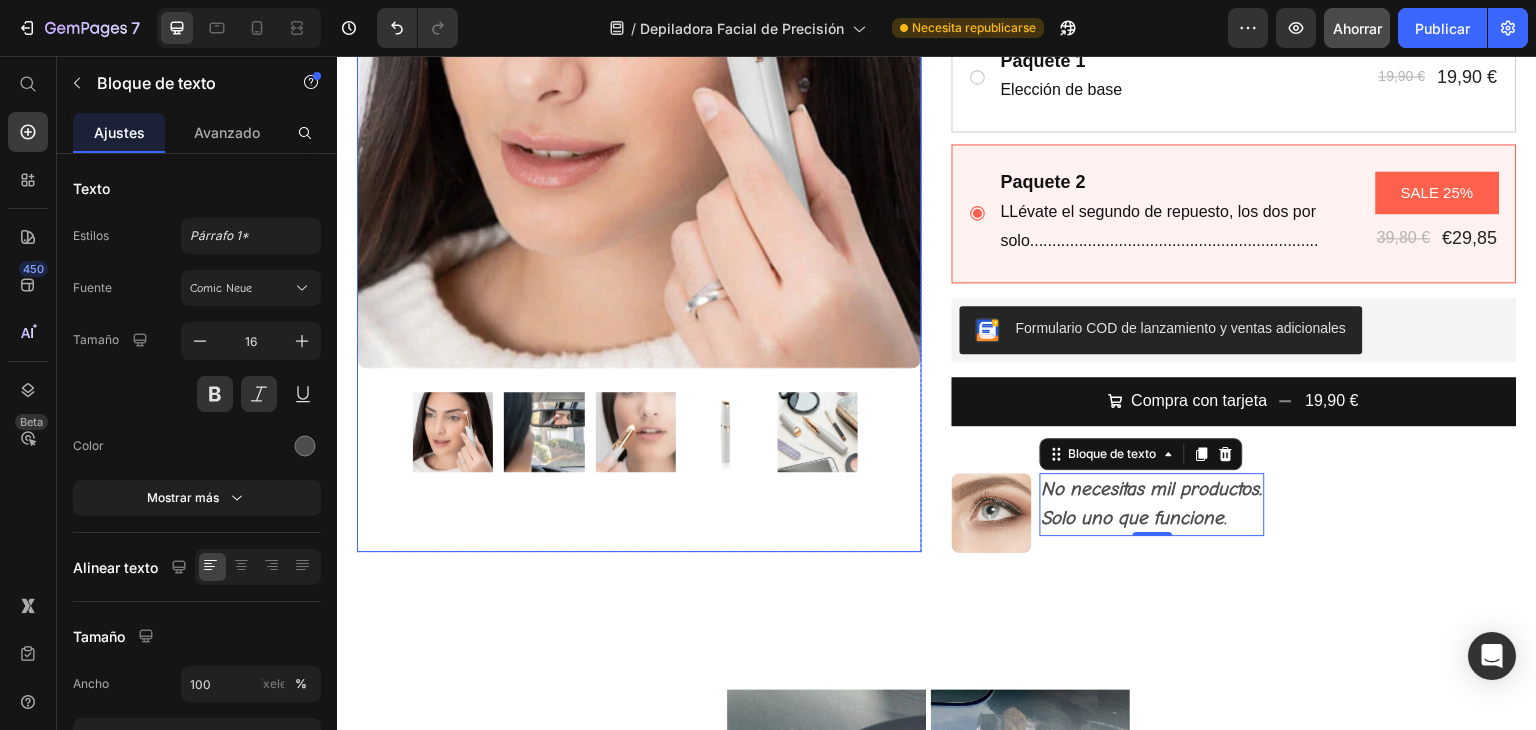 scroll, scrollTop: 600, scrollLeft: 0, axis: vertical 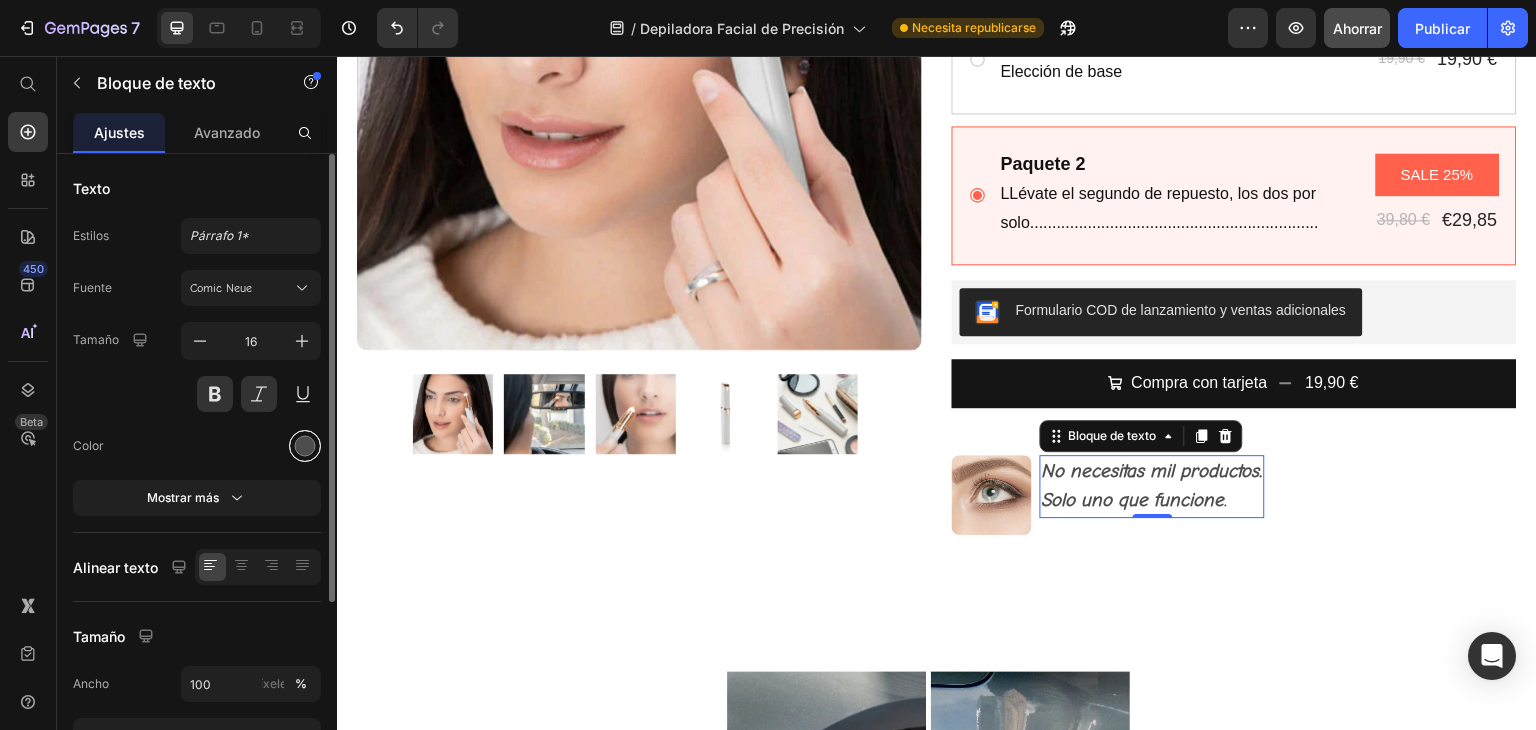 click at bounding box center (305, 446) 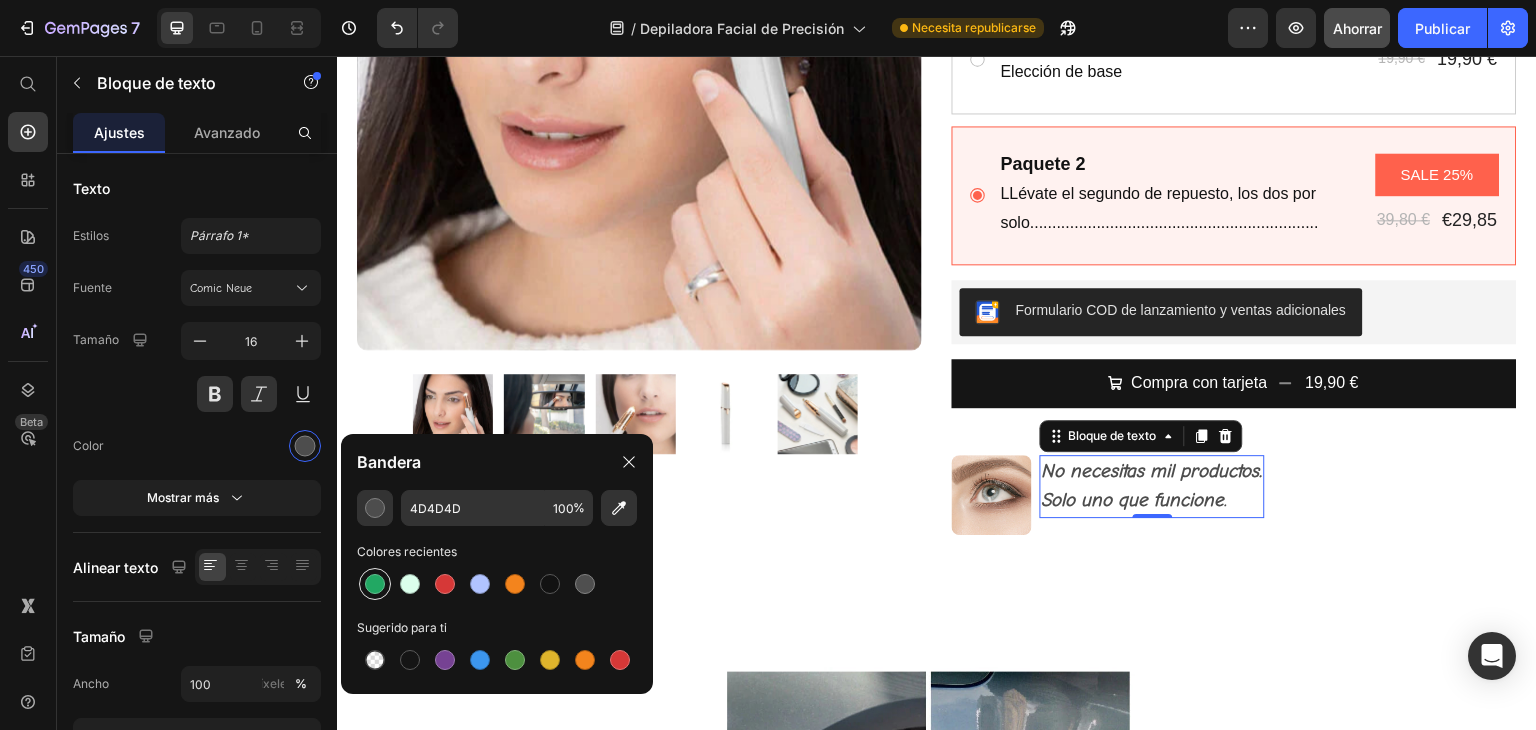 click at bounding box center (375, 584) 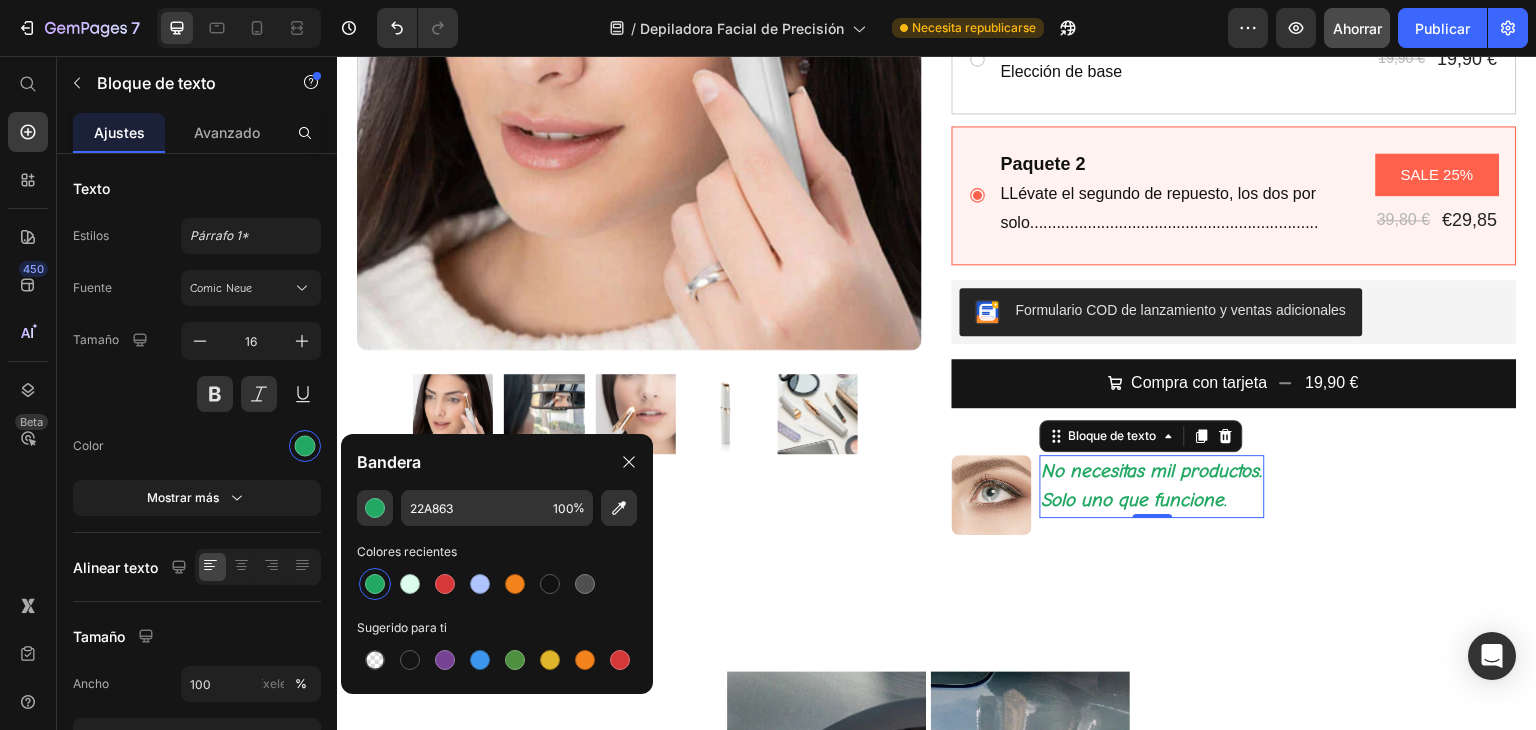 click at bounding box center [375, 584] 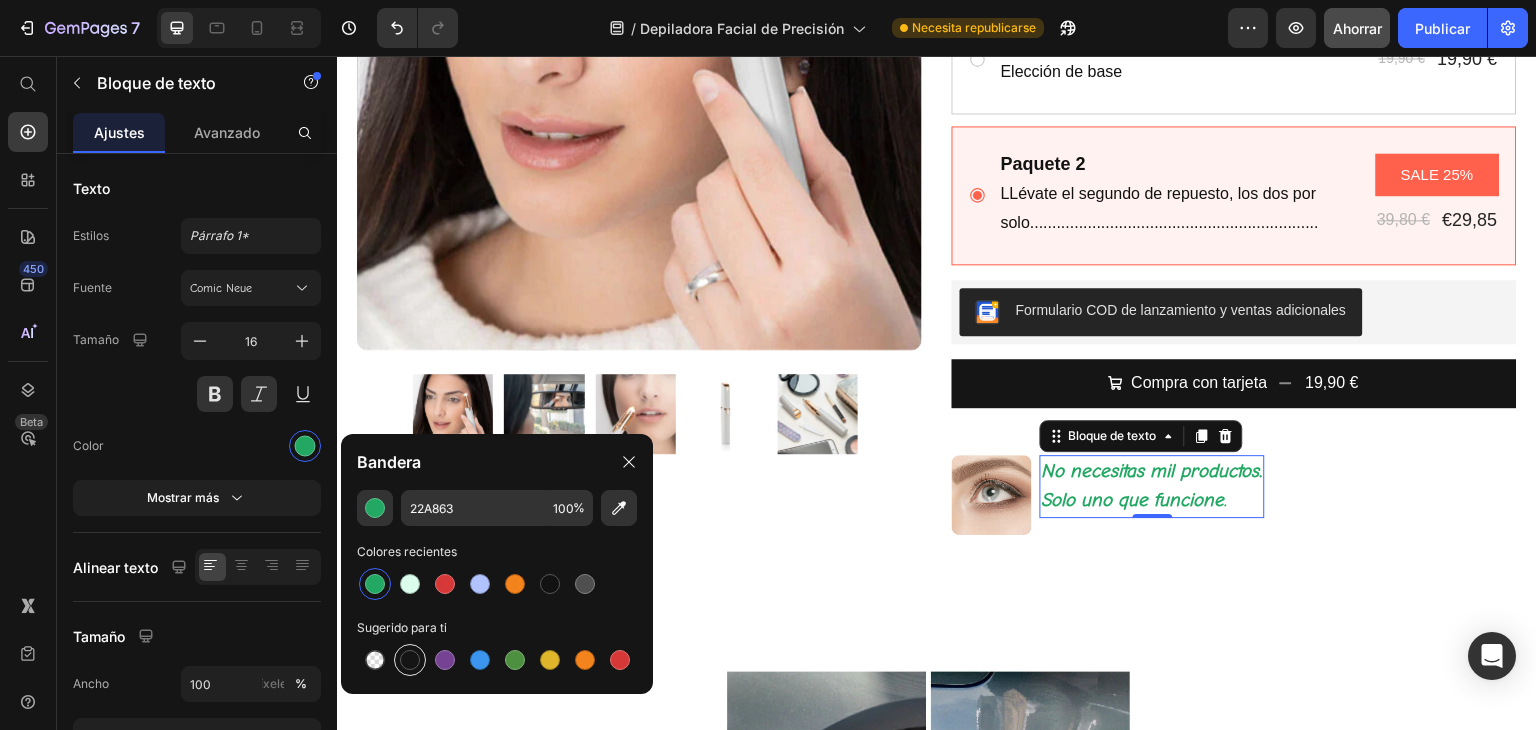 click at bounding box center (410, 660) 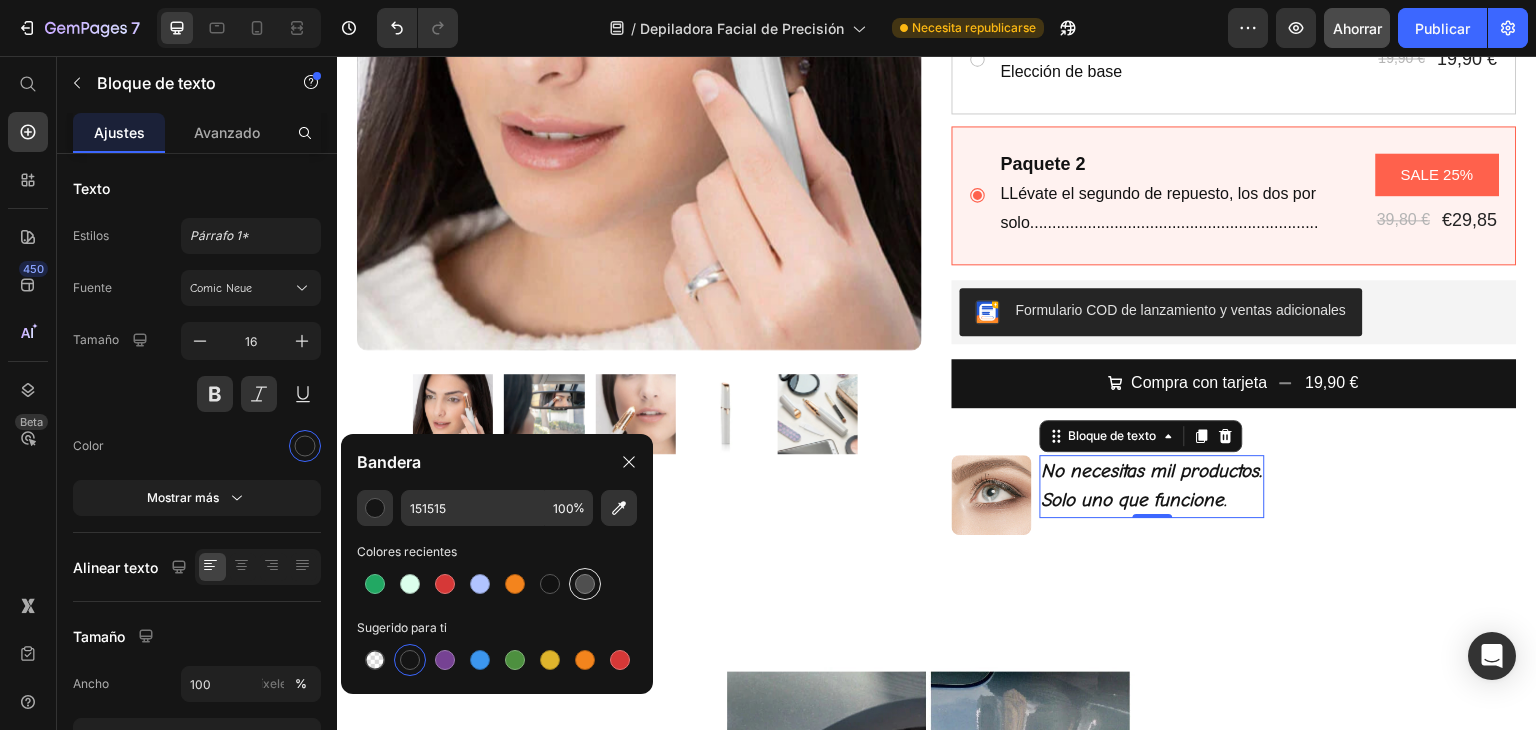 click at bounding box center (585, 584) 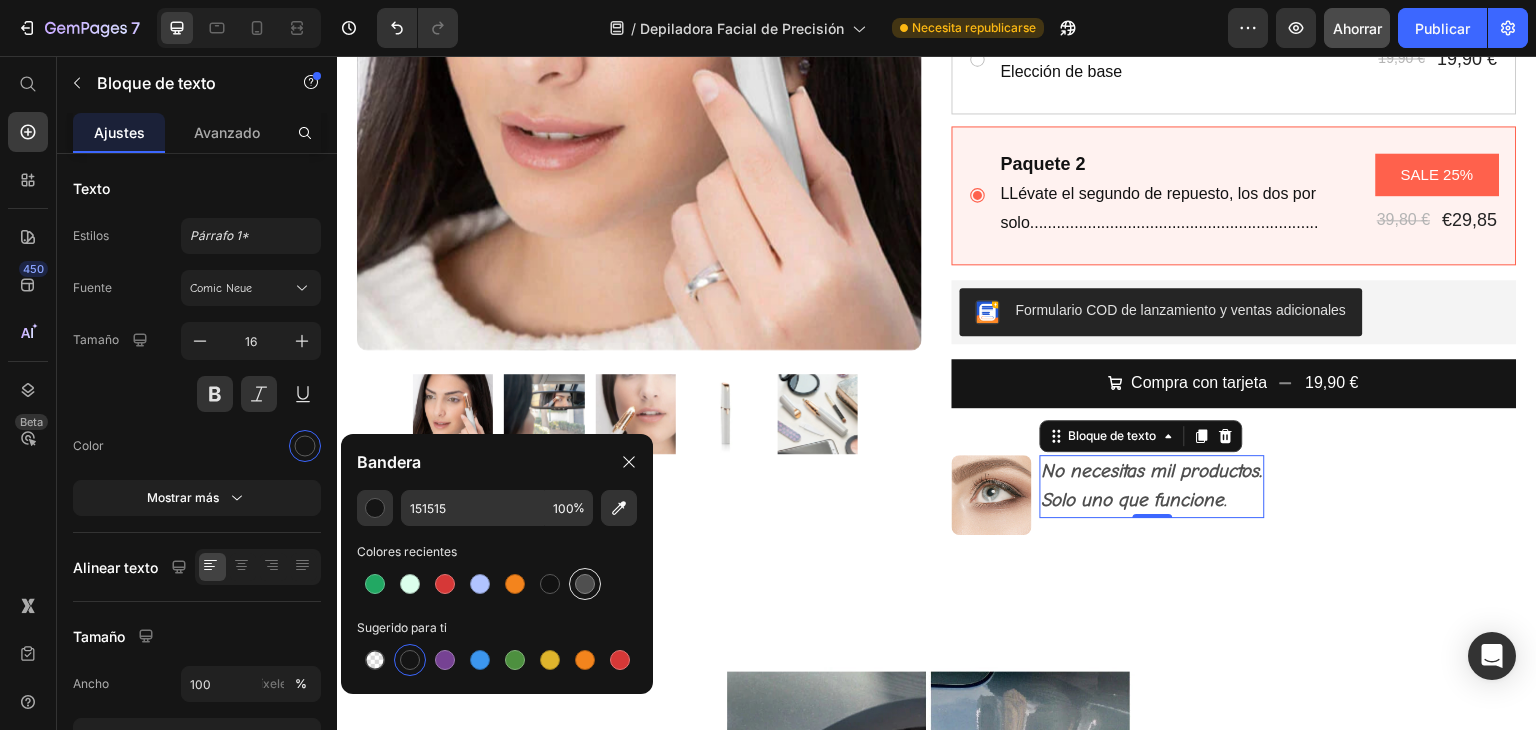 type on "4F4F4F" 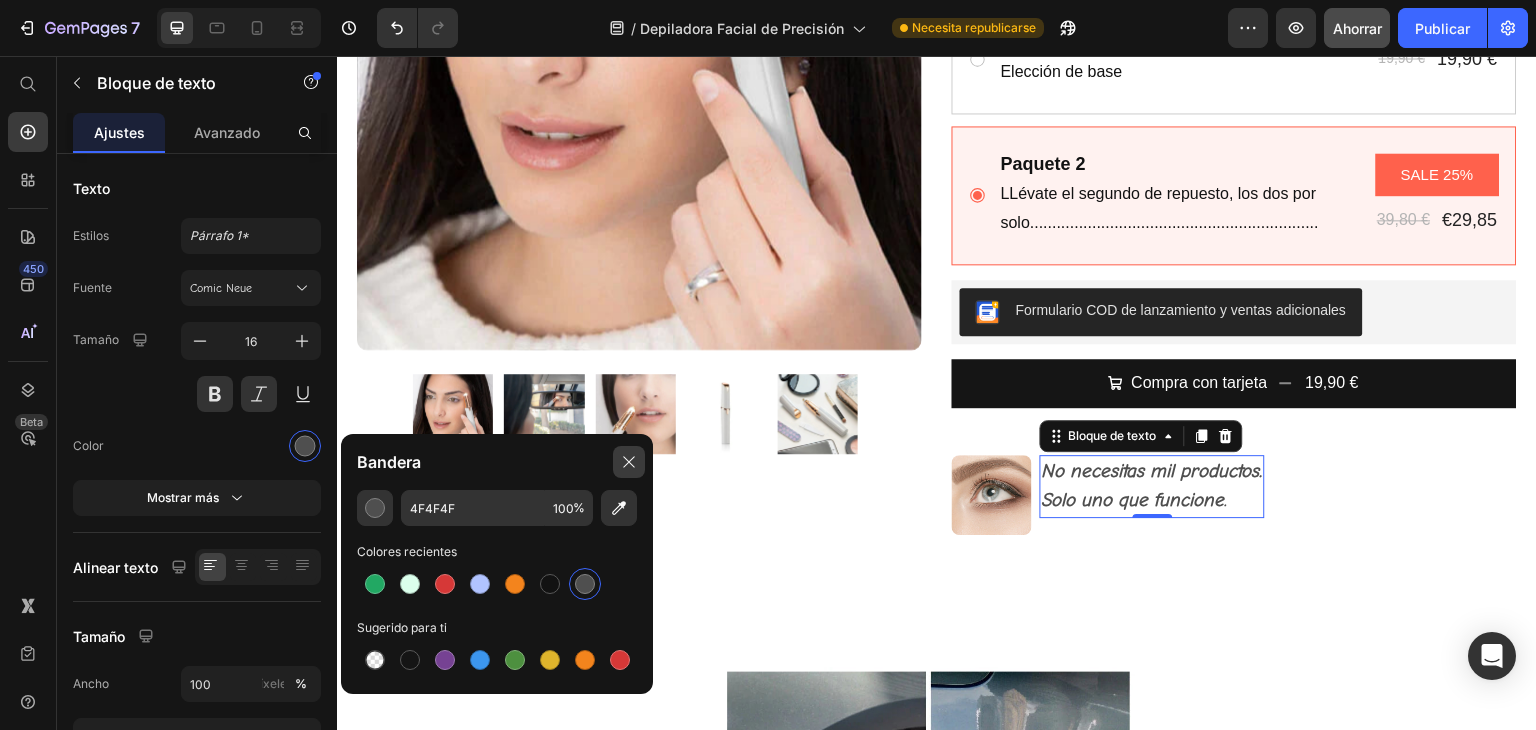 drag, startPoint x: 631, startPoint y: 461, endPoint x: 227, endPoint y: 406, distance: 407.72662 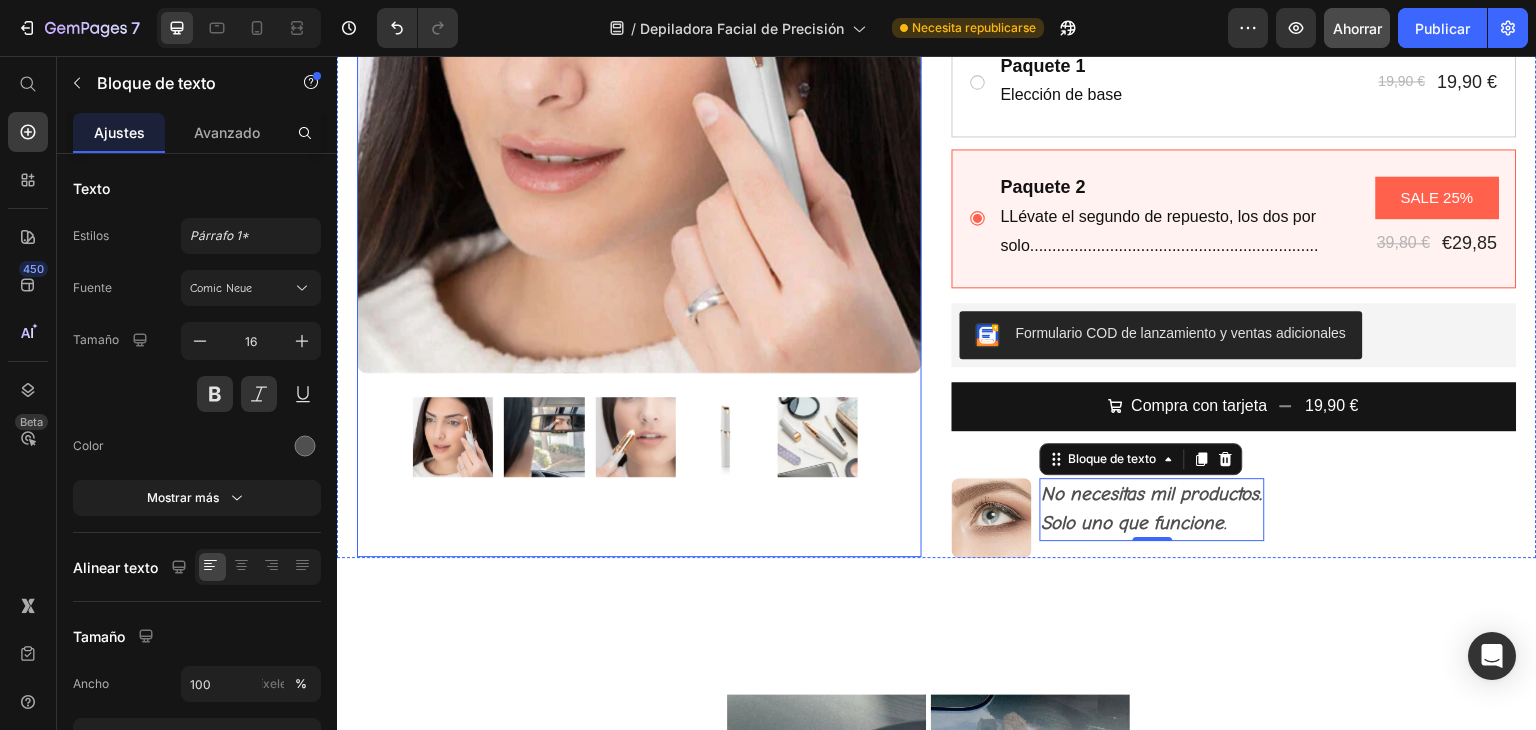 scroll, scrollTop: 600, scrollLeft: 0, axis: vertical 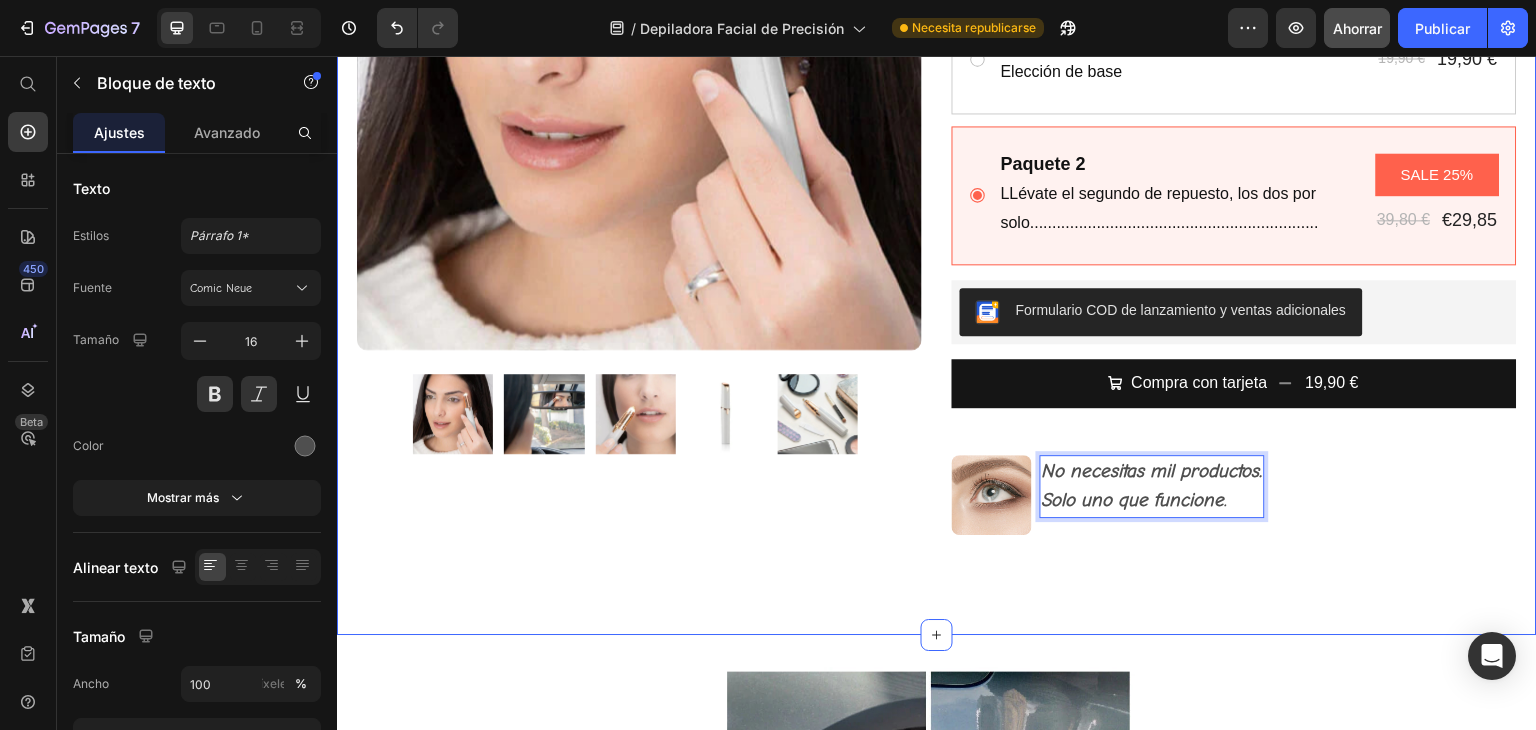 click on "Imágenes del producto Fila Icono Icono Icono Icono
Icono Lista de iconos 4,7    200 Reseñas Bloque de texto Fila Depiladora Facial de Precisión "Recargable" Título Producto de Limpieza Multiusos Inteligente Bloque de texto 19,90 € Precio del producto 0,00 € Precio del producto
Soltar elemento aquí Fila Fila Fila Fila
100% efectivo
Indoloro.
Fácil aplicación  . Lista de artículos Fila Paquete 1 Bloque de texto Elección de base Bloque de texto 19,90 € Precio del producto 19,90 € Precio del producto Fila Fila Paquete 2 Bloque de texto LLévate el segundo de repuesto, los dos por solo................................................................. Bloque de texto SALE 25% Insignia del producto 39,80 € Precio del producto €29,85 Precio del producto Fila Fila Descuento por paquete de productos Formulario COD de lanzamiento y ventas adicionales
Compra con tarjeta" at bounding box center [937, 66] 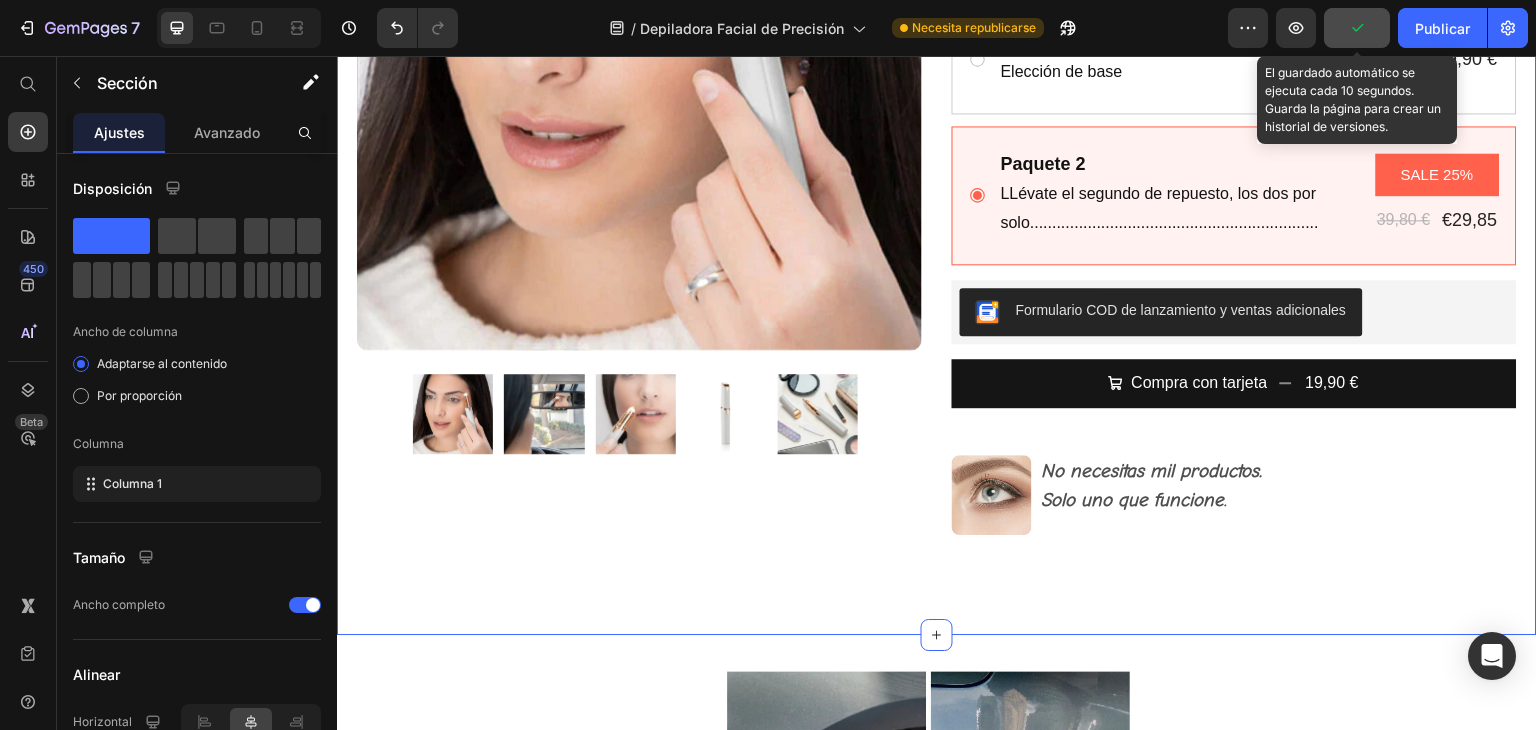 click 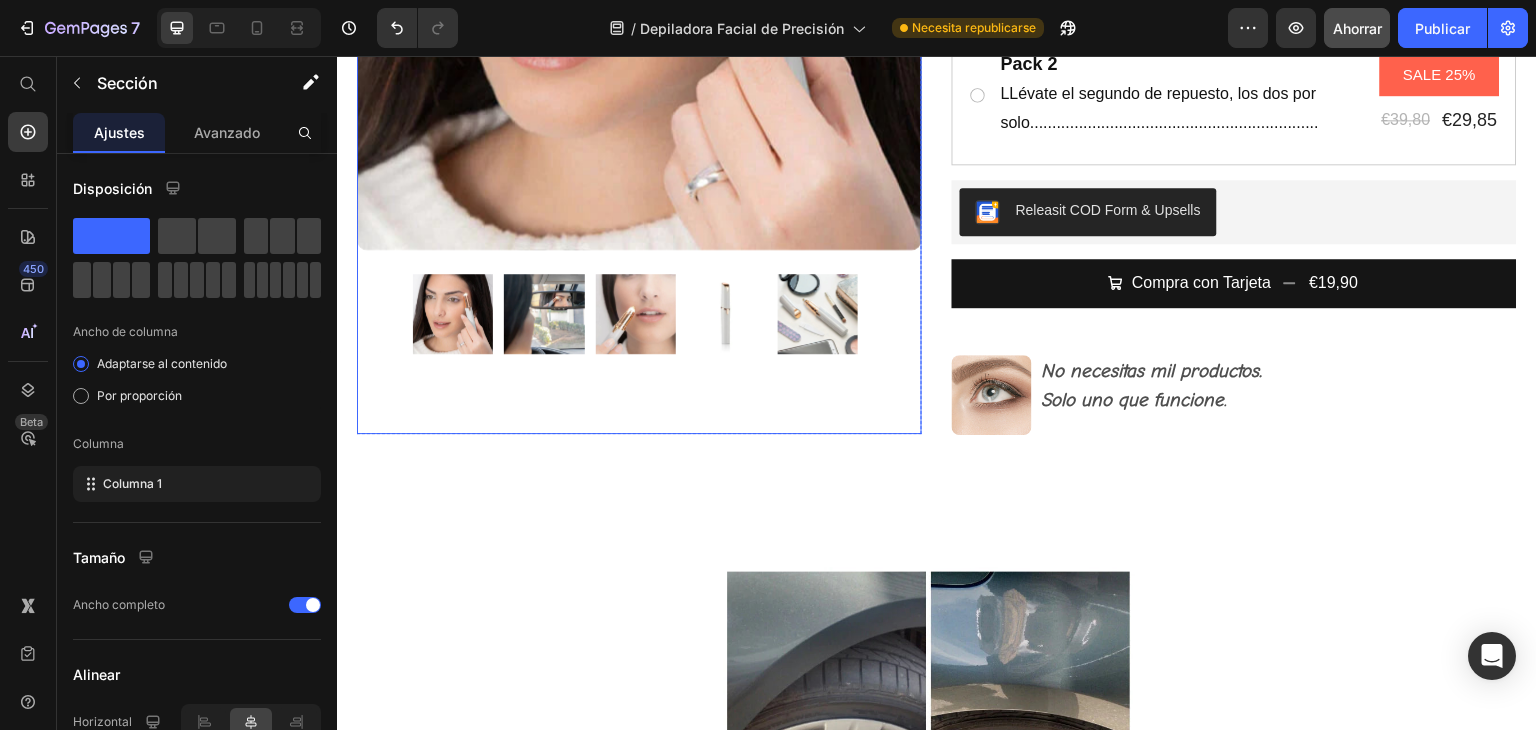 scroll, scrollTop: 600, scrollLeft: 0, axis: vertical 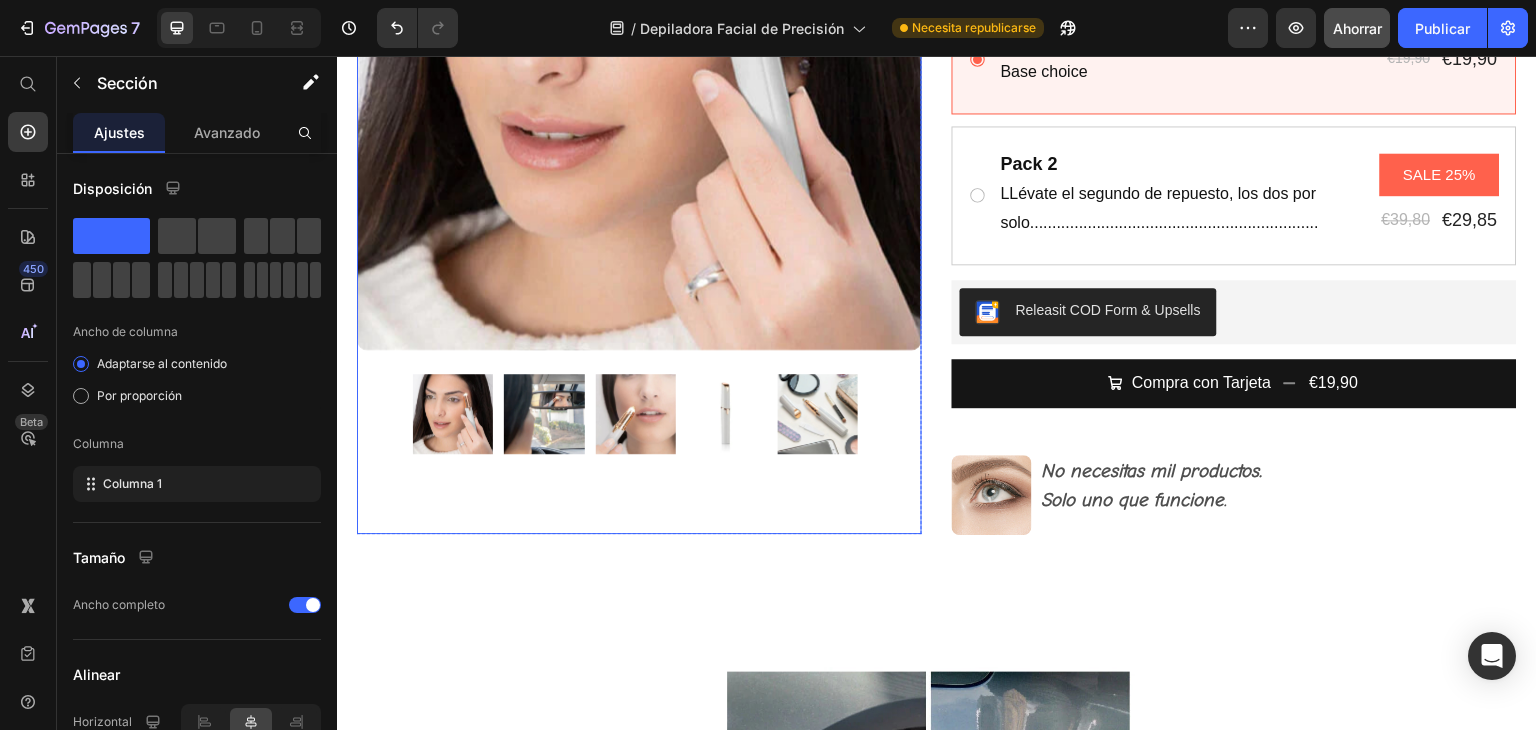 click at bounding box center [544, 414] 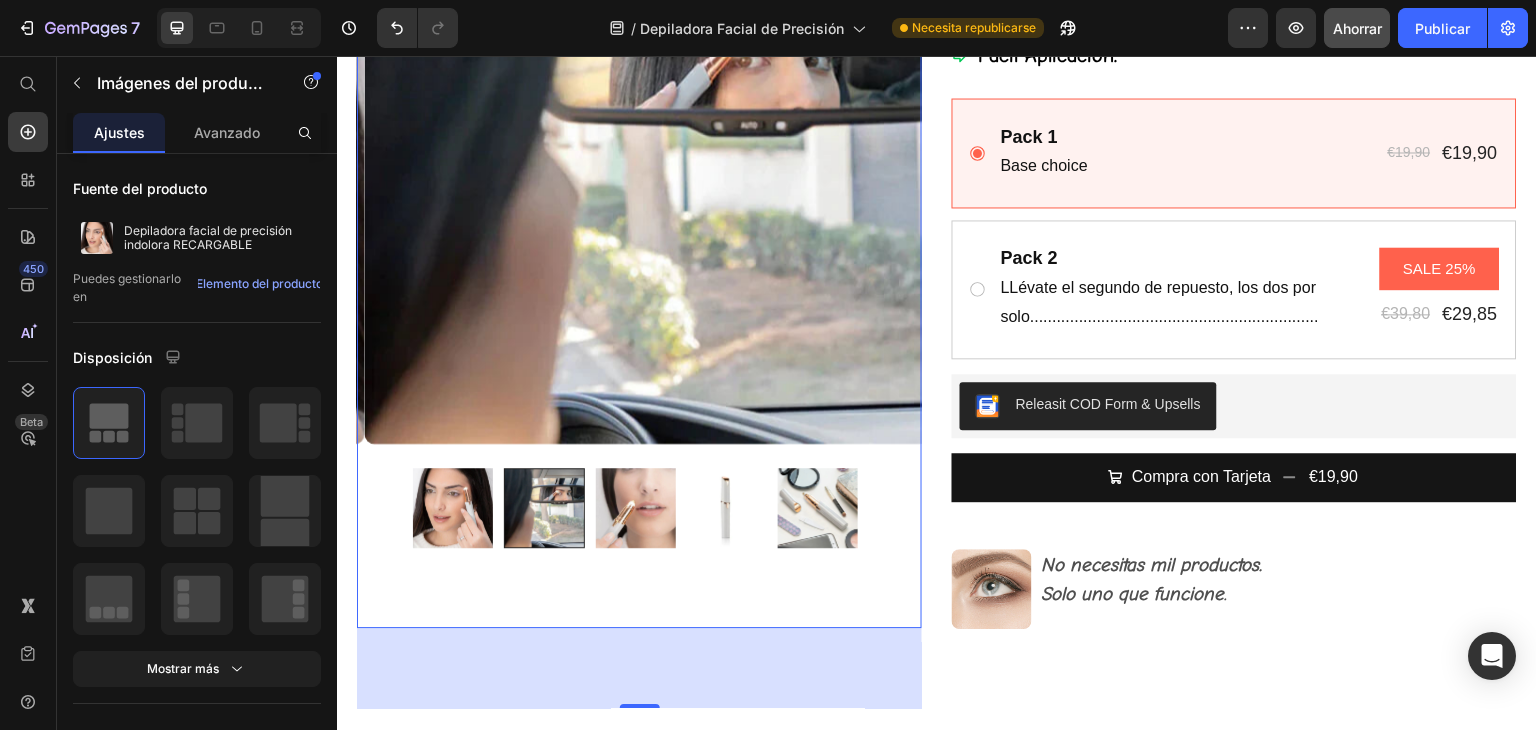 scroll, scrollTop: 600, scrollLeft: 0, axis: vertical 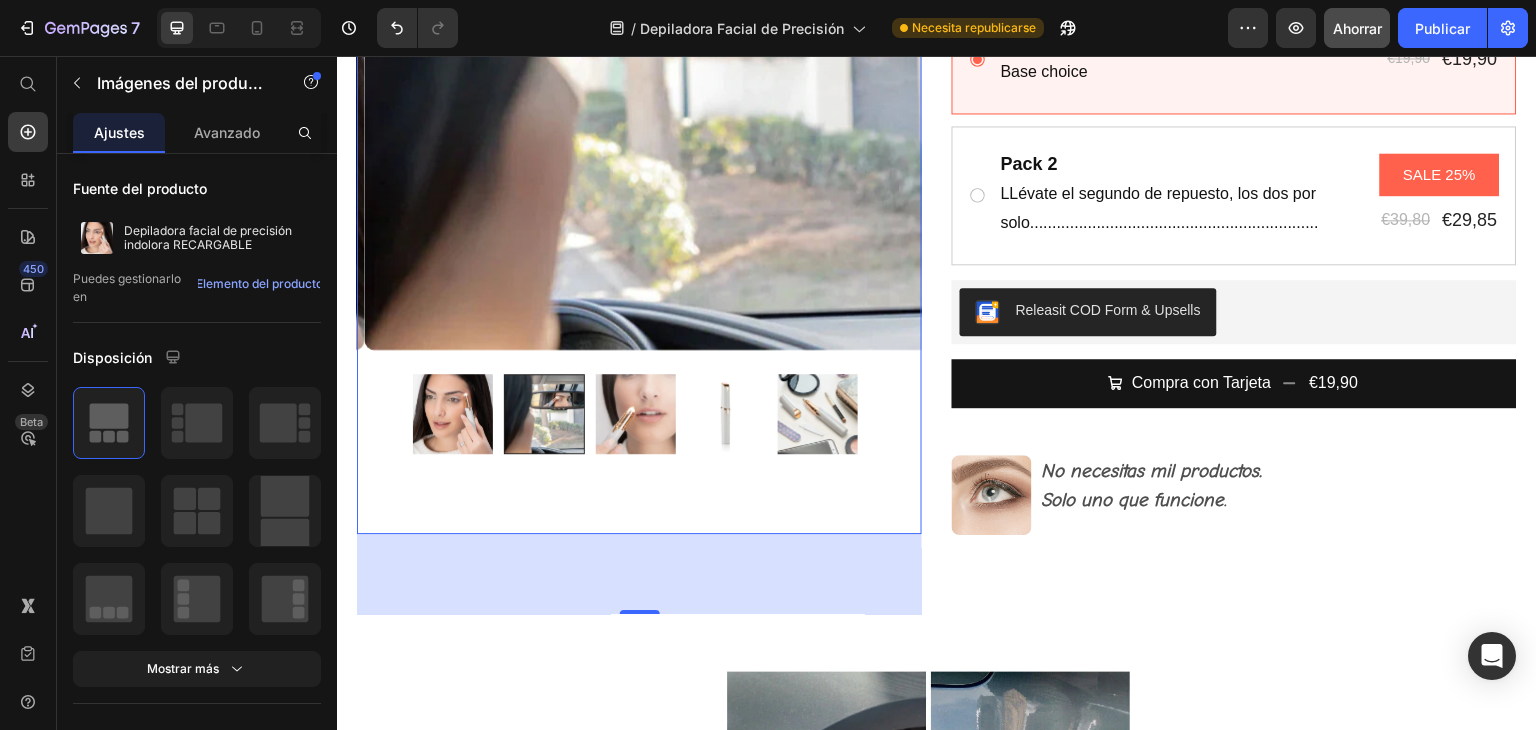 click at bounding box center (636, 414) 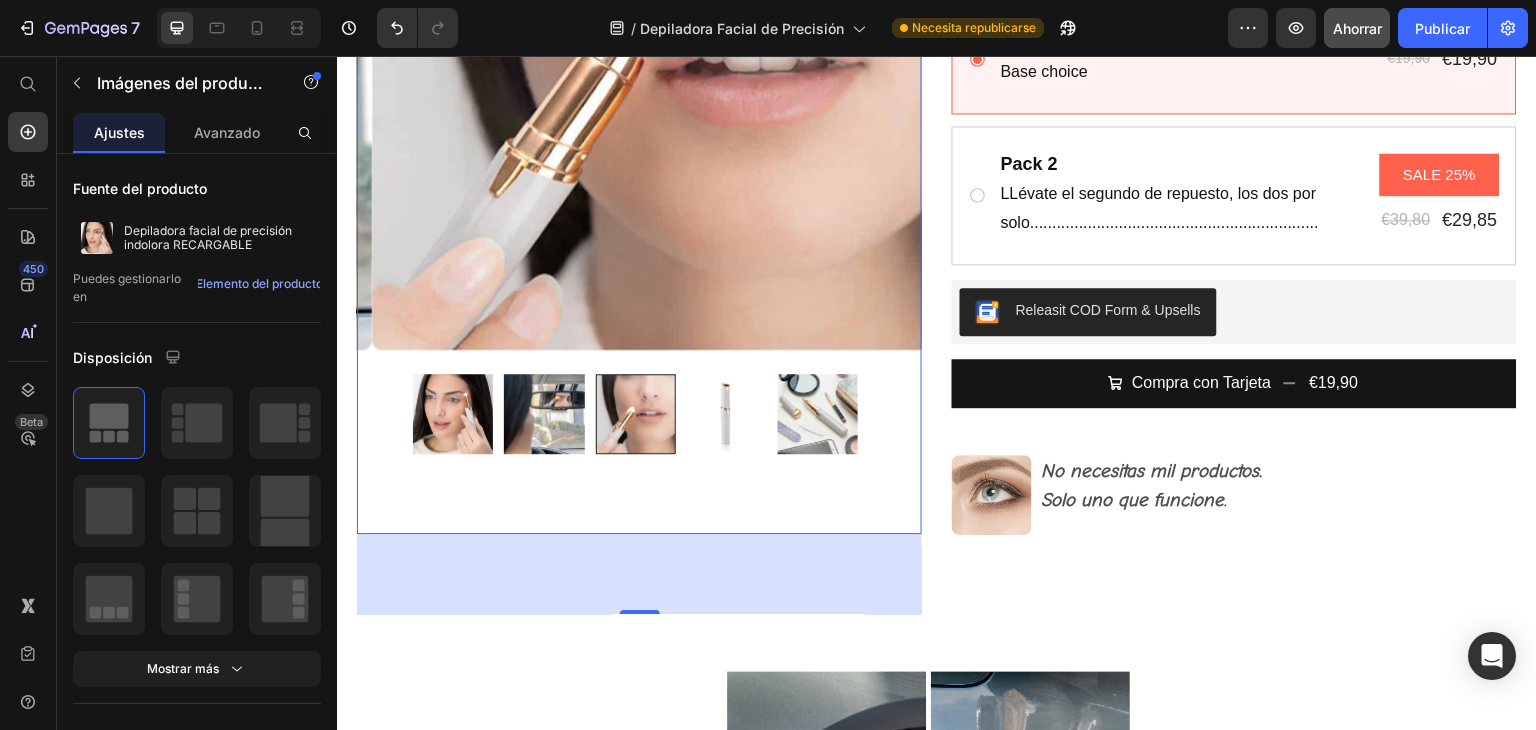 click at bounding box center (727, 414) 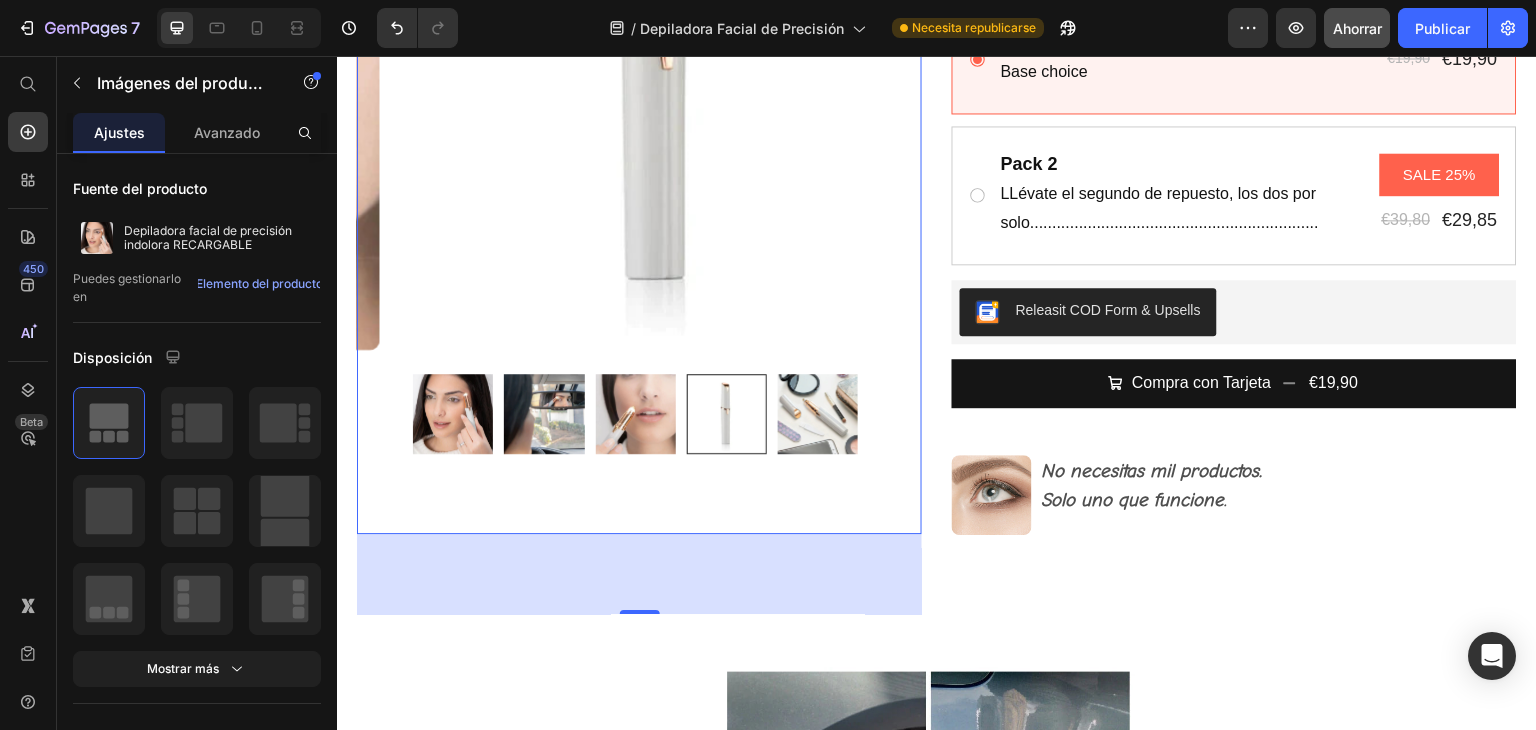 click at bounding box center [818, 414] 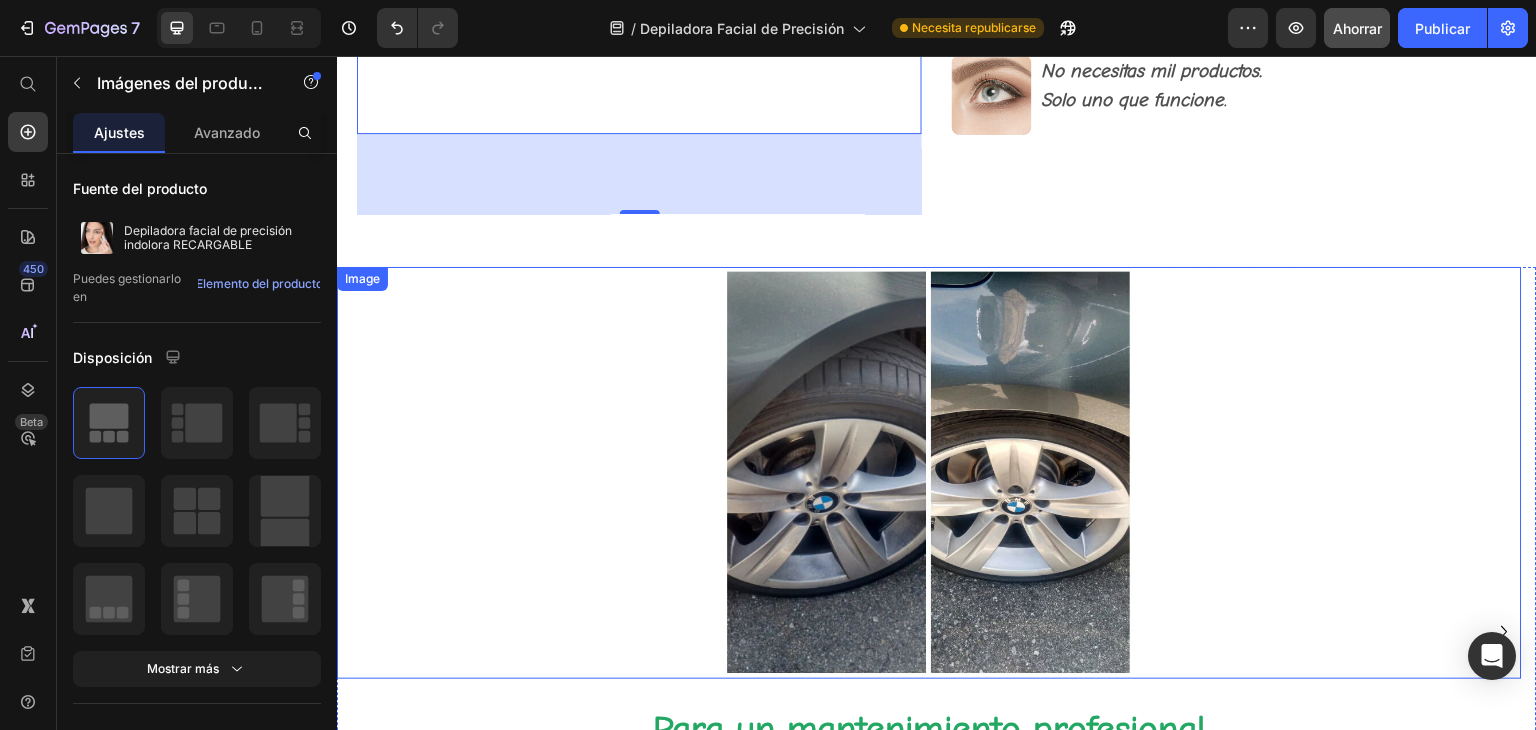scroll, scrollTop: 1100, scrollLeft: 0, axis: vertical 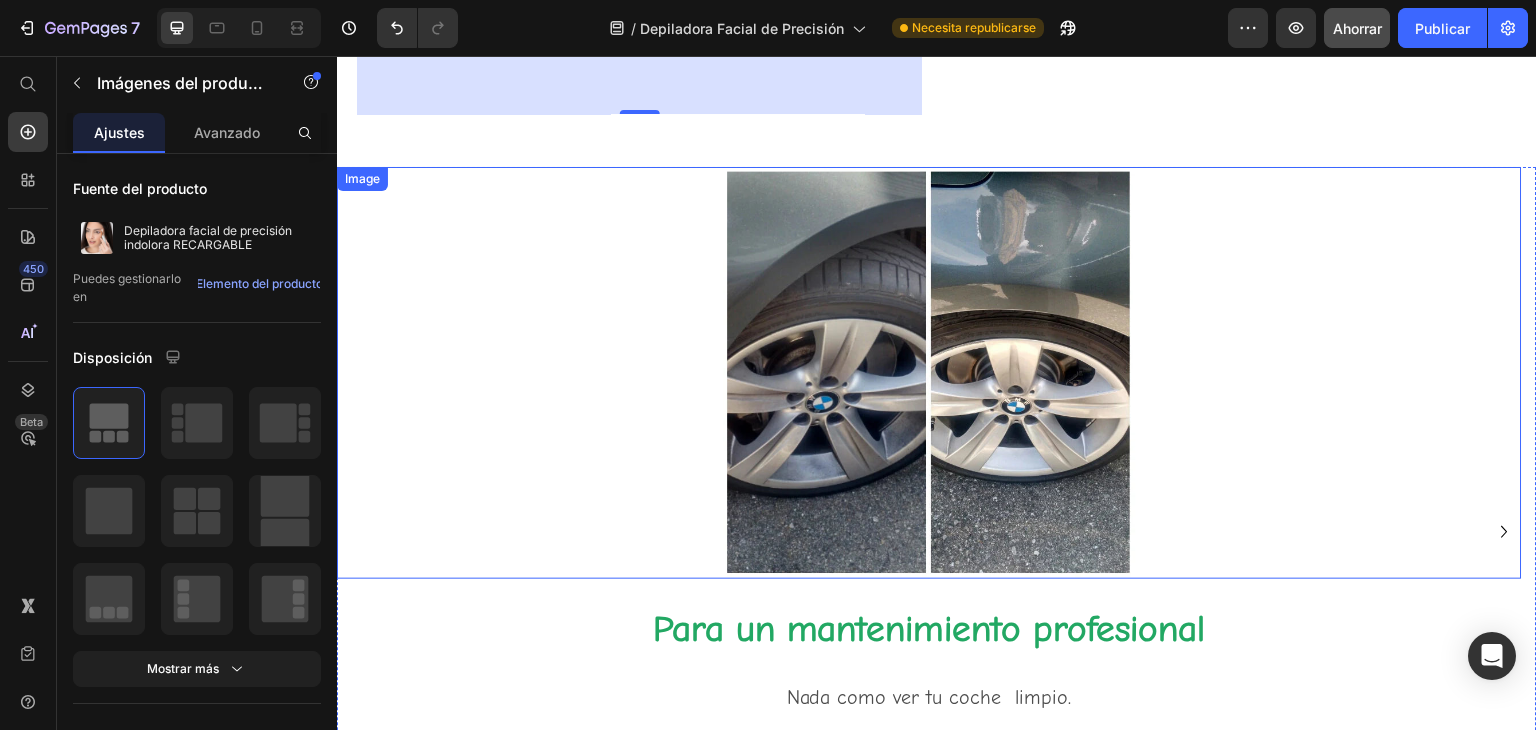 click at bounding box center [929, 373] 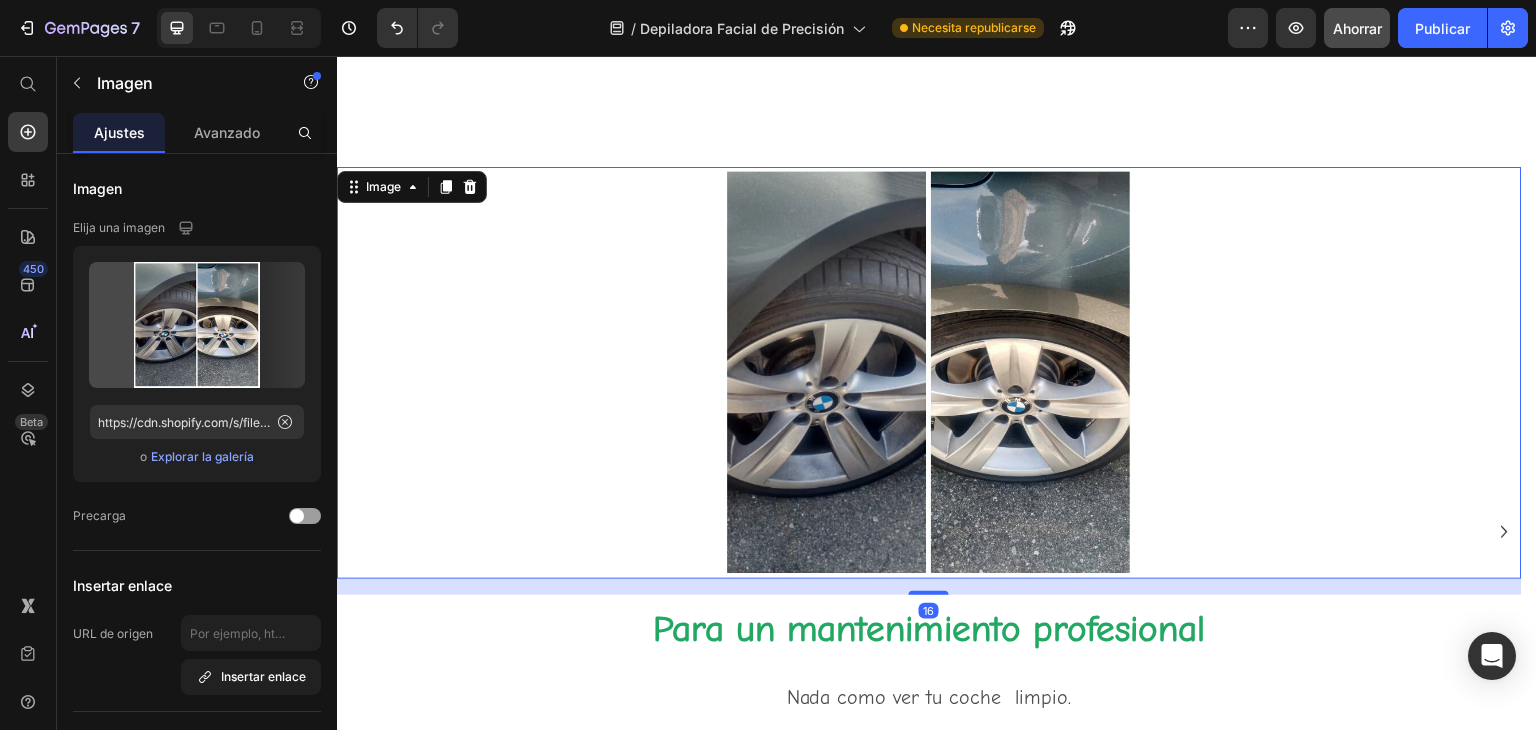 click at bounding box center [929, 373] 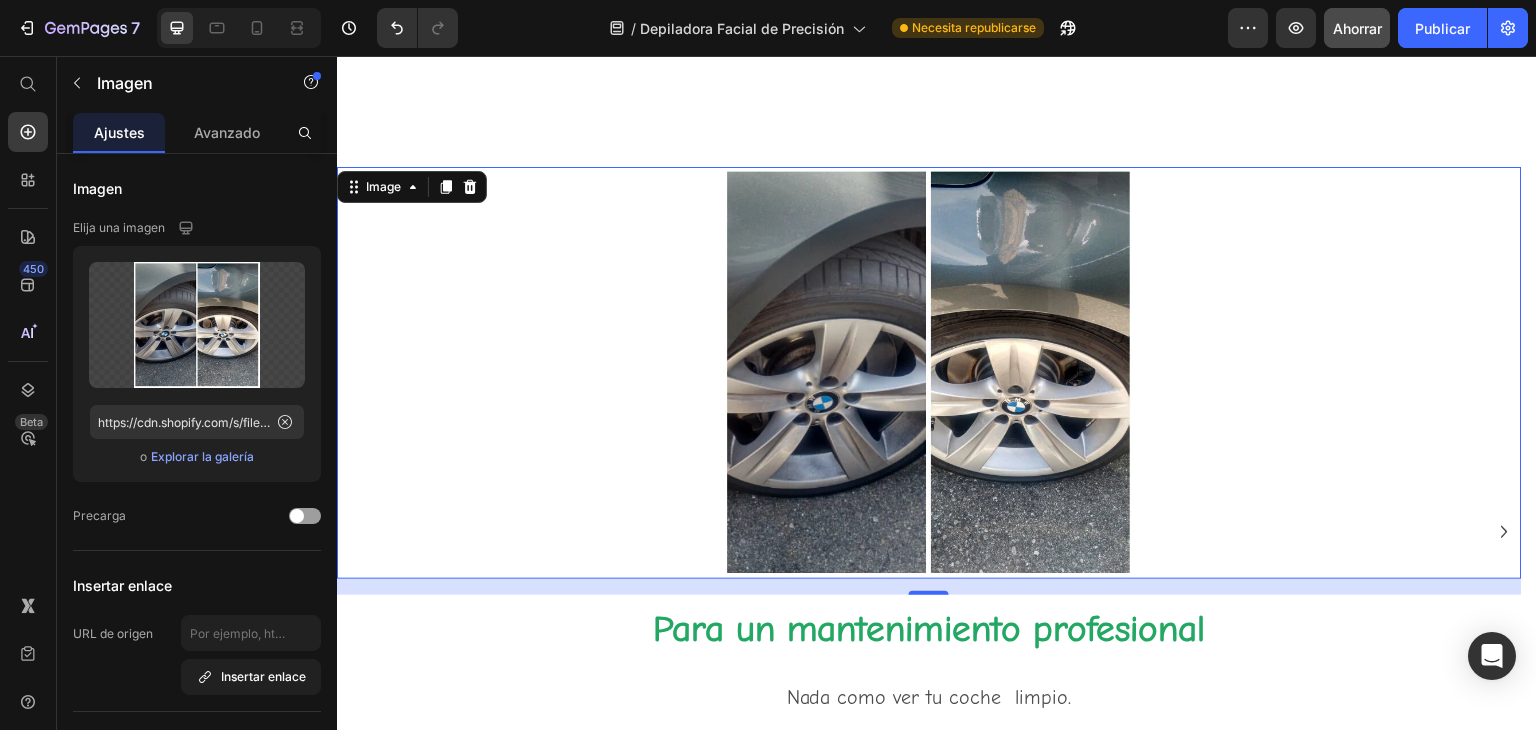 click at bounding box center (929, 373) 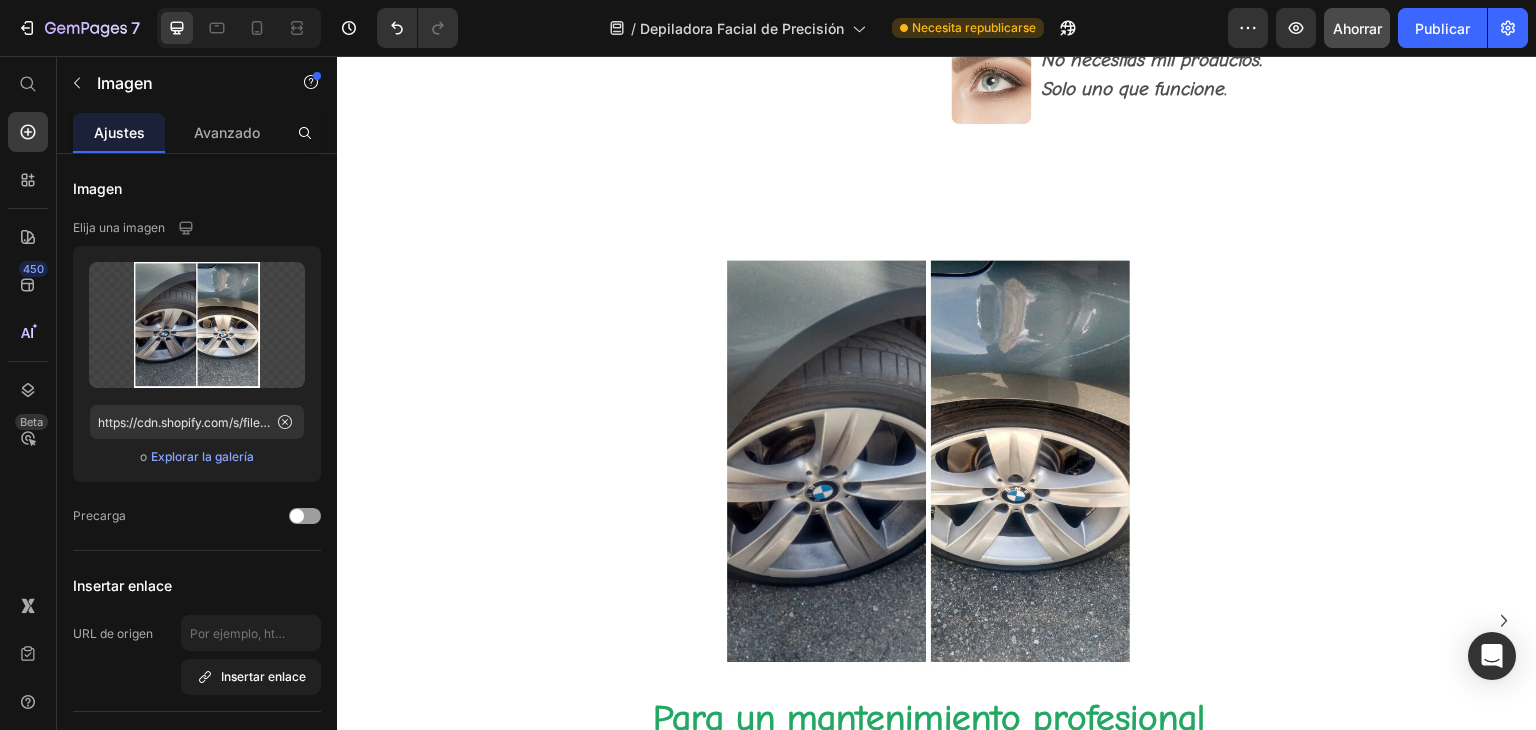 scroll, scrollTop: 1100, scrollLeft: 0, axis: vertical 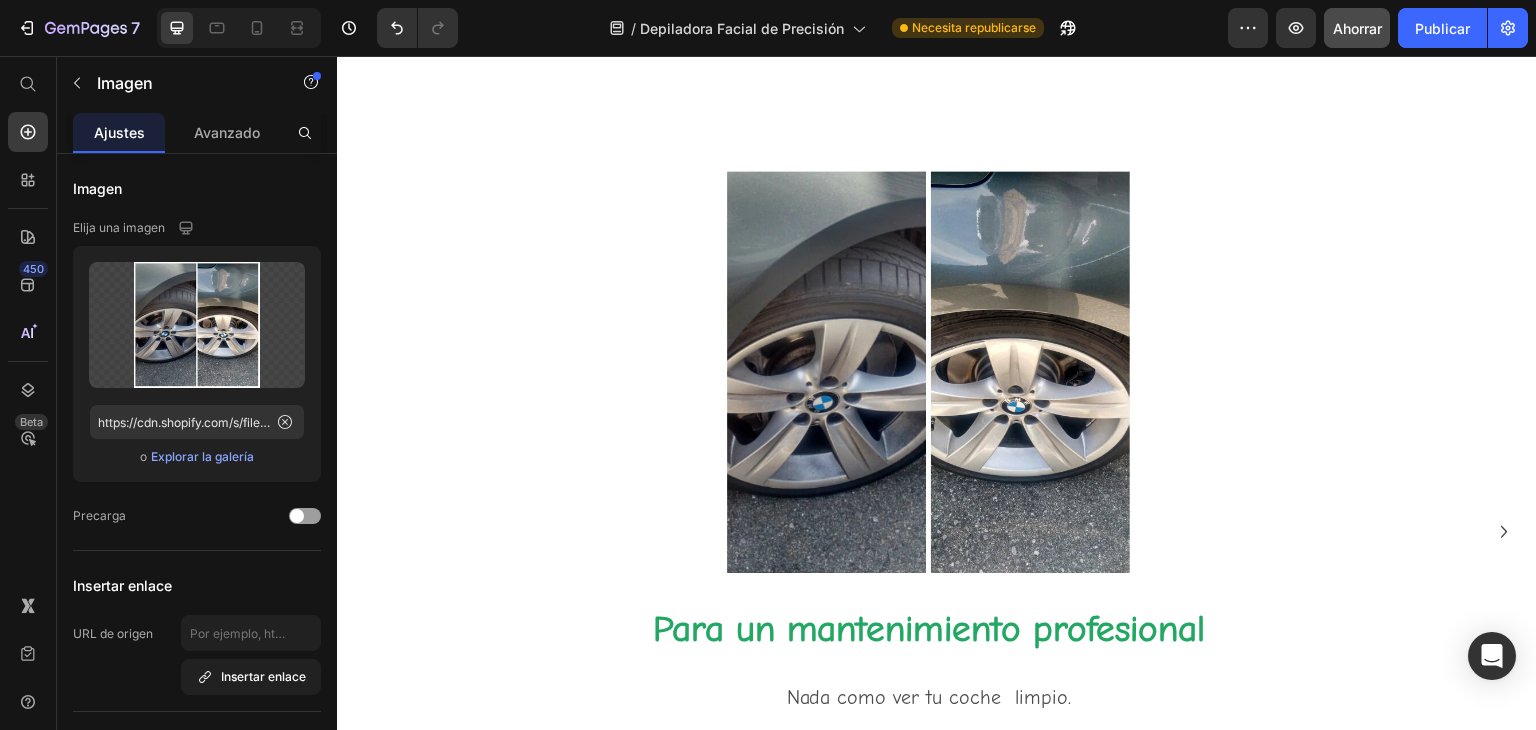 click at bounding box center [929, 373] 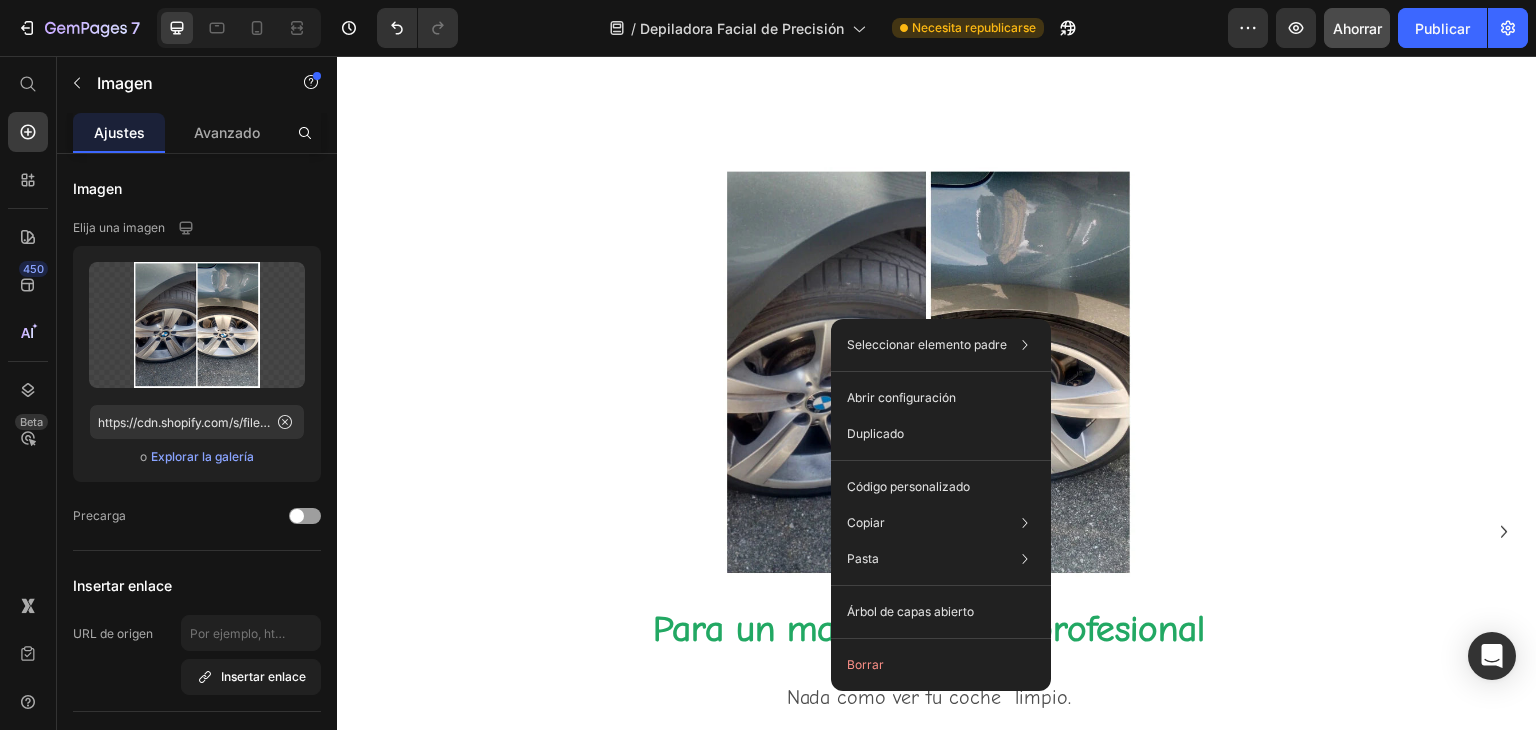 click at bounding box center [929, 373] 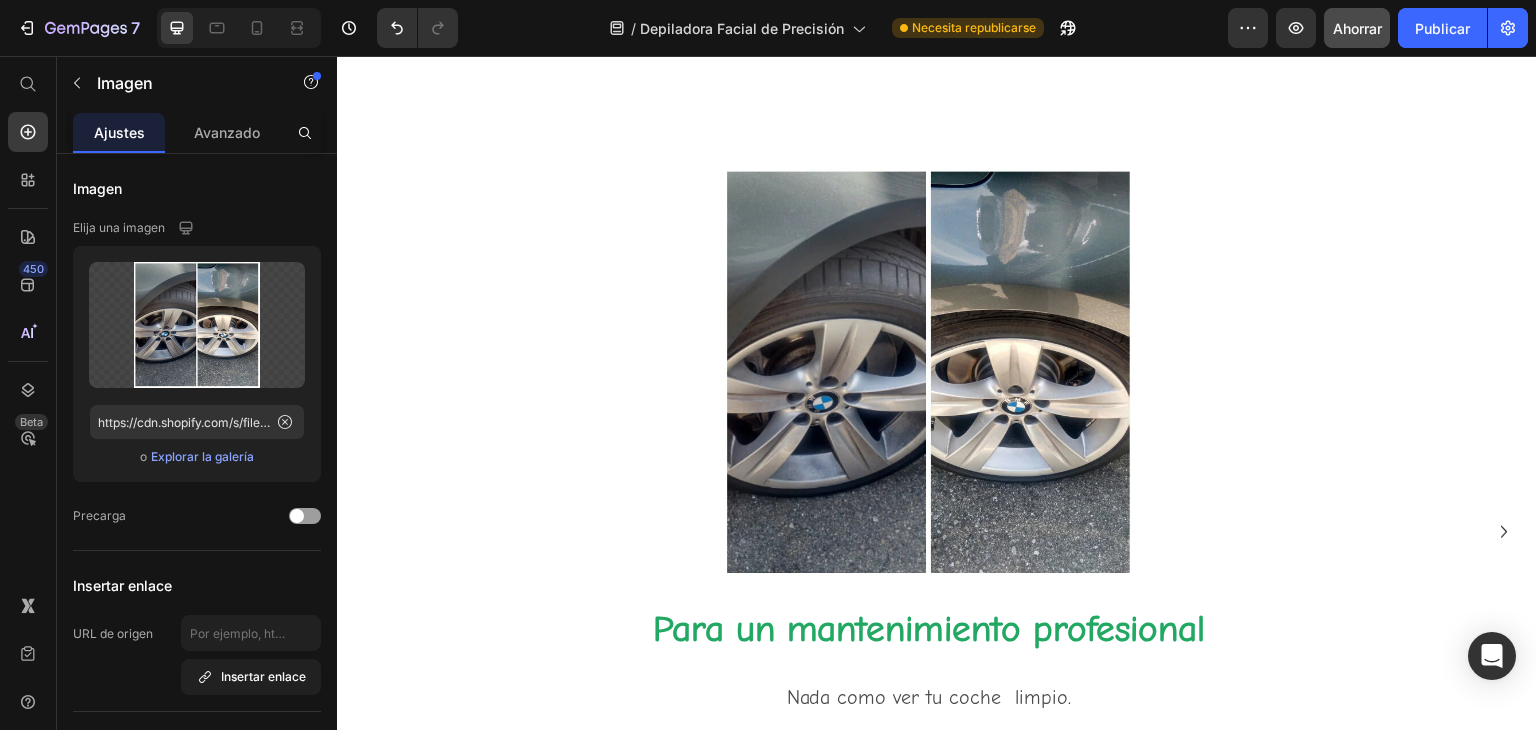 click at bounding box center (929, 373) 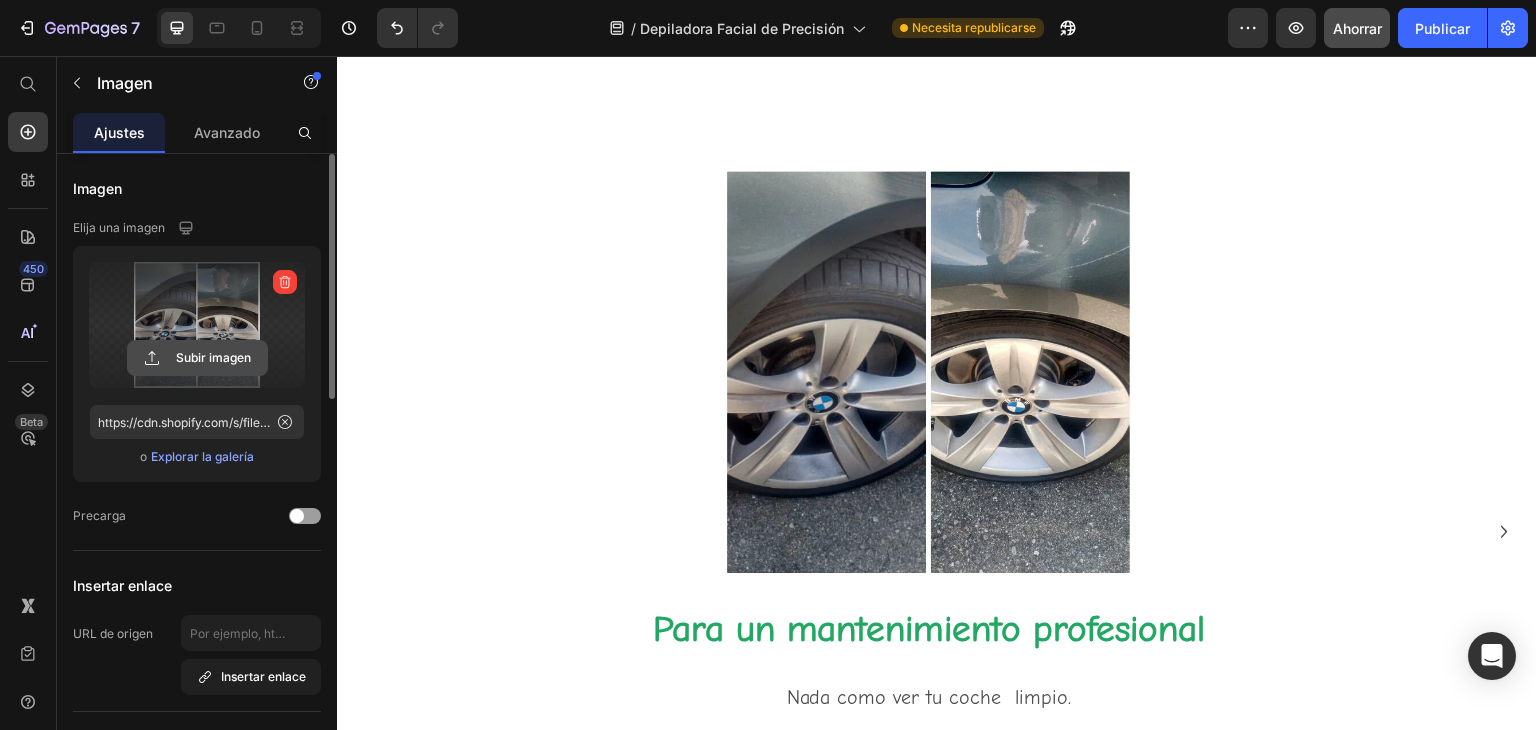 click 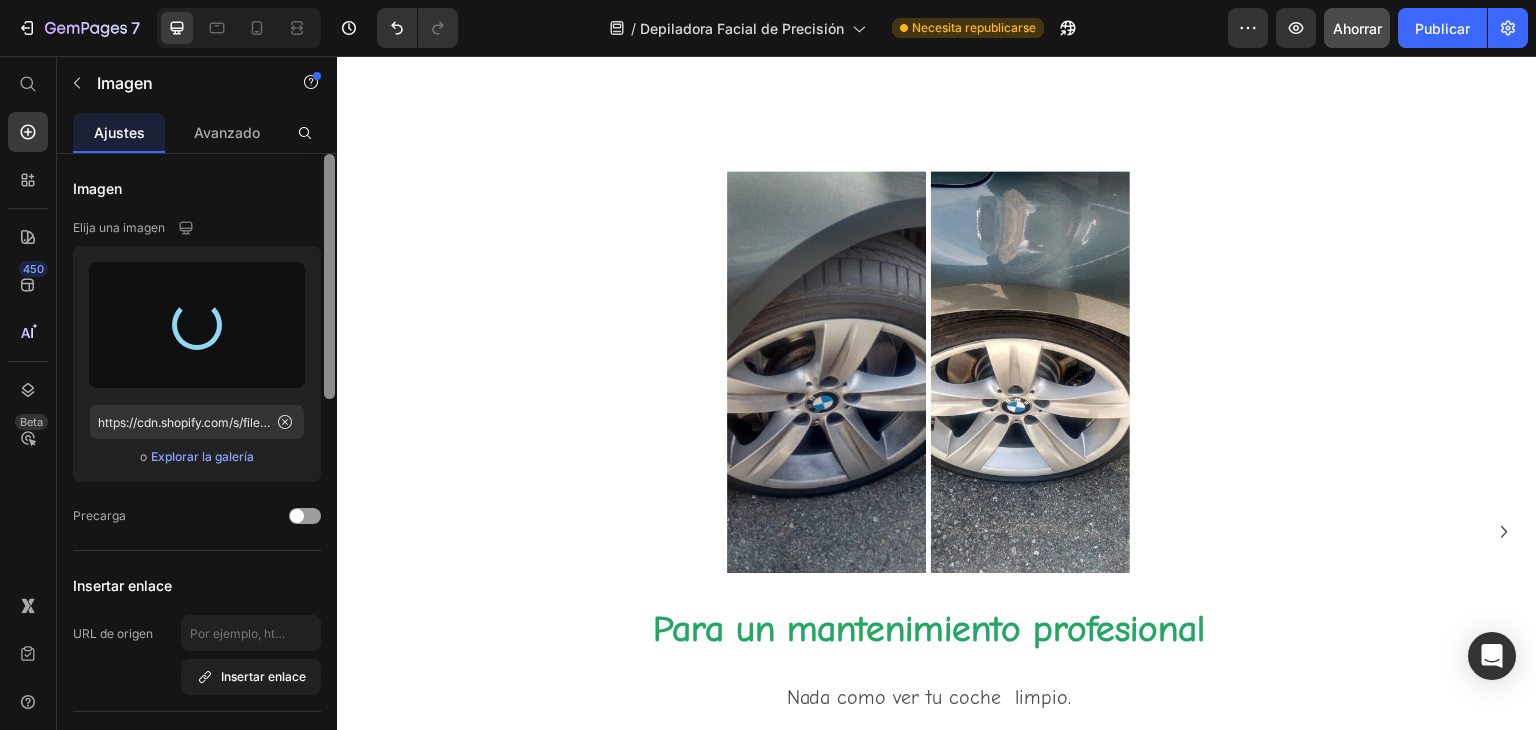 type on "https://cdn.shopify.com/s/files/1/0913/2130/3420/files/gempages_563801447045530386-2f722c84-5a3e-4c73-9e55-210ac795c0c8.webp" 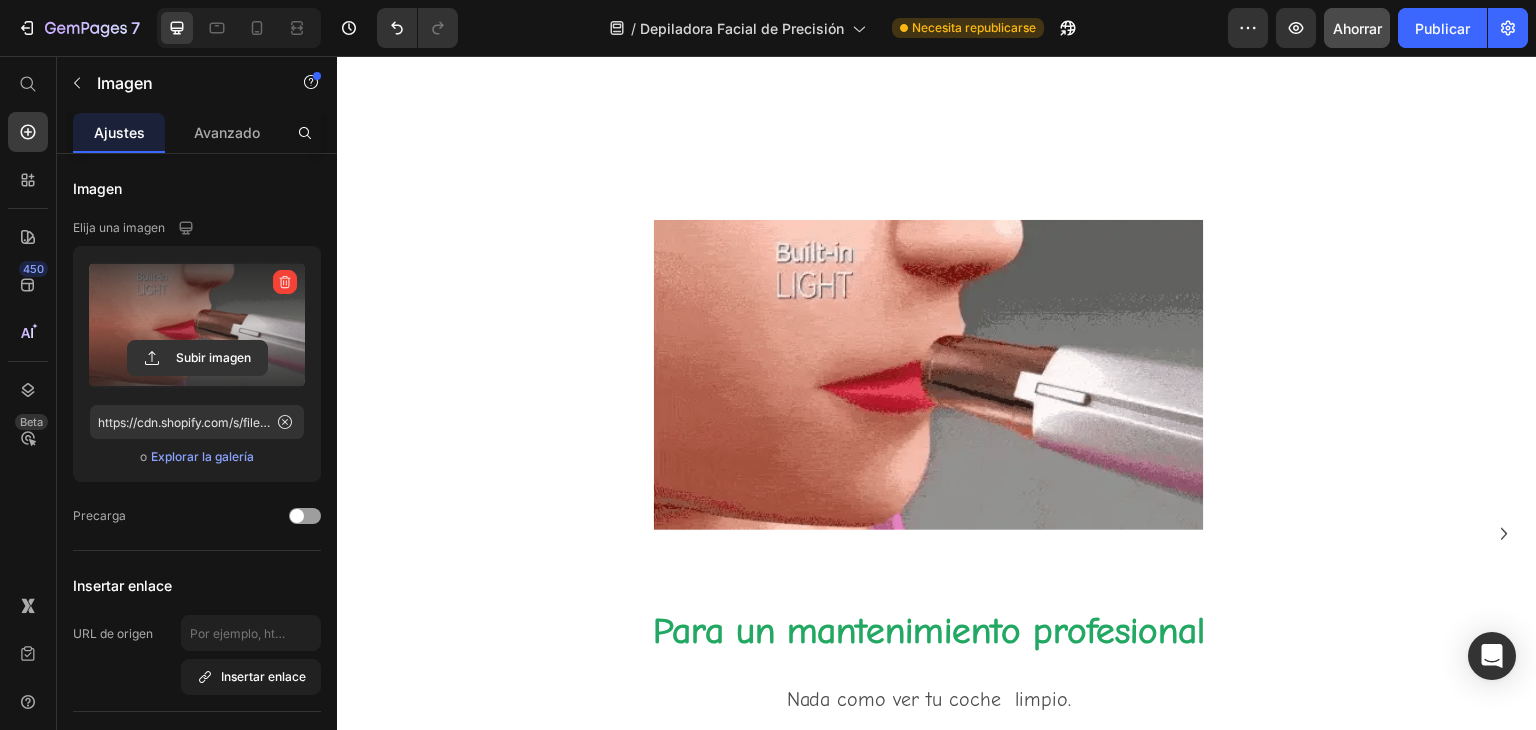 scroll, scrollTop: 1100, scrollLeft: 0, axis: vertical 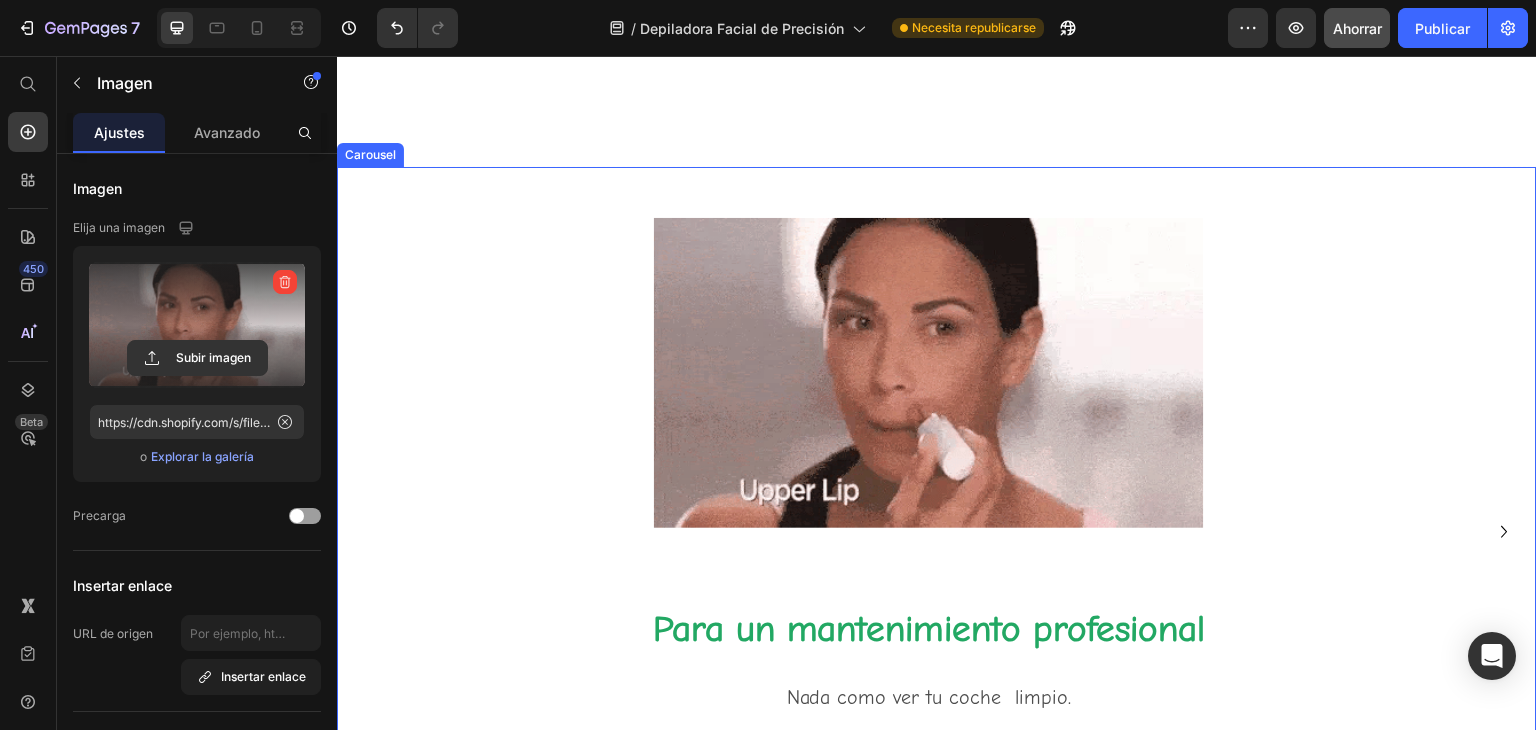 click 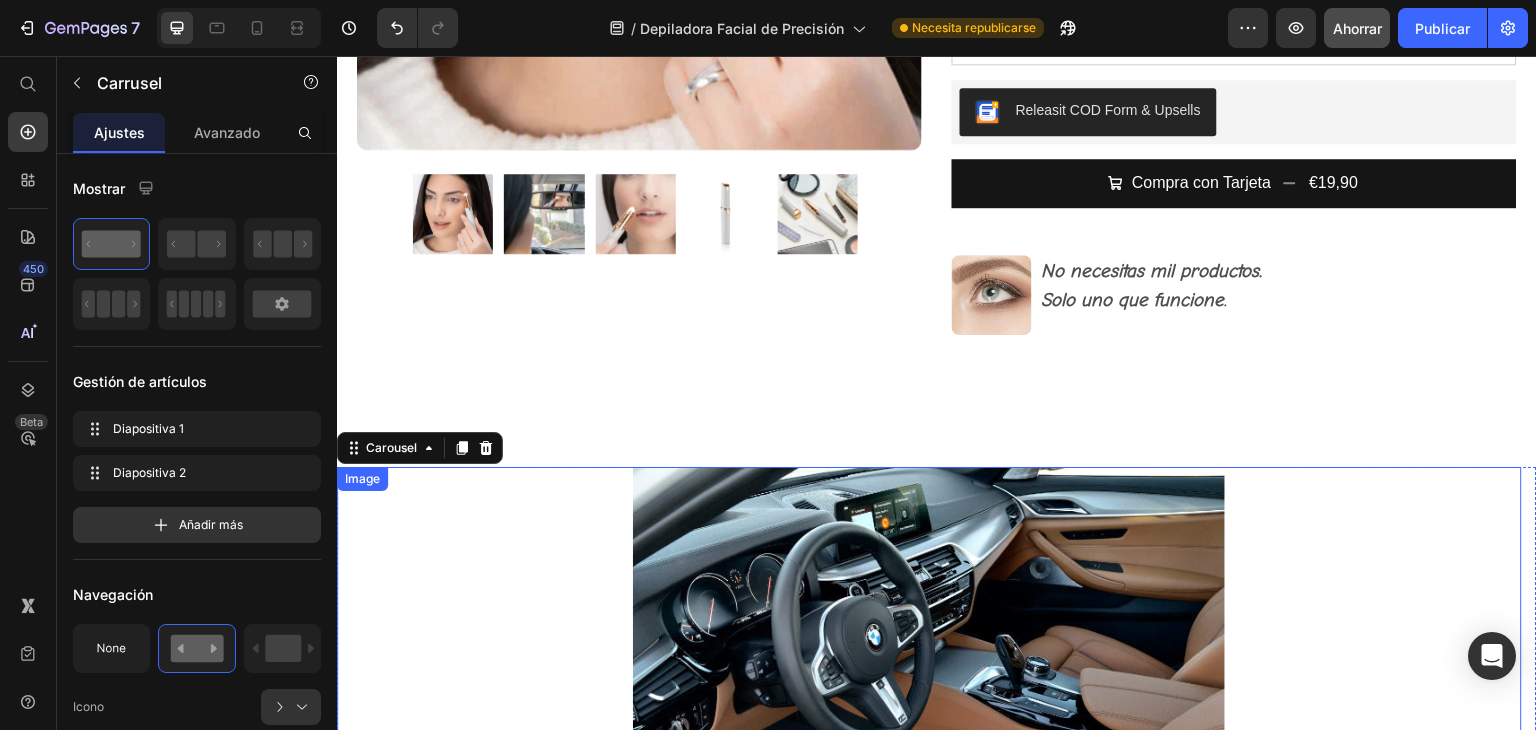 scroll, scrollTop: 1000, scrollLeft: 0, axis: vertical 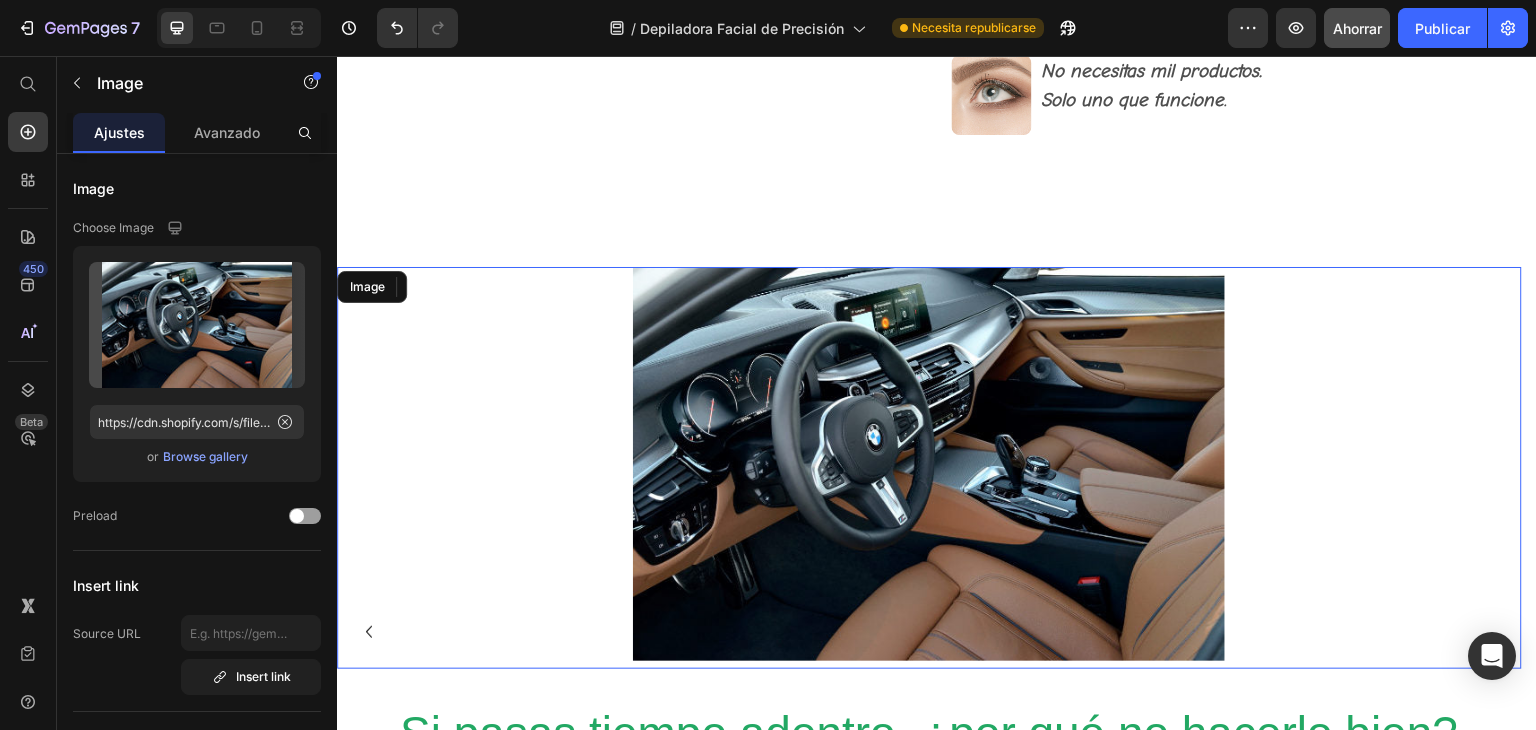 click at bounding box center (929, 468) 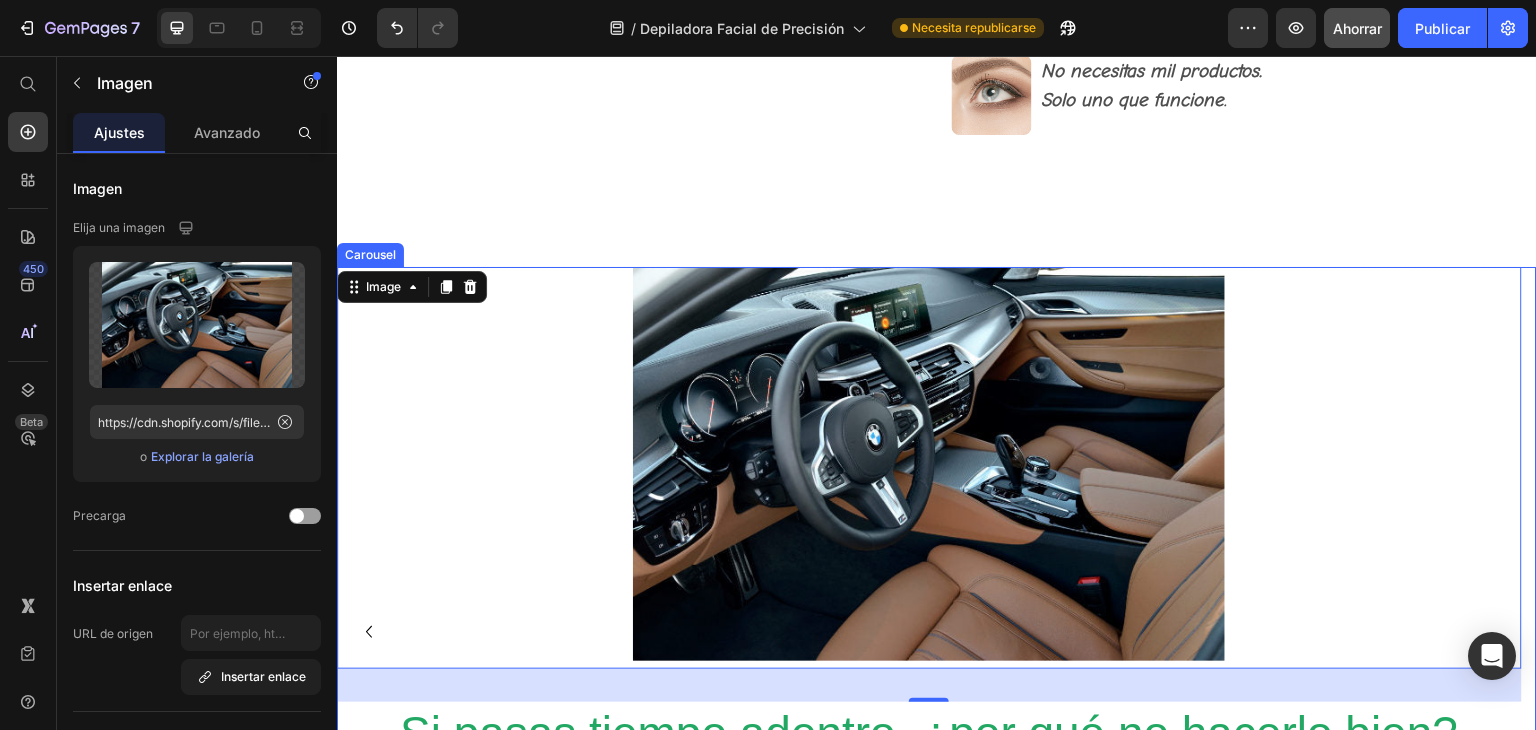 click 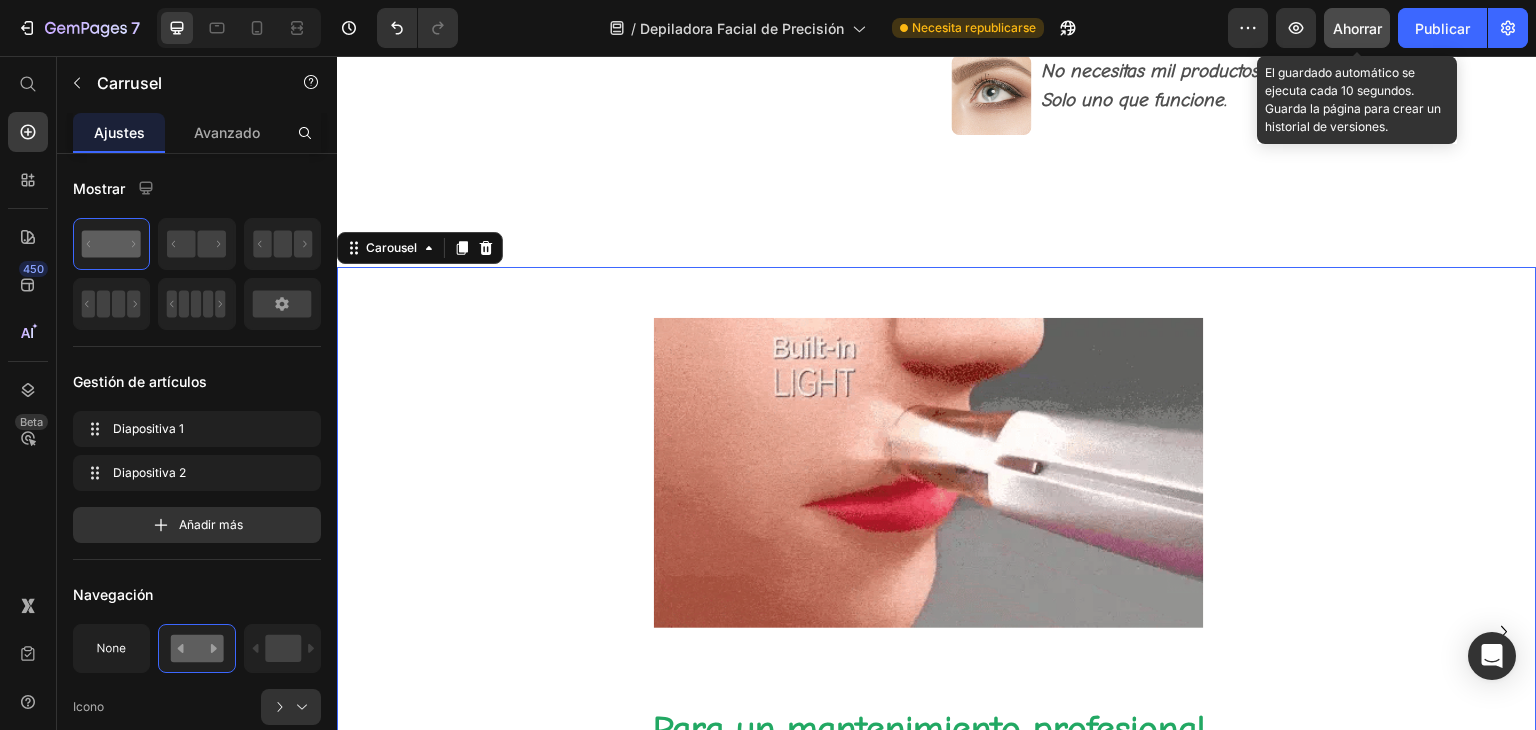 click on "Ahorrar" at bounding box center [1357, 28] 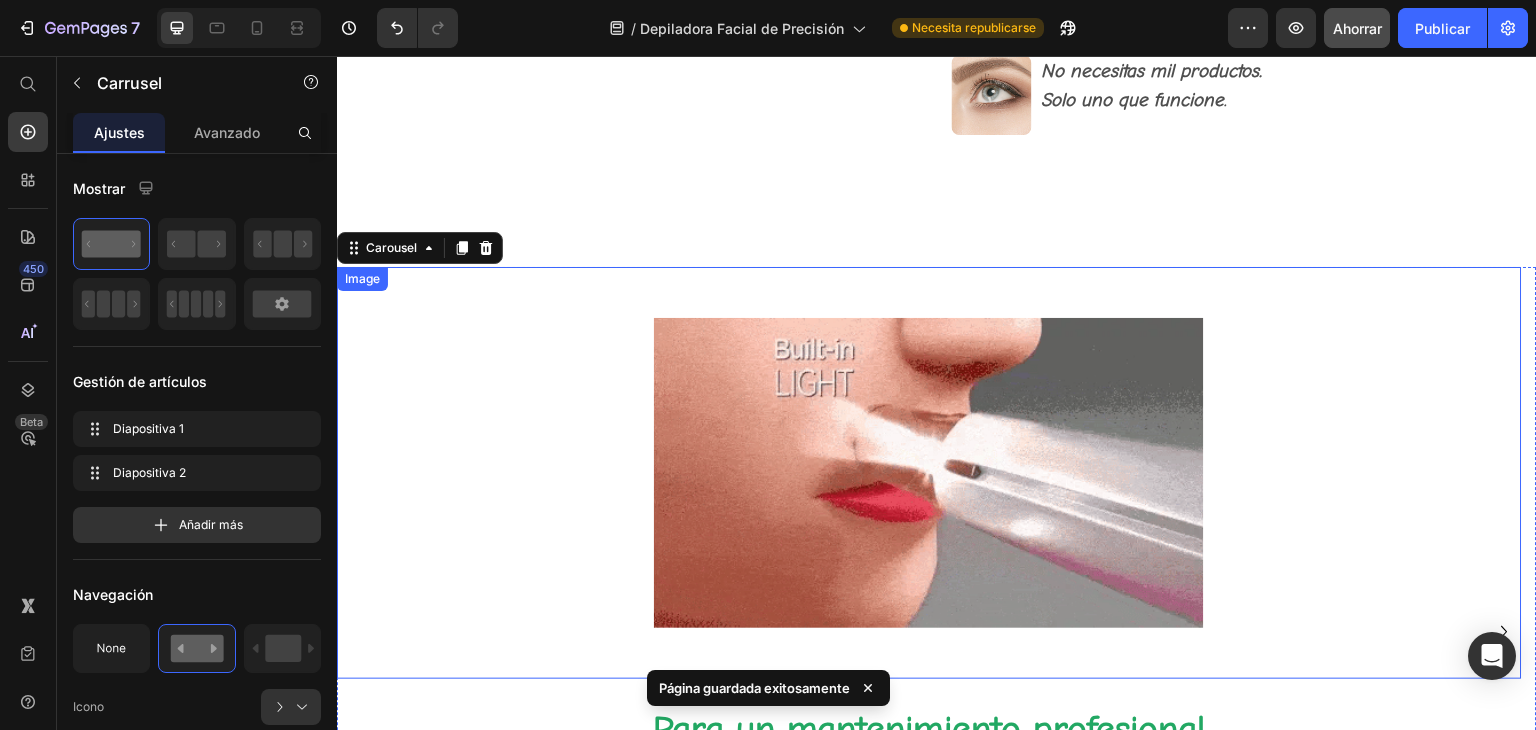 click at bounding box center [929, 473] 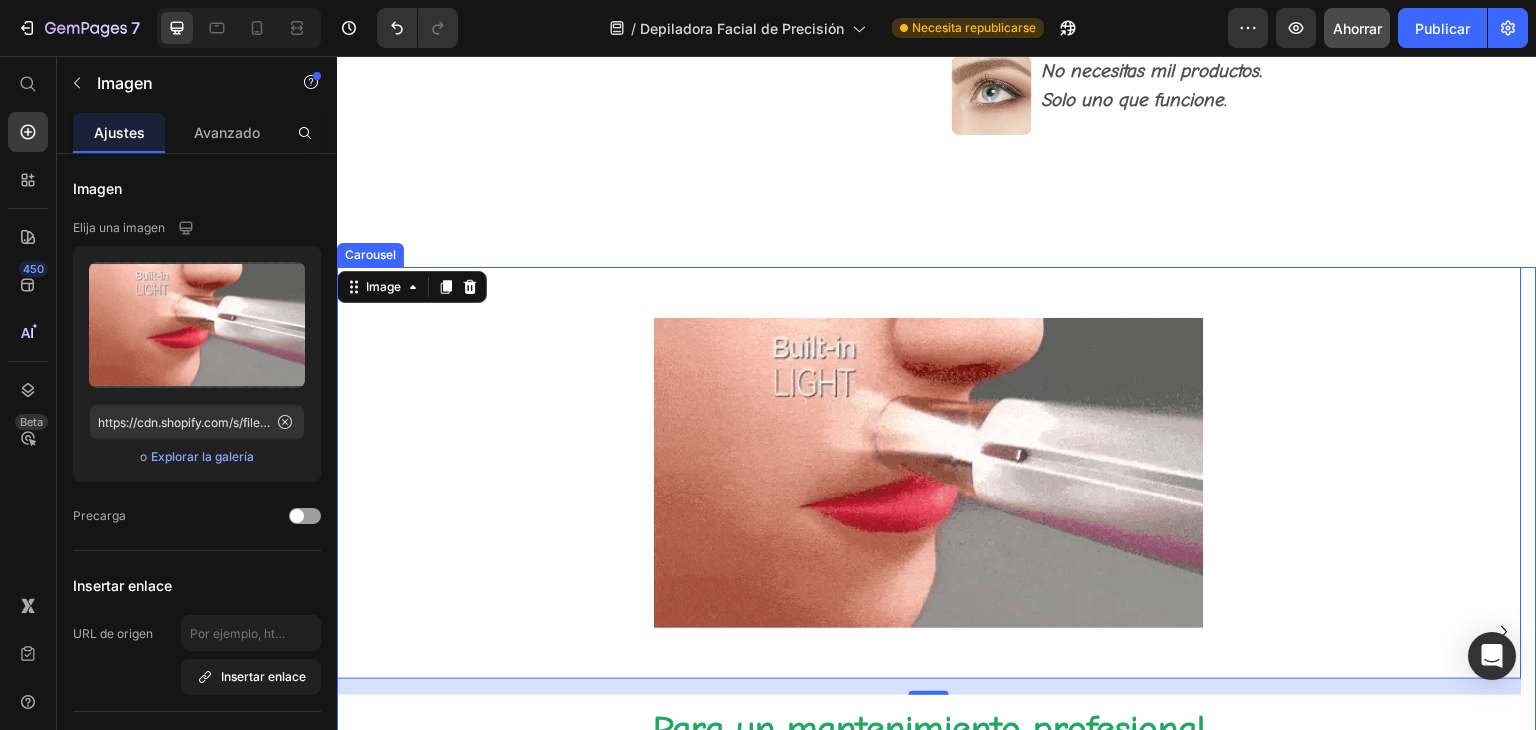 click 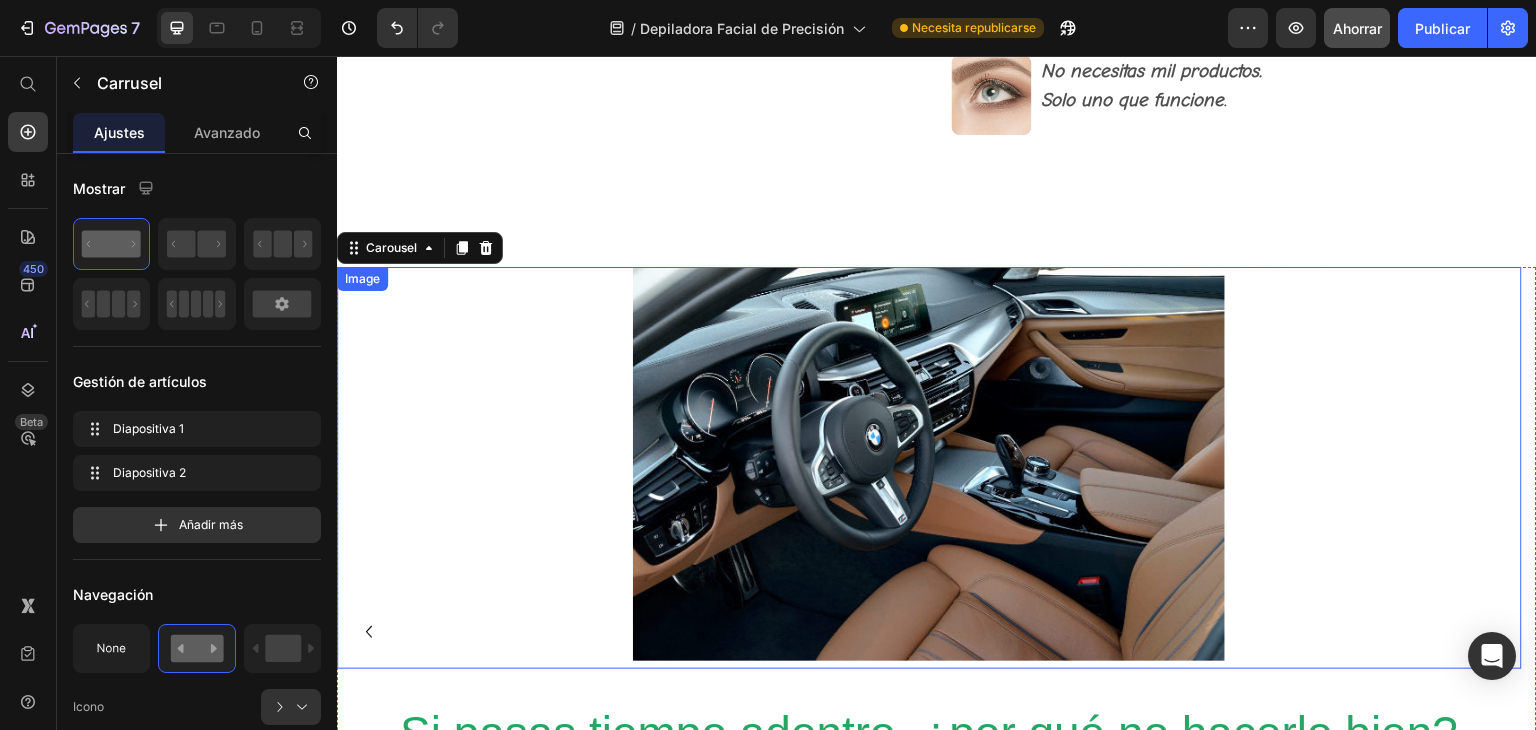 click at bounding box center (929, 468) 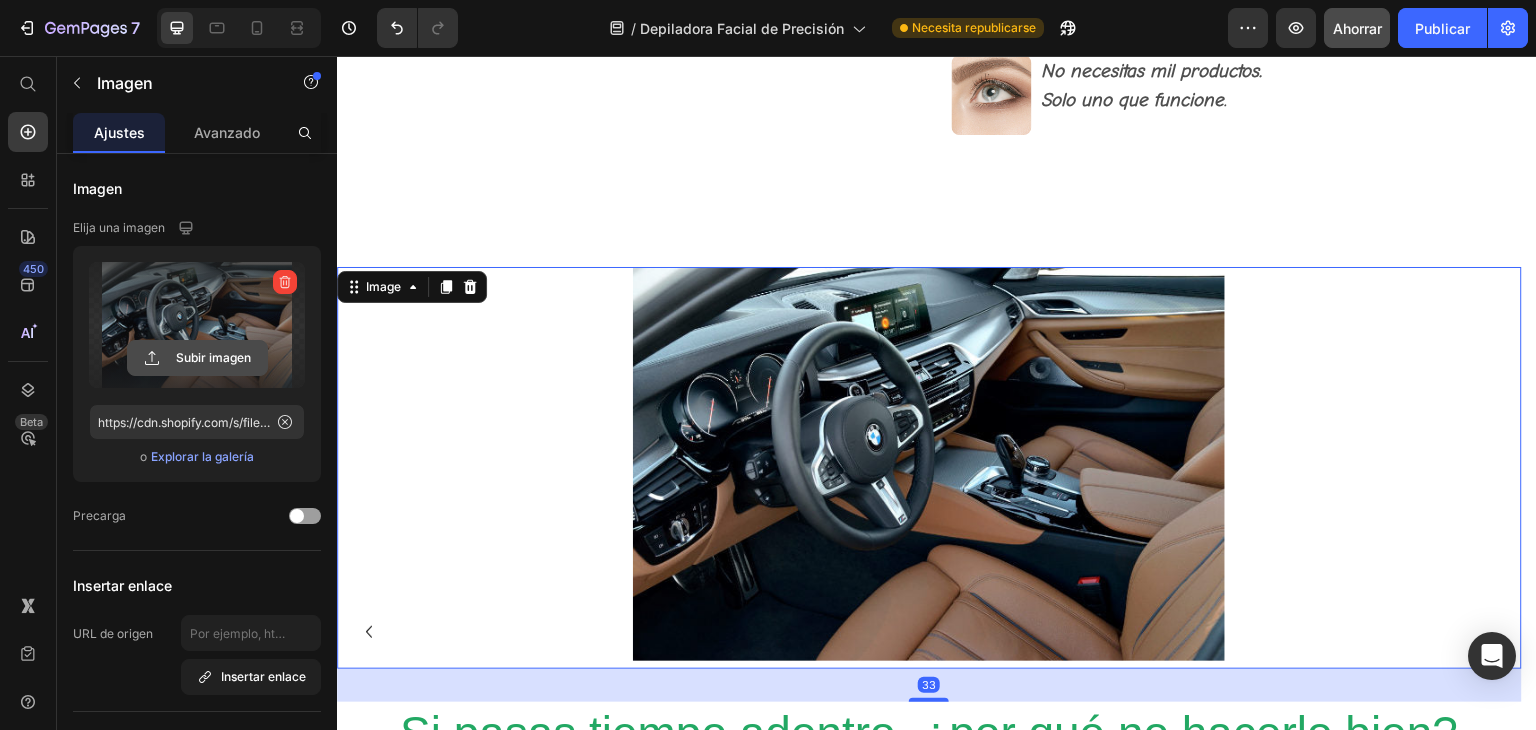 click 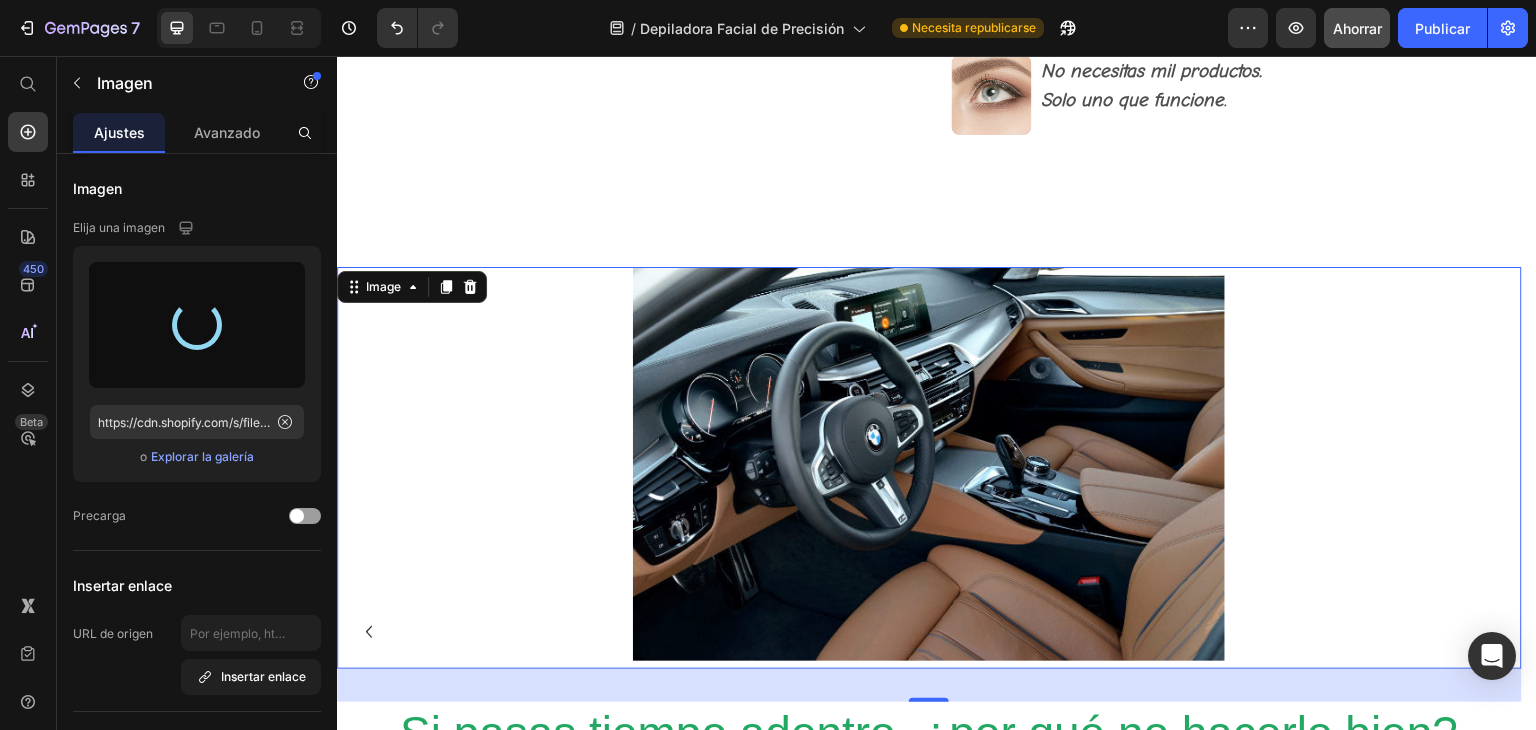 type on "https://cdn.shopify.com/s/files/1/0913/2130/3420/files/gempages_563801447045530386-f8e4bf0c-bc98-48ec-baa9-b873dff59b9c.webp" 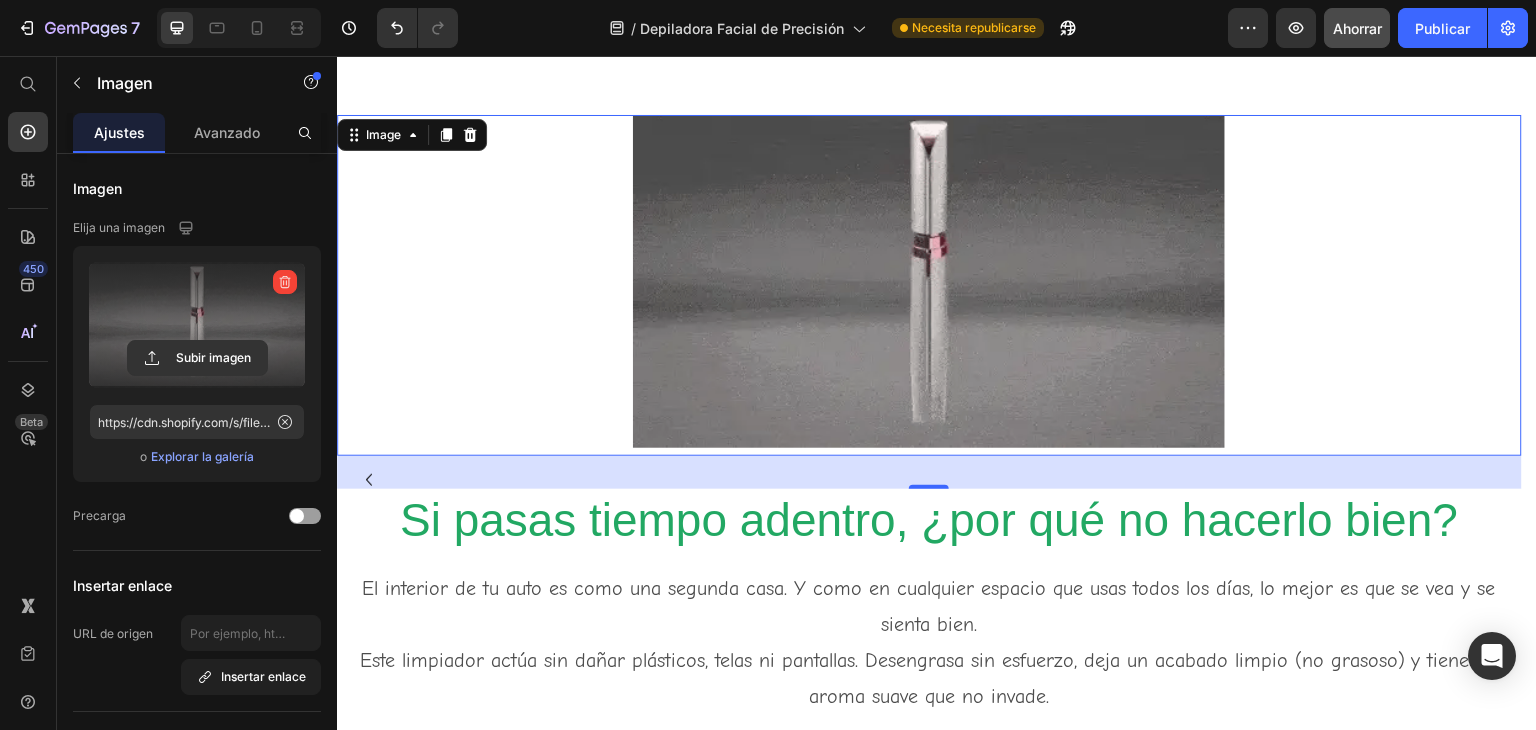 scroll, scrollTop: 1100, scrollLeft: 0, axis: vertical 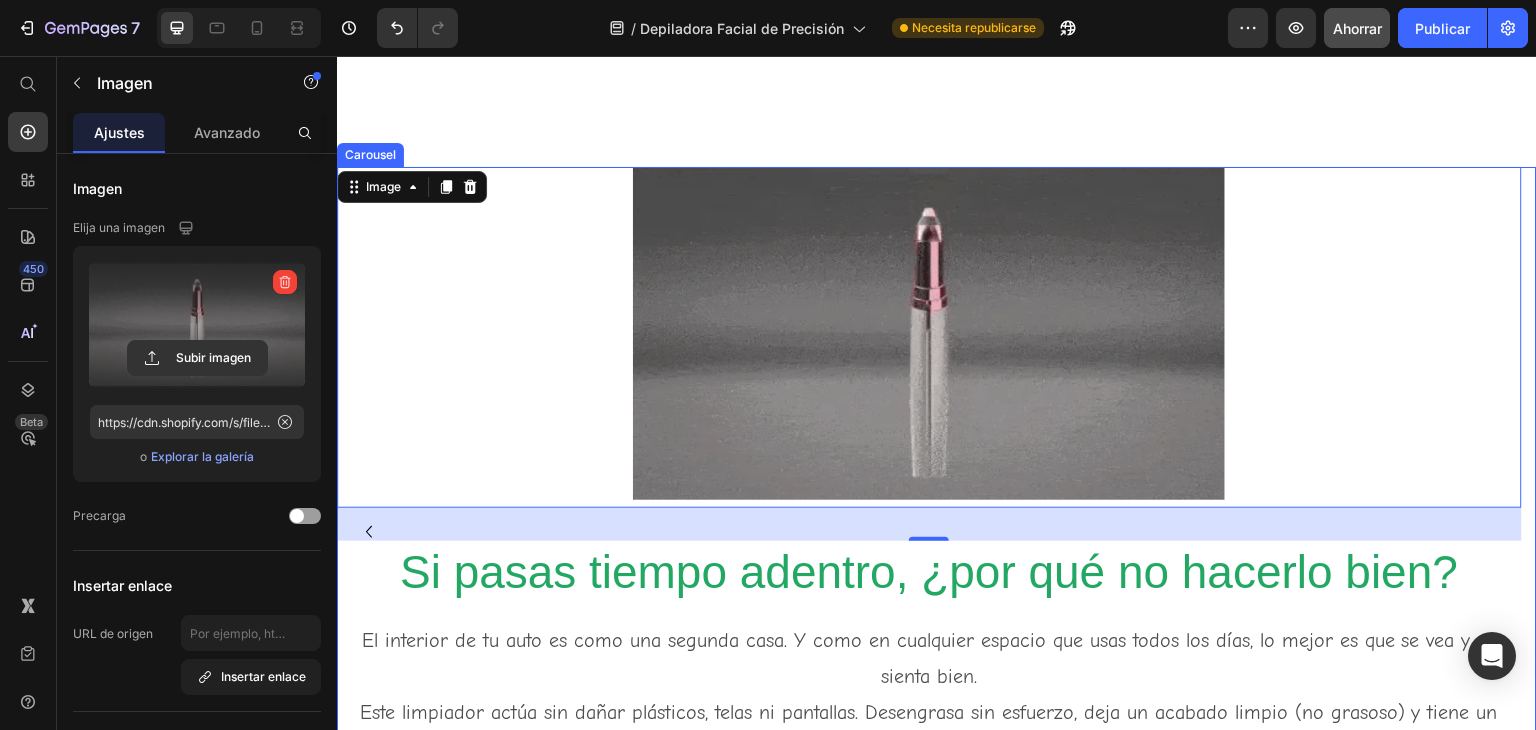 click 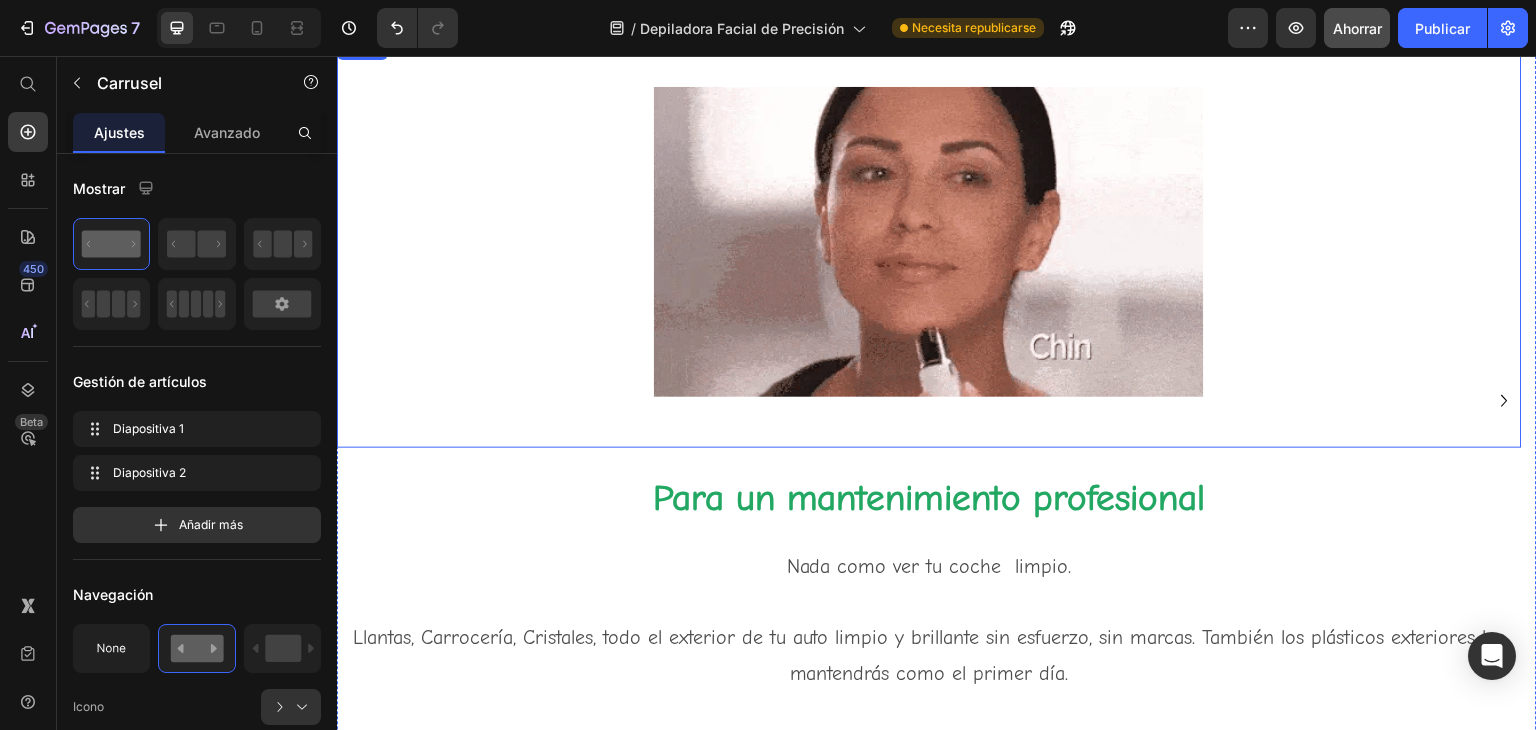 scroll, scrollTop: 1200, scrollLeft: 0, axis: vertical 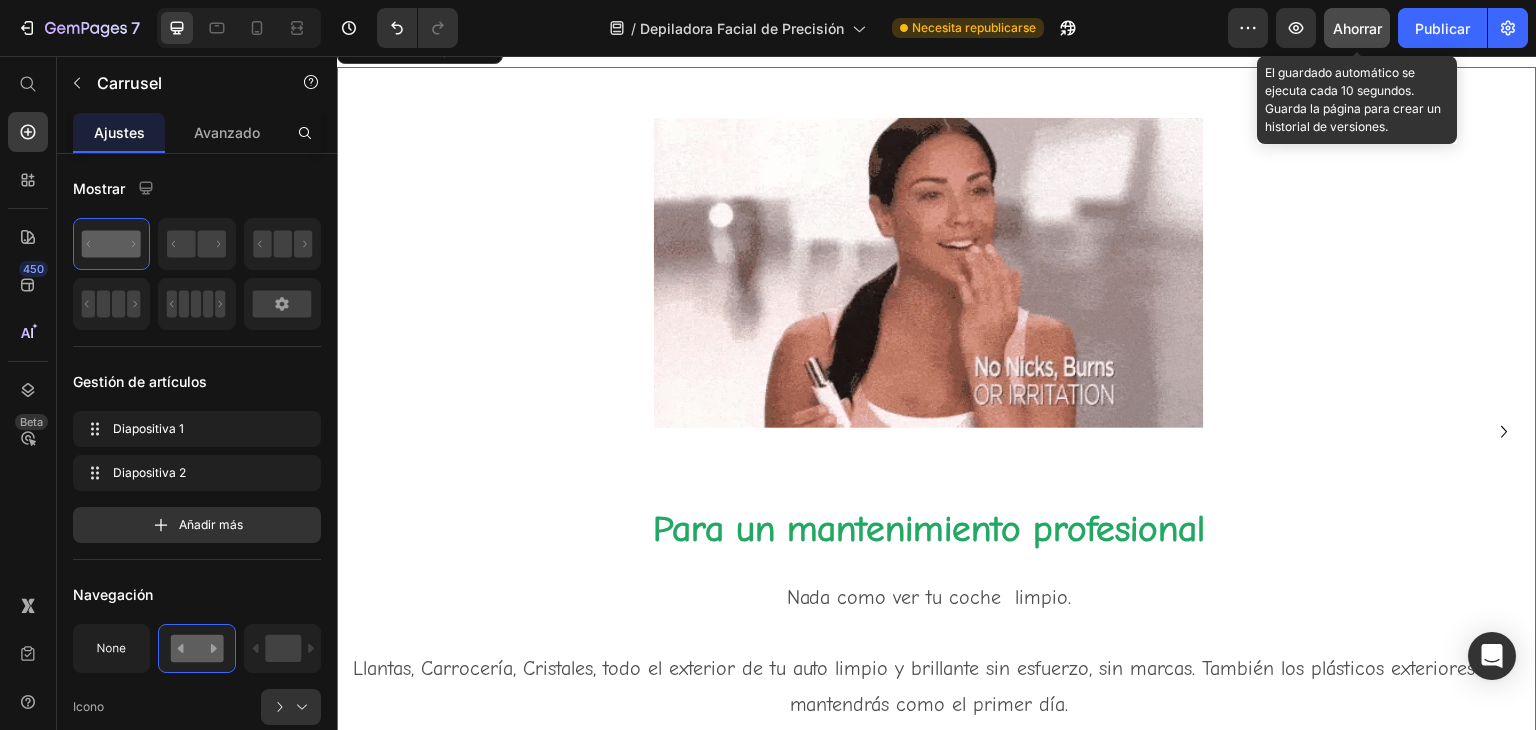 click on "Ahorrar" 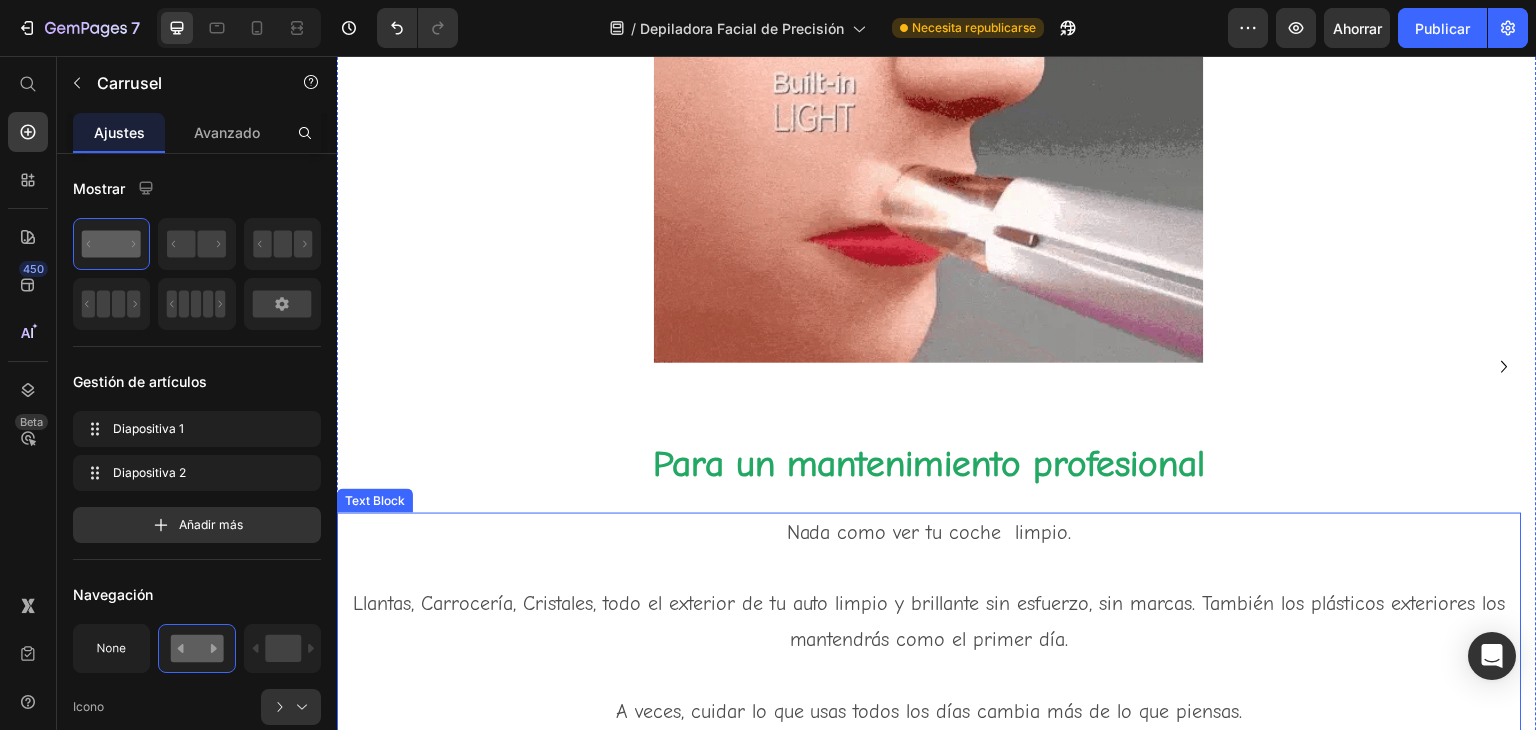 scroll, scrollTop: 1300, scrollLeft: 0, axis: vertical 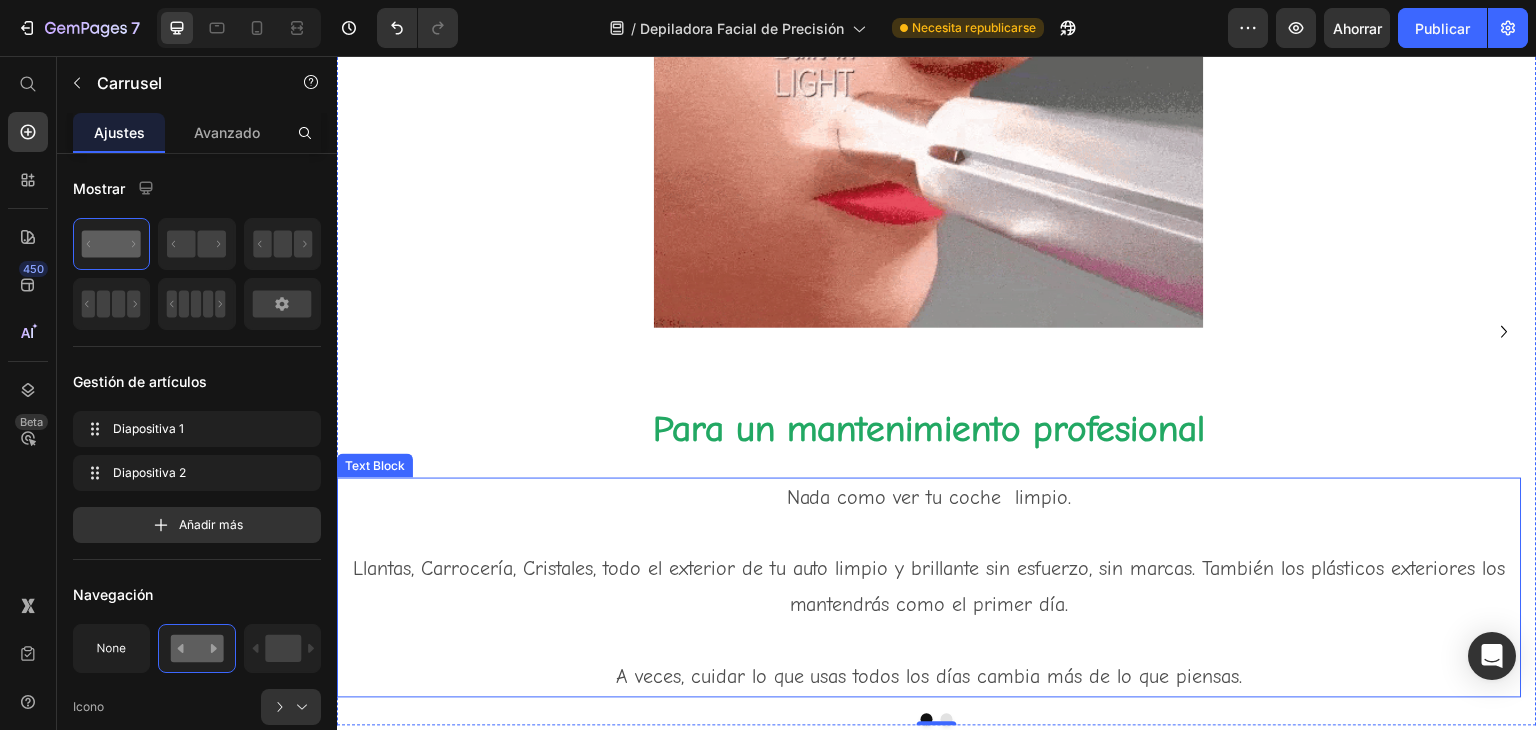 click on "Nada como ver tu coche  limpio." at bounding box center (929, 498) 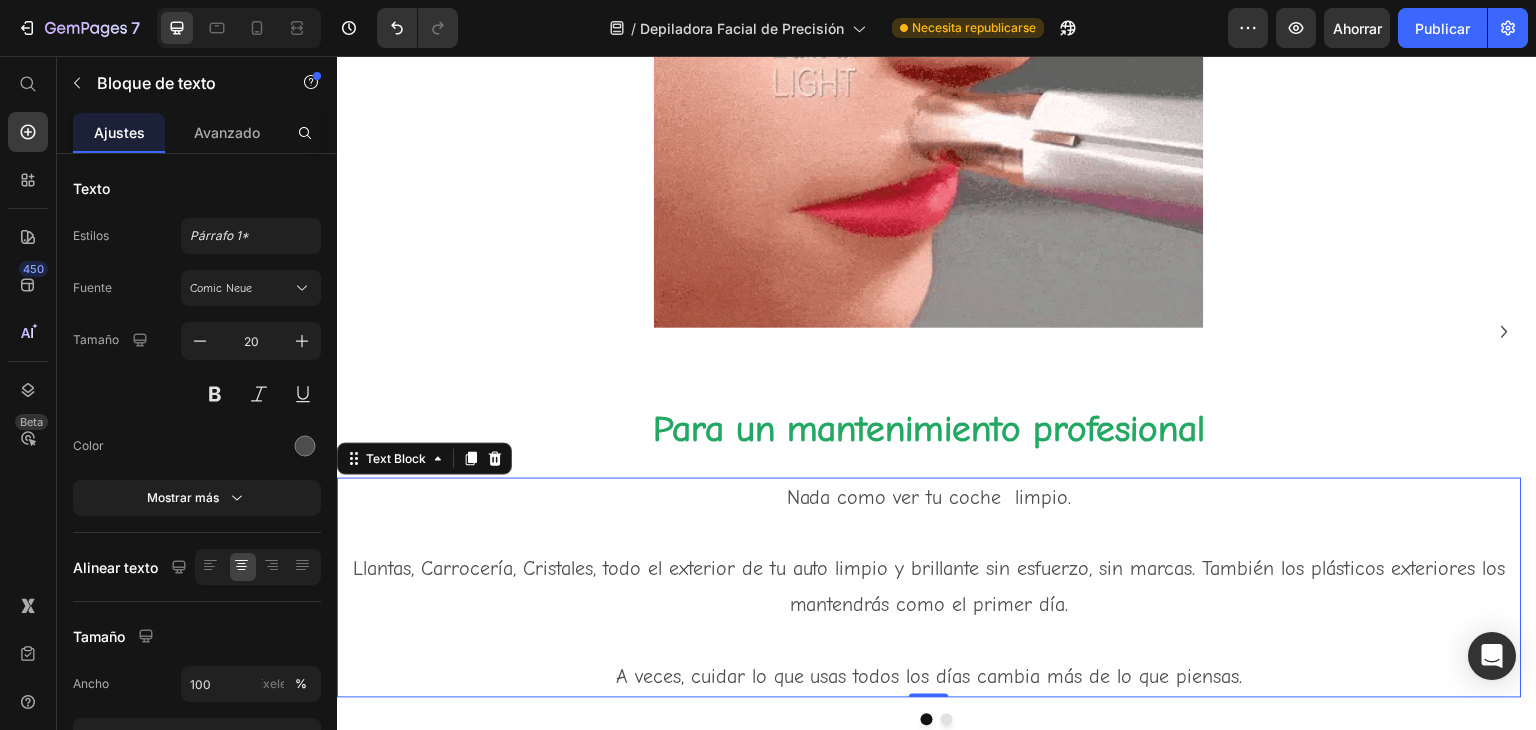 click on "Nada como ver tu coche  limpio." at bounding box center [929, 498] 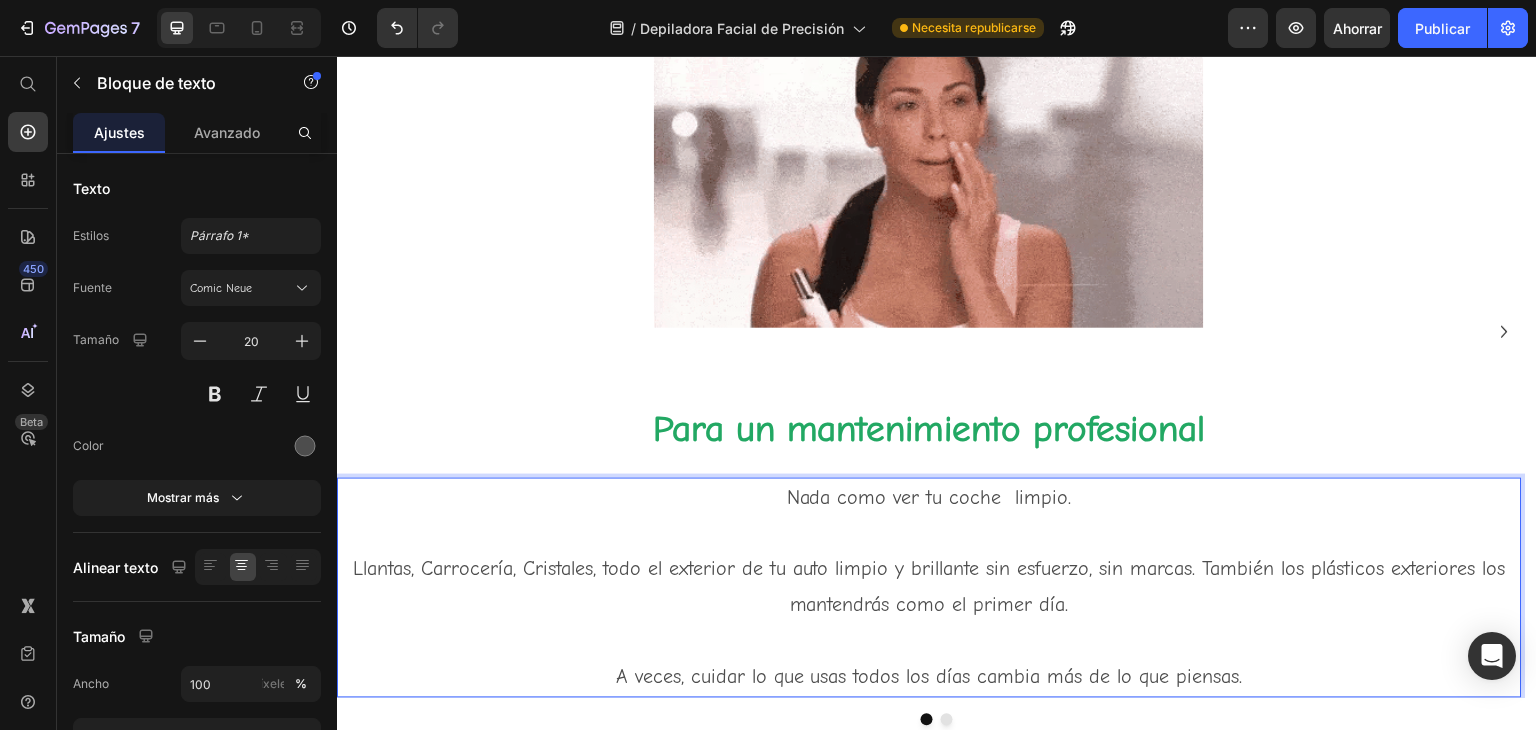 drag, startPoint x: 1066, startPoint y: 508, endPoint x: 796, endPoint y: 498, distance: 270.18512 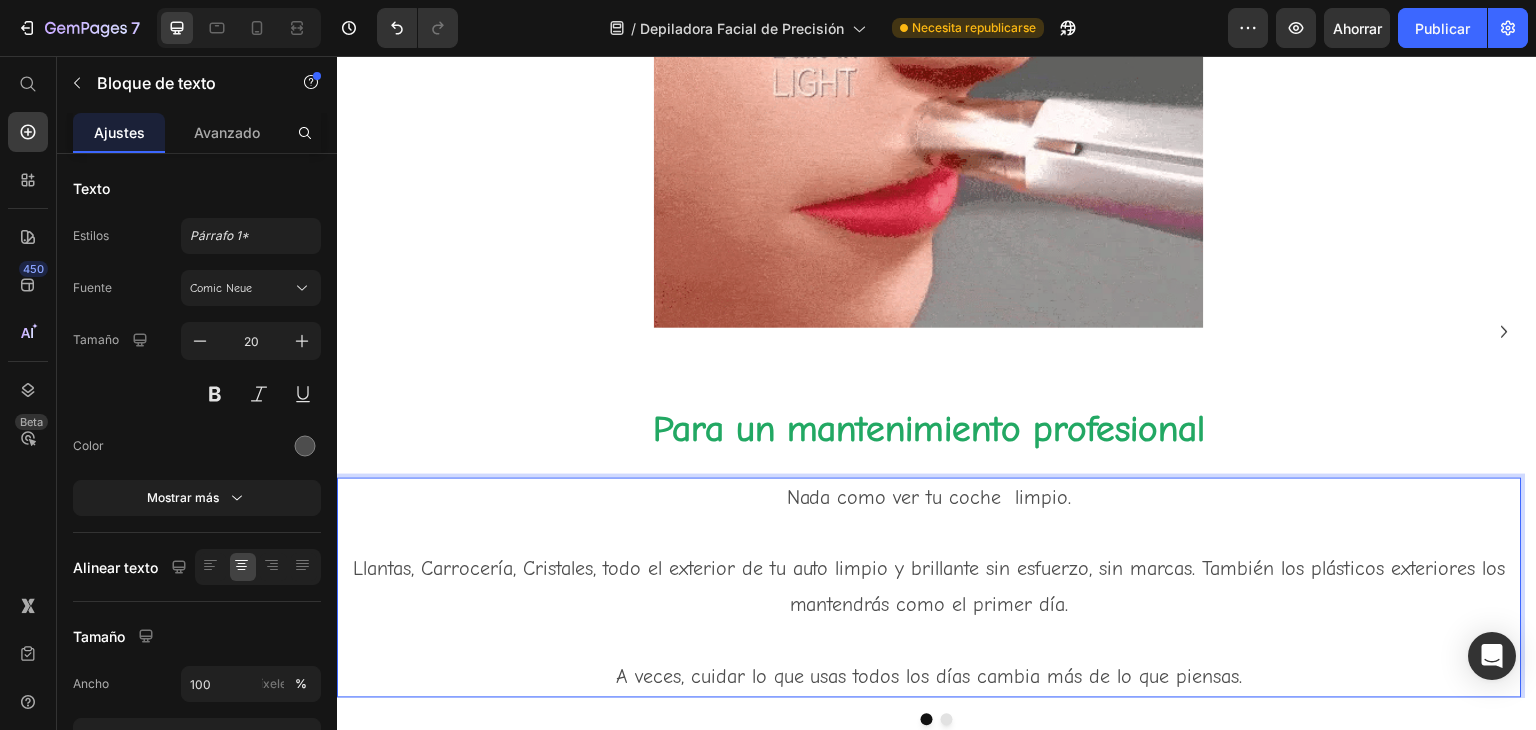 click on "Nada como ver tu coche  limpio." at bounding box center (929, 498) 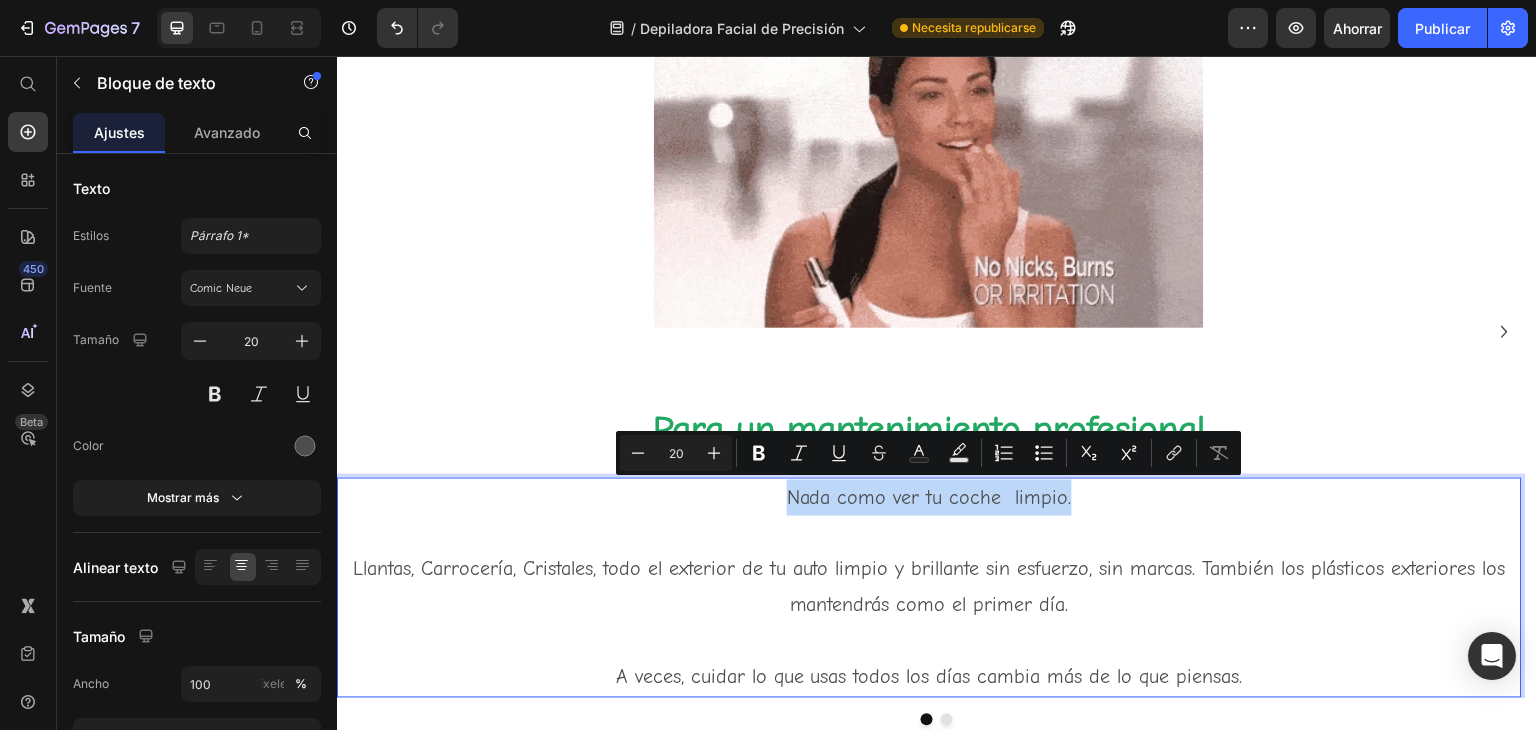 drag, startPoint x: 793, startPoint y: 498, endPoint x: 1070, endPoint y: 503, distance: 277.04514 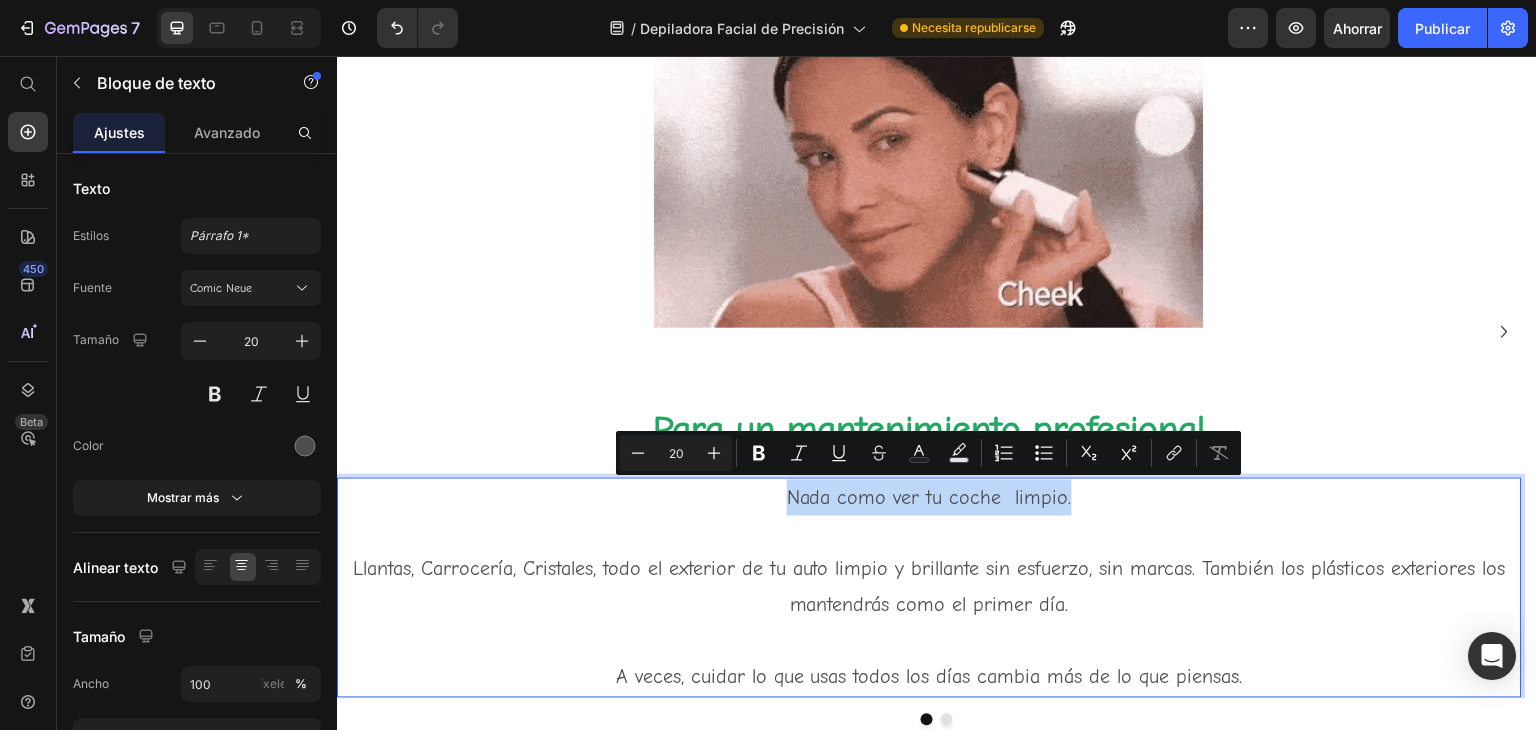 click on "Nada como ver tu coche  limpio." at bounding box center [929, 498] 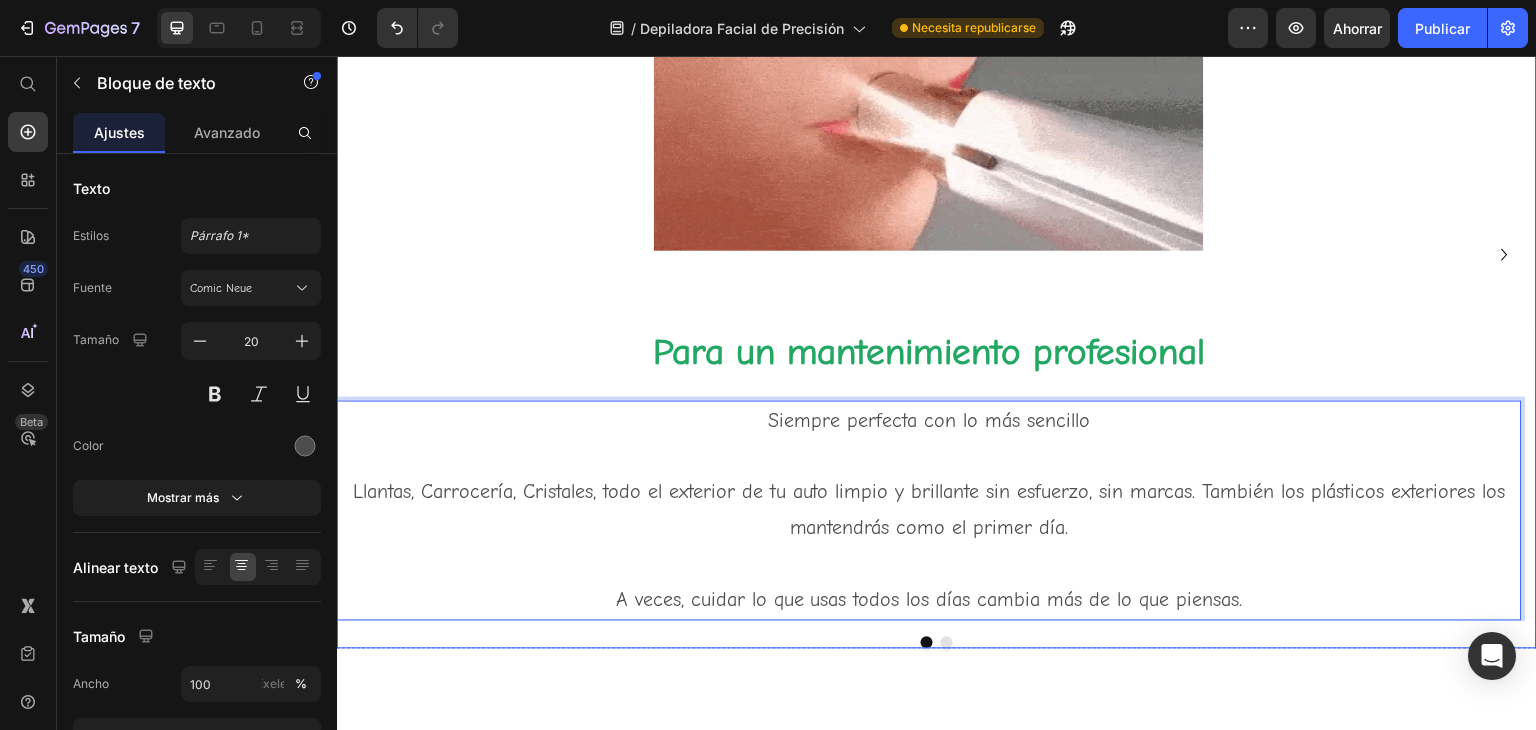 scroll, scrollTop: 1400, scrollLeft: 0, axis: vertical 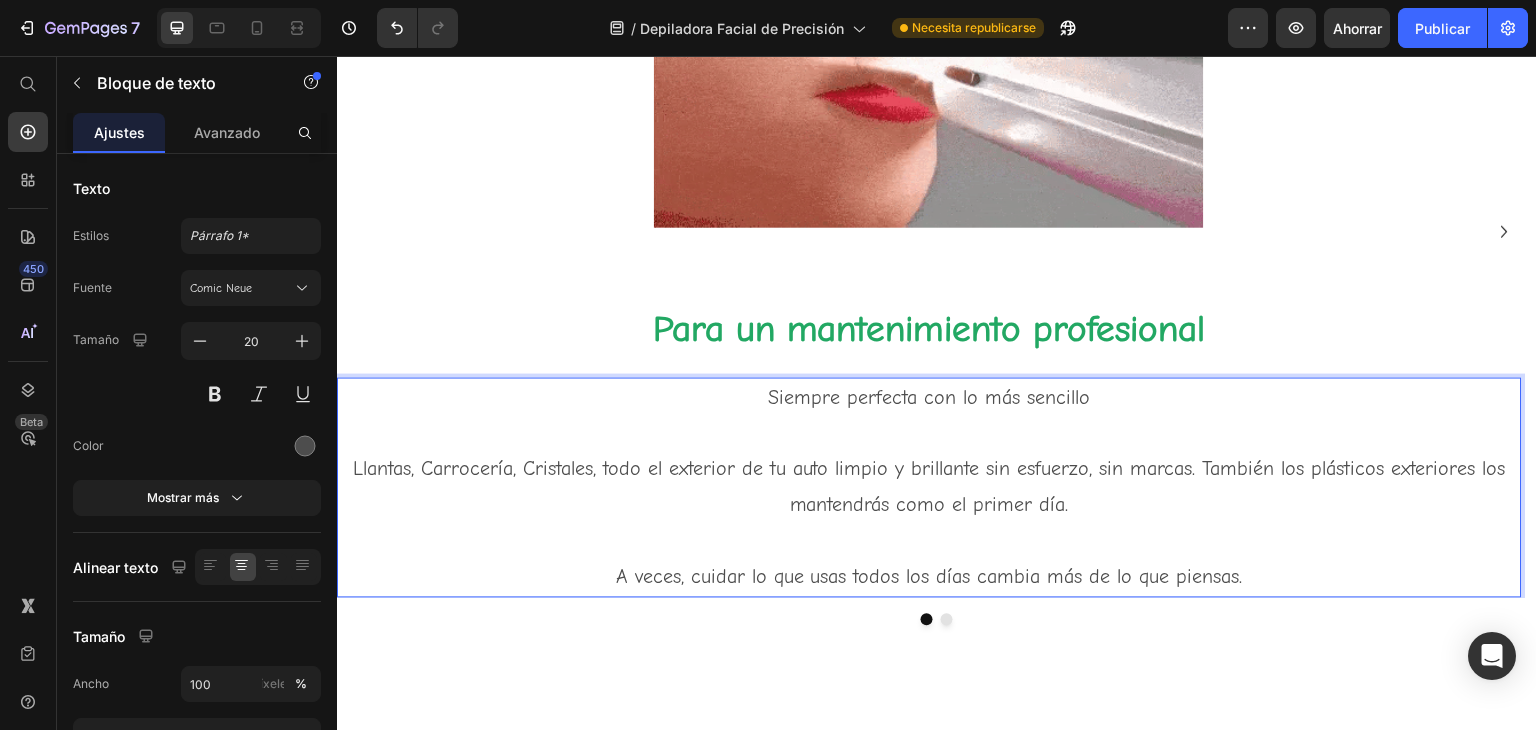 click on "Llantas, Carrocería, Cristales, todo el exterior de tu auto limpio y brillante sin esfuerzo, sin marcas. También los plásticos exteriores los mantendrás como el primer día." at bounding box center [929, 488] 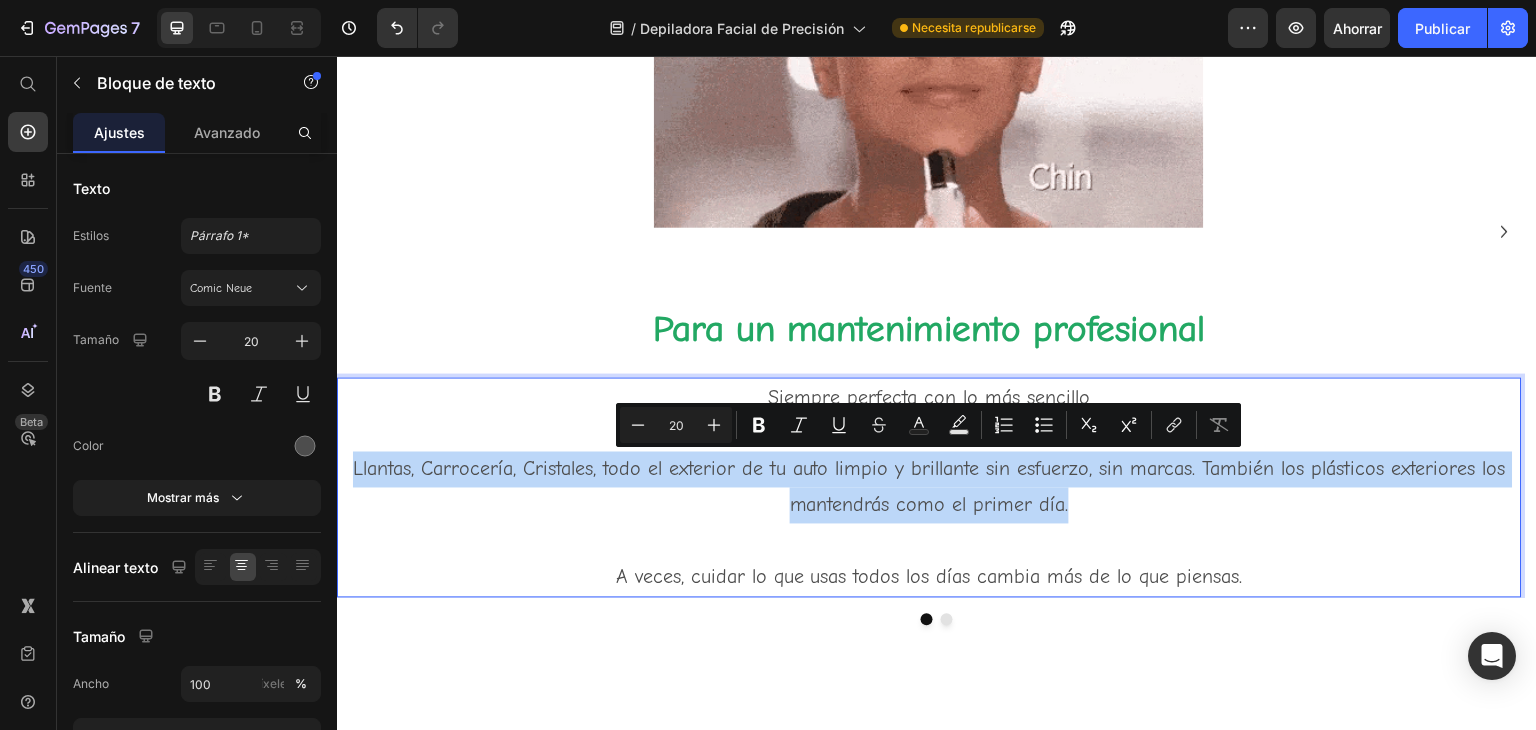 drag, startPoint x: 358, startPoint y: 466, endPoint x: 1046, endPoint y: 508, distance: 689.28076 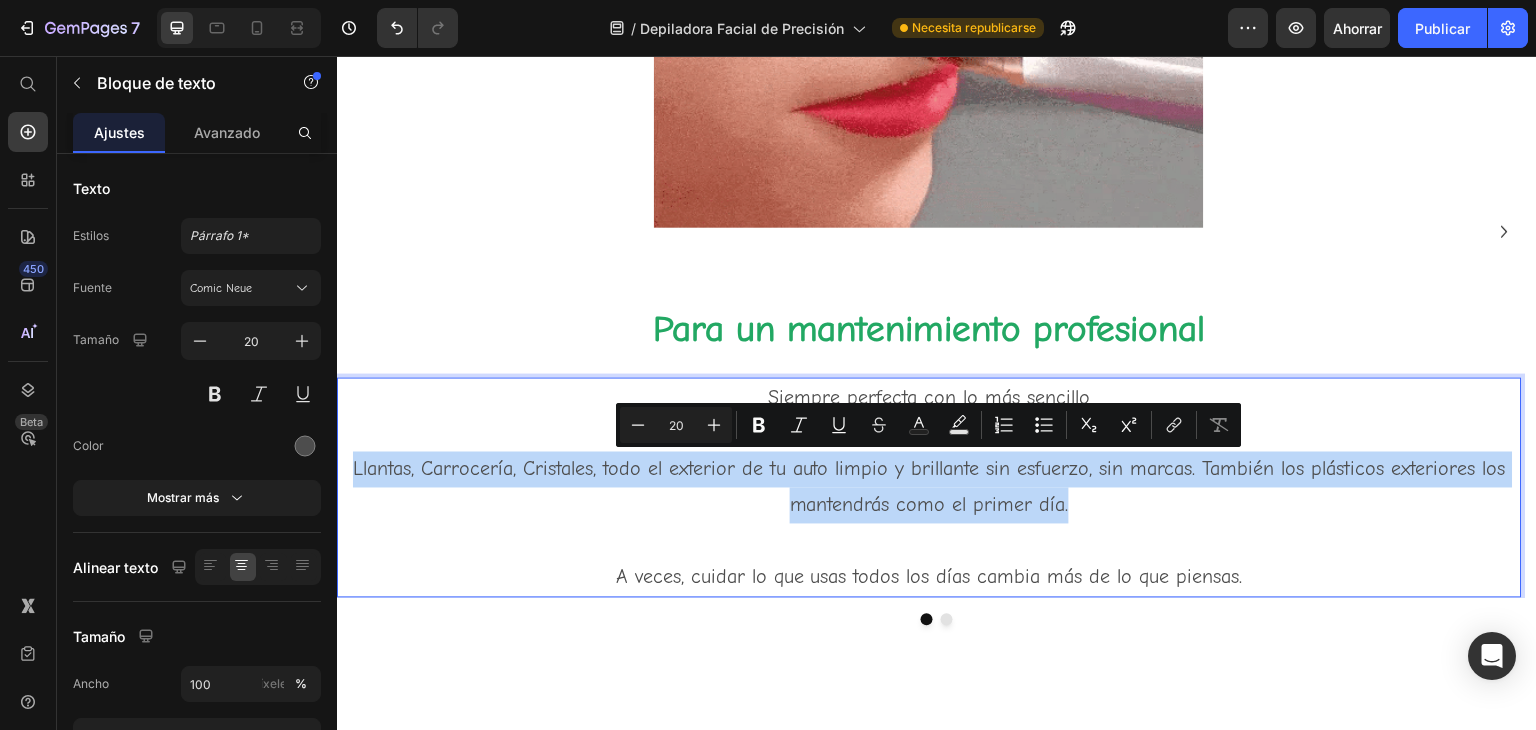 click on "Llantas, Carrocería, Cristales, todo el exterior de tu auto limpio y brillante sin esfuerzo, sin marcas. También los plásticos exteriores los mantendrás como el primer día." at bounding box center [929, 488] 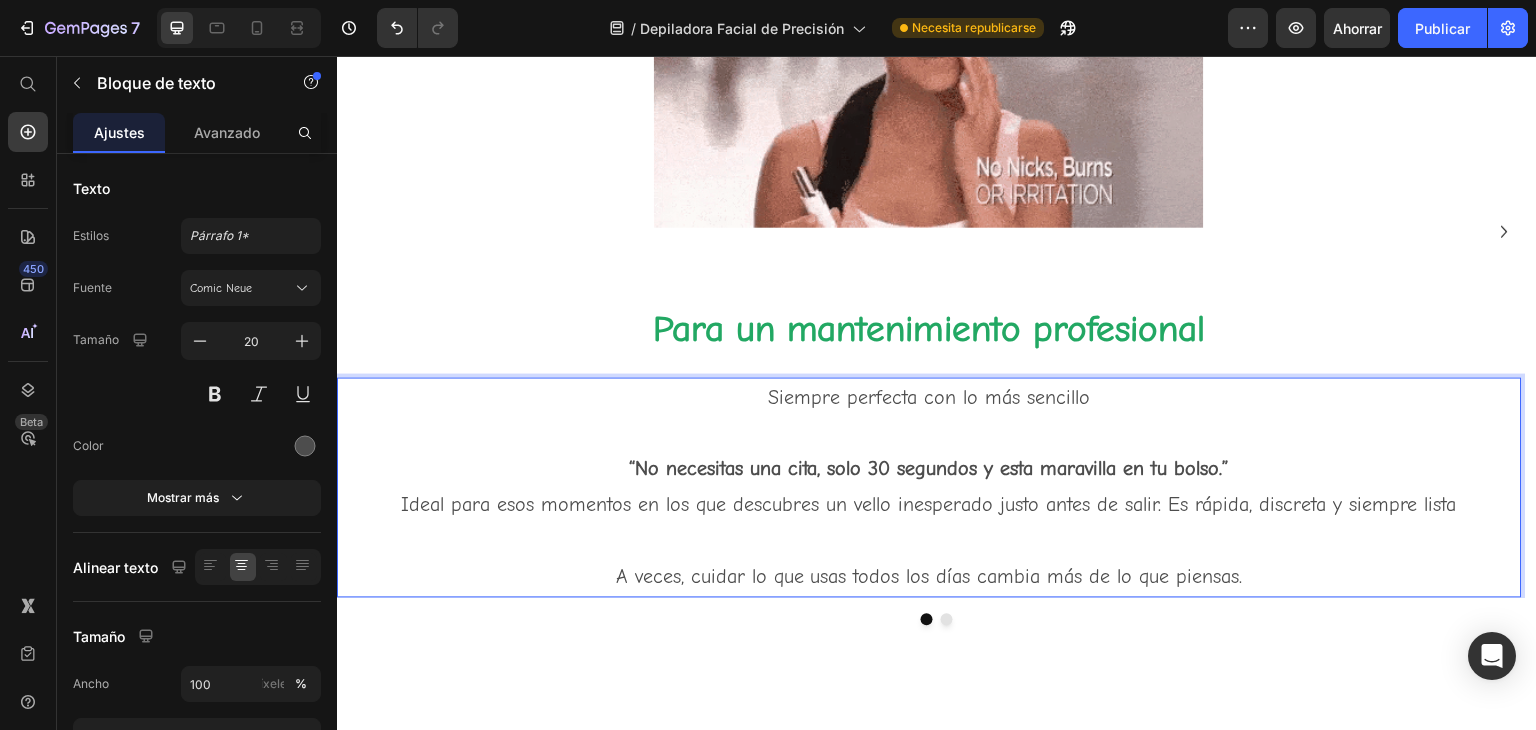 click on "“No necesitas una cita, solo 30 segundos y esta maravilla en tu bolso.” Ideal para esos momentos en los que descubres un vello inesperado justo antes de salir. Es rápida, discreta y siempre lista" at bounding box center (929, 488) 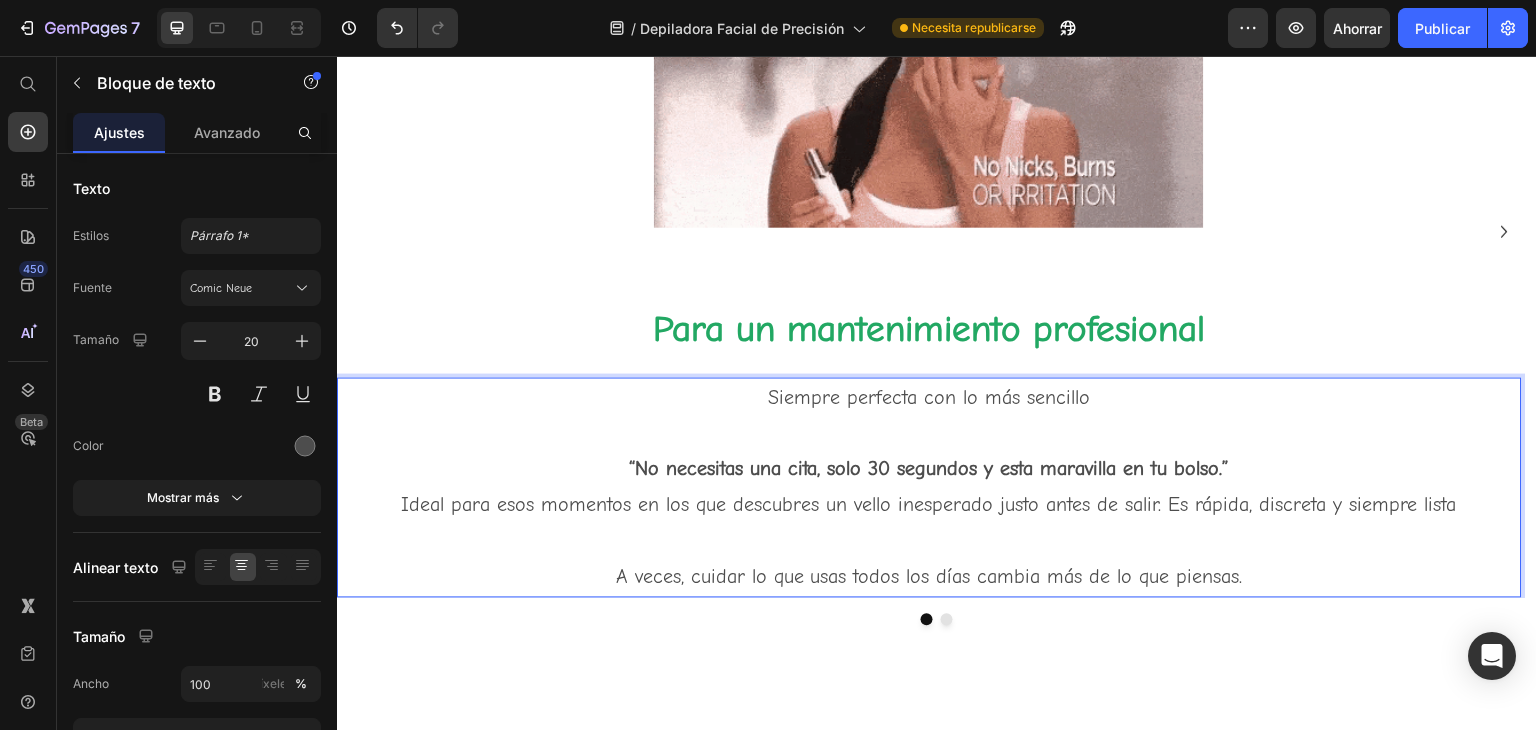 click on "Siempre perfecta con lo más sencillo" at bounding box center [929, 398] 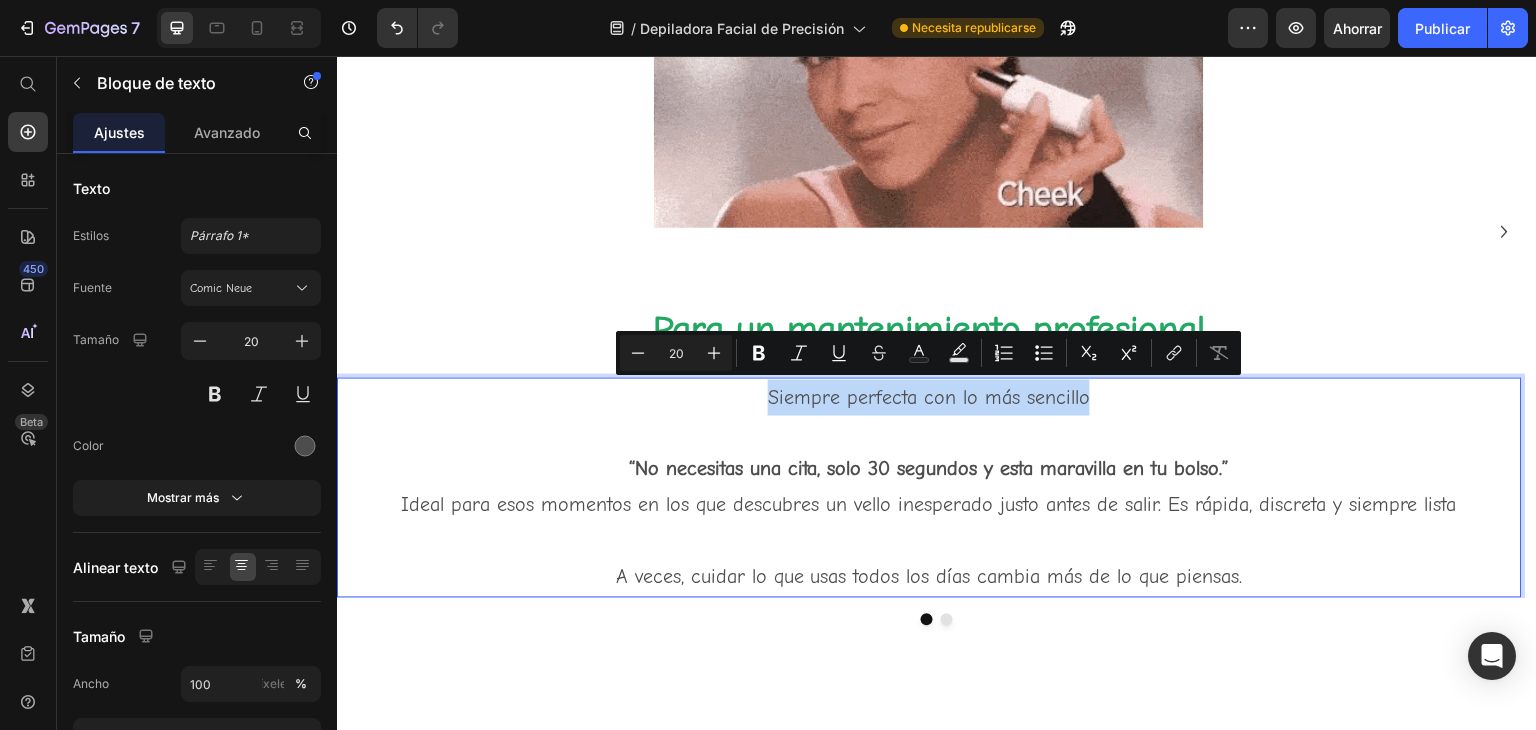 drag, startPoint x: 771, startPoint y: 395, endPoint x: 1089, endPoint y: 400, distance: 318.0393 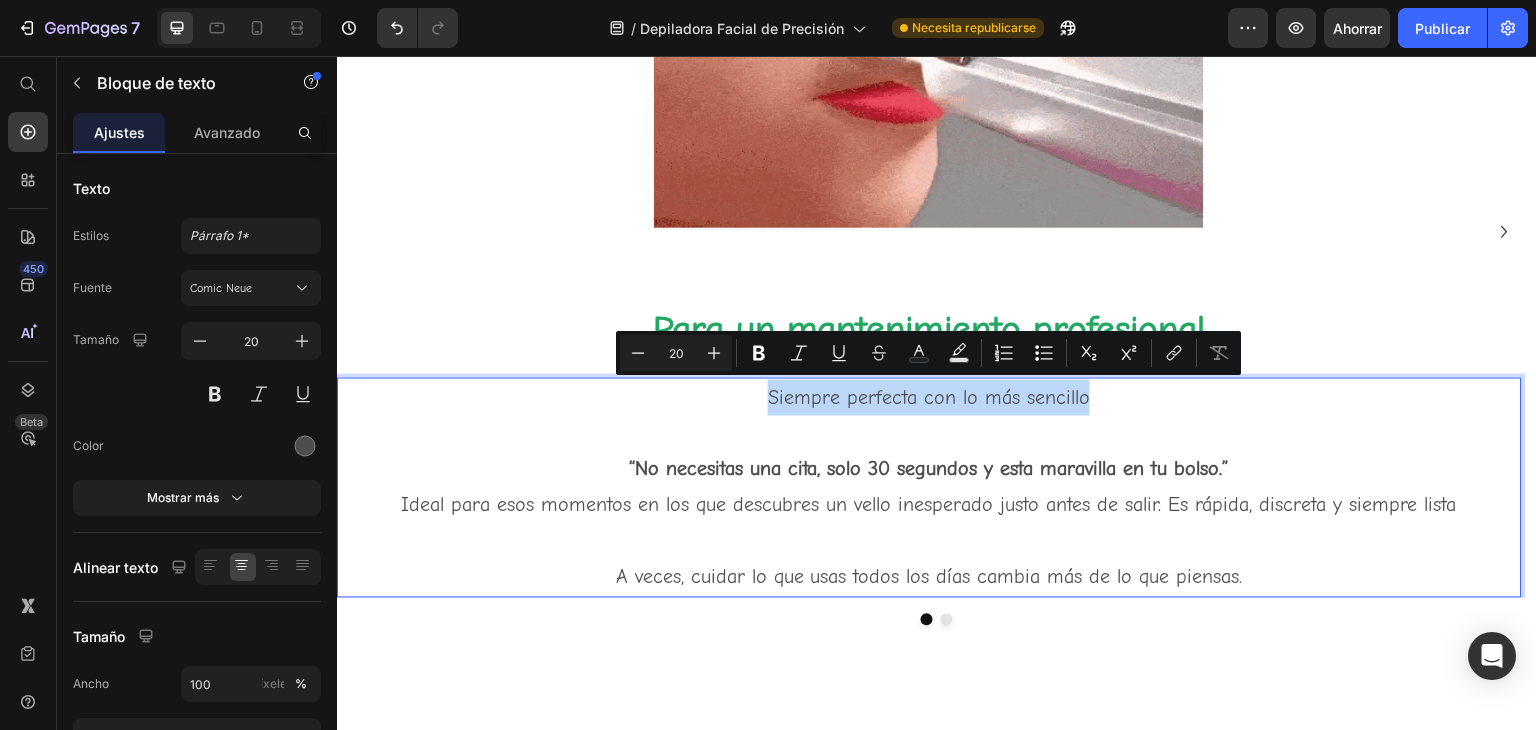 click on "Siempre perfecta con lo más sencillo" at bounding box center (929, 398) 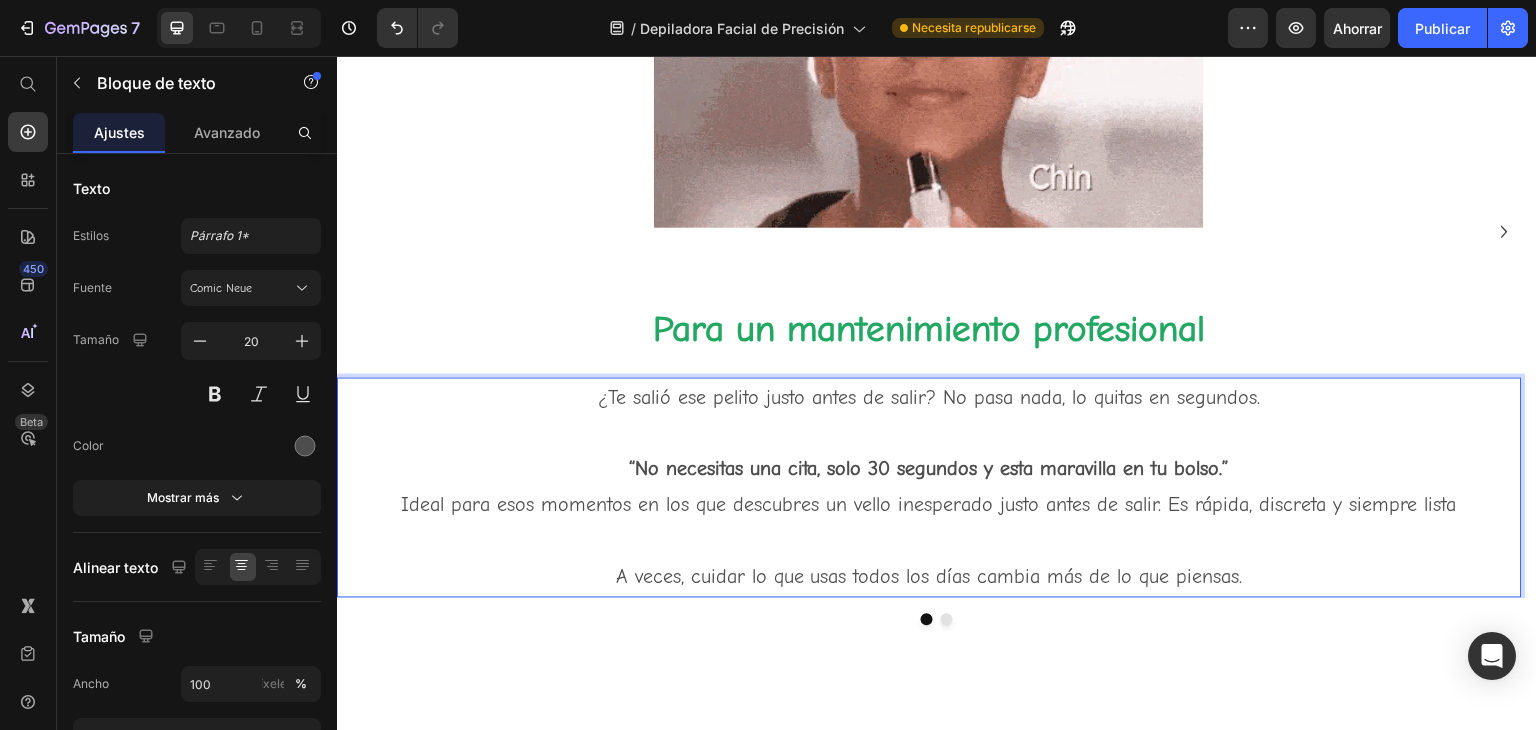 click on "¿Te salió ese pelito justo antes de salir? No pasa nada, lo quitas en segundos." at bounding box center [929, 398] 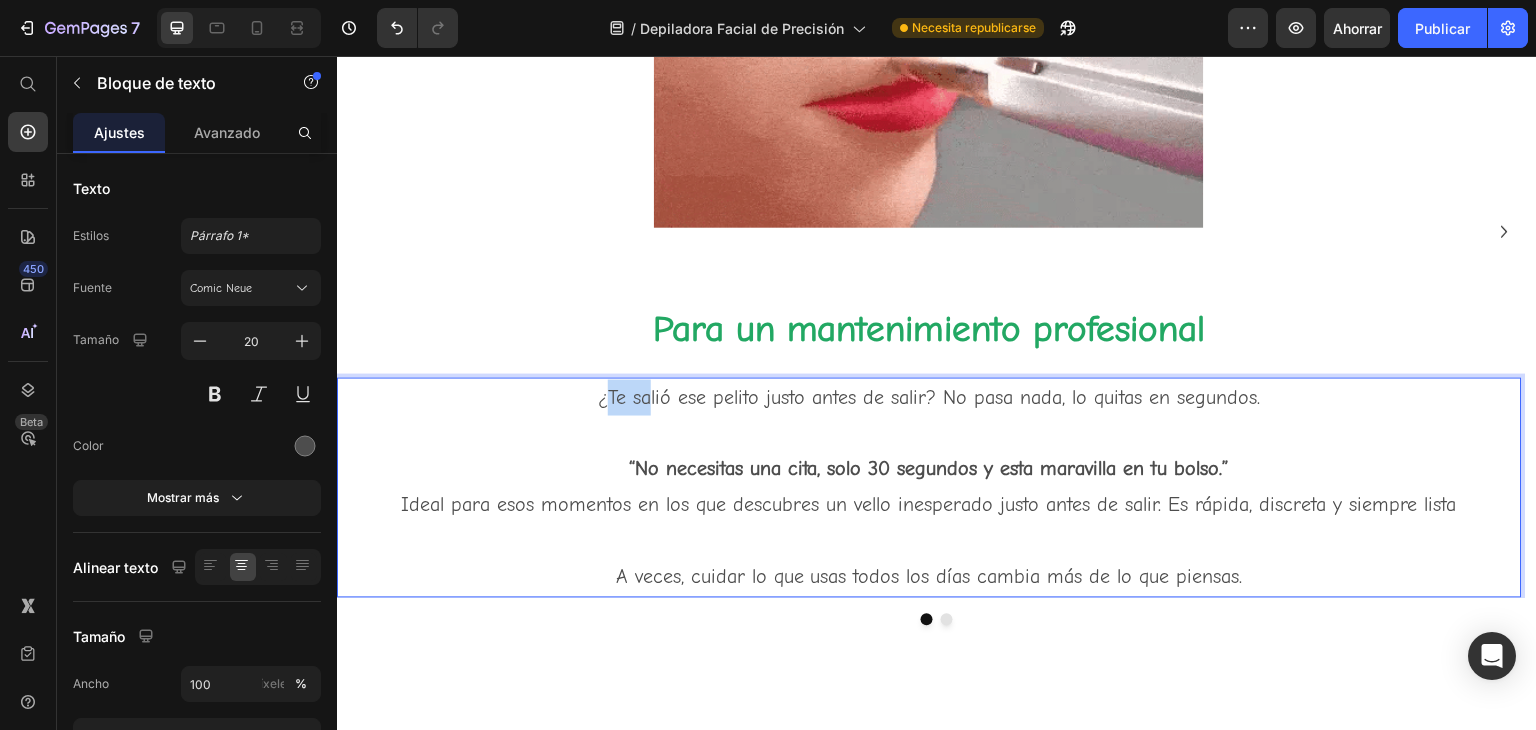 drag, startPoint x: 611, startPoint y: 400, endPoint x: 650, endPoint y: 396, distance: 39.20459 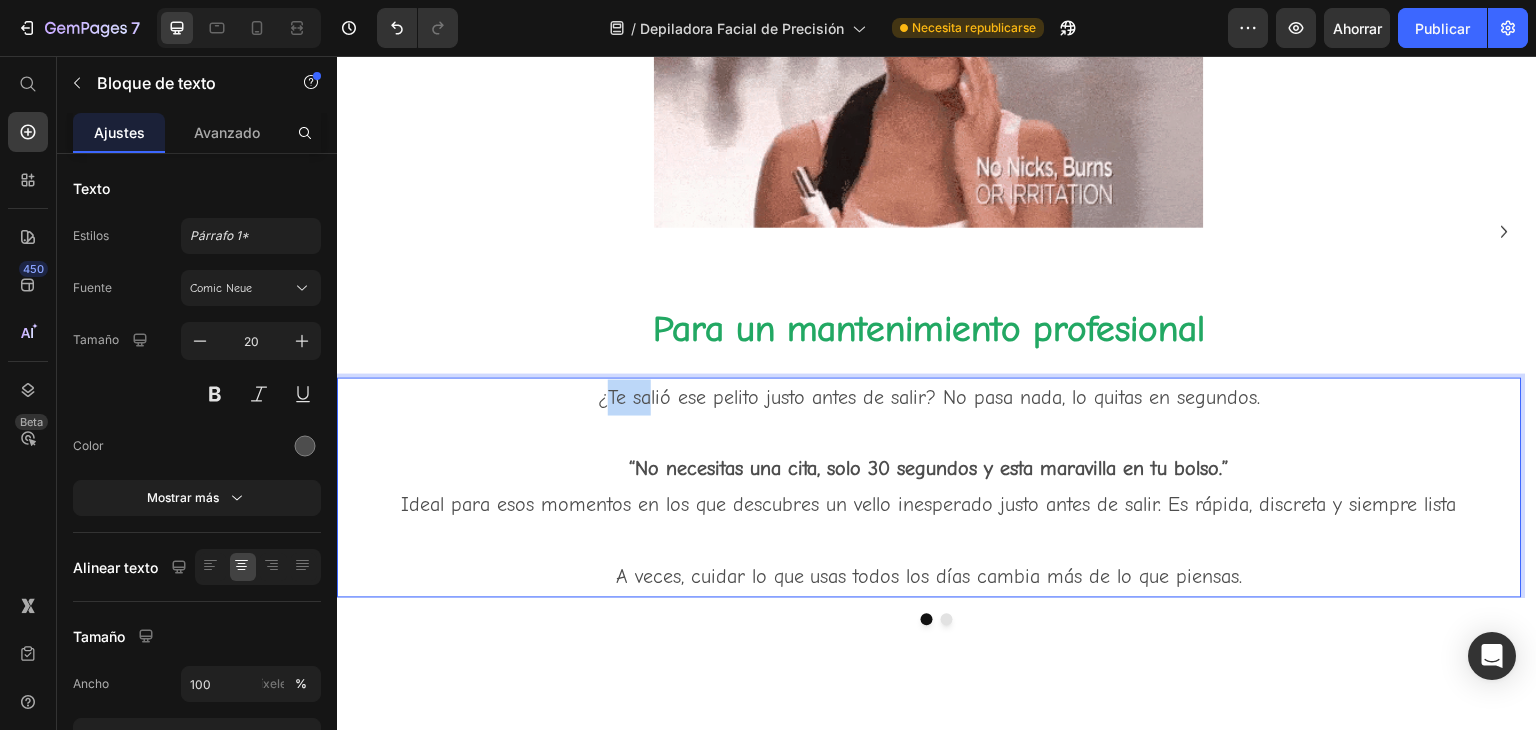 click on "¿Te salió ese pelito justo antes de salir? No pasa nada, lo quitas en segundos." at bounding box center (929, 398) 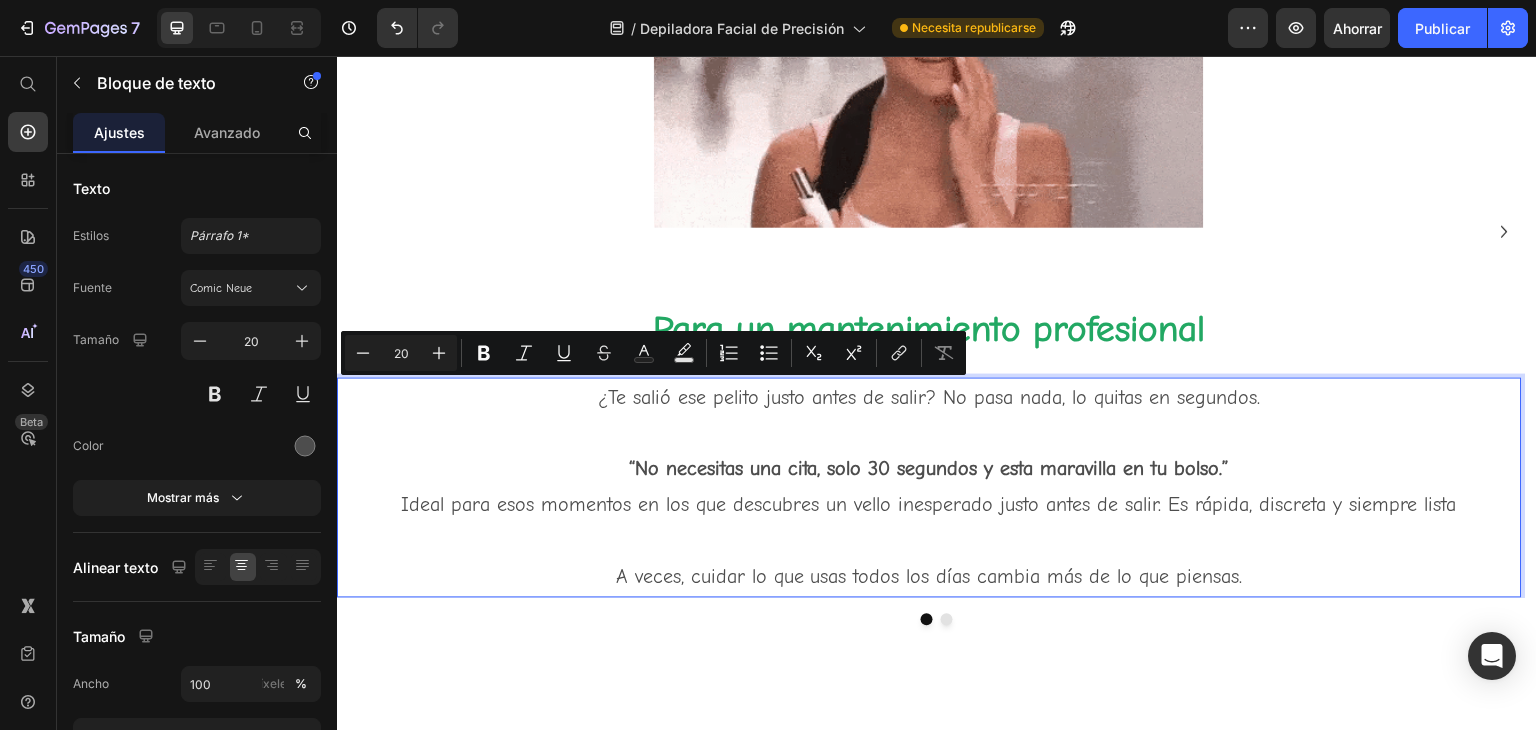 click on "¿Te salió ese pelito justo antes de salir? No pasa nada, lo quitas en segundos." at bounding box center [929, 398] 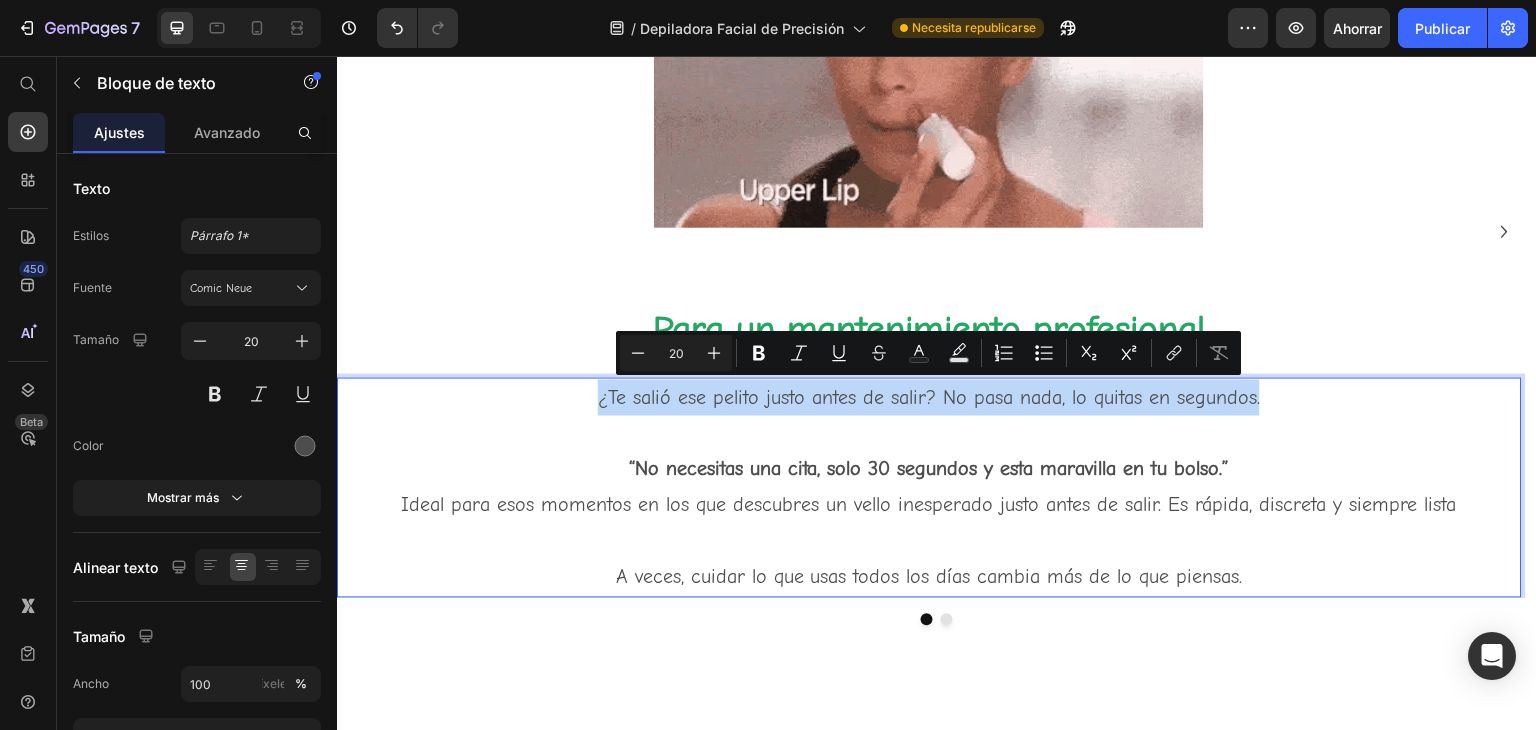 drag, startPoint x: 617, startPoint y: 400, endPoint x: 1261, endPoint y: 406, distance: 644.02795 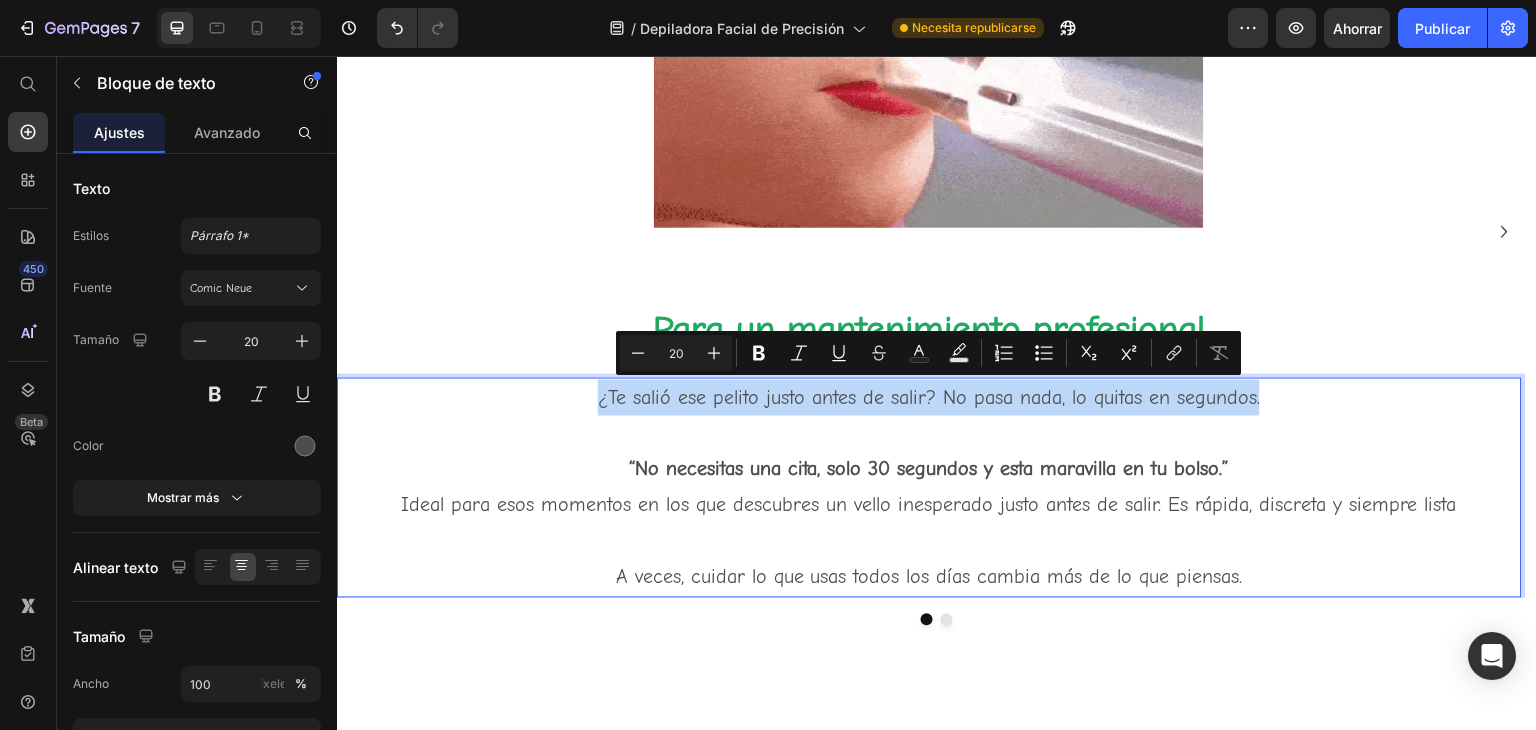 click on "¿Te salió ese pelito justo antes de salir? No pasa nada, lo quitas en segundos." at bounding box center [929, 398] 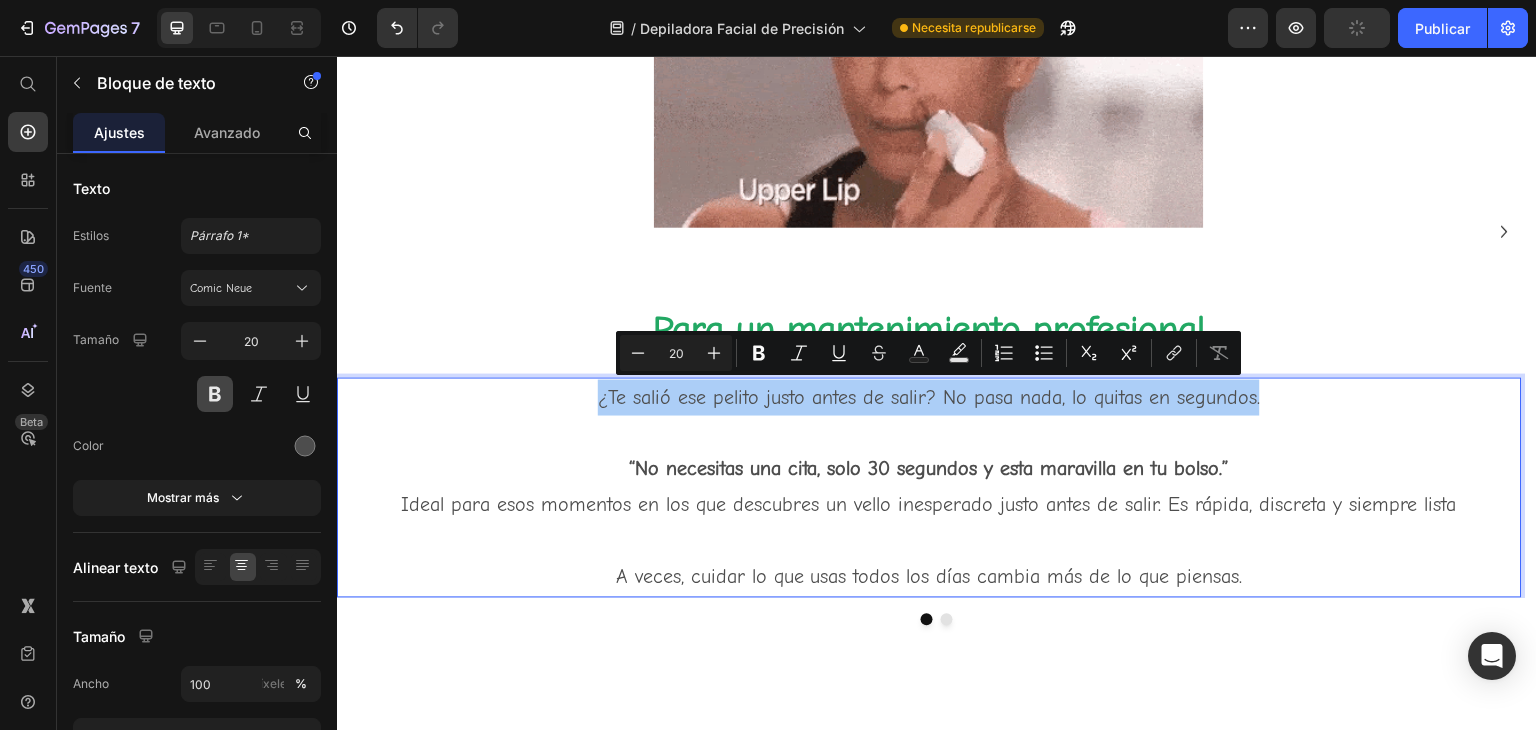 click at bounding box center (215, 394) 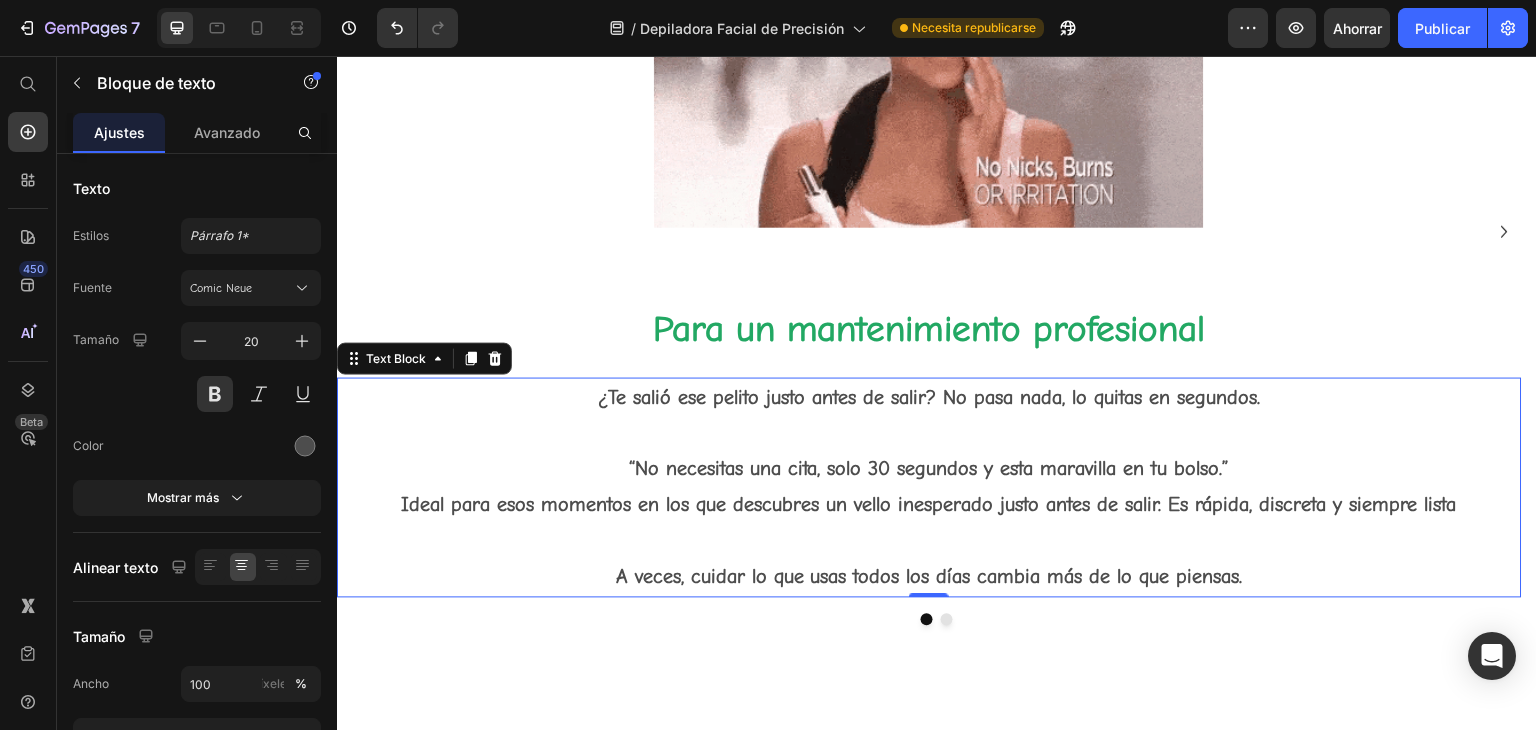 click on "A veces, cuidar lo que usas todos los días cambia más de lo que piensas." at bounding box center (929, 578) 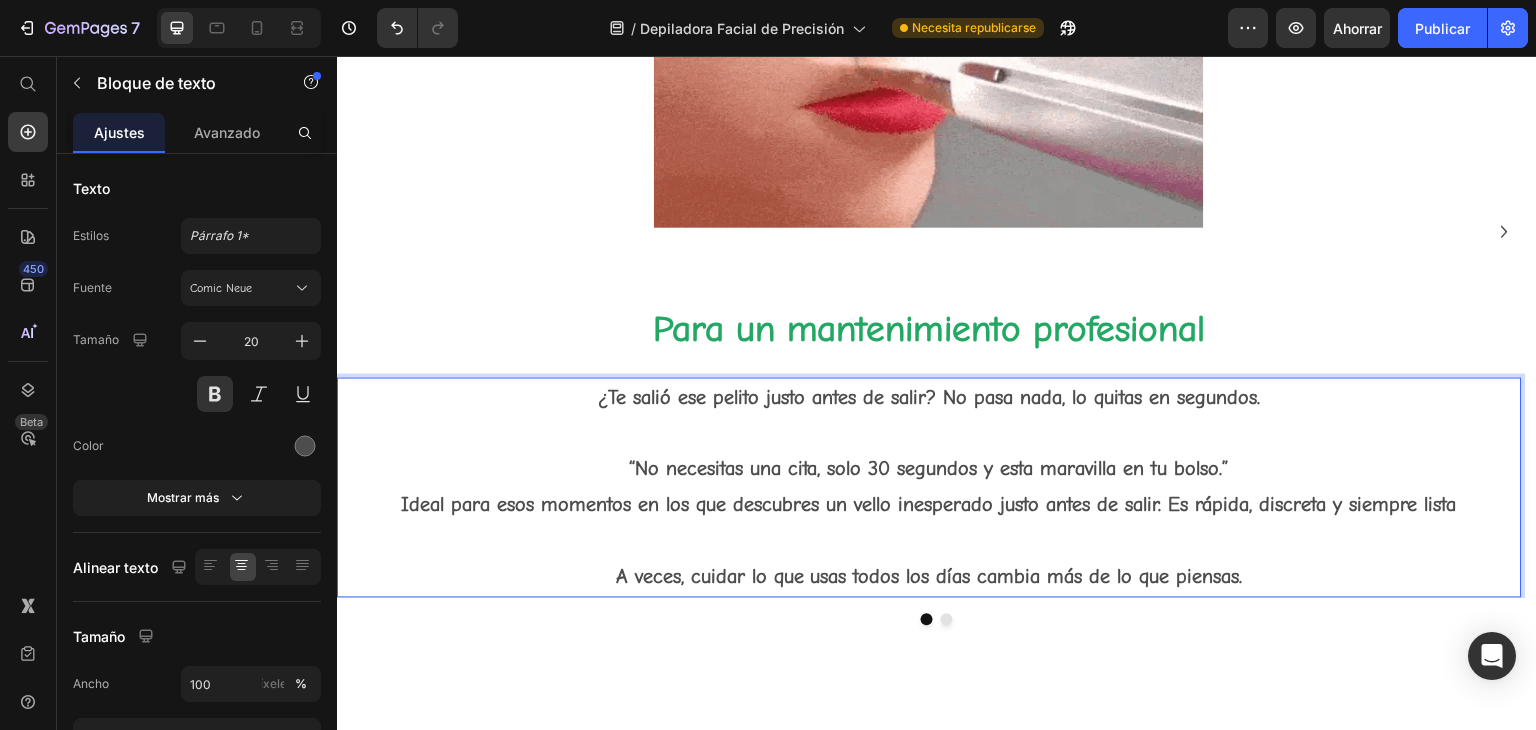 click on "A veces, cuidar lo que usas todos los días cambia más de lo que piensas." at bounding box center (929, 578) 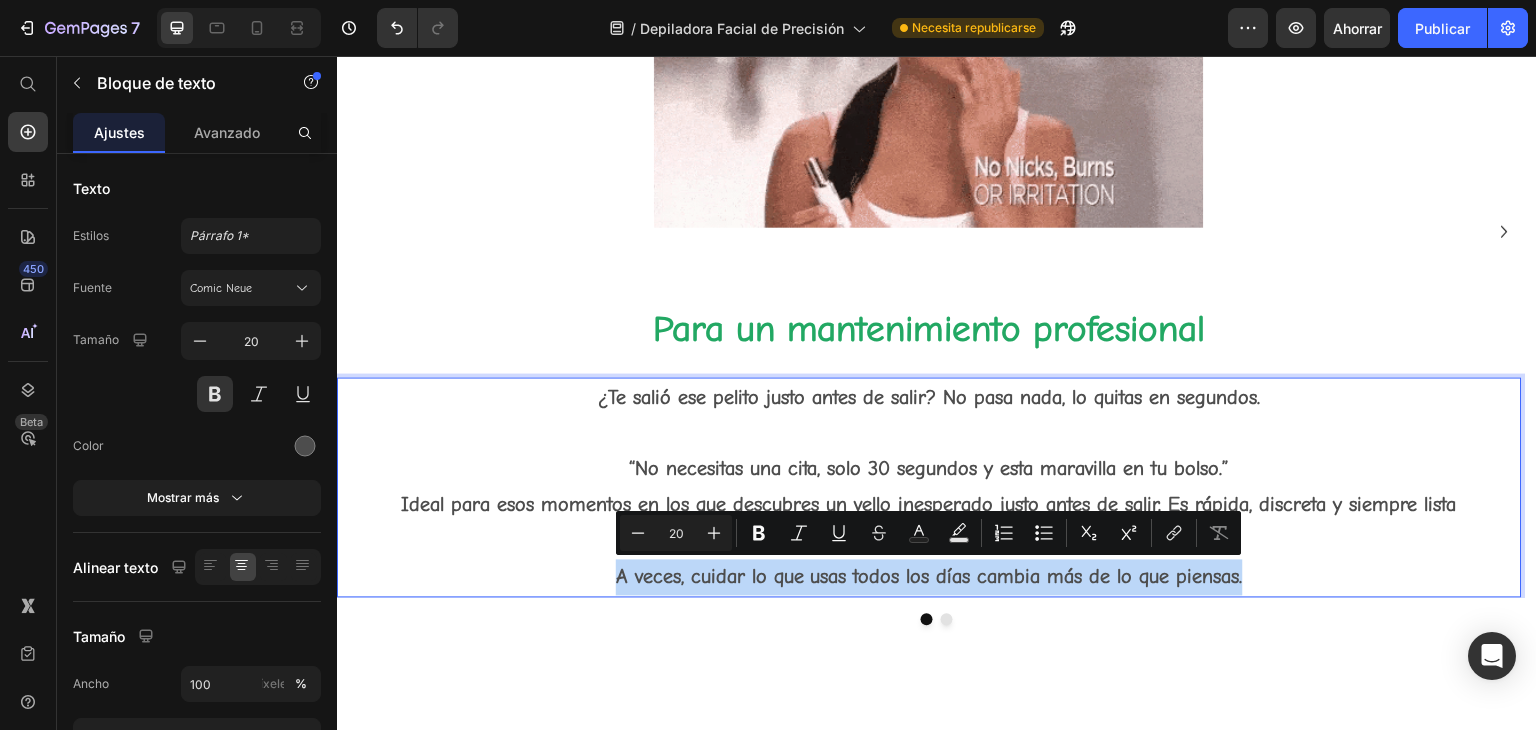 drag, startPoint x: 623, startPoint y: 576, endPoint x: 1245, endPoint y: 579, distance: 622.00726 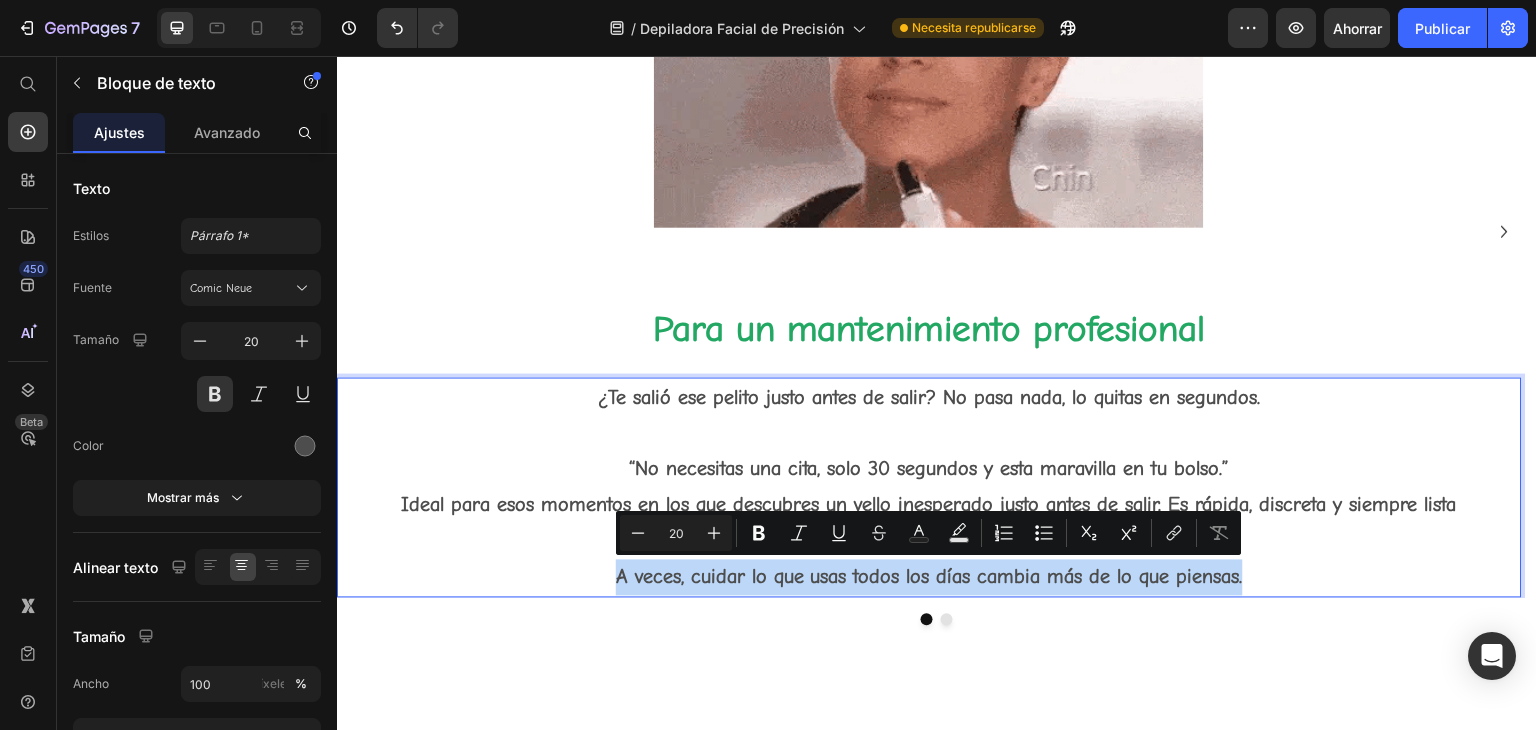click on "A veces, cuidar lo que usas todos los días cambia más de lo que piensas." at bounding box center (929, 578) 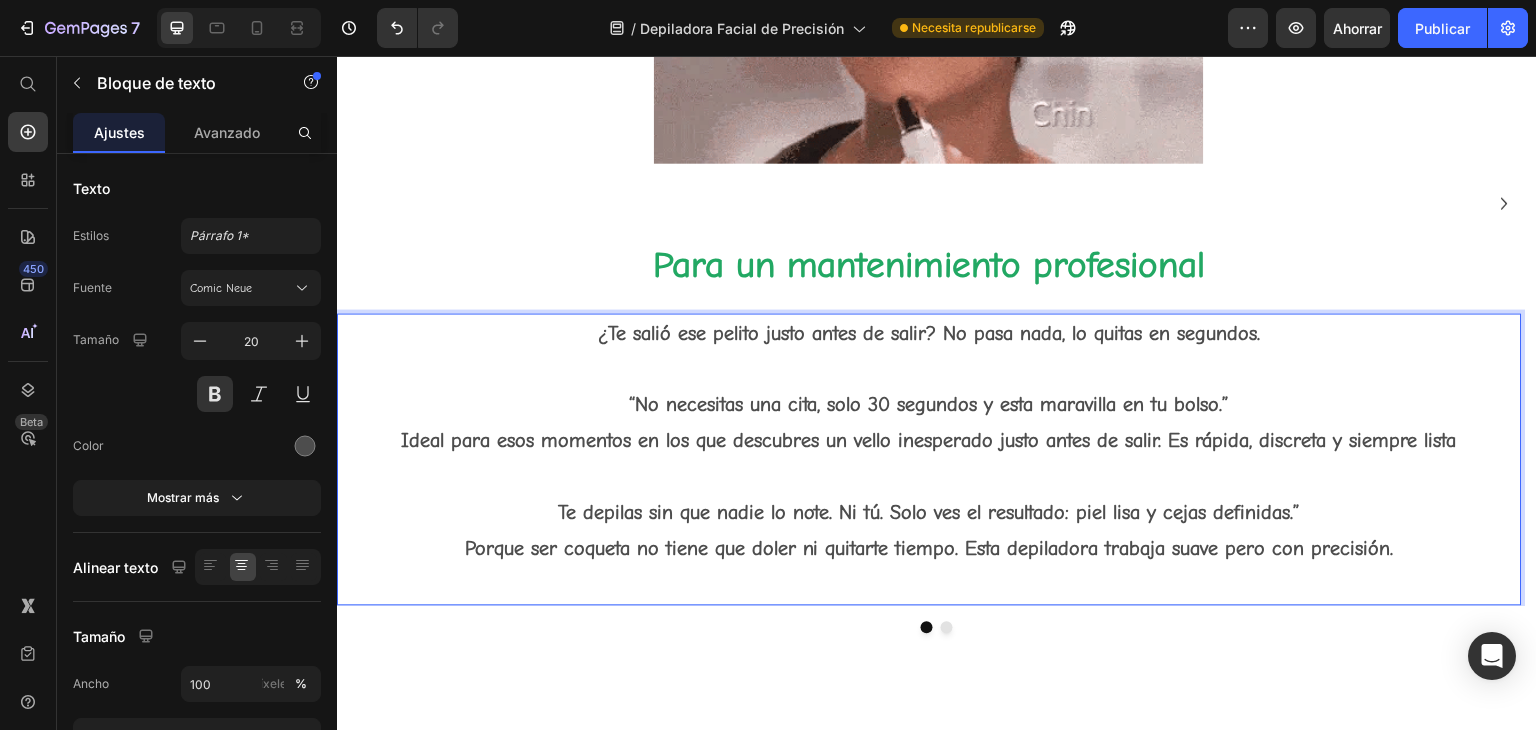 scroll, scrollTop: 1500, scrollLeft: 0, axis: vertical 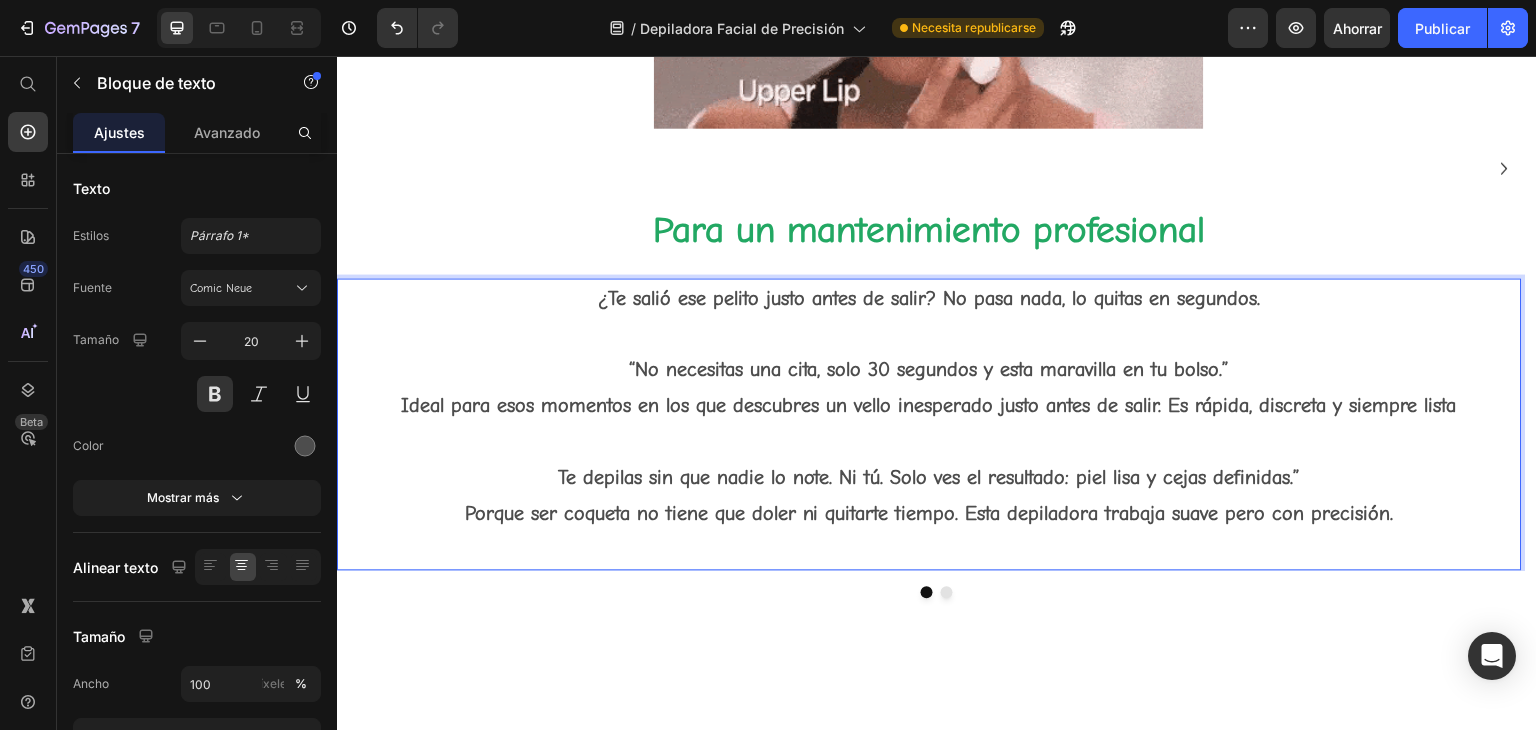click at bounding box center (929, 334) 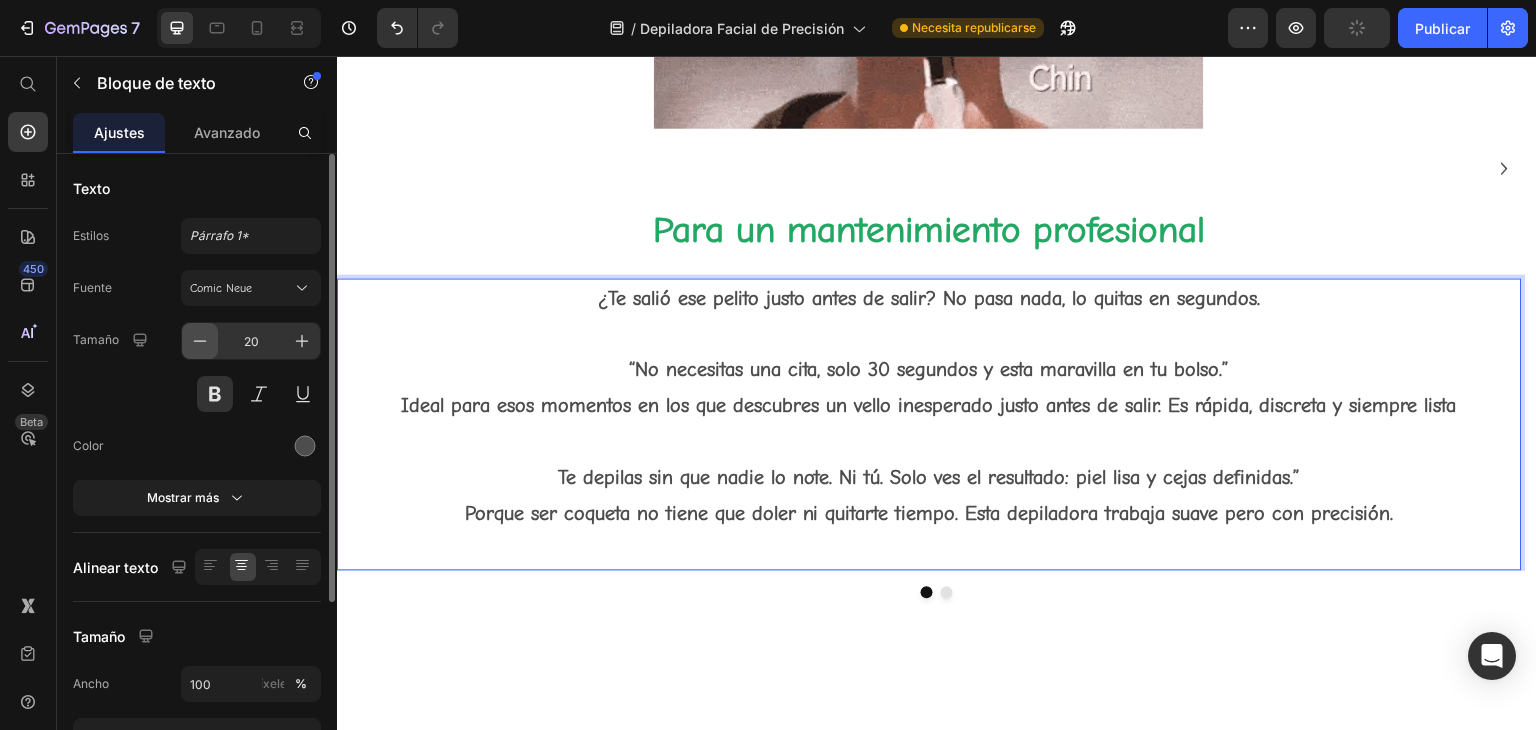 click 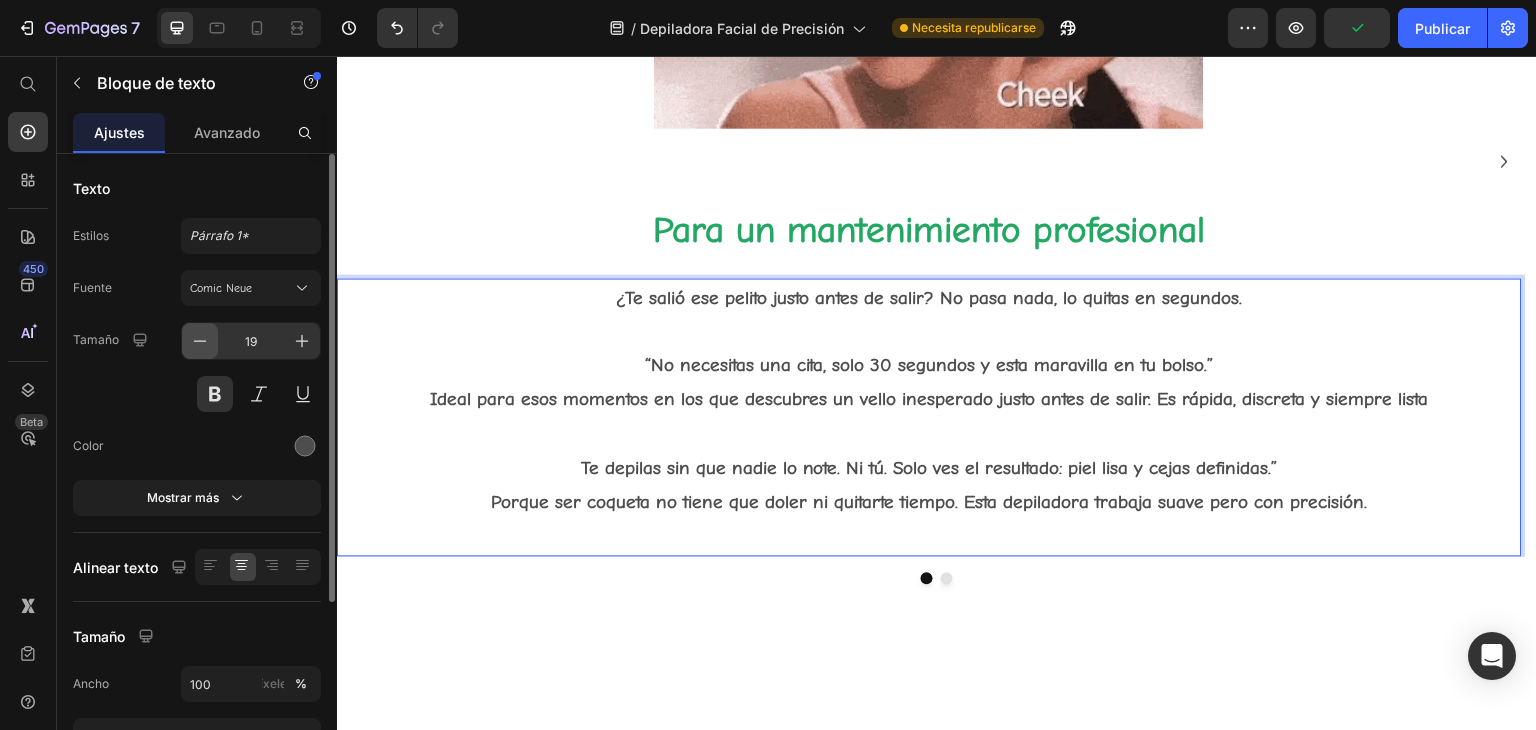 click 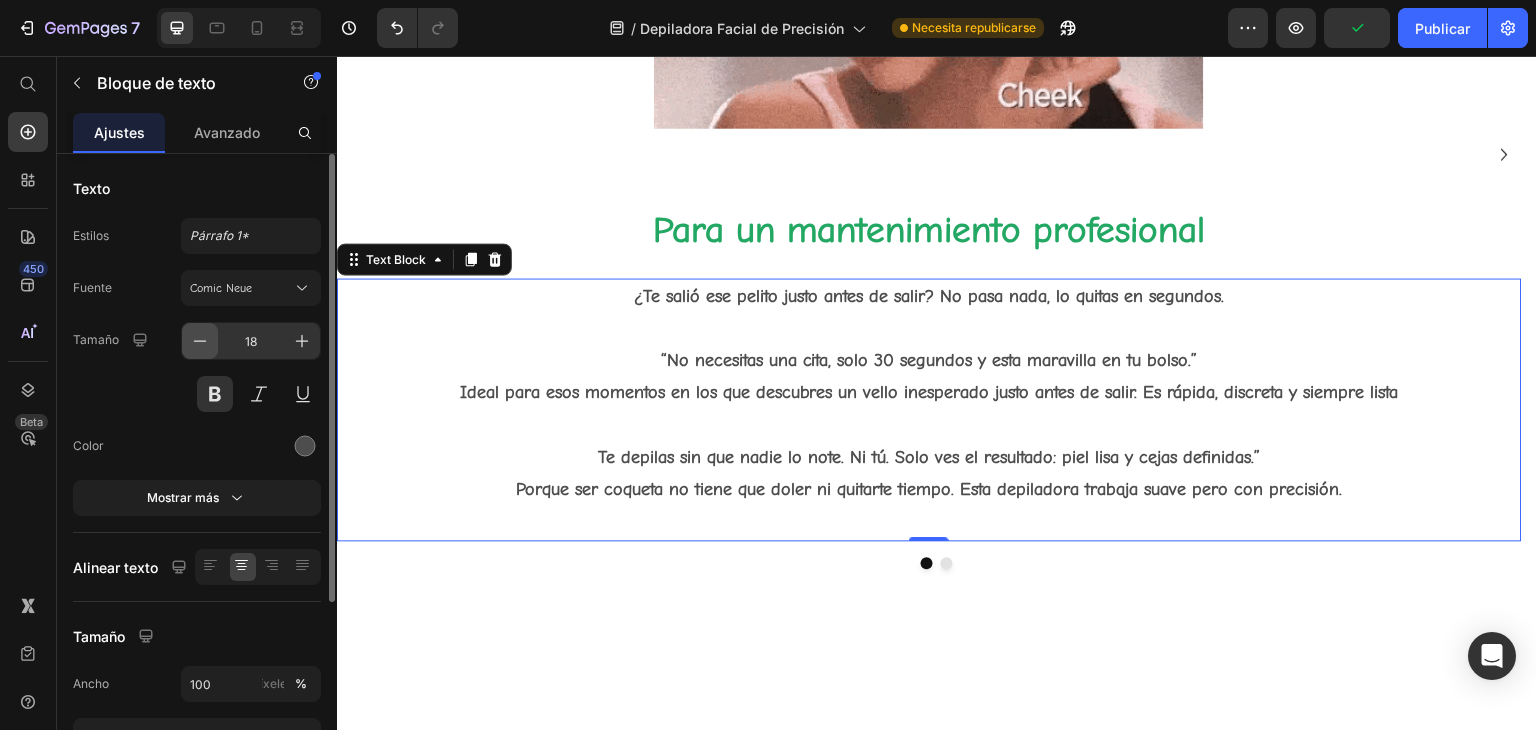 click 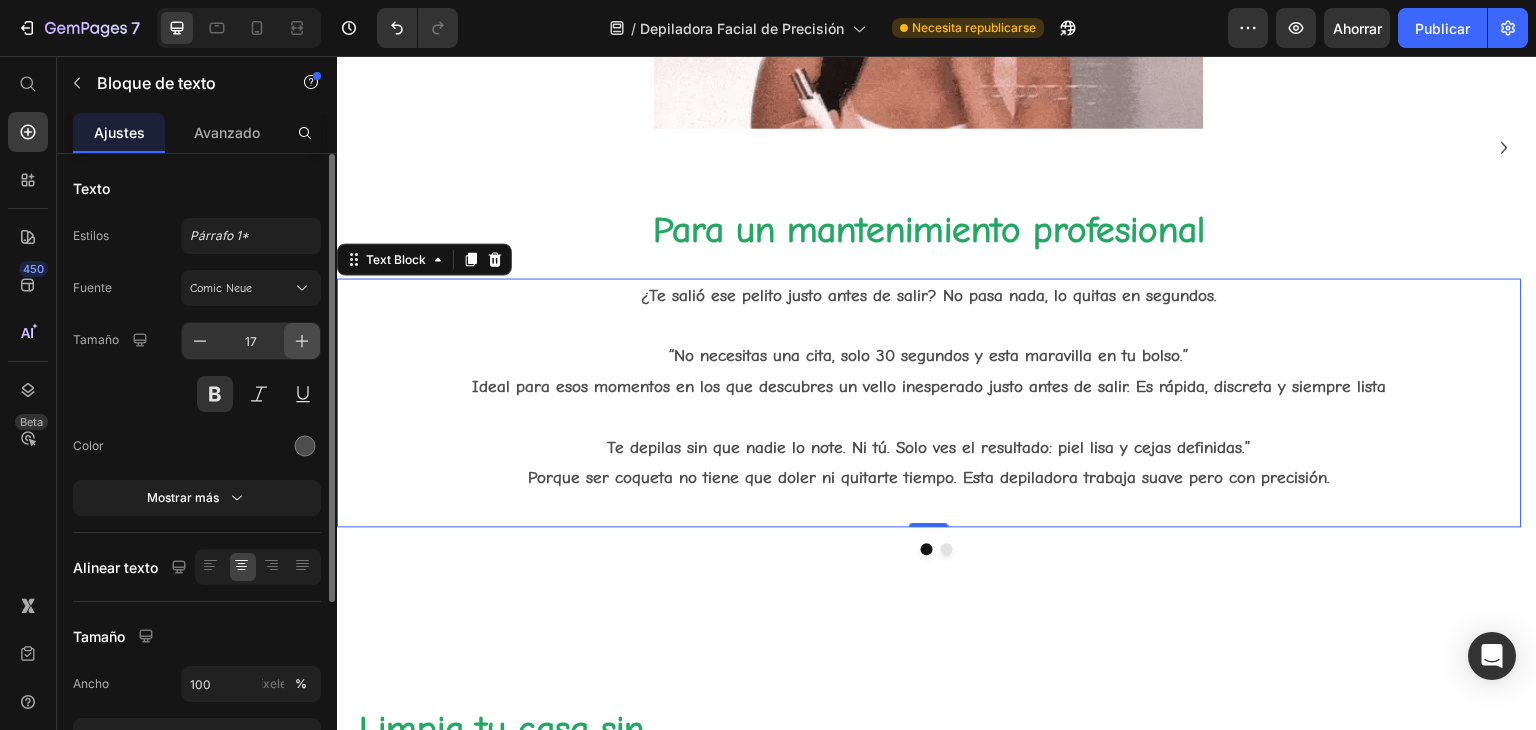 click 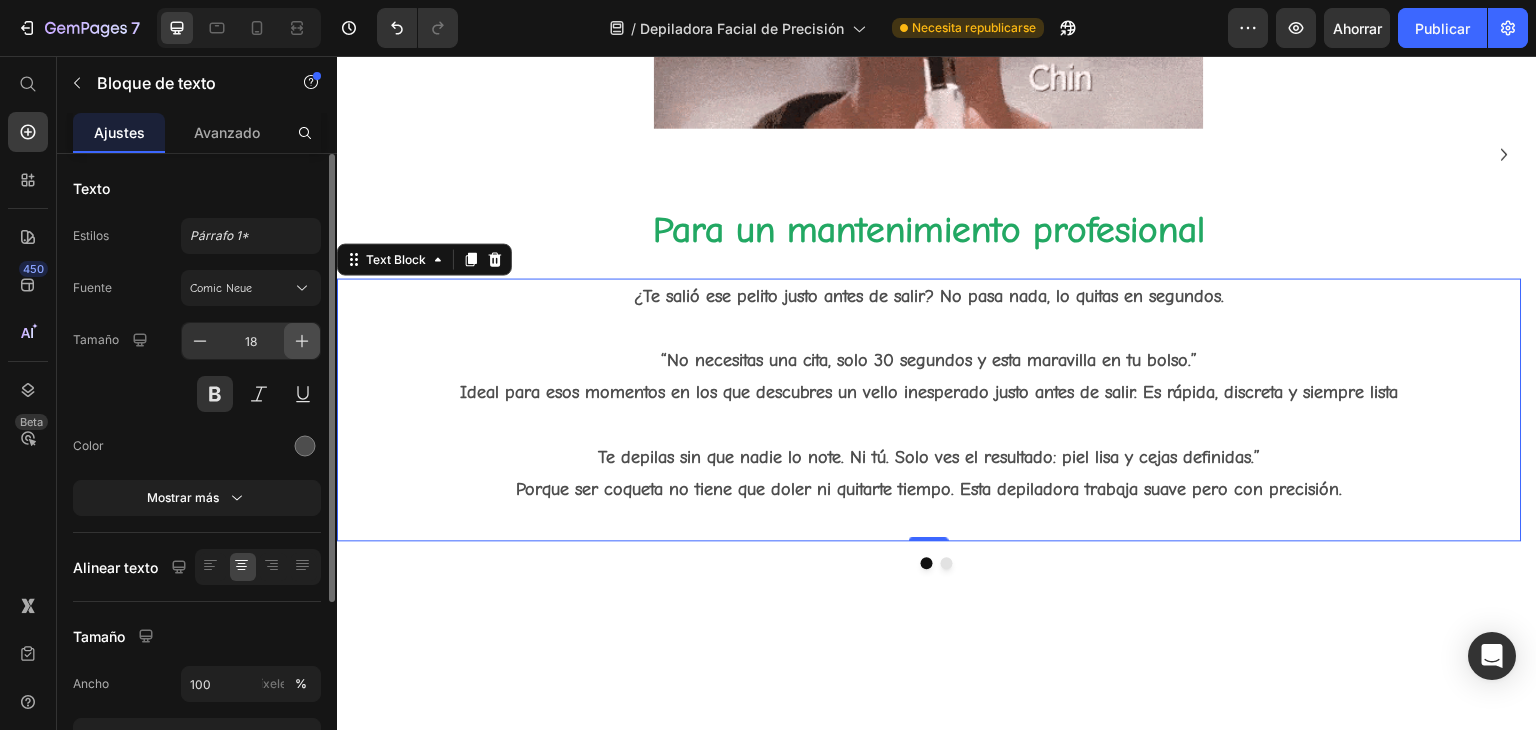 click 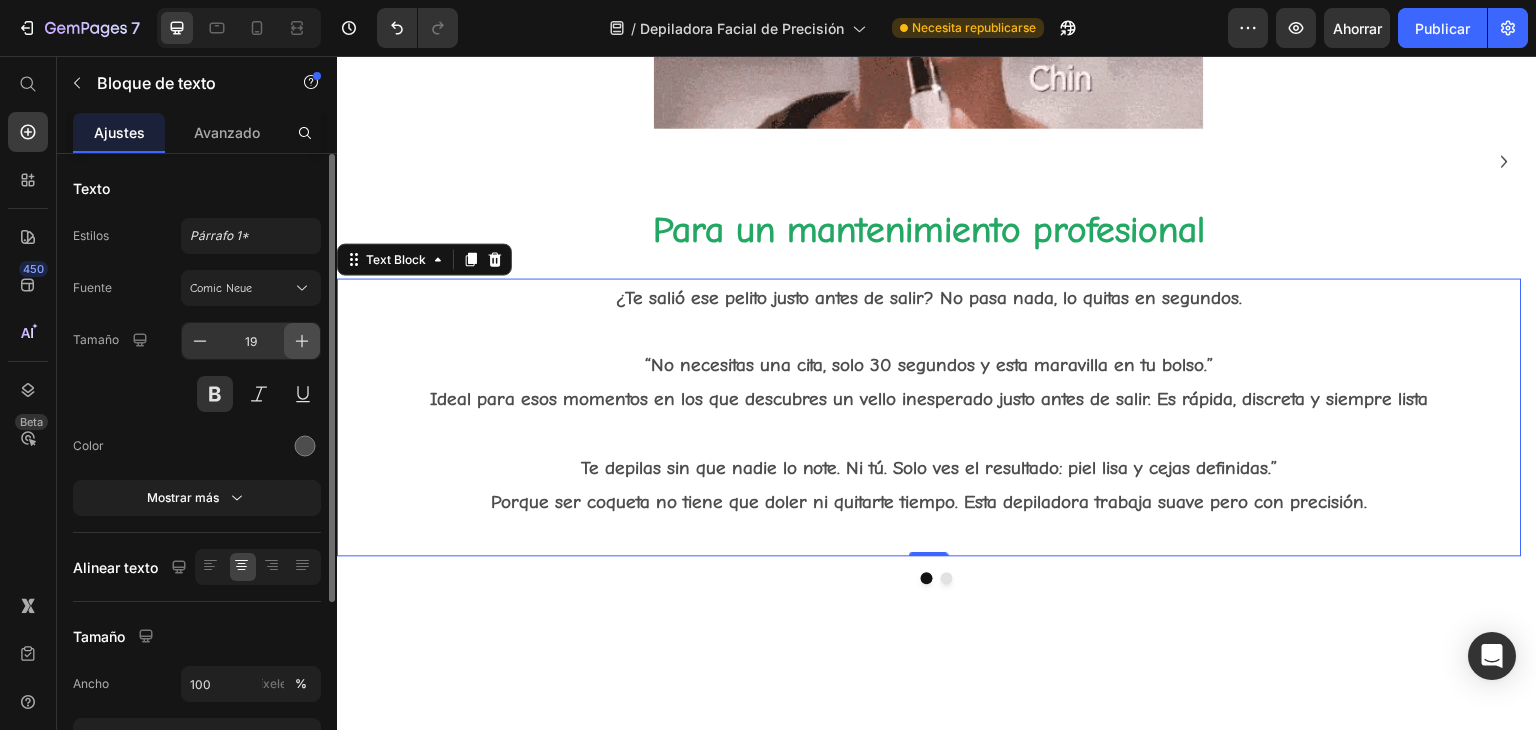 click 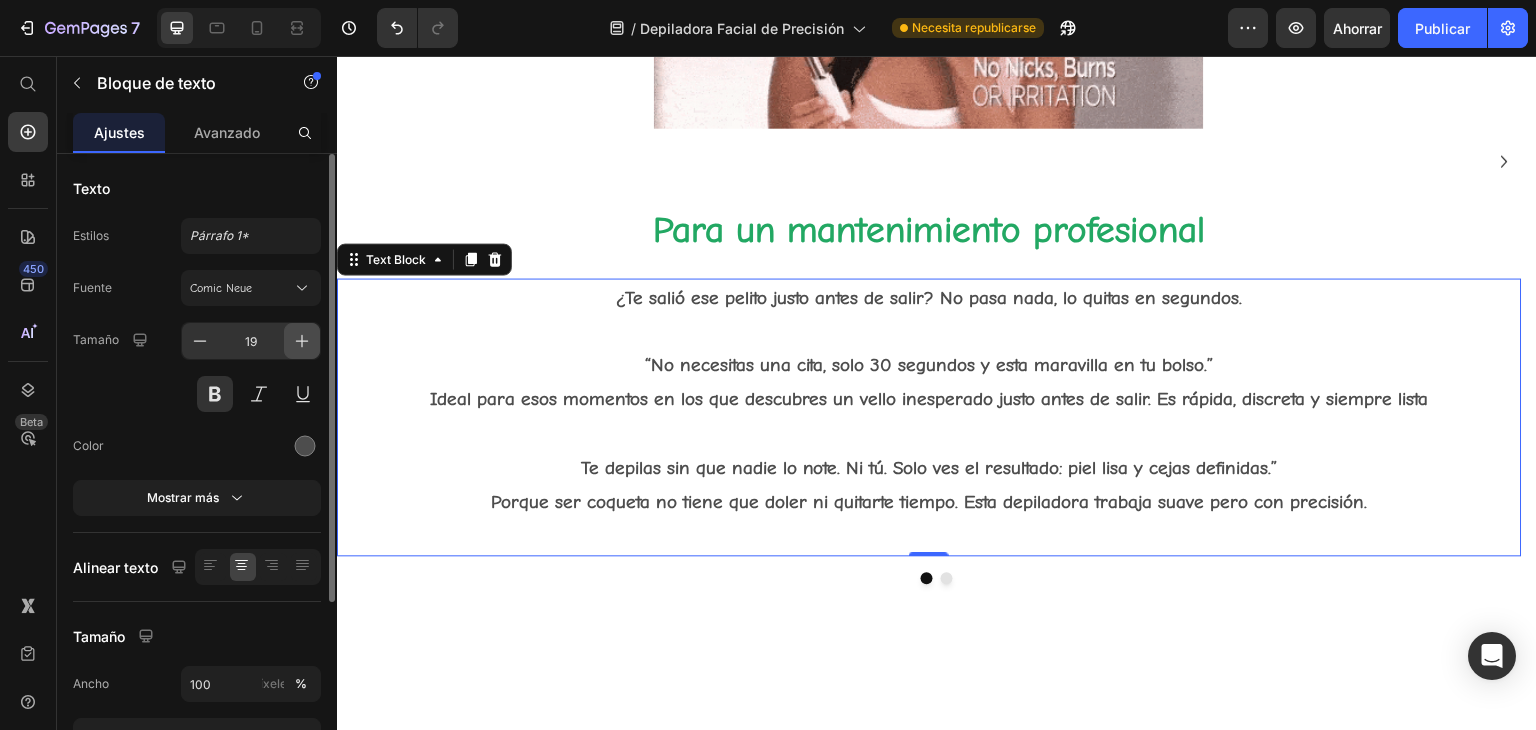 type on "20" 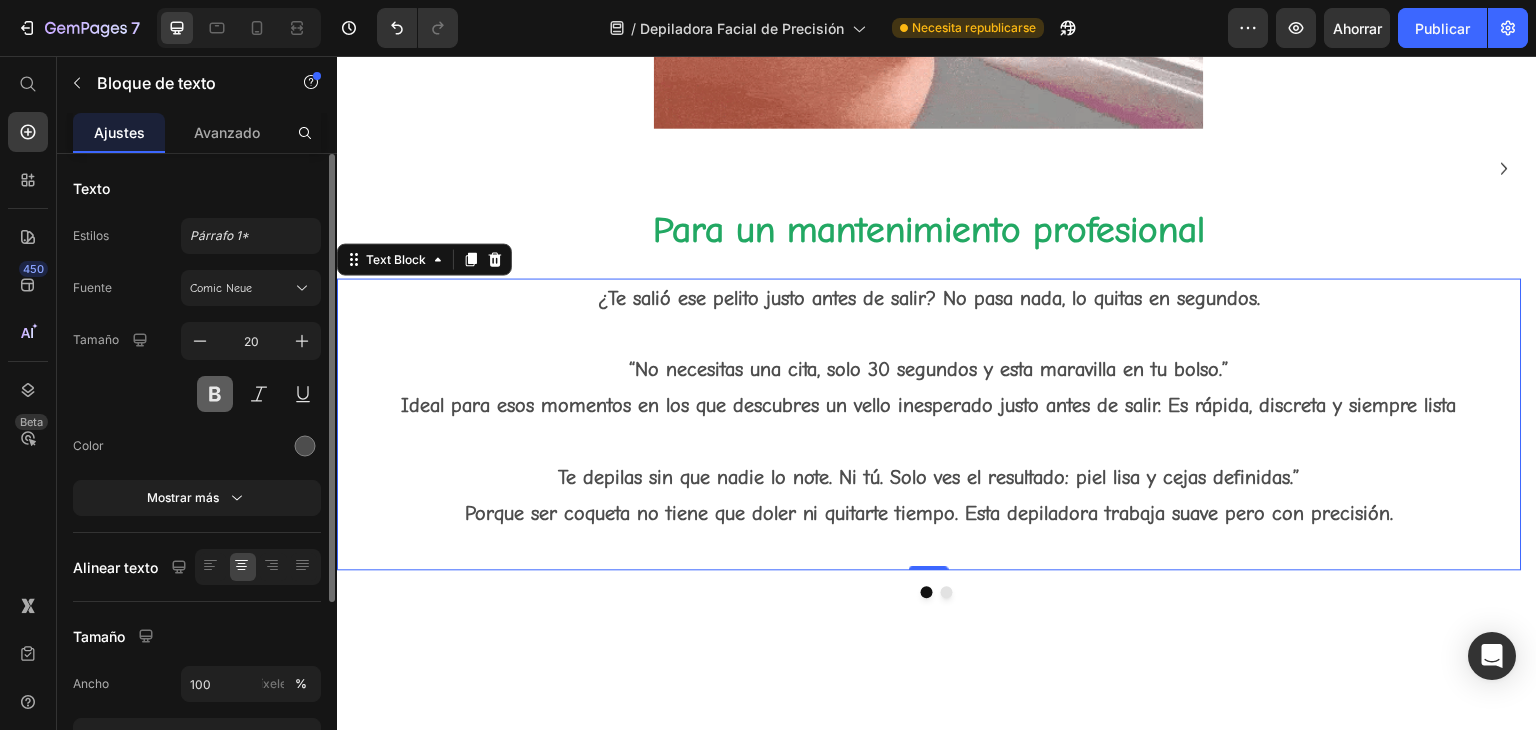 click at bounding box center [215, 394] 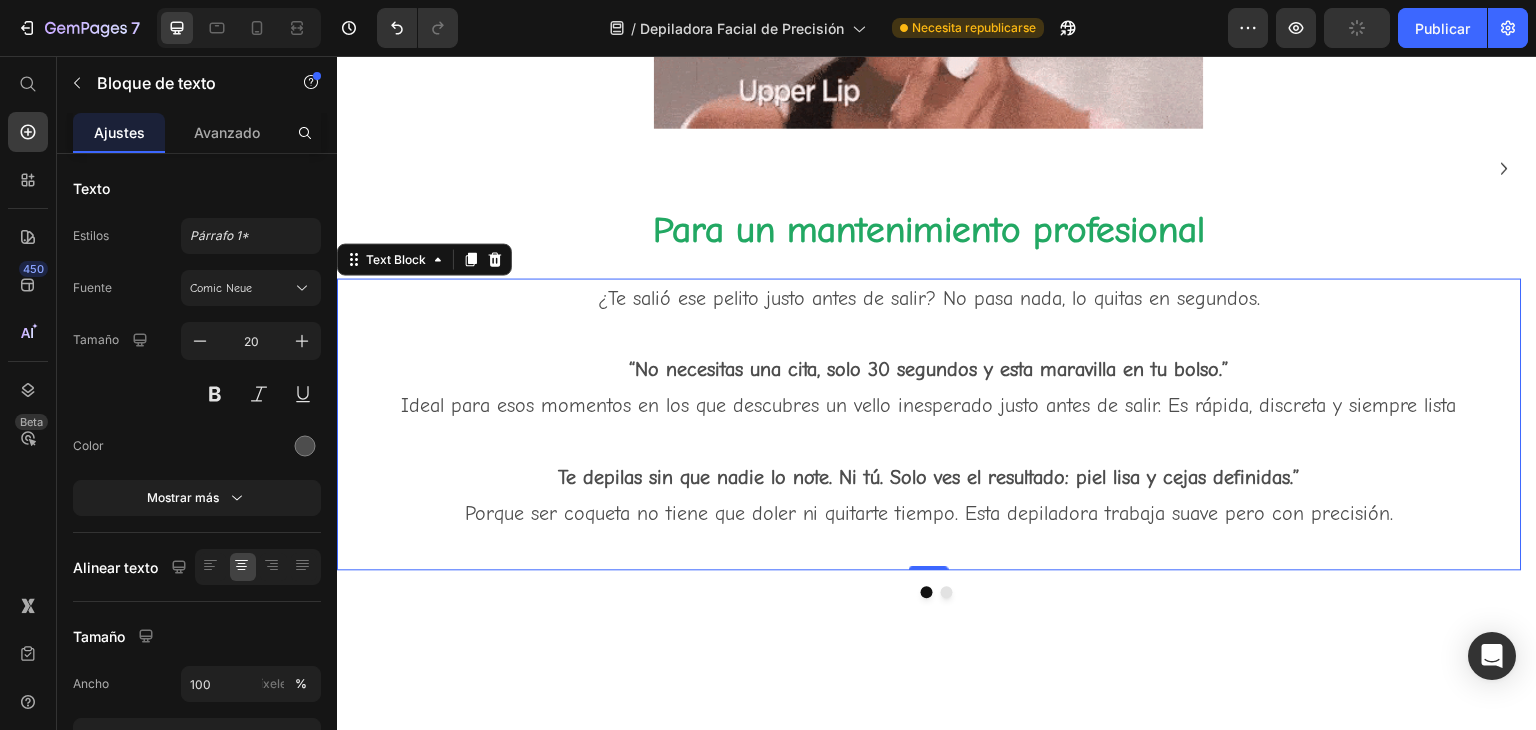click on "¿Te salió ese pelito justo antes de salir? No pasa nada, lo quitas en segundos." at bounding box center (929, 298) 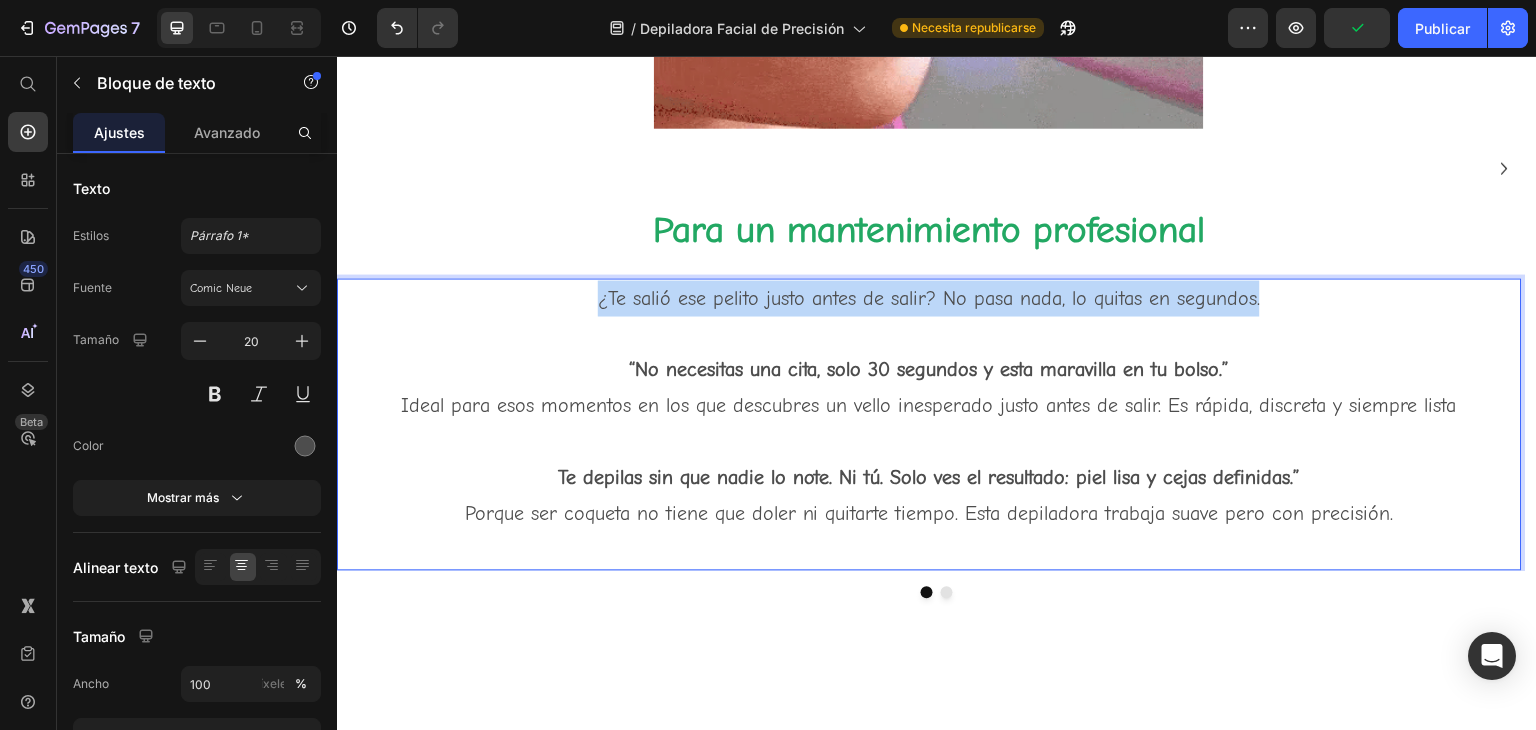 drag, startPoint x: 605, startPoint y: 292, endPoint x: 1270, endPoint y: 293, distance: 665.00073 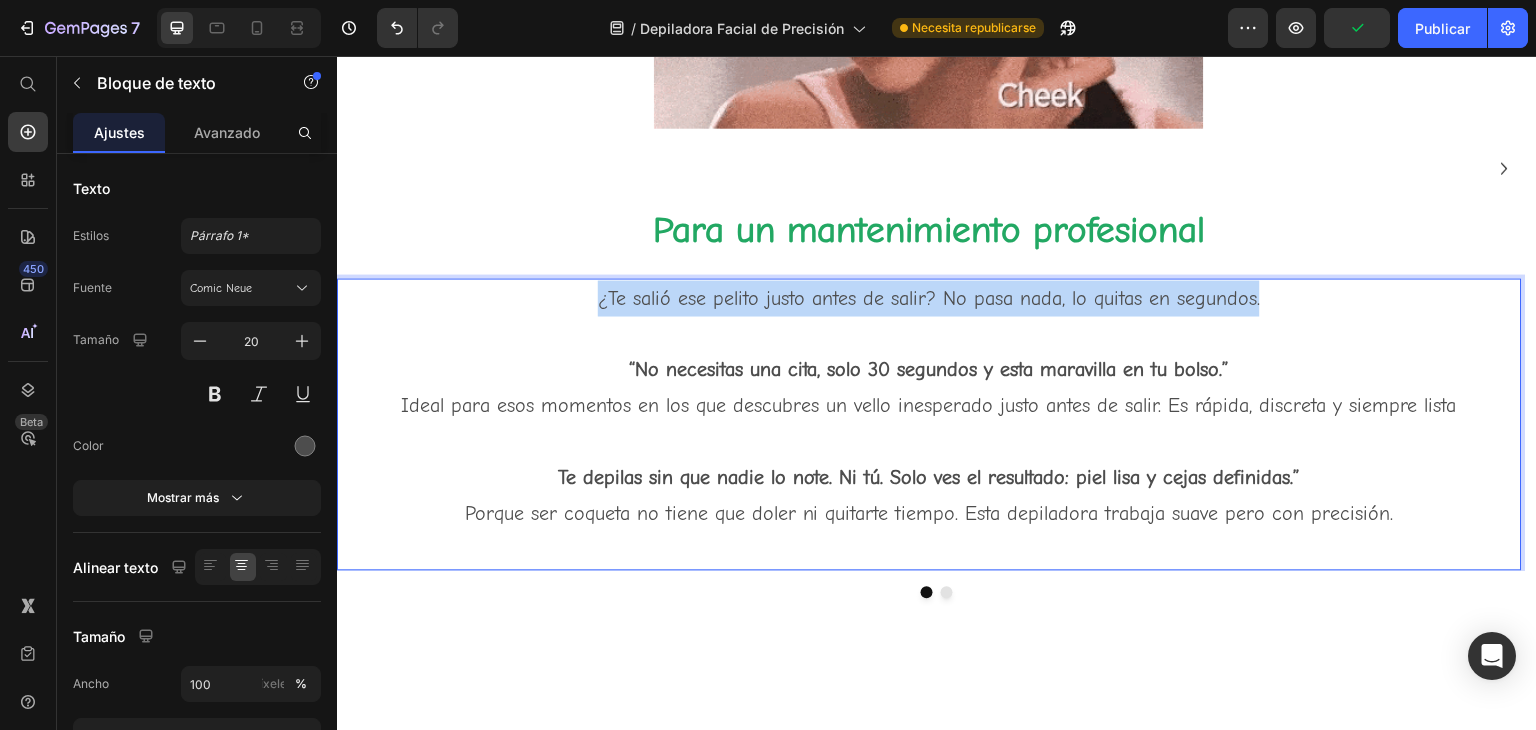 click on "¿Te salió ese pelito justo antes de salir? No pasa nada, lo quitas en segundos." at bounding box center [929, 298] 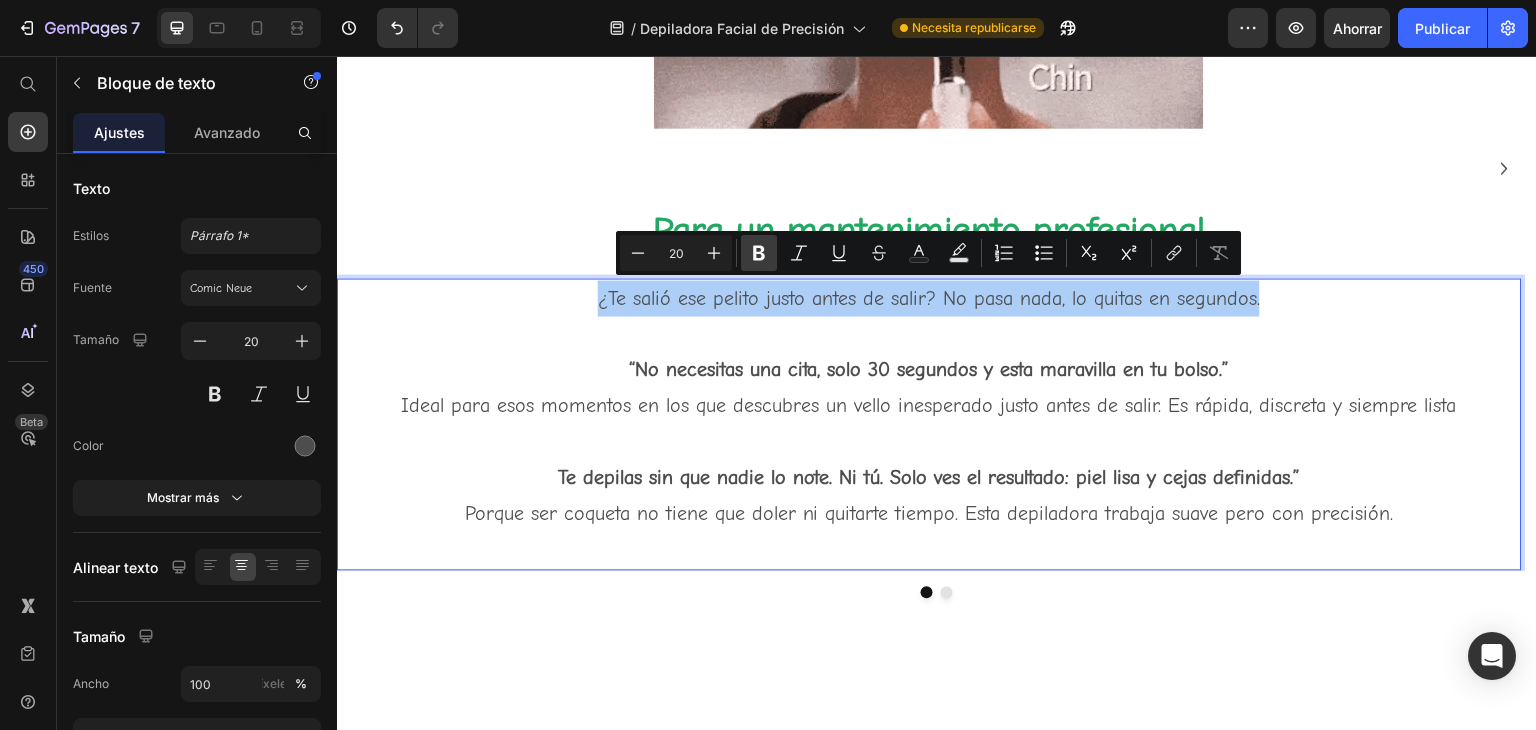 click 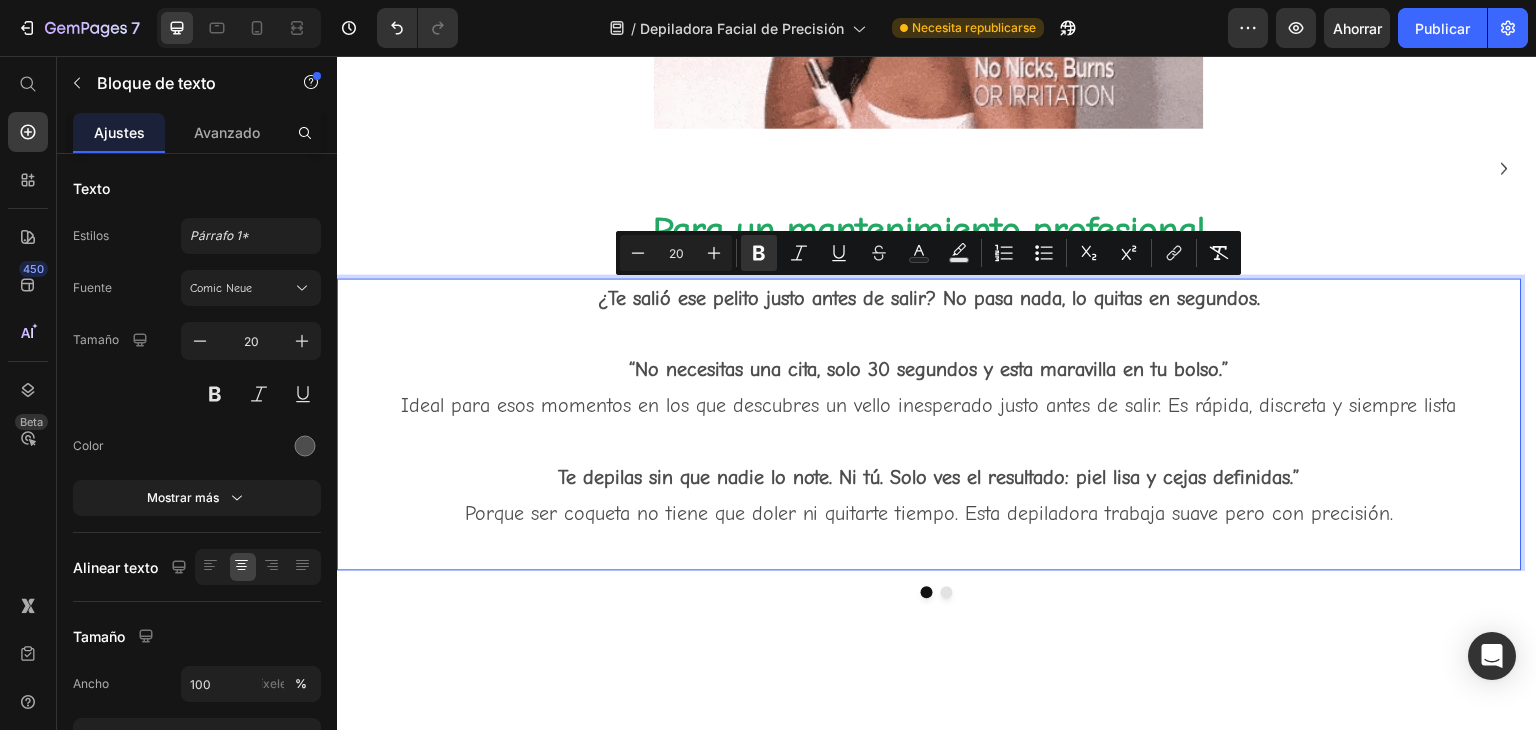 click at bounding box center (929, 442) 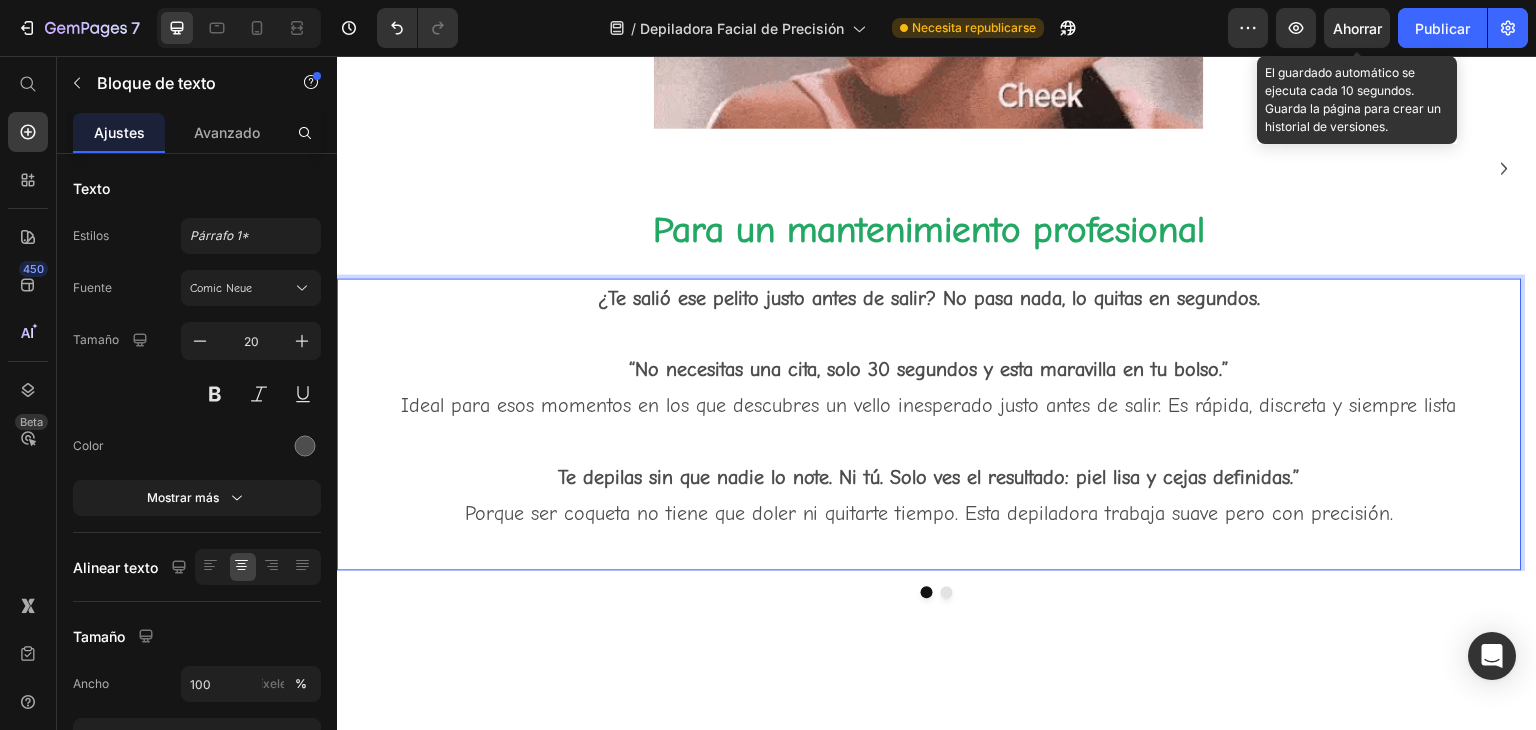 click on "Ahorrar" at bounding box center [1357, 28] 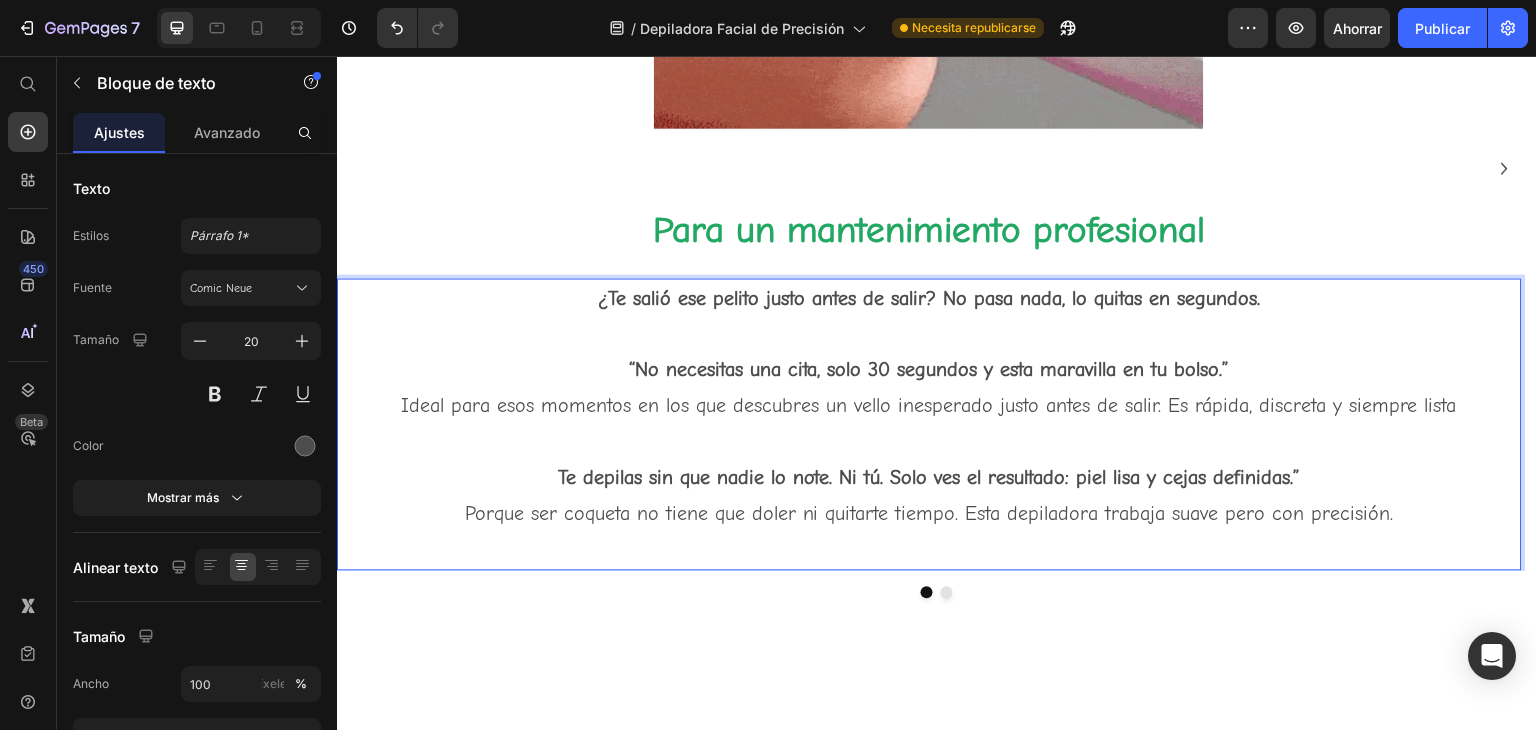 click on "“No necesitas una cita, solo 30 segundos y esta maravilla en tu bolso.” Ideal para esos momentos en los que descubres un vello inesperado justo antes de salir. Es rápida, discreta y siempre lista" at bounding box center (929, 388) 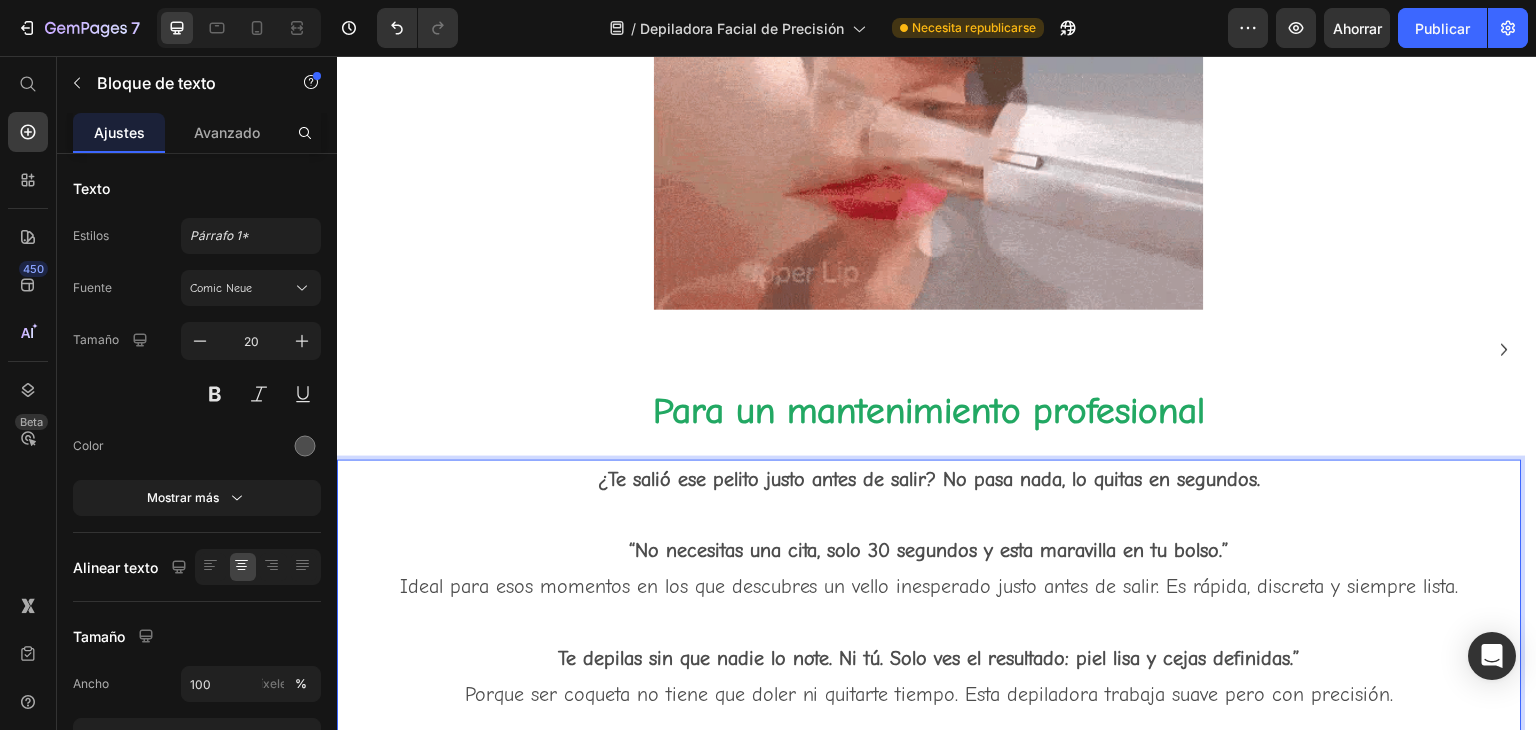 scroll, scrollTop: 1200, scrollLeft: 0, axis: vertical 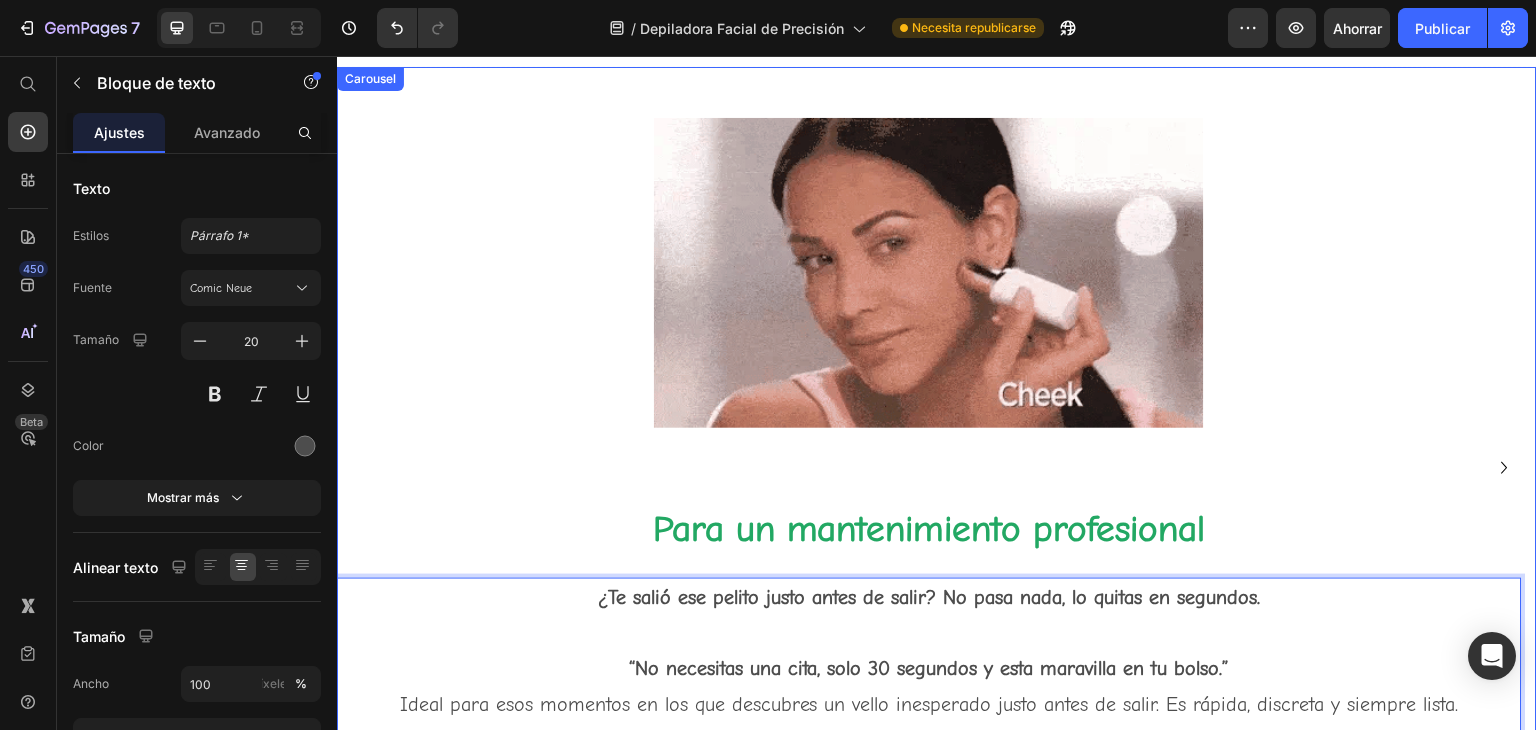 click 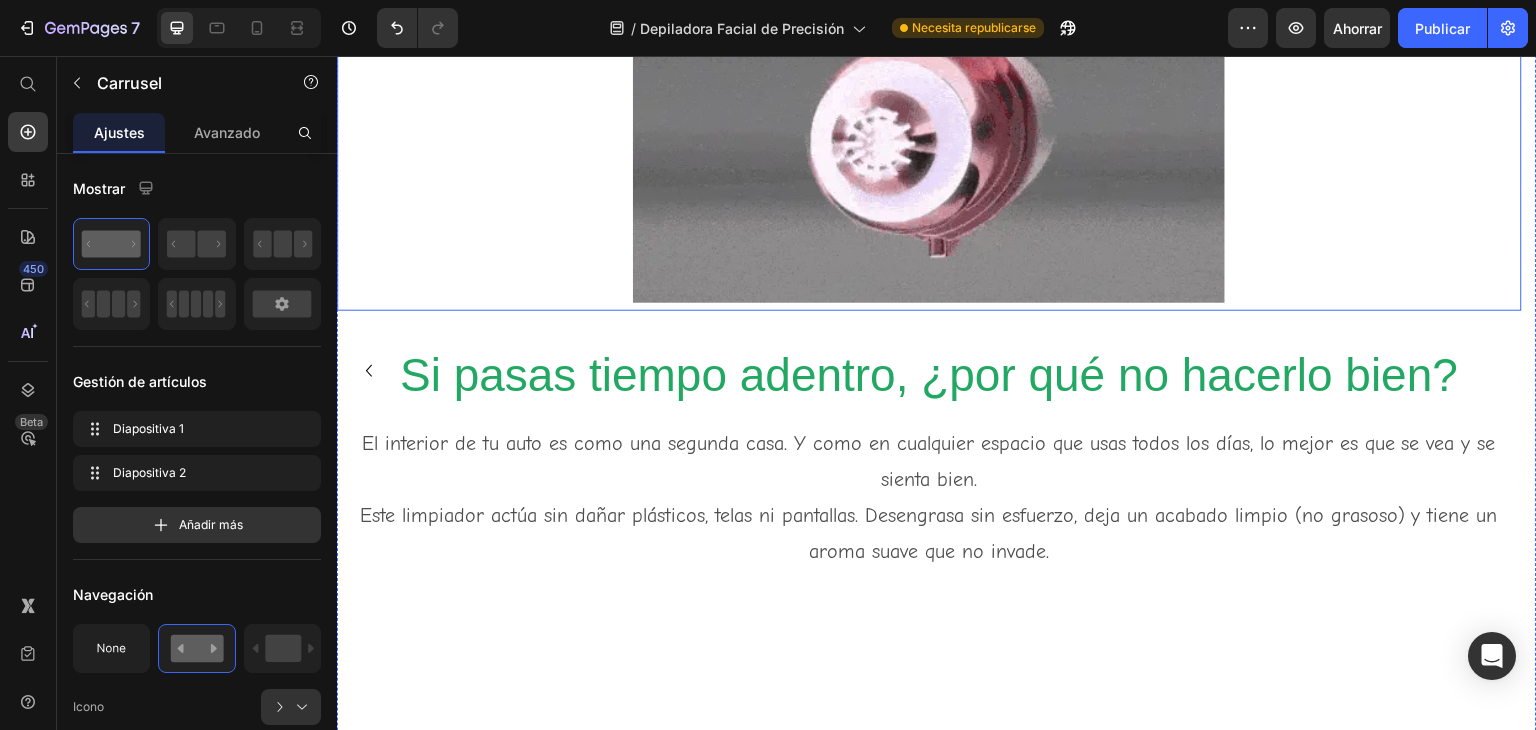 scroll, scrollTop: 1300, scrollLeft: 0, axis: vertical 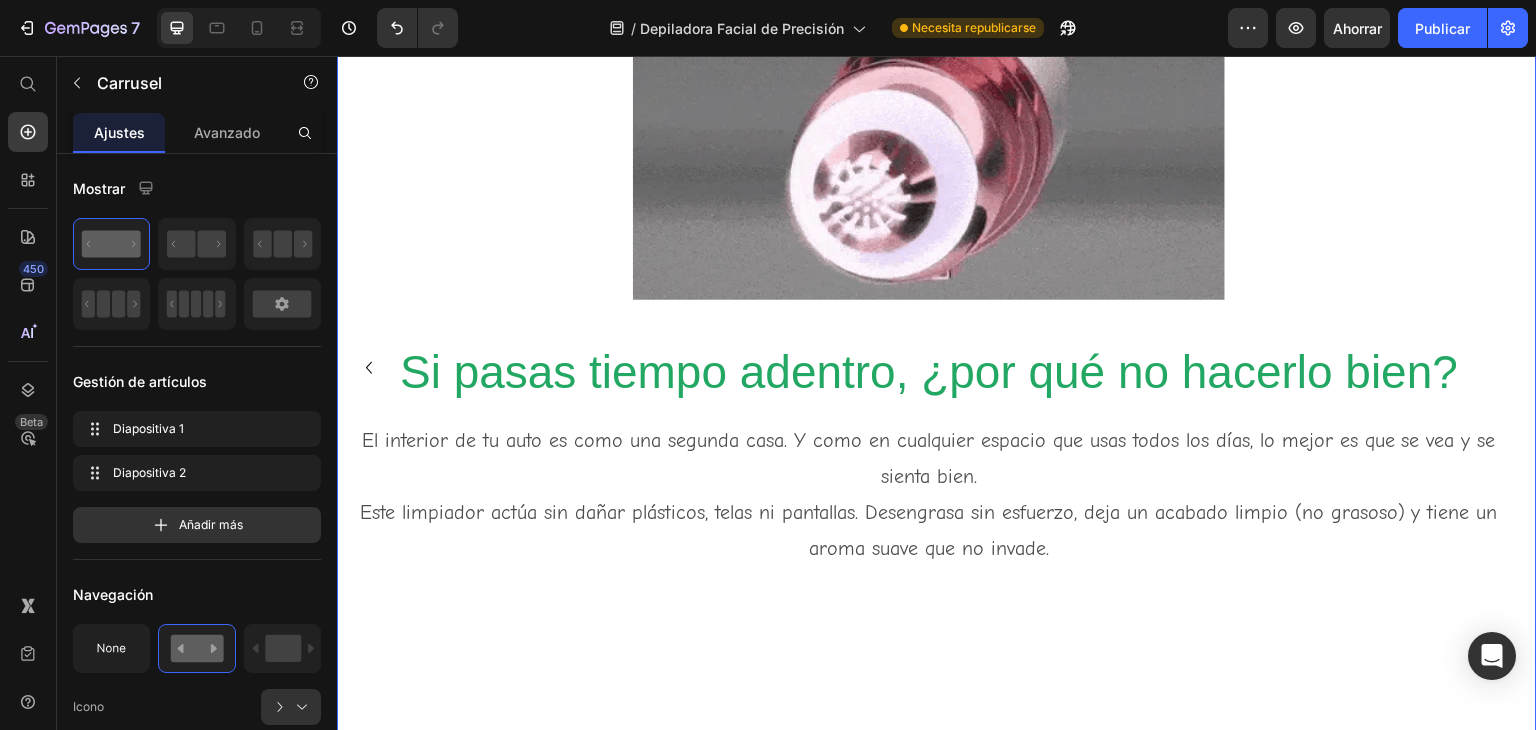 click 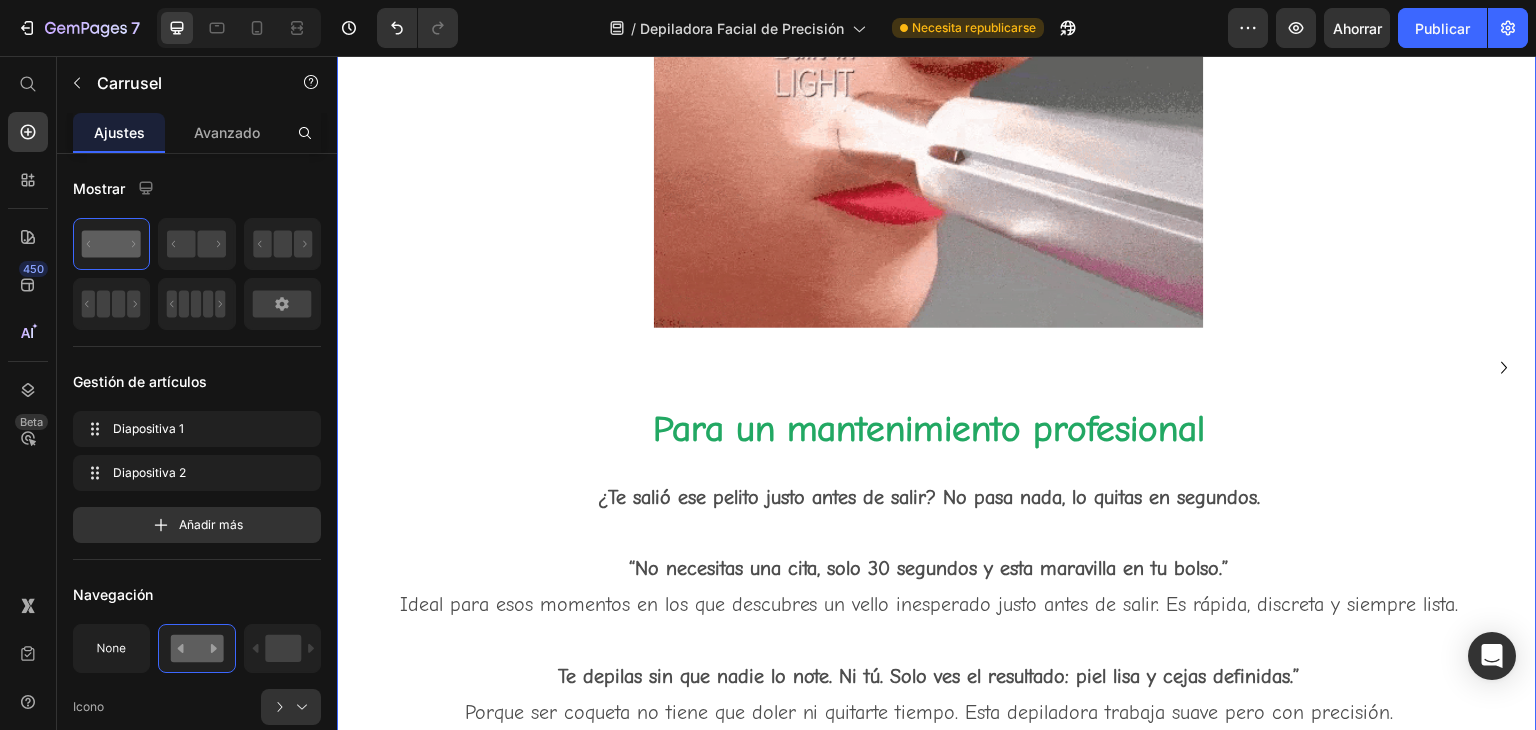 click 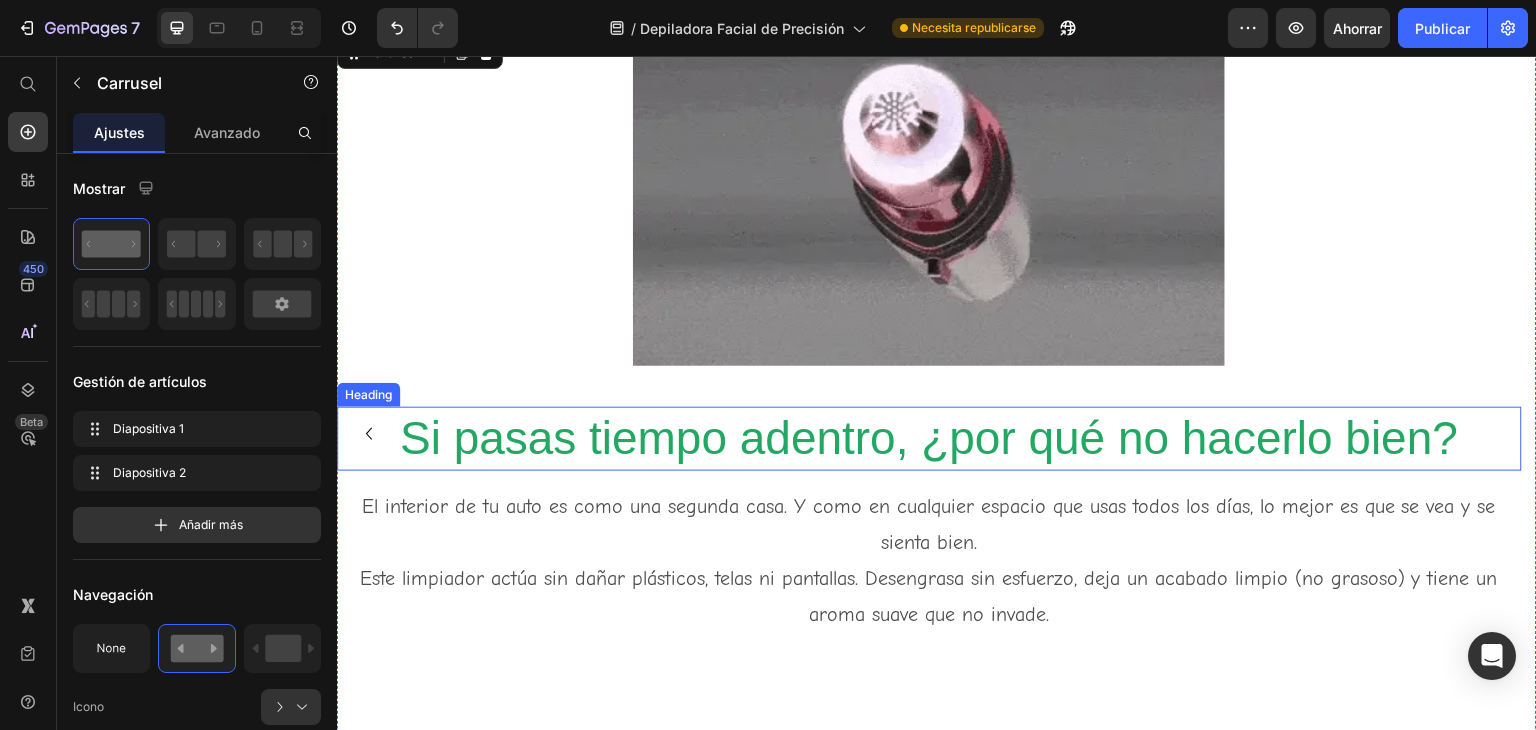 scroll, scrollTop: 1200, scrollLeft: 0, axis: vertical 